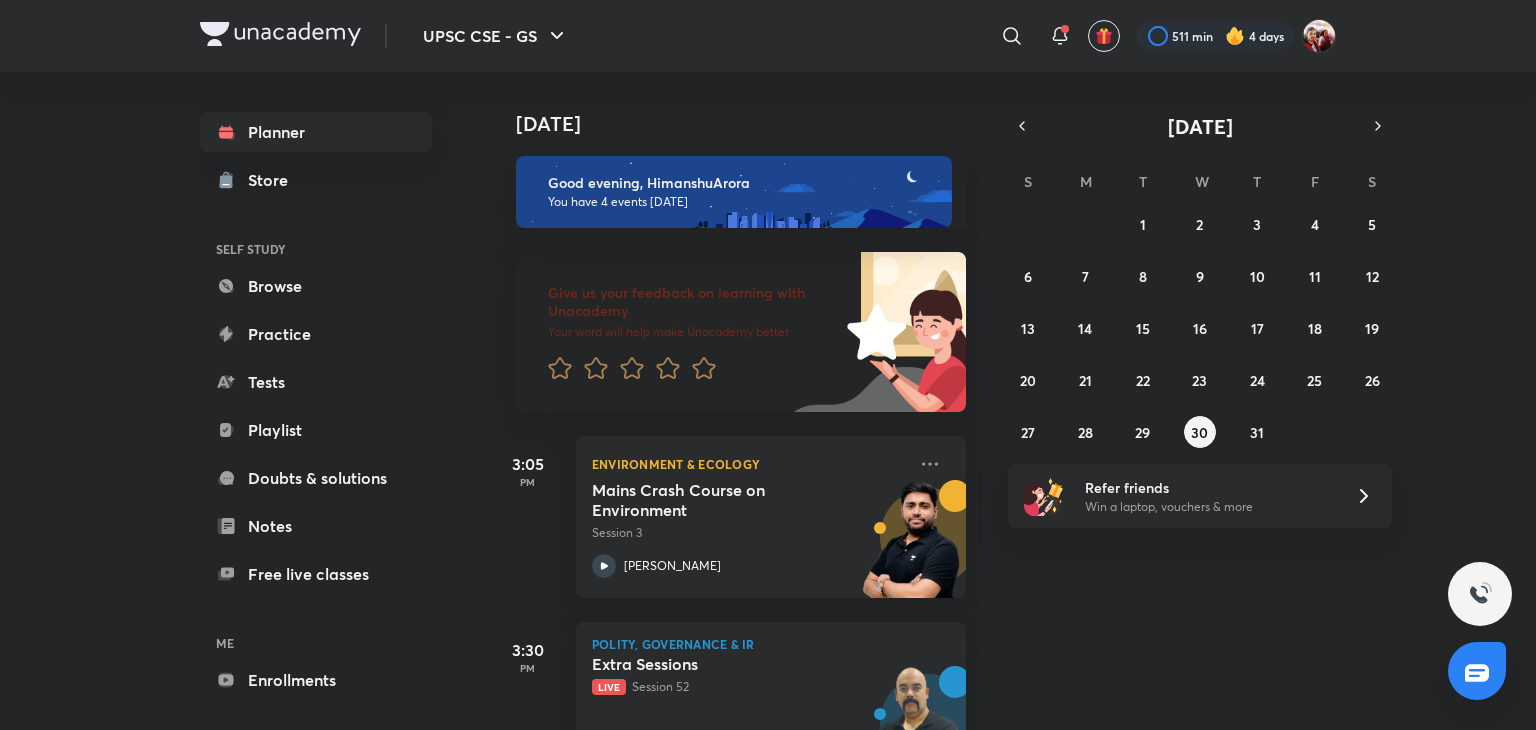 scroll, scrollTop: 0, scrollLeft: 0, axis: both 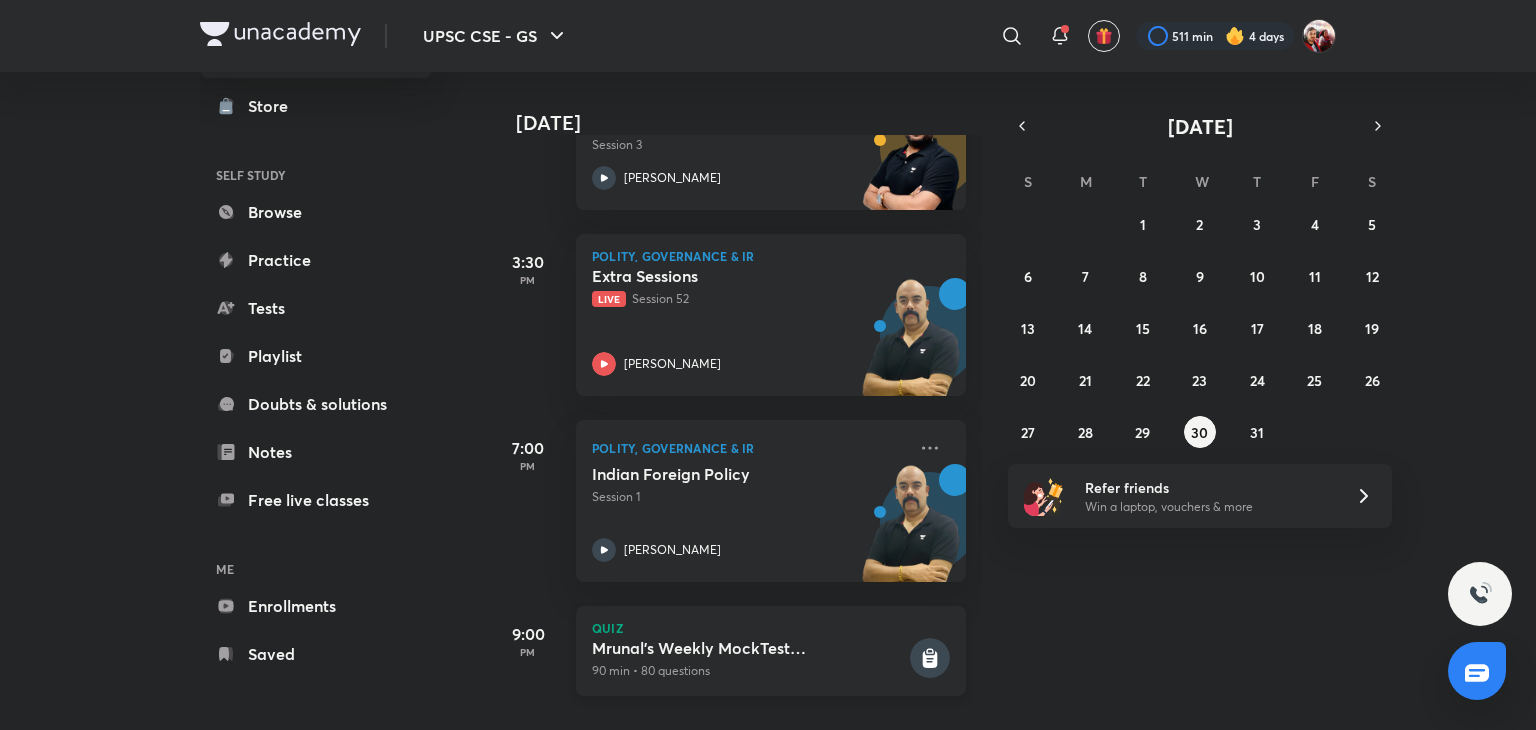 click on "Quiz" at bounding box center [771, 628] 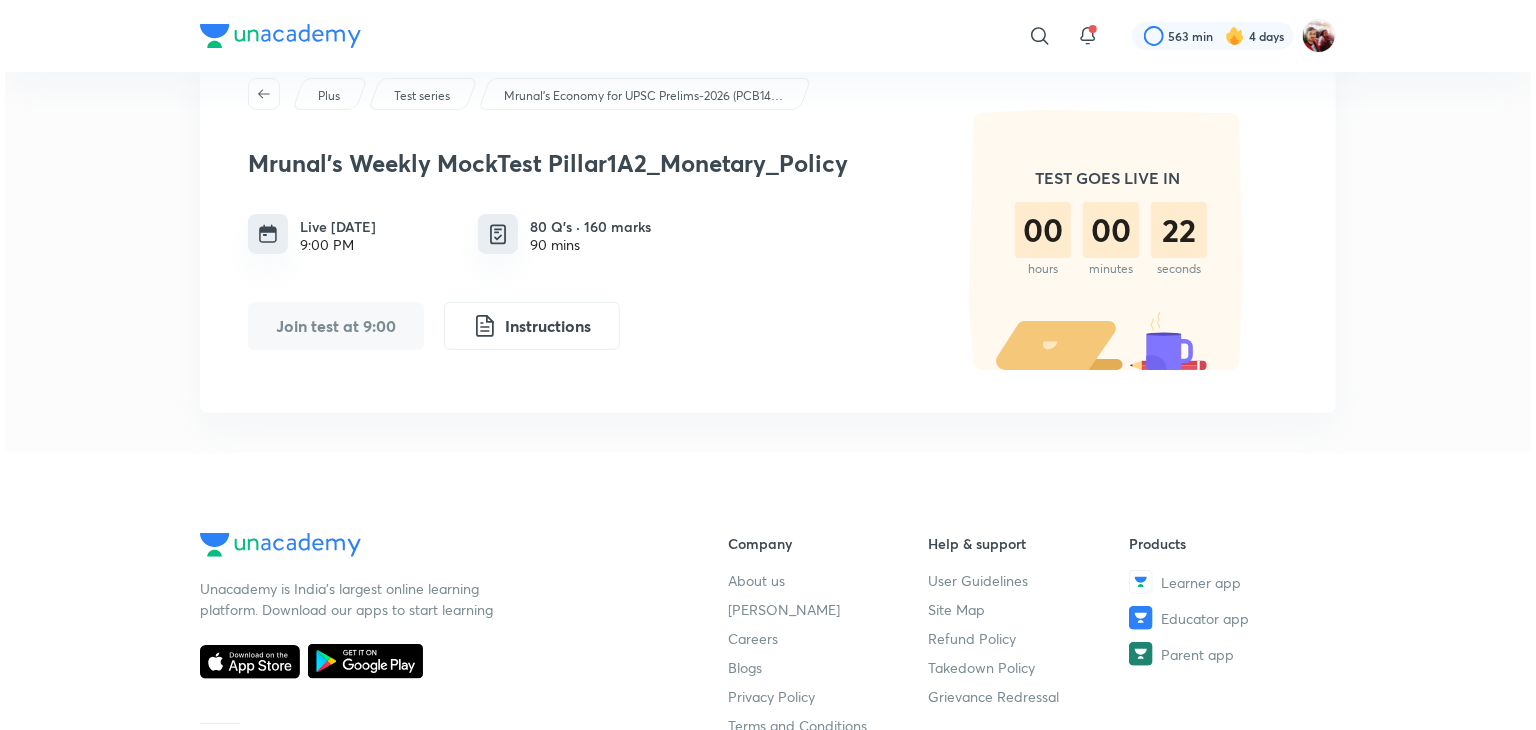 scroll, scrollTop: 76, scrollLeft: 0, axis: vertical 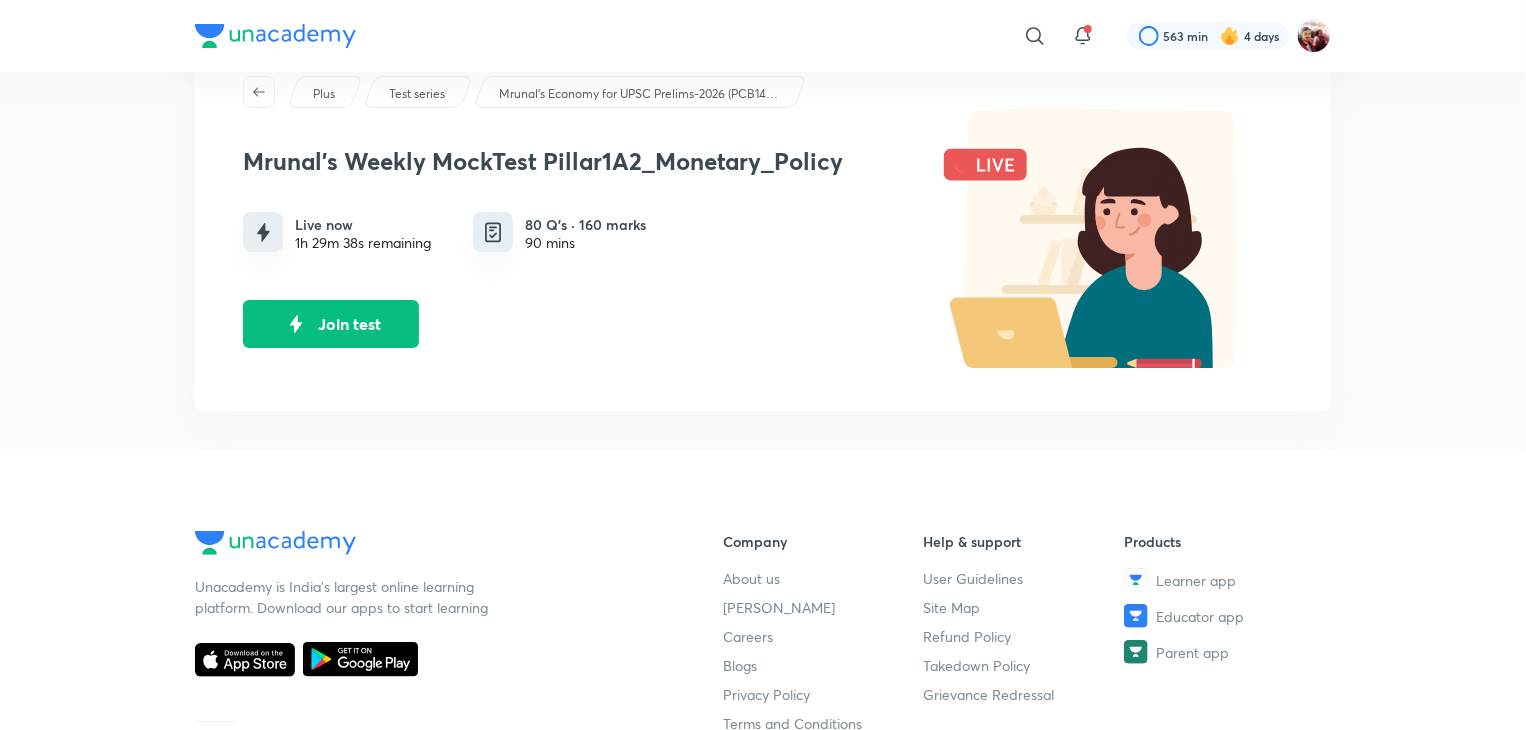 click on "Join test" at bounding box center [578, 324] 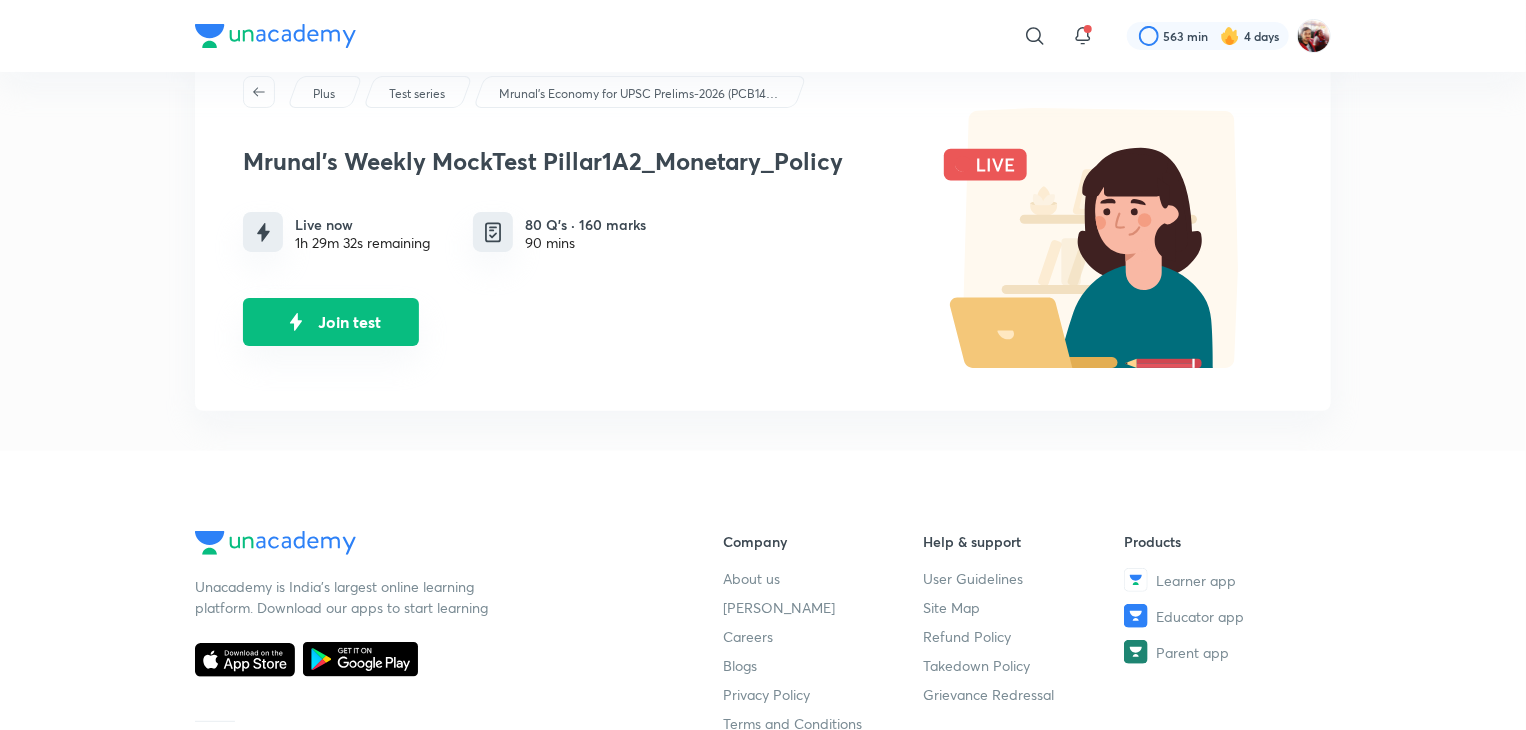click on "Join test" at bounding box center [331, 322] 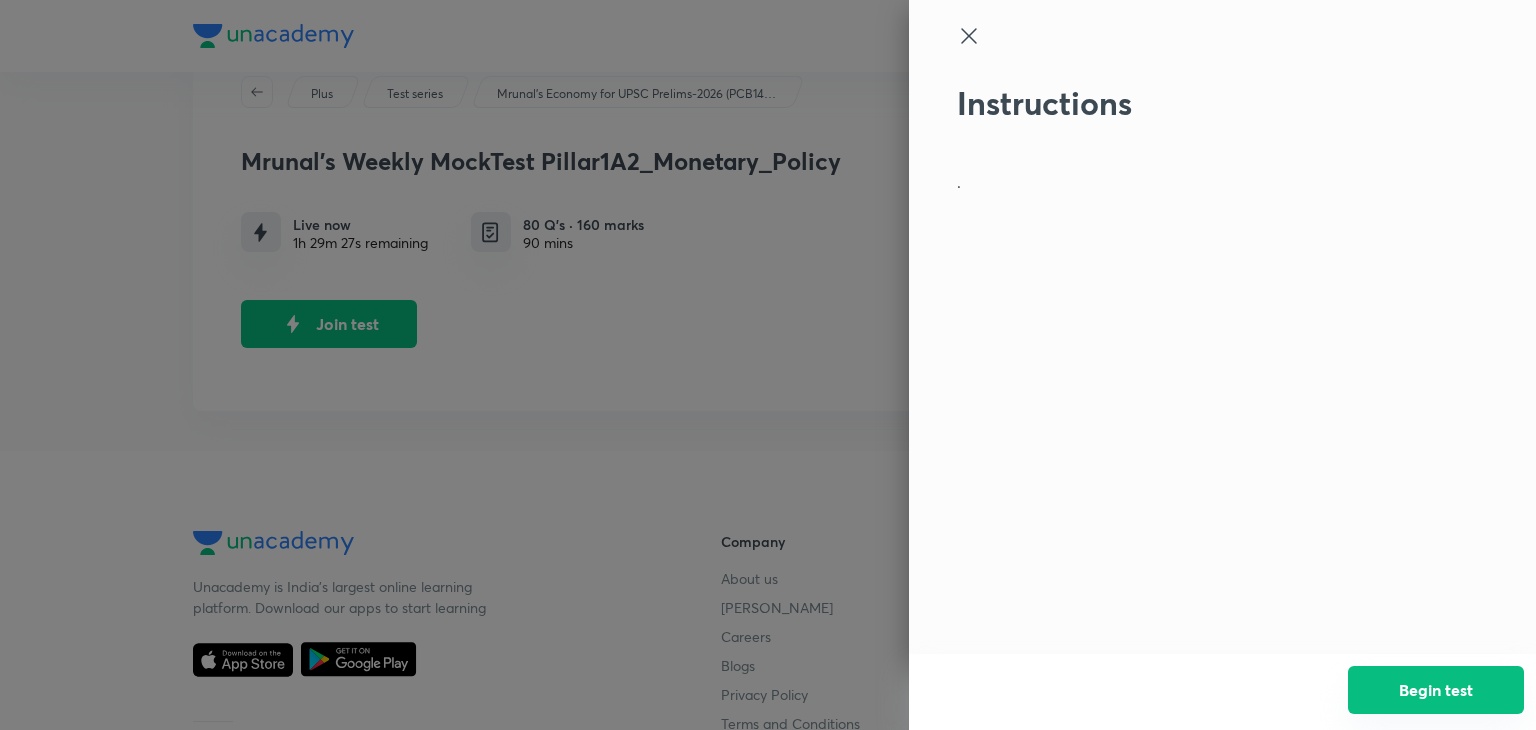 click on "Begin test" at bounding box center (1436, 690) 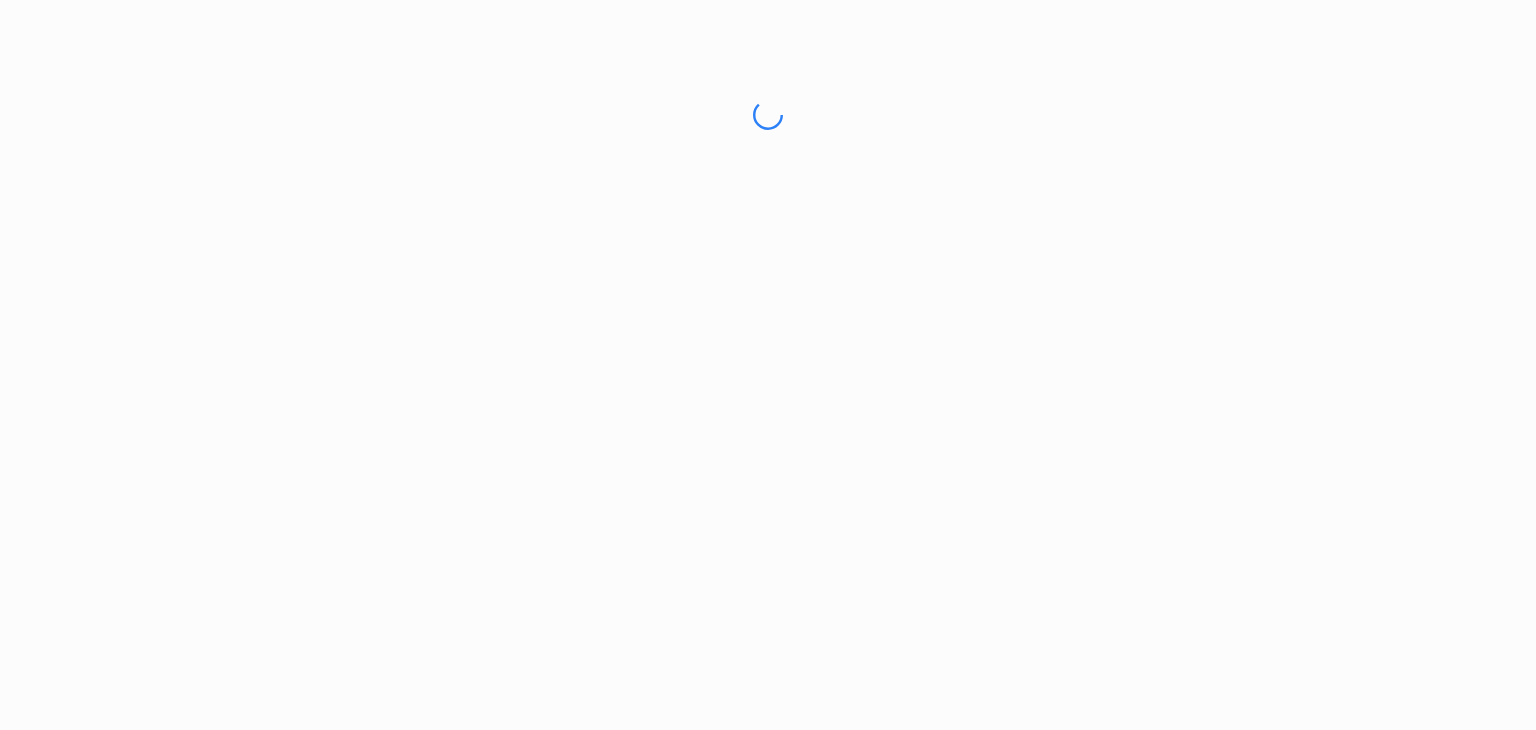 scroll, scrollTop: 0, scrollLeft: 0, axis: both 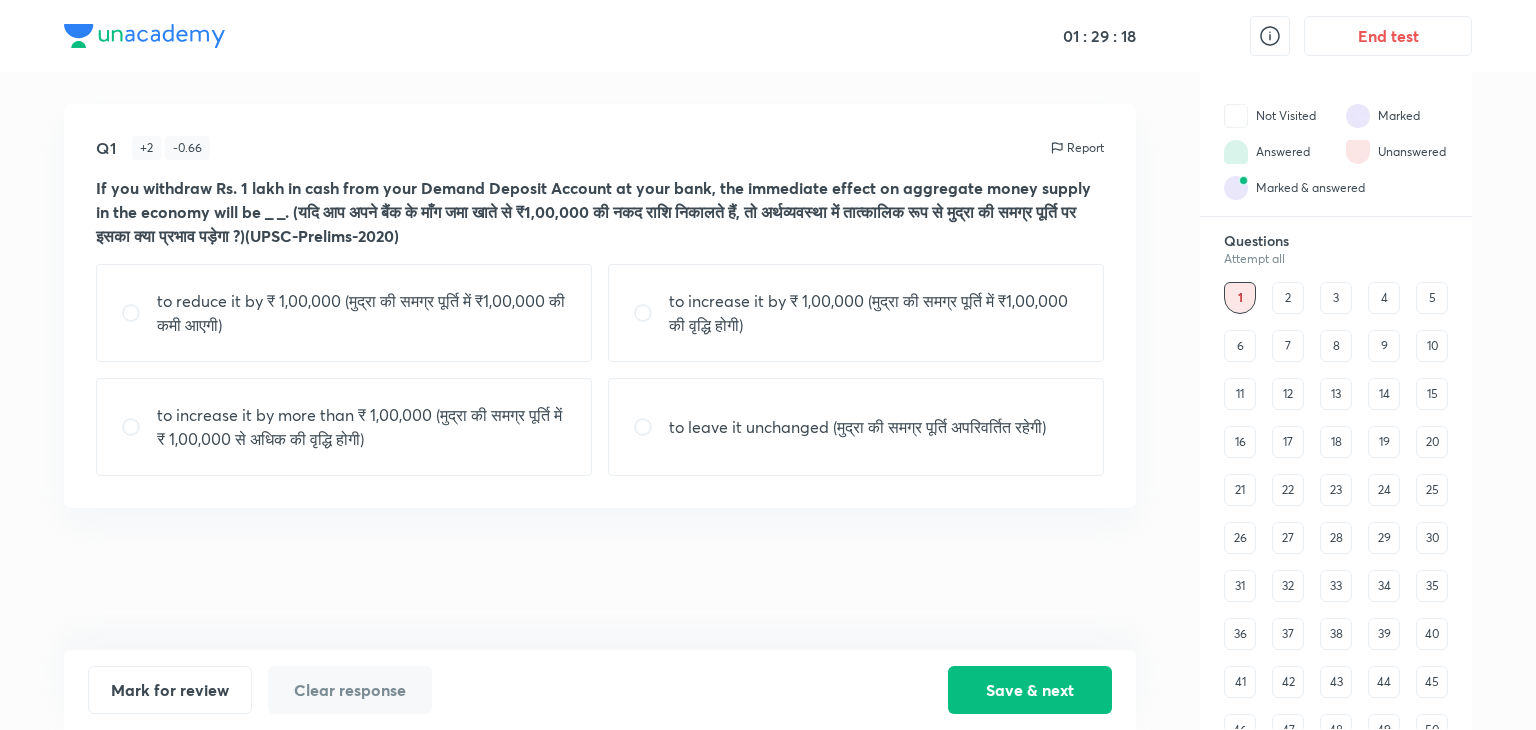click on "to leave it unchanged (मुद्रा की समग्र पूर्ति अपरिवर्तित रहेगी)" at bounding box center [856, 427] 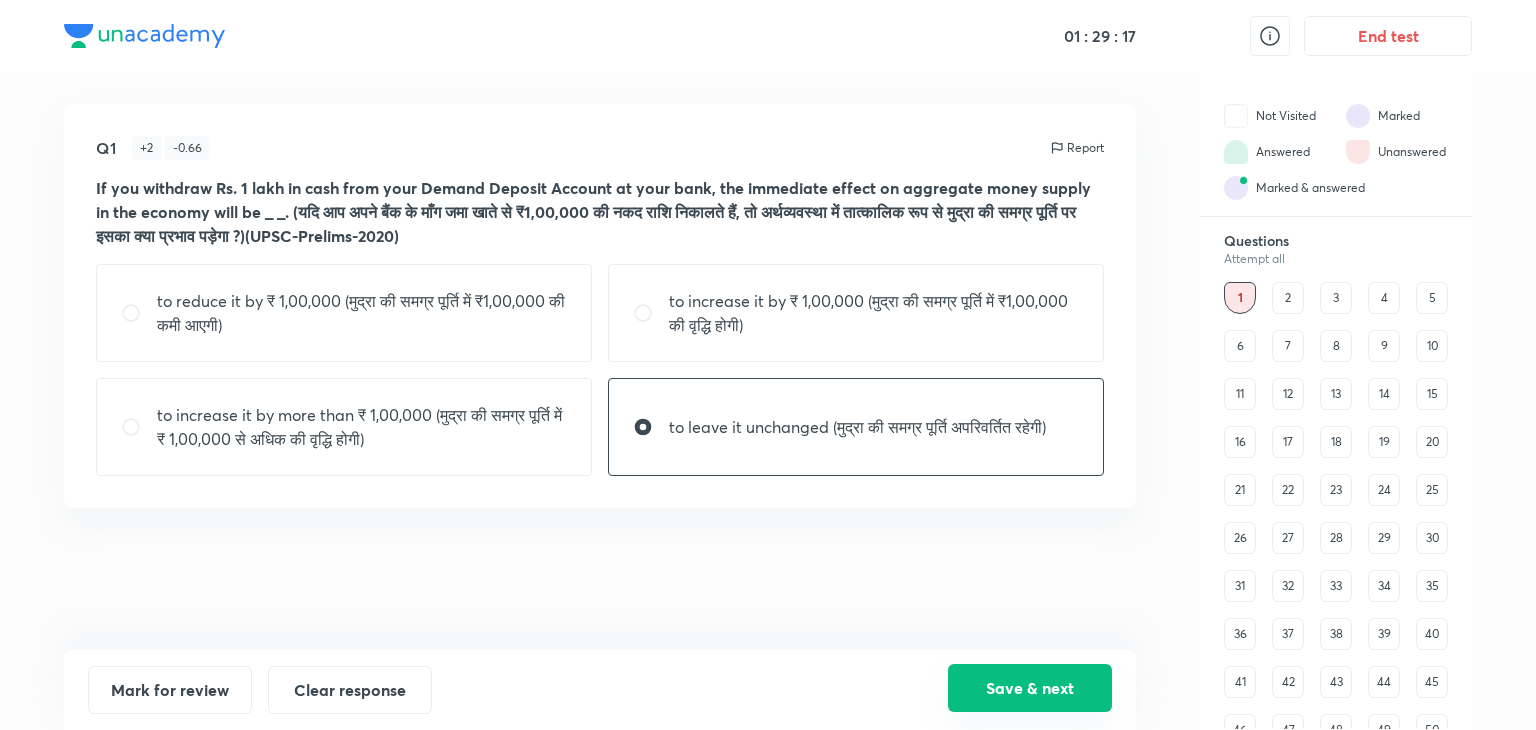 click on "Save & next" at bounding box center [1030, 688] 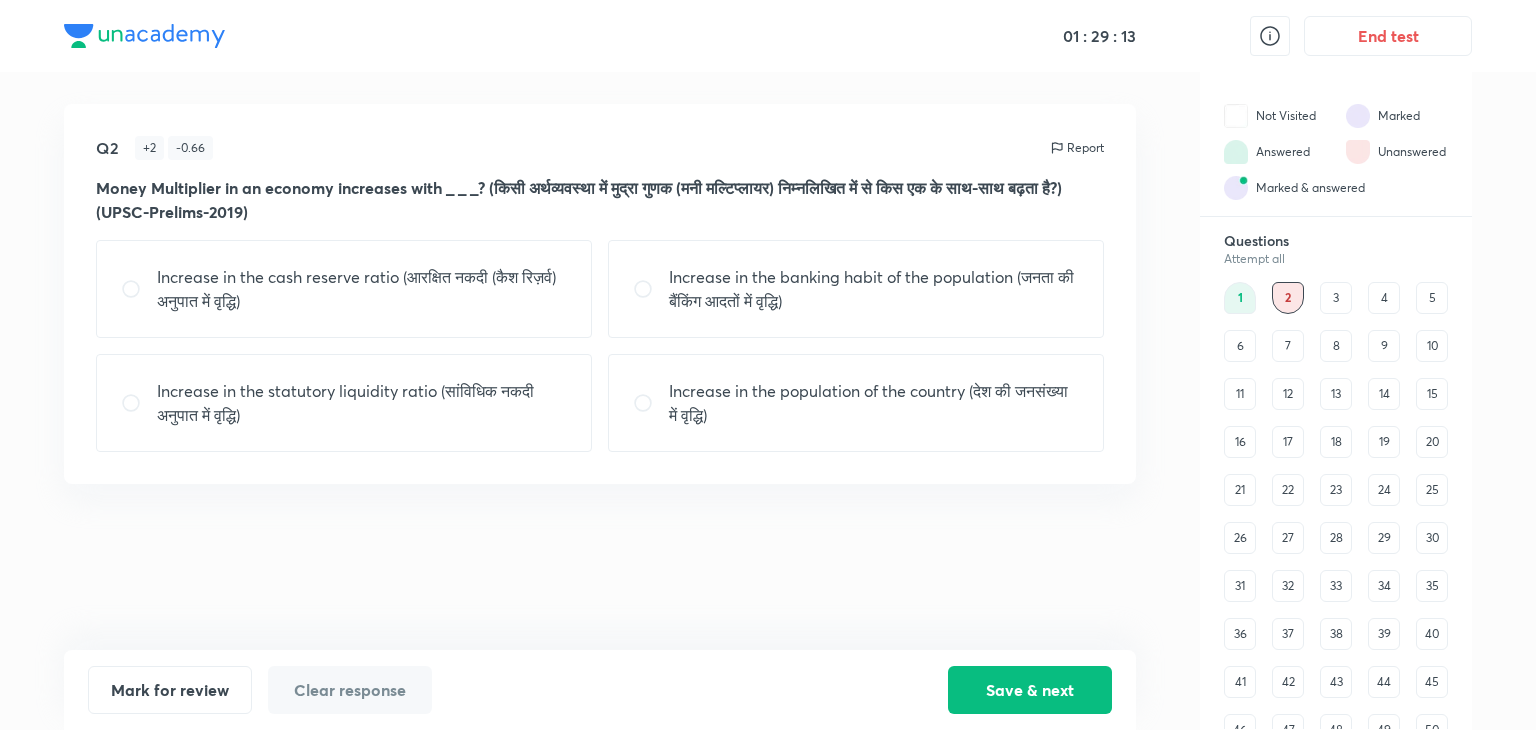 click on "Increase in the banking habit of the population (जनता की बैंकिंग आदतों में वृद्धि)" at bounding box center (874, 289) 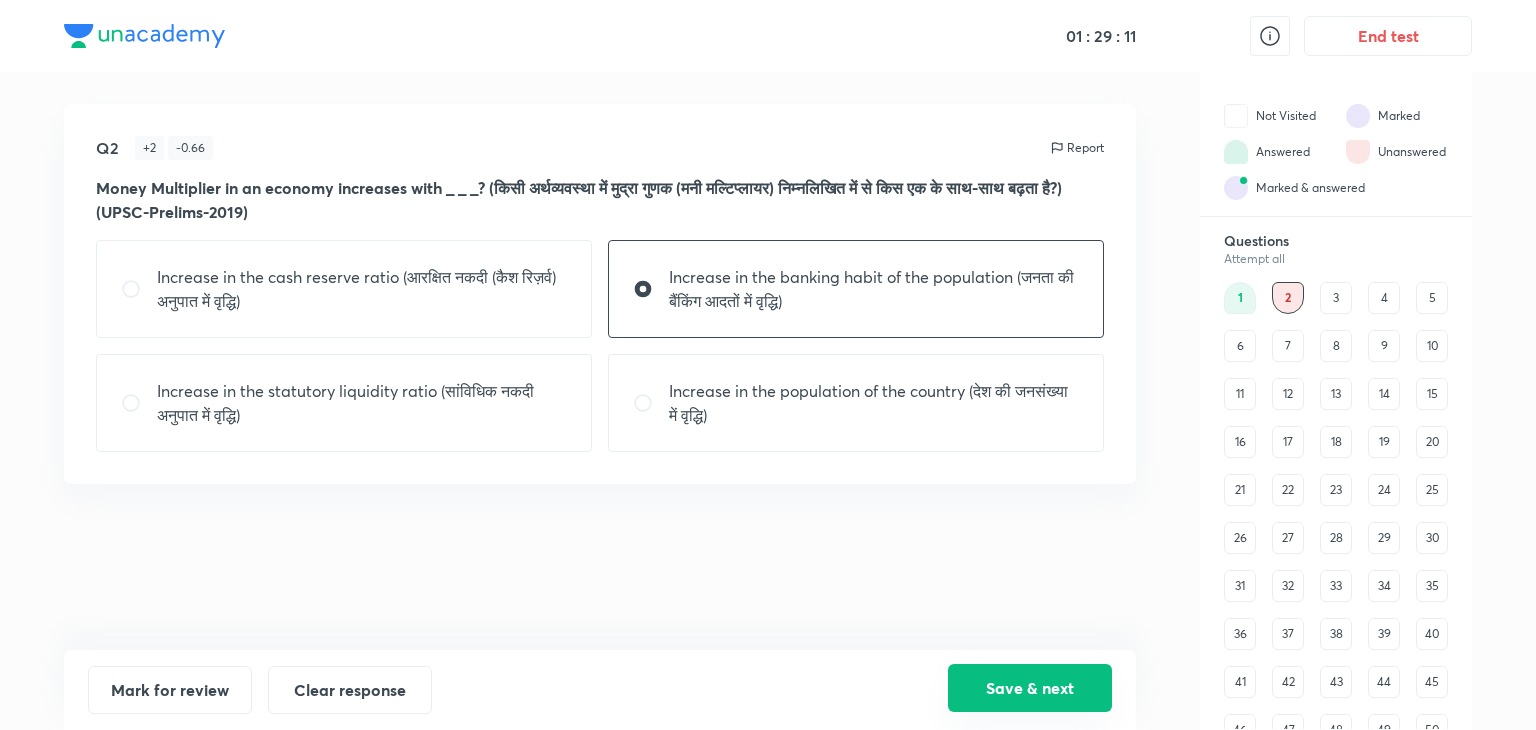 click on "Save & next" at bounding box center [1030, 688] 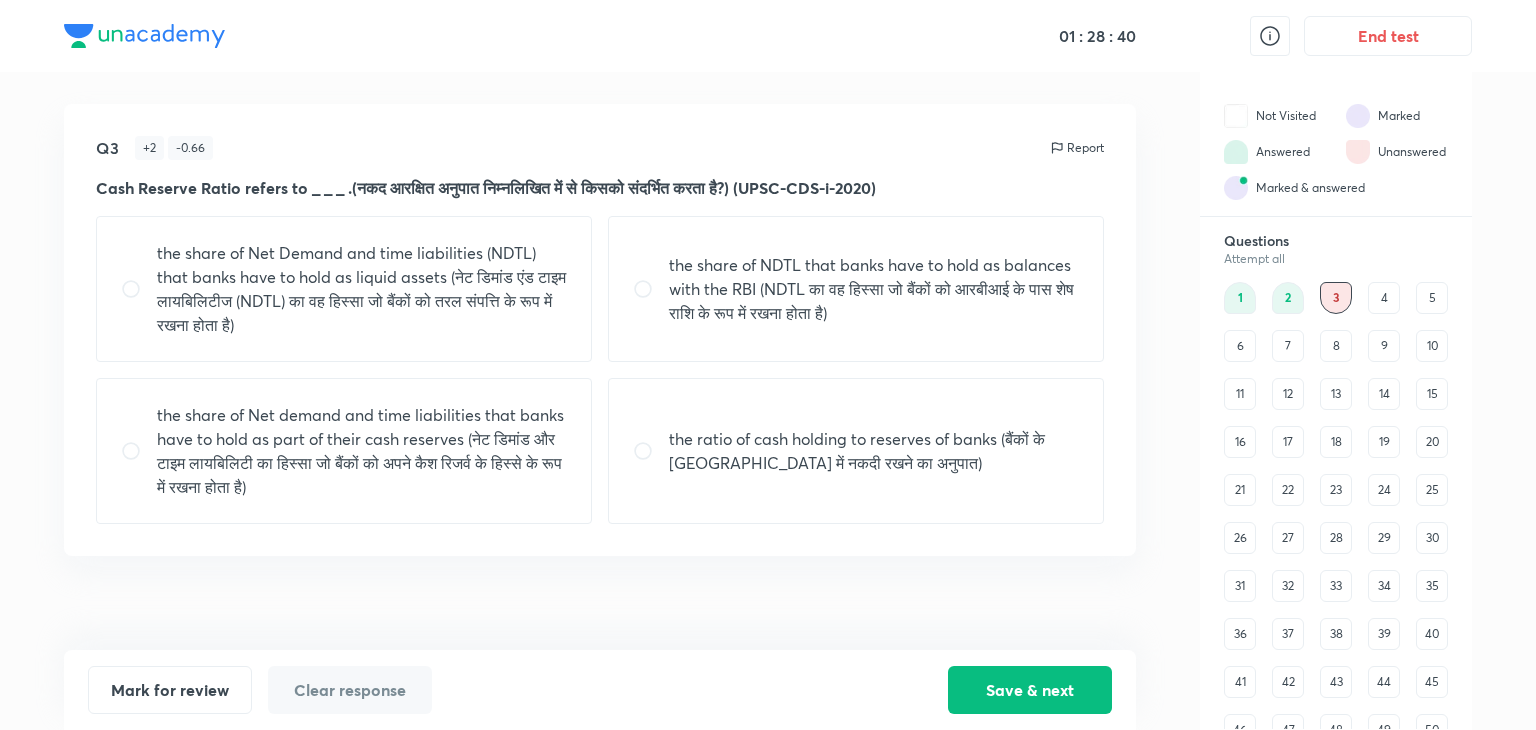 click on "the share of NDTL that banks have to hold as balances with the RBI (NDTL का वह हिस्सा जो बैंकों को आरबीआई के पास शेष राशि के रूप में रखना होता है)" at bounding box center [874, 289] 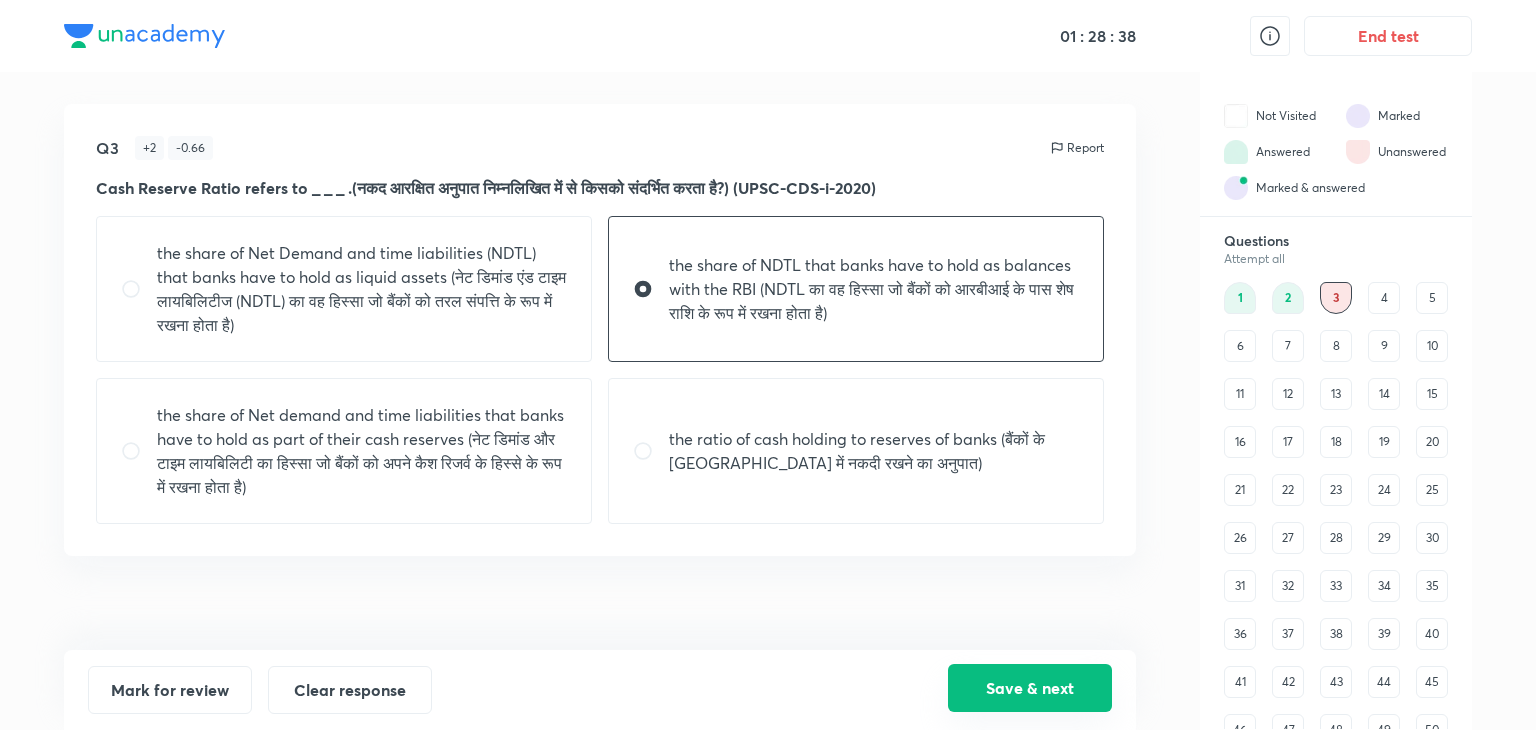 click on "Save & next" at bounding box center (1030, 688) 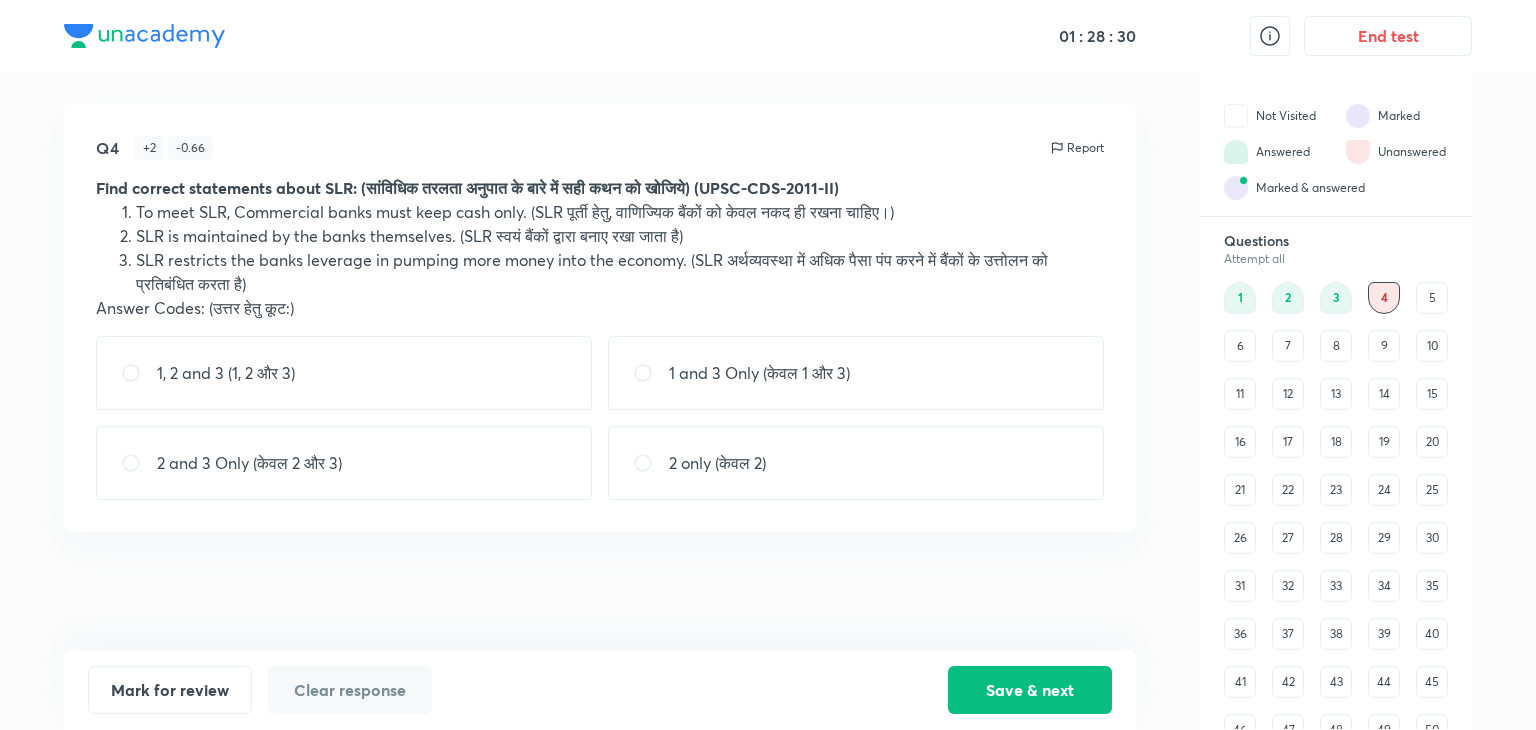 click on "2 and 3 Only (केवल 2 और 3)" at bounding box center (344, 463) 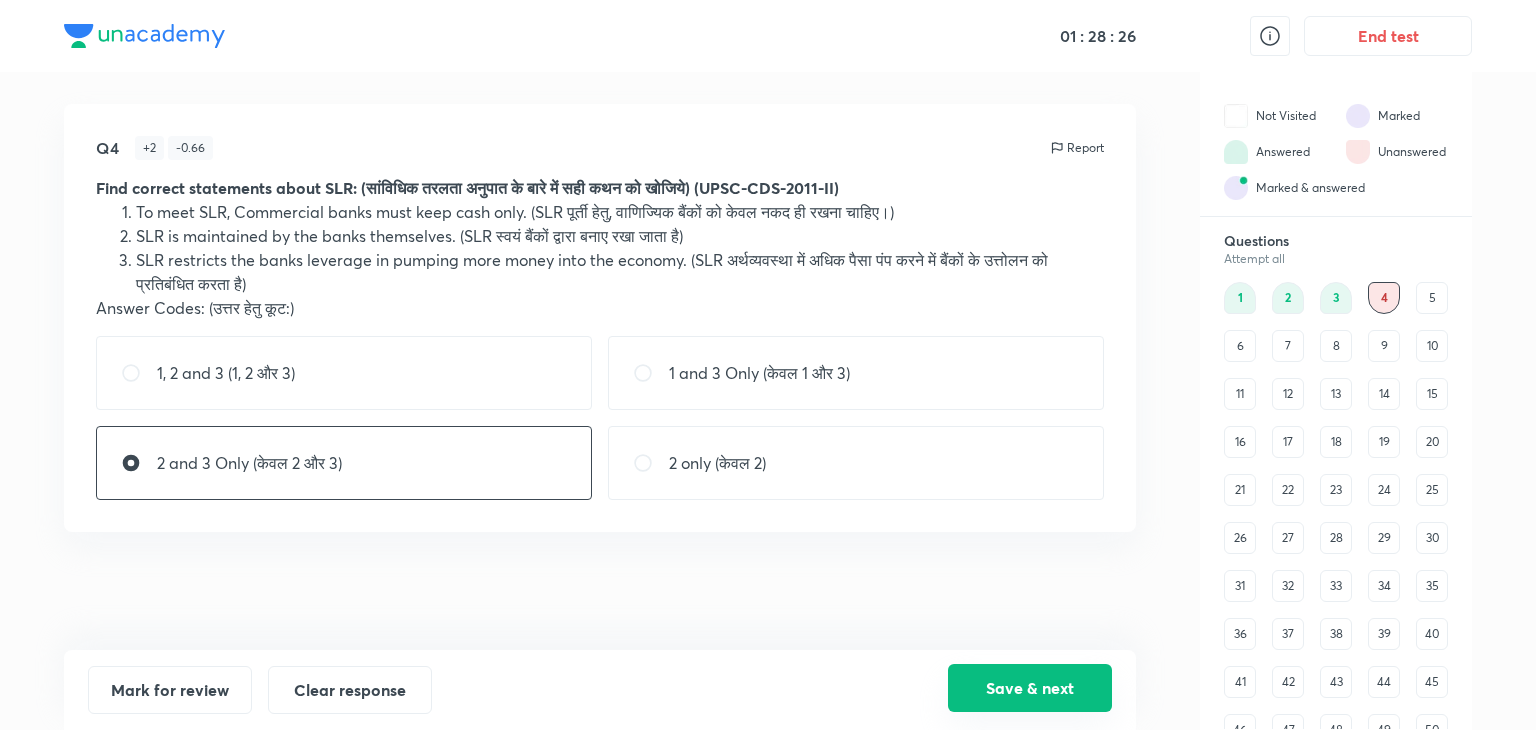click on "Save & next" at bounding box center (1030, 688) 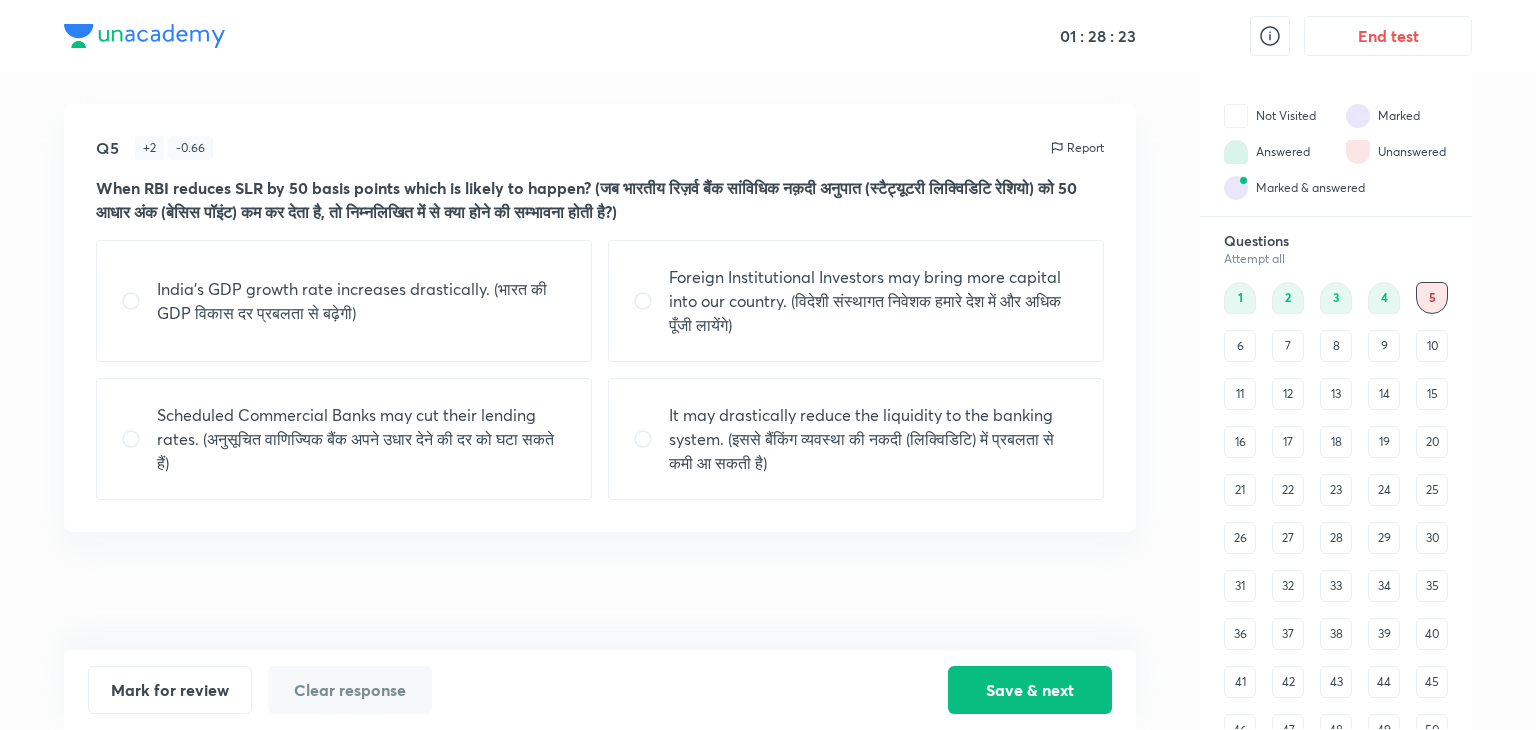 drag, startPoint x: 243, startPoint y: 173, endPoint x: 342, endPoint y: 188, distance: 100.12991 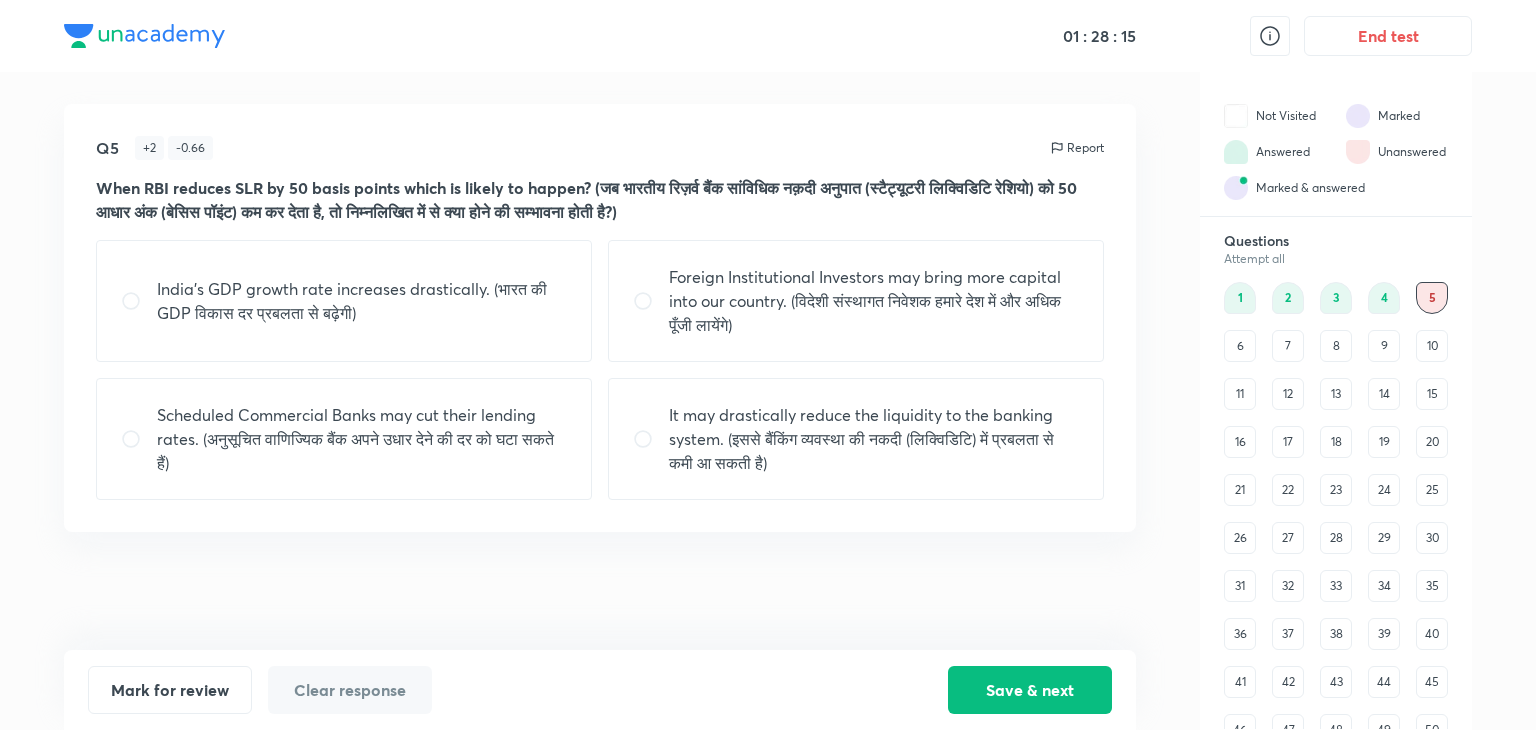 click on "Scheduled Commercial Banks may cut their lending rates. (अनुसूचित वाणिज्यिक बैंक अपने उधार देने की दर को घटा सकते हैं)" at bounding box center (362, 439) 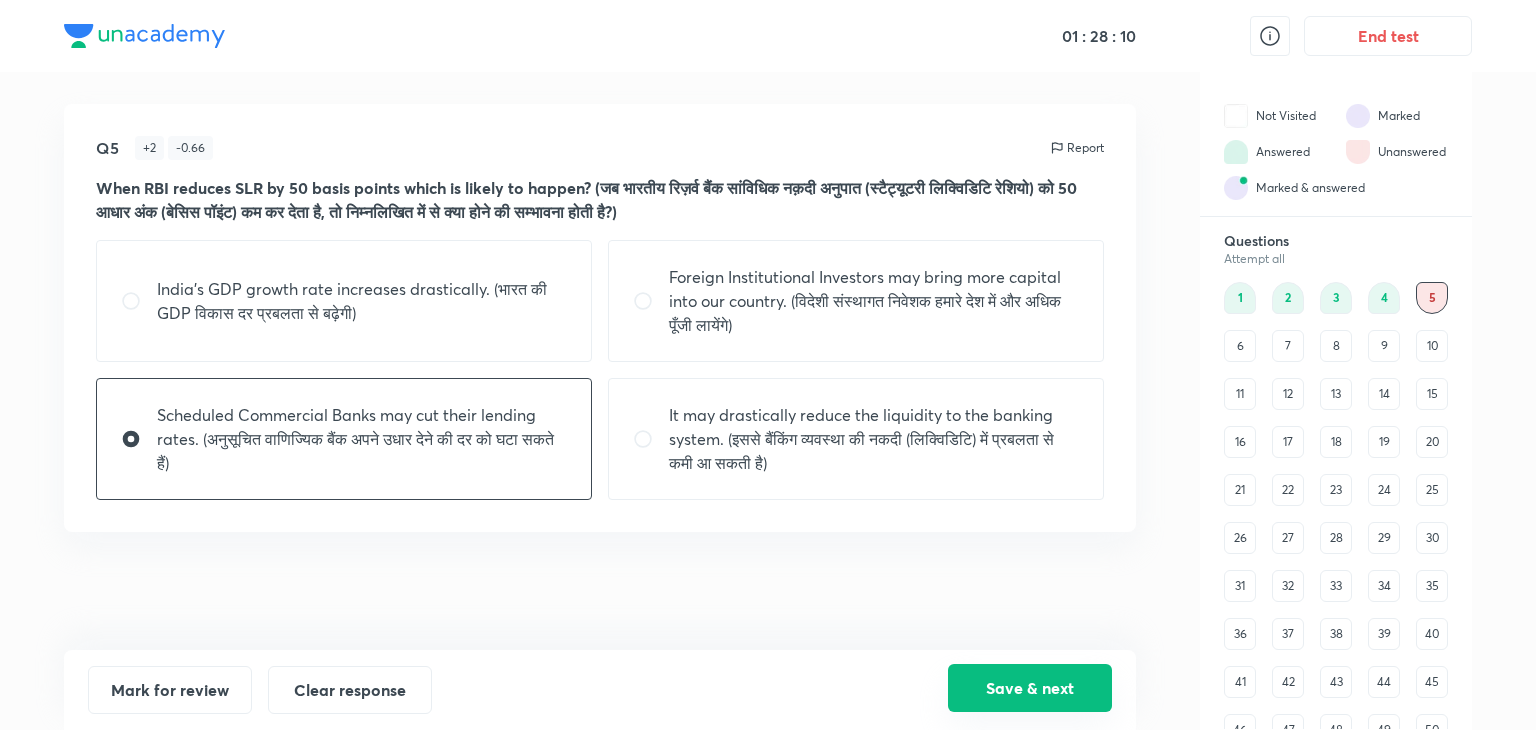 click on "Save & next" at bounding box center [1030, 688] 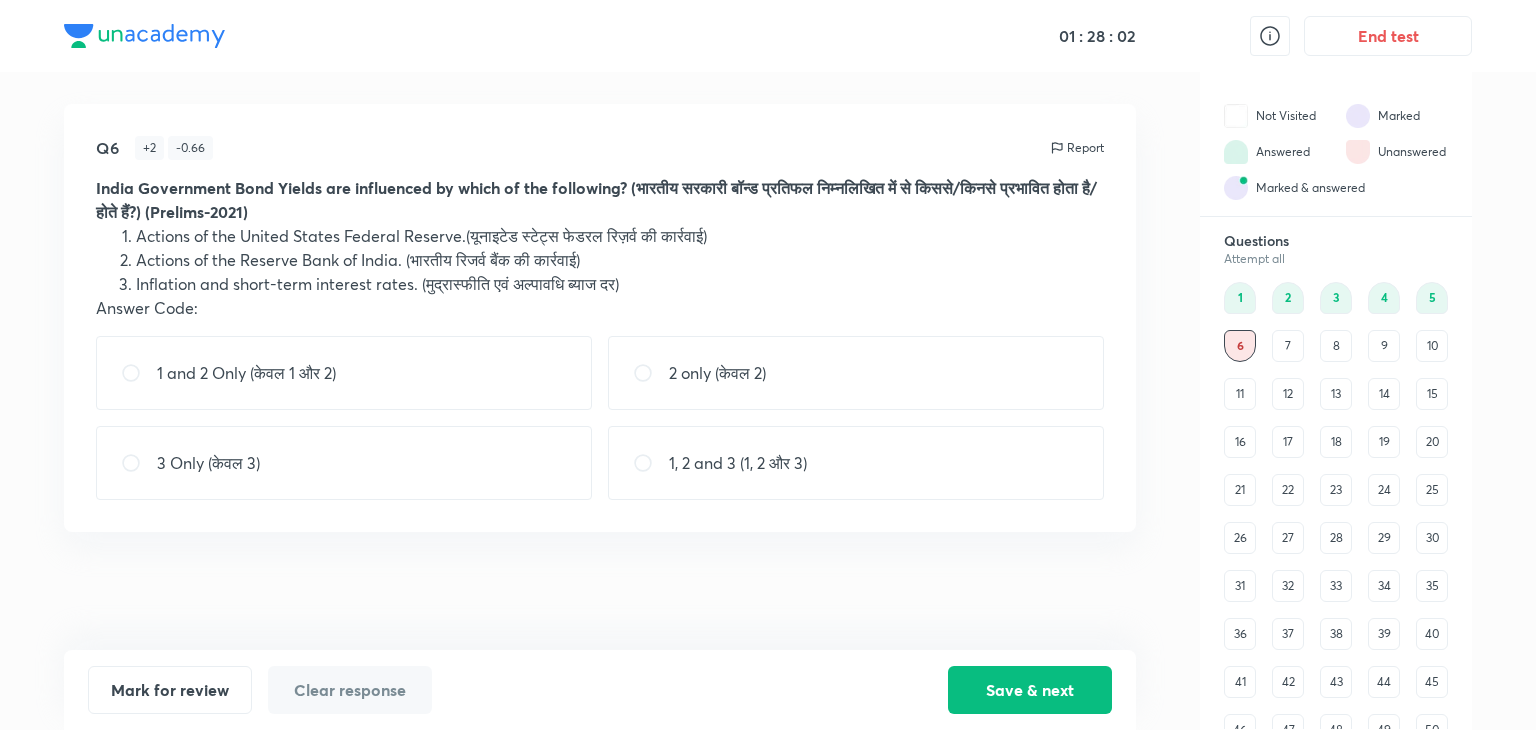 click on "1, 2 and 3 (1, 2 और 3)" at bounding box center (856, 463) 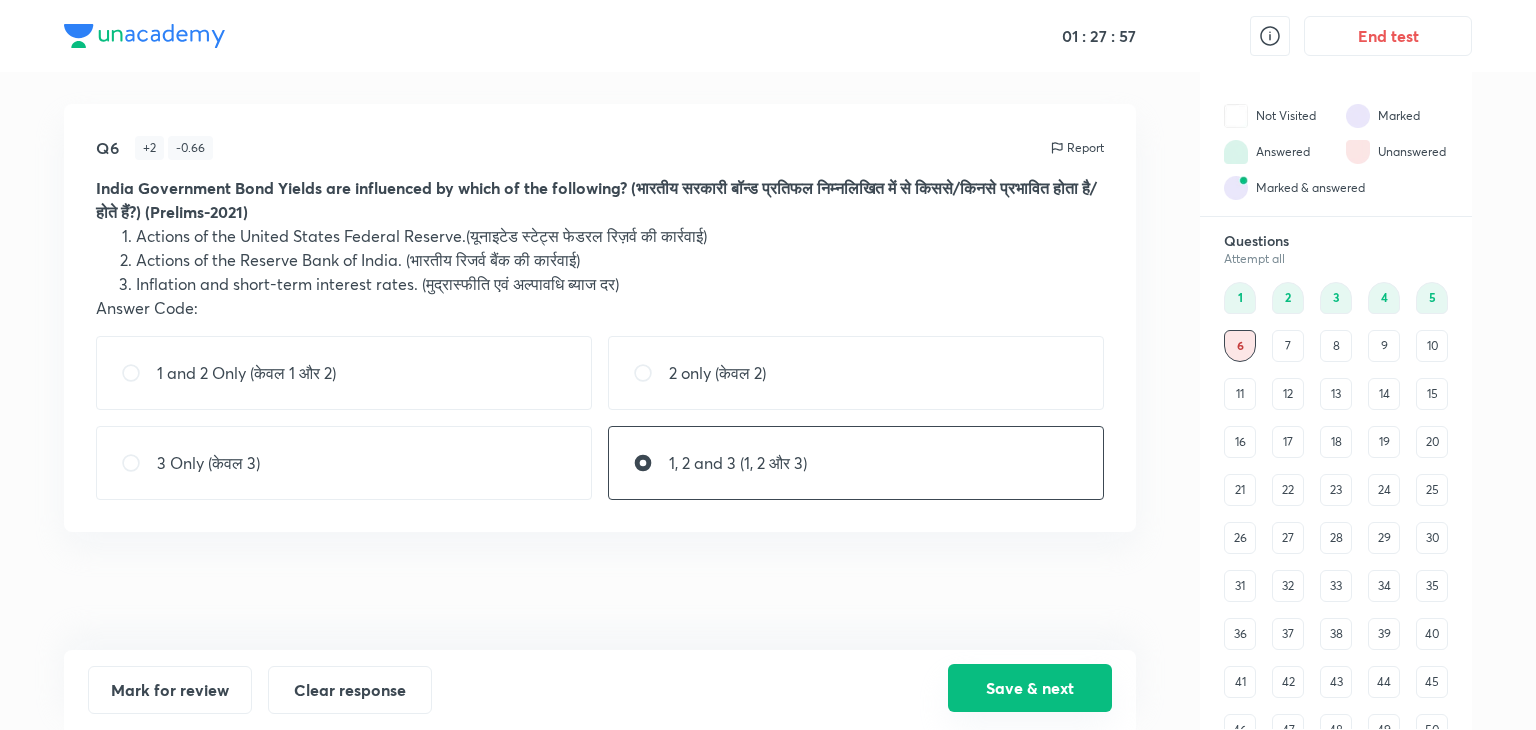 click on "Save & next" at bounding box center [1030, 688] 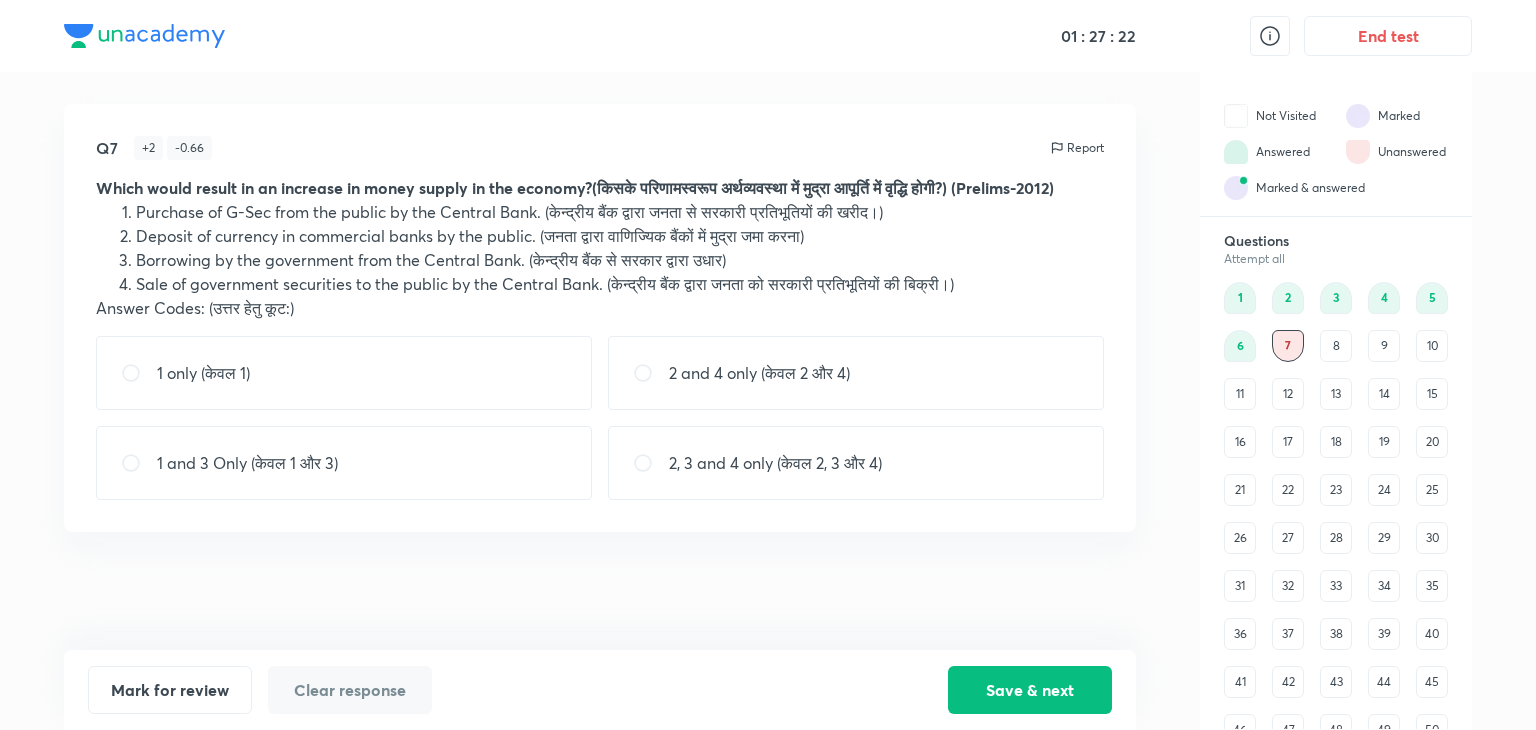 click on "1 and 3 Only (केवल 1 और 3)" at bounding box center (344, 463) 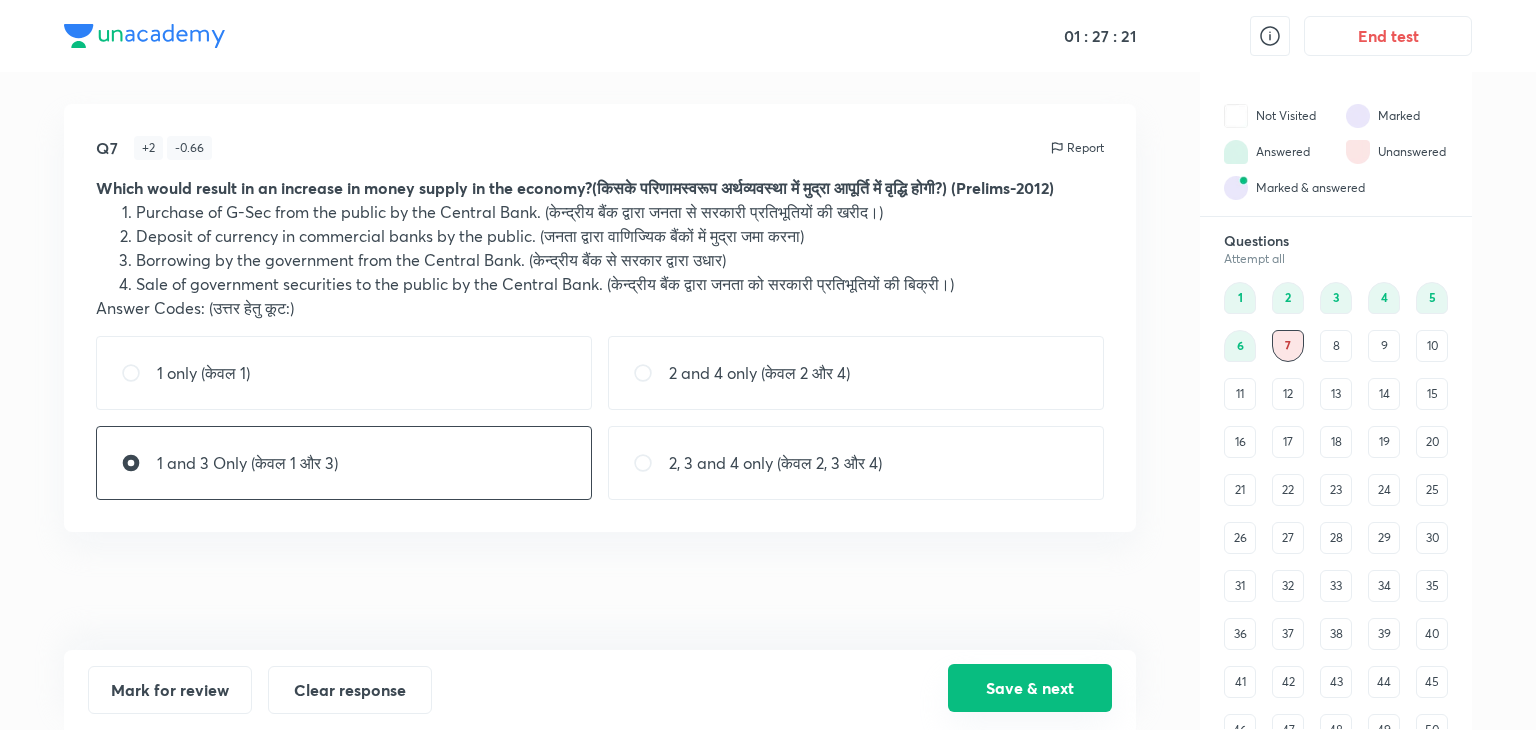 click on "Save & next" at bounding box center [1030, 688] 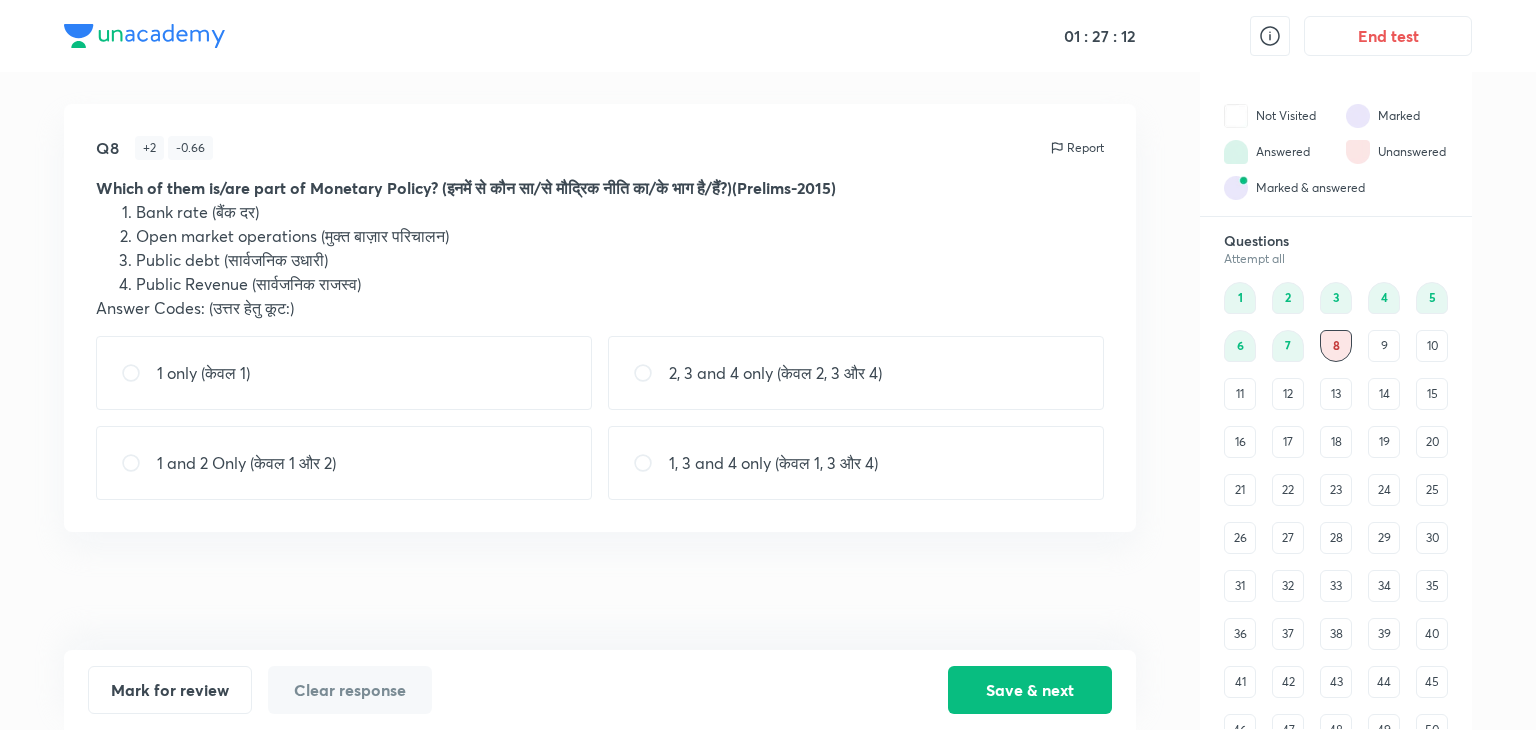 click on "1 and 2 Only (केवल 1 और 2)" at bounding box center [344, 463] 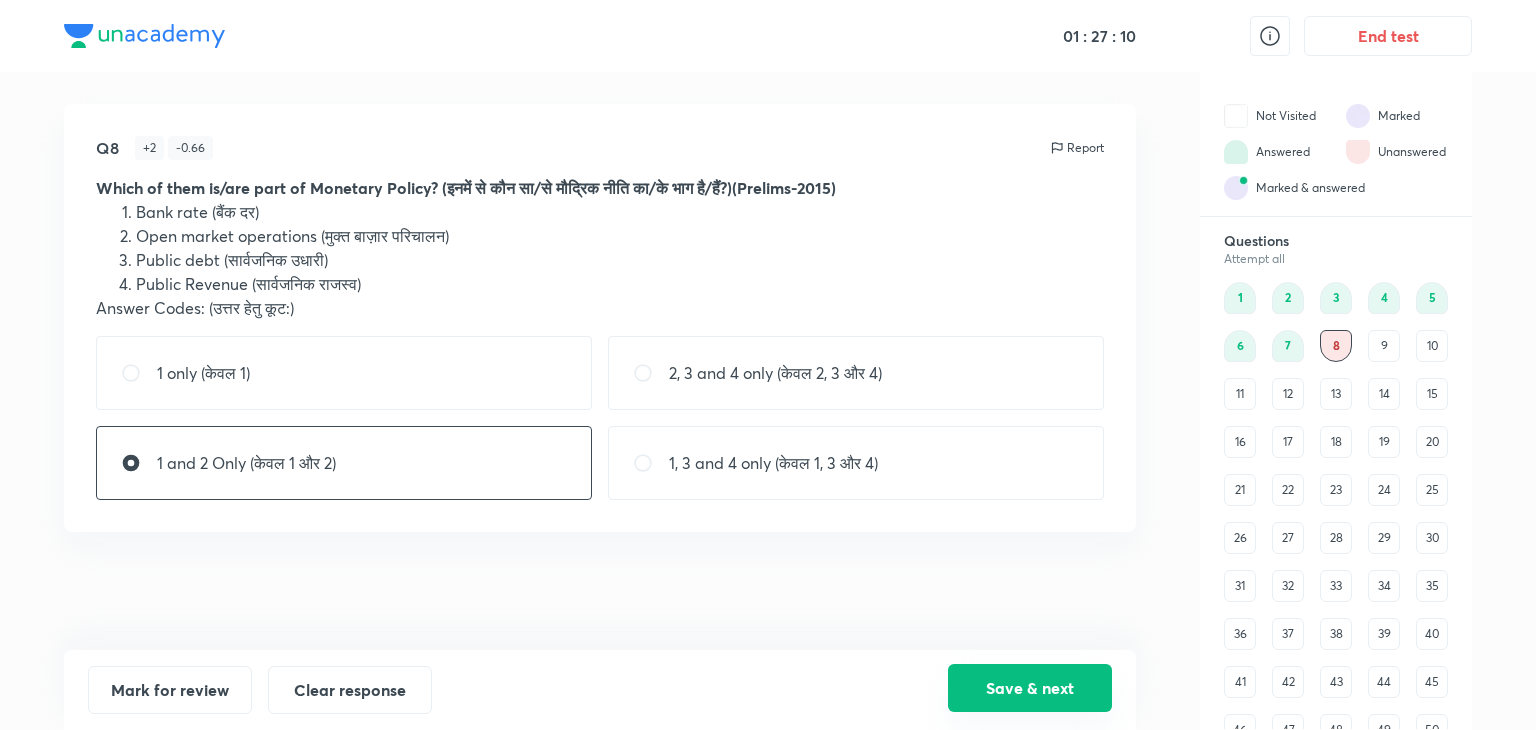 click on "Save & next" at bounding box center [1030, 688] 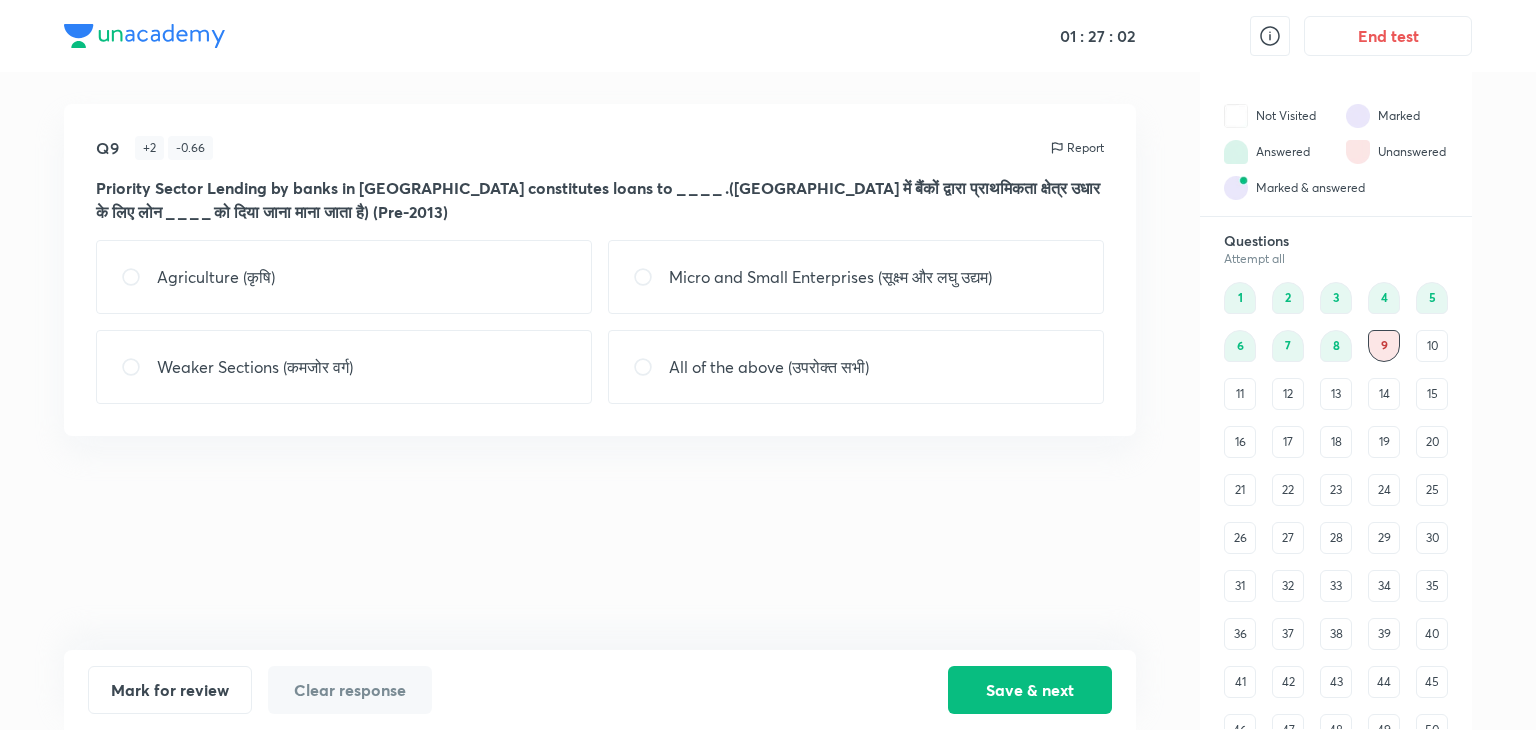 click on "All of the above (उपरोक्त सभी)" at bounding box center (856, 367) 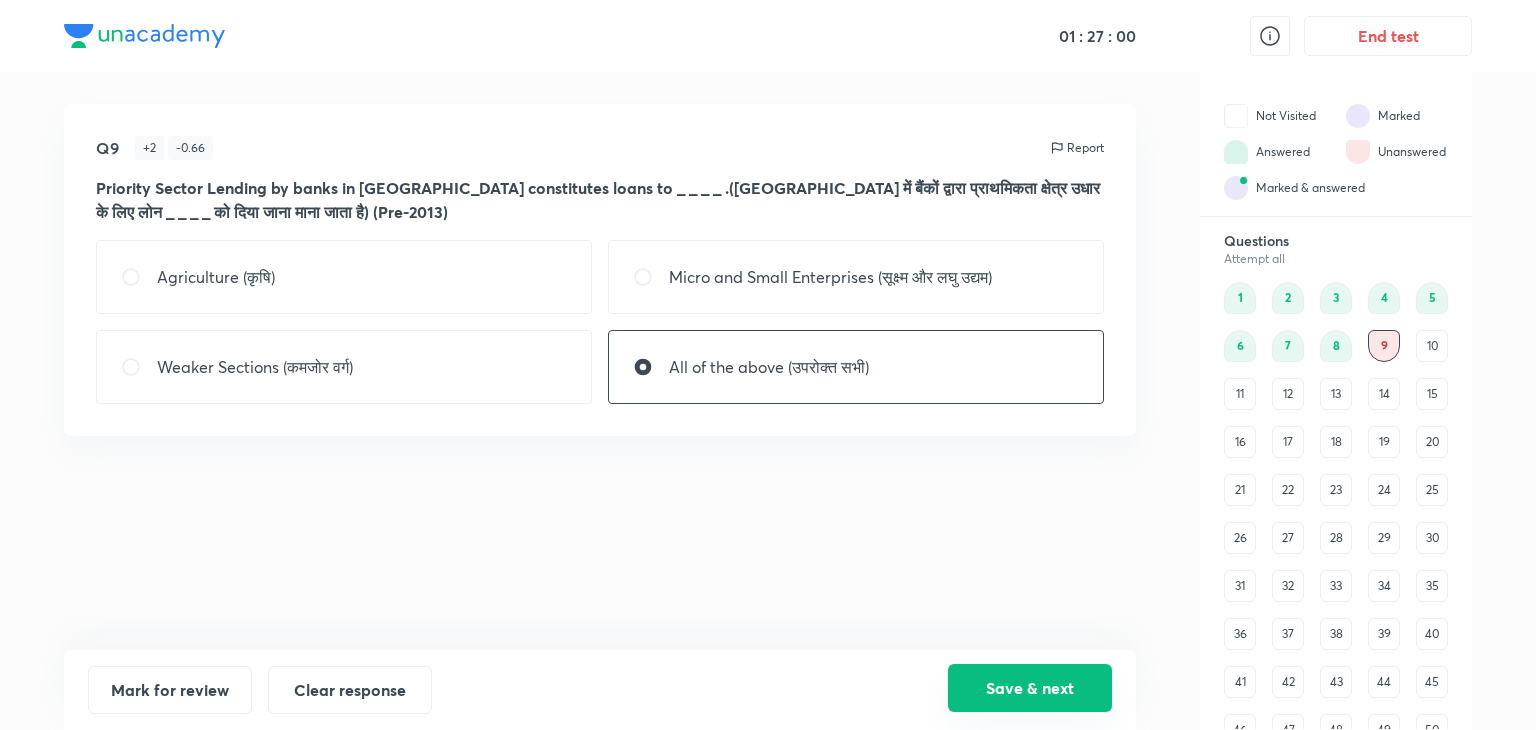 click on "Save & next" at bounding box center (1030, 688) 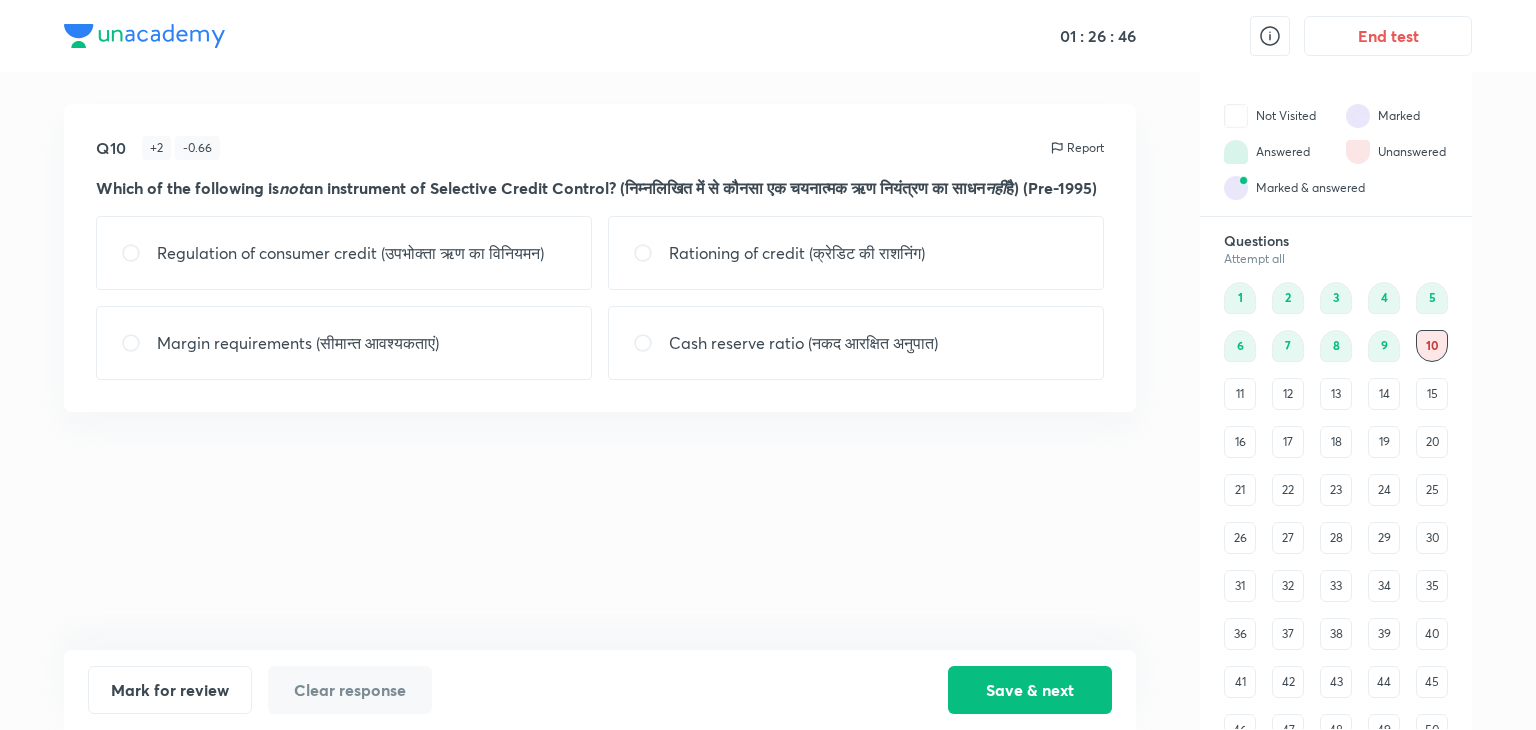 click on "Cash reserve ratio (नकद आरक्षित अनुपात)" at bounding box center [803, 343] 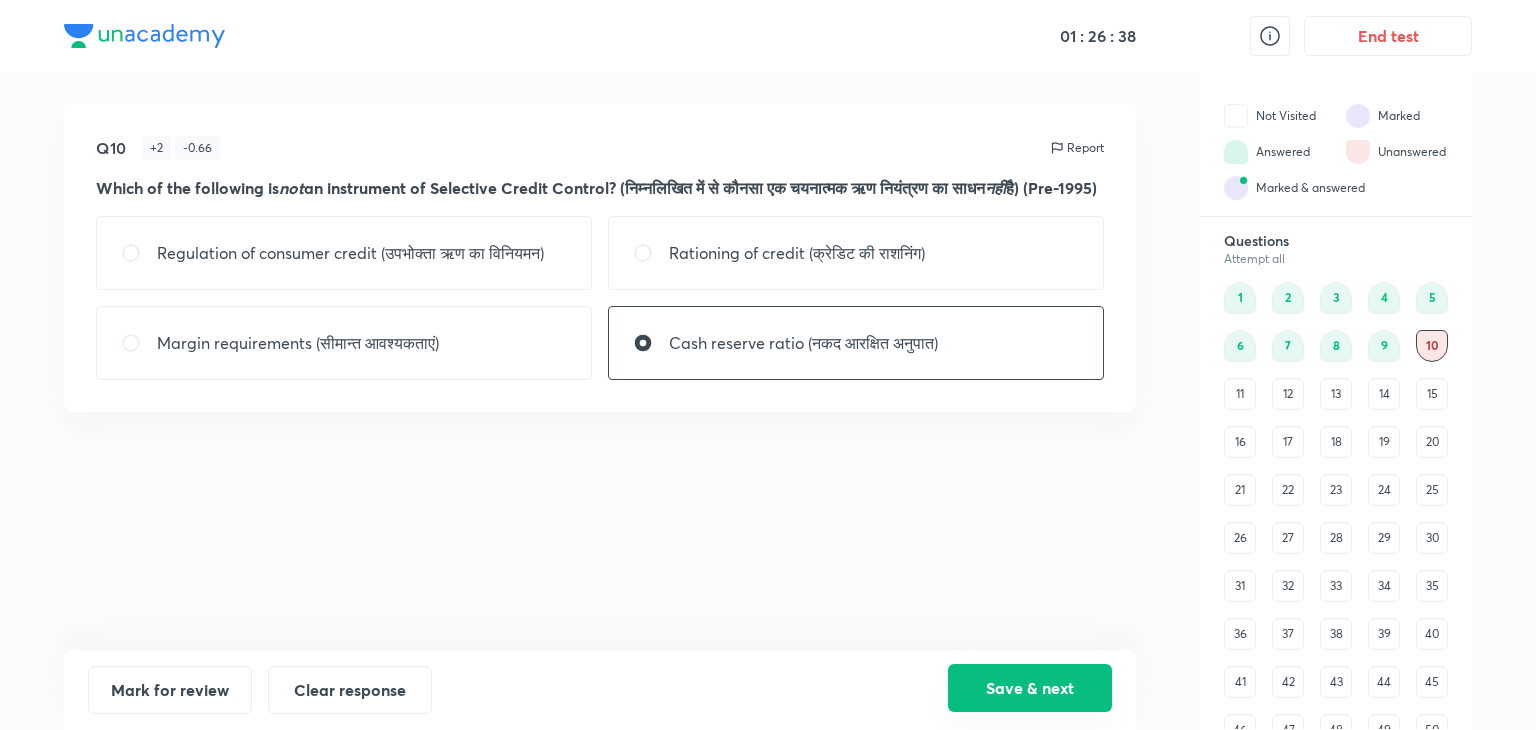 click on "Save & next" at bounding box center [1030, 688] 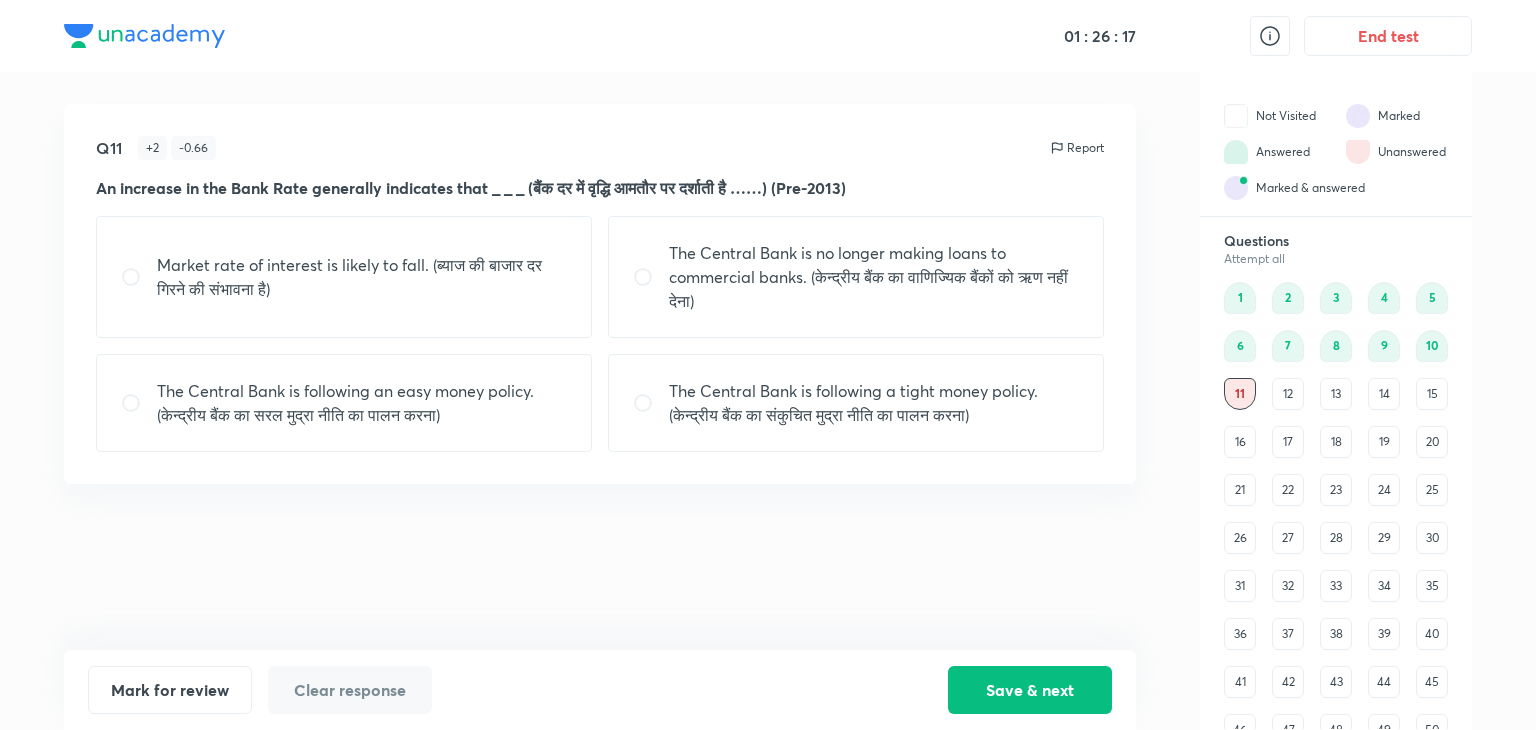 click on "The Central Bank is following a tight money policy. (केन्द्रीय बैंक का संकुचित मुद्रा नीति का पालन करना)" at bounding box center [874, 403] 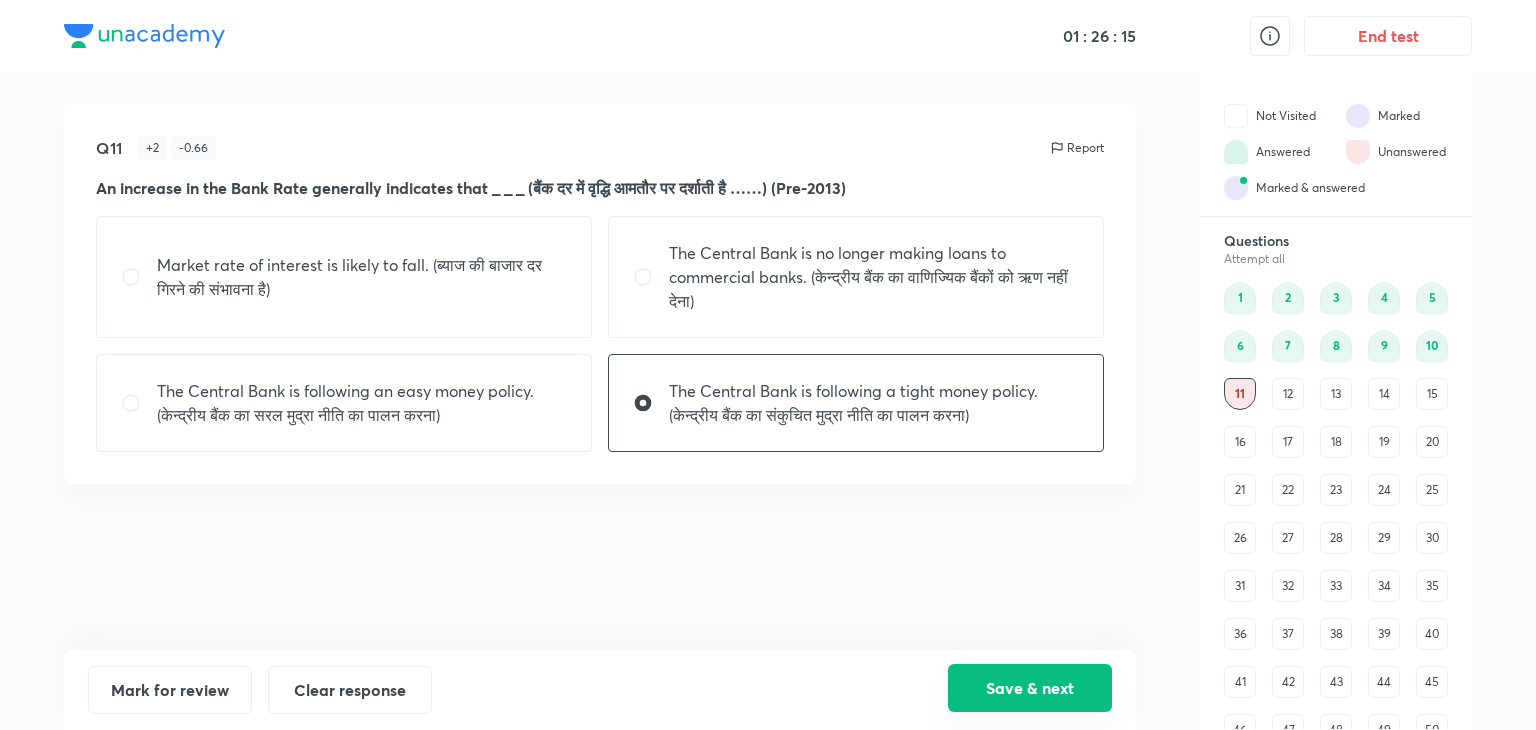 click on "Save & next" at bounding box center [1030, 688] 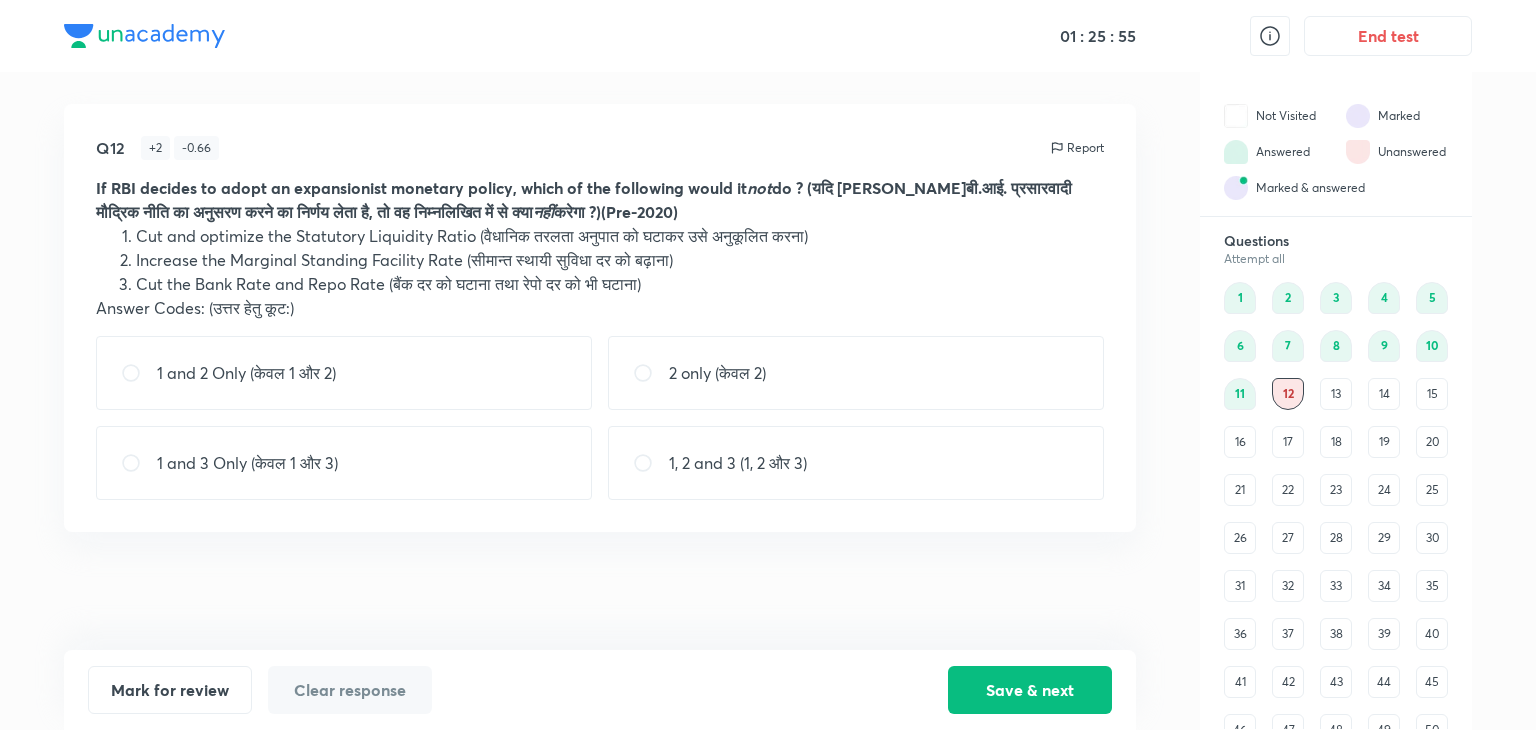 click on "1 and 3 Only (केवल 1 और 3)" at bounding box center [344, 463] 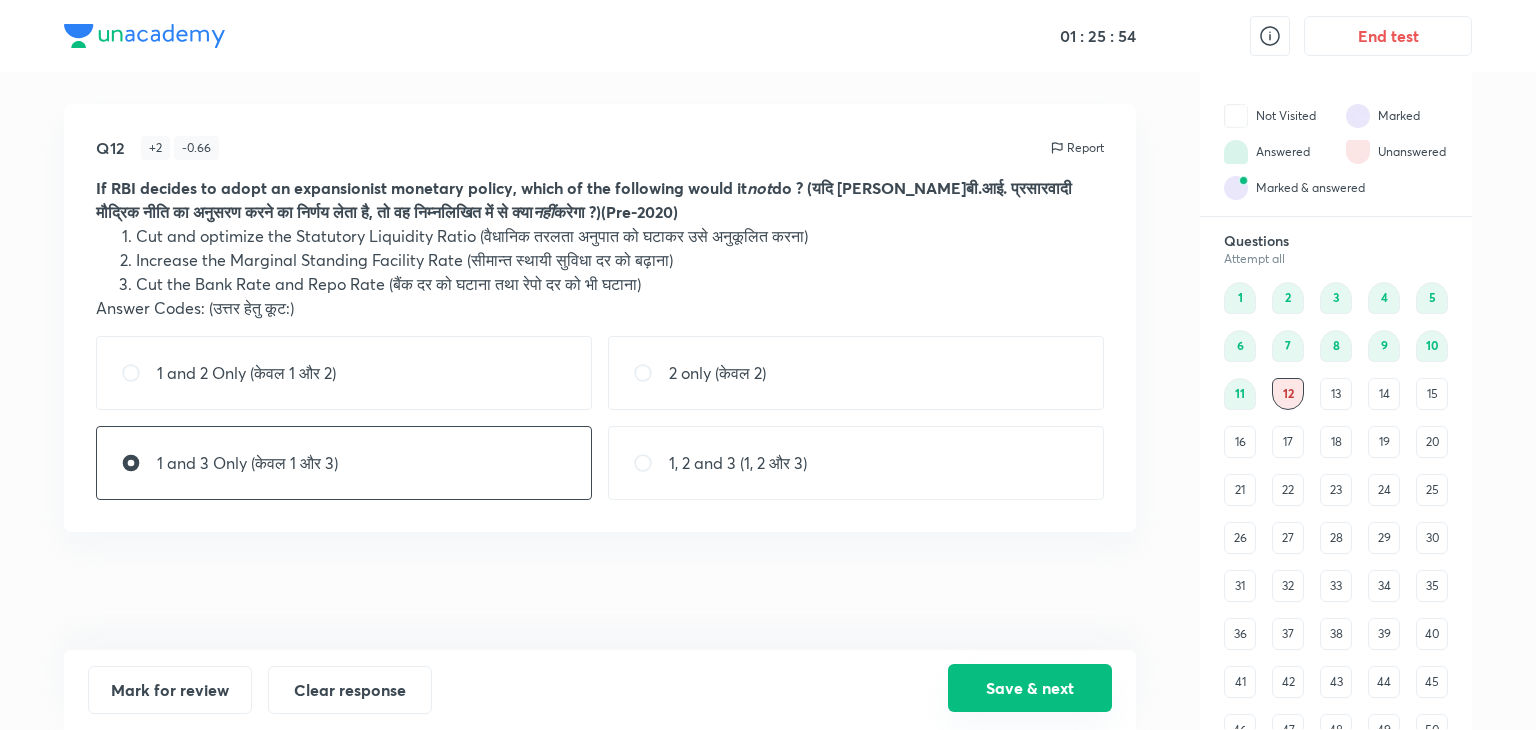 click on "Save & next" at bounding box center [1030, 688] 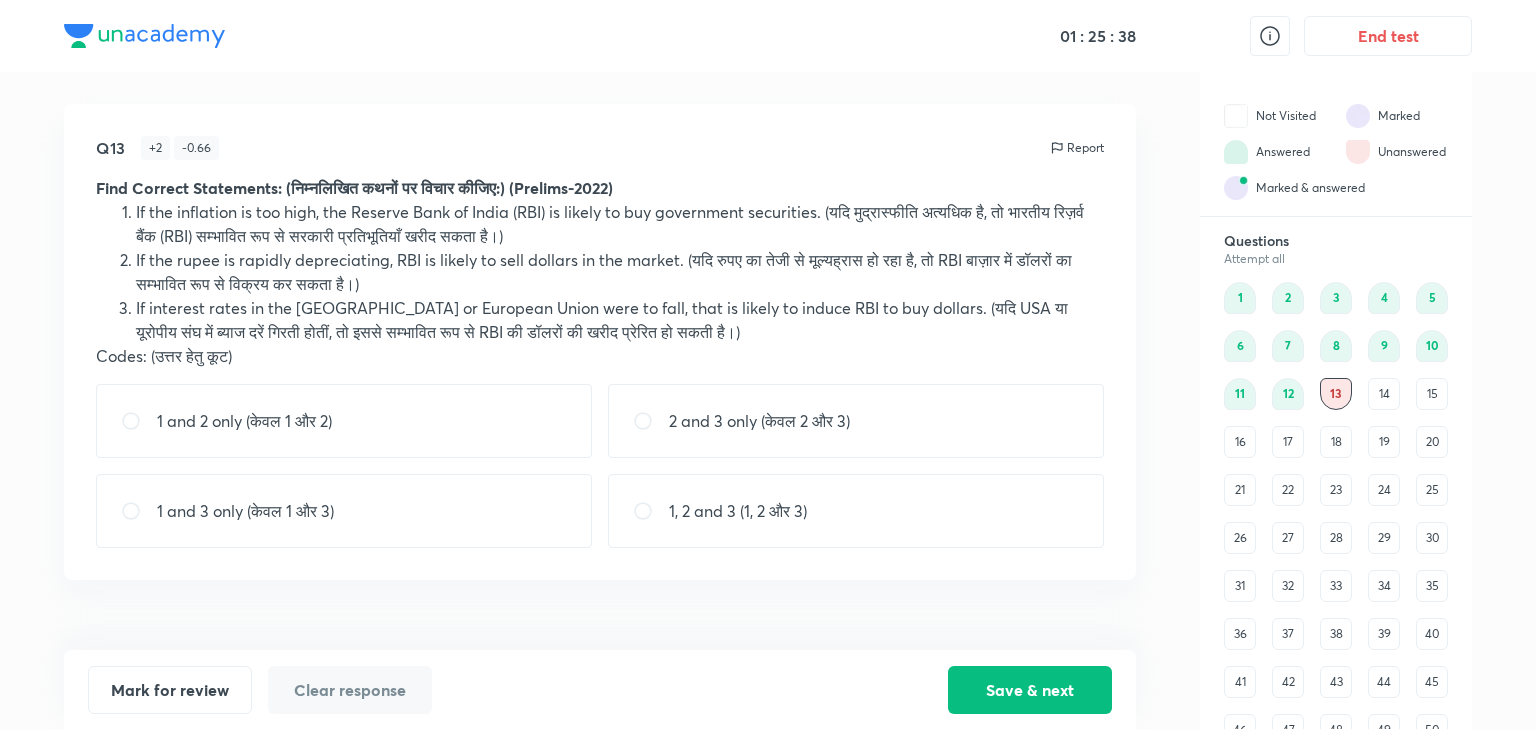 click on "2 and 3 only (केवल 2 और 3)" at bounding box center (856, 421) 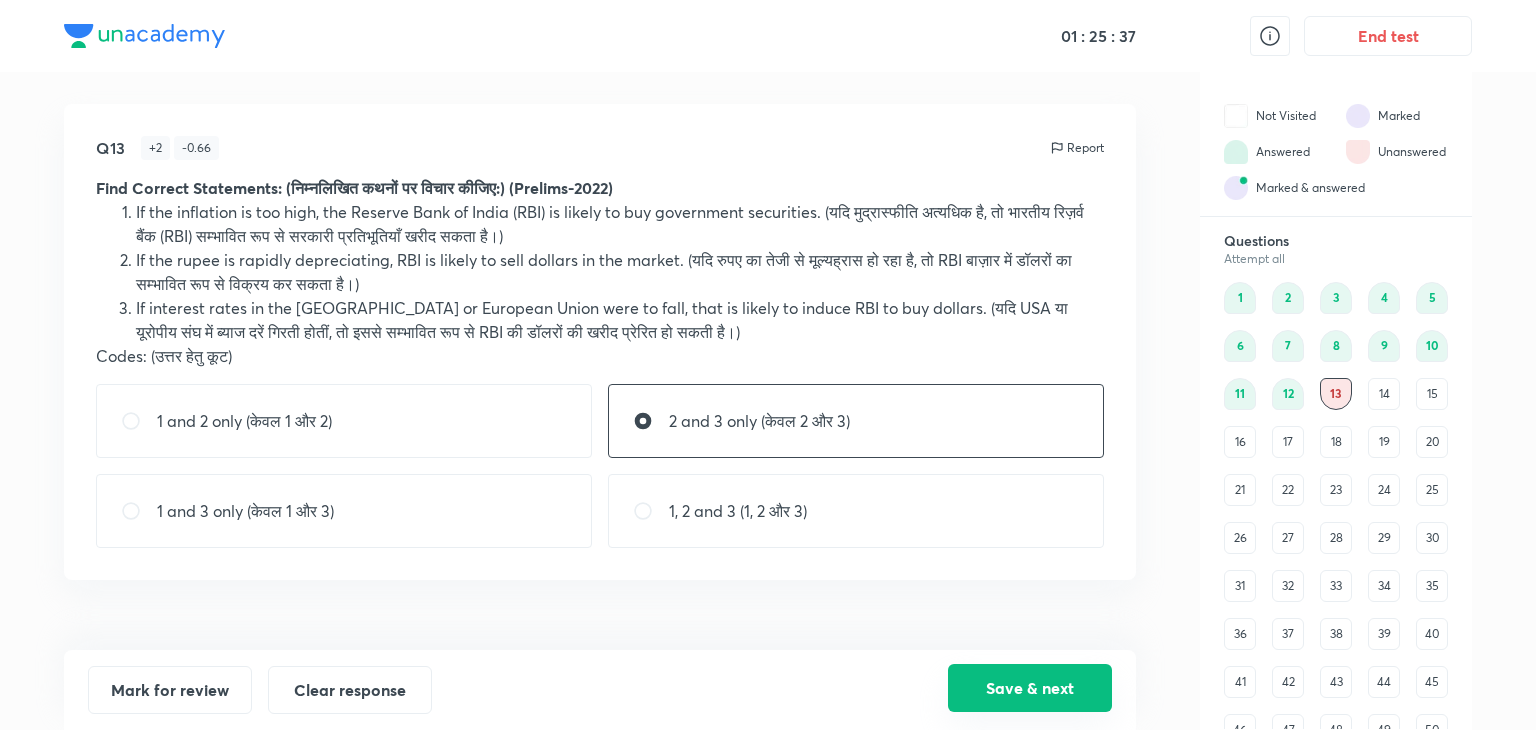 click on "Save & next" at bounding box center (1030, 688) 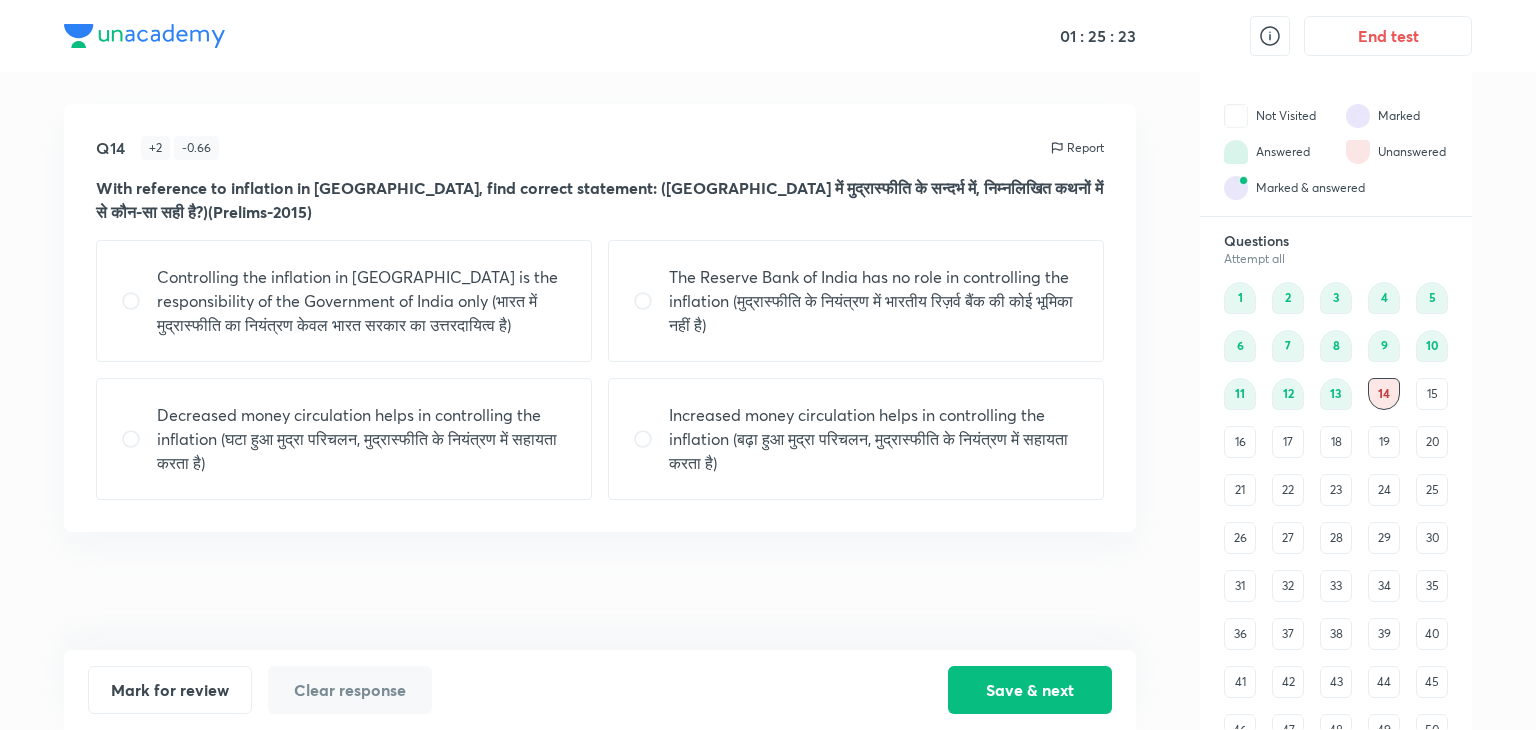click on "Decreased money circulation helps in controlling the inflation (घटा हुआ मुद्रा परिचलन, मुद्रास्फीति के नियंत्रण में सहायता करता है)" at bounding box center (362, 439) 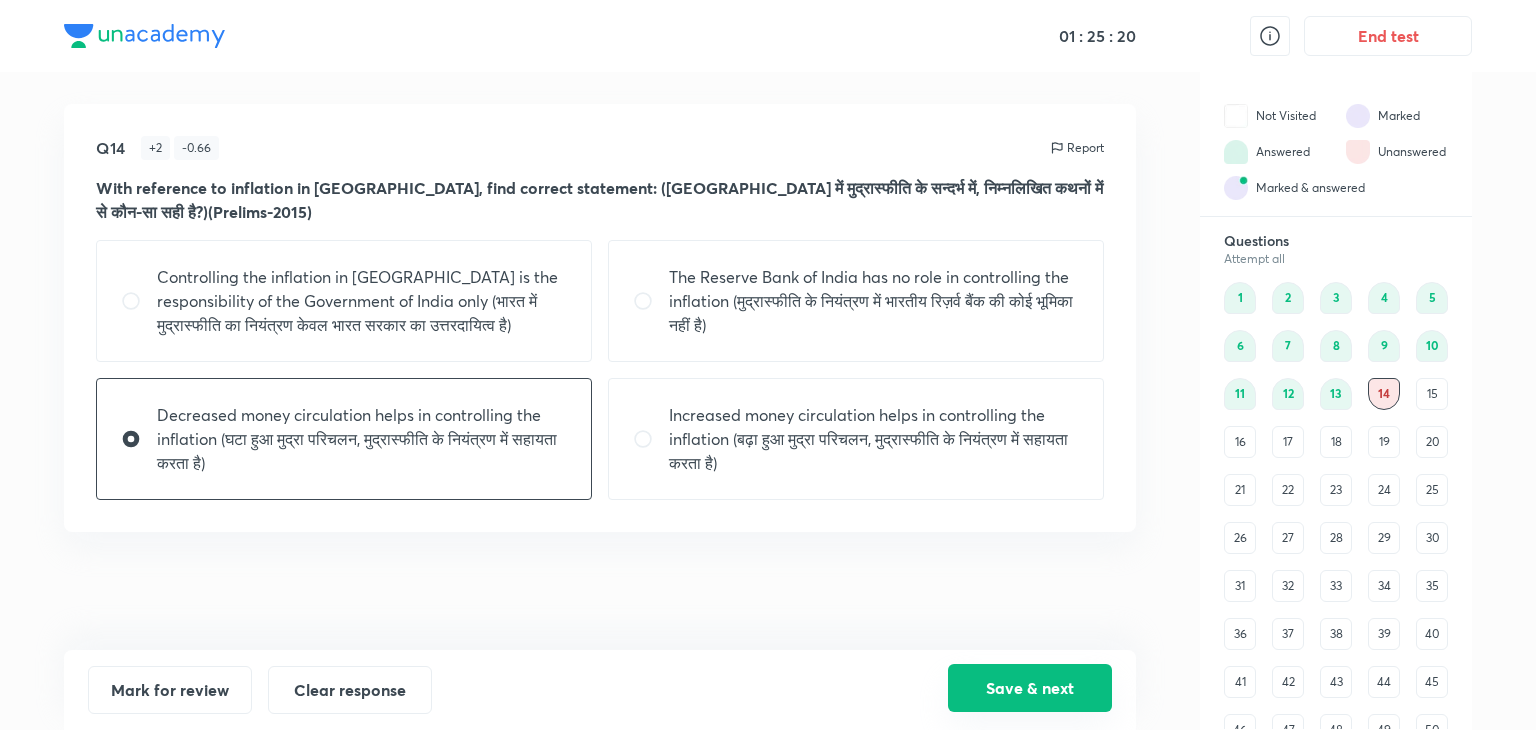 click on "Save & next" at bounding box center [1030, 688] 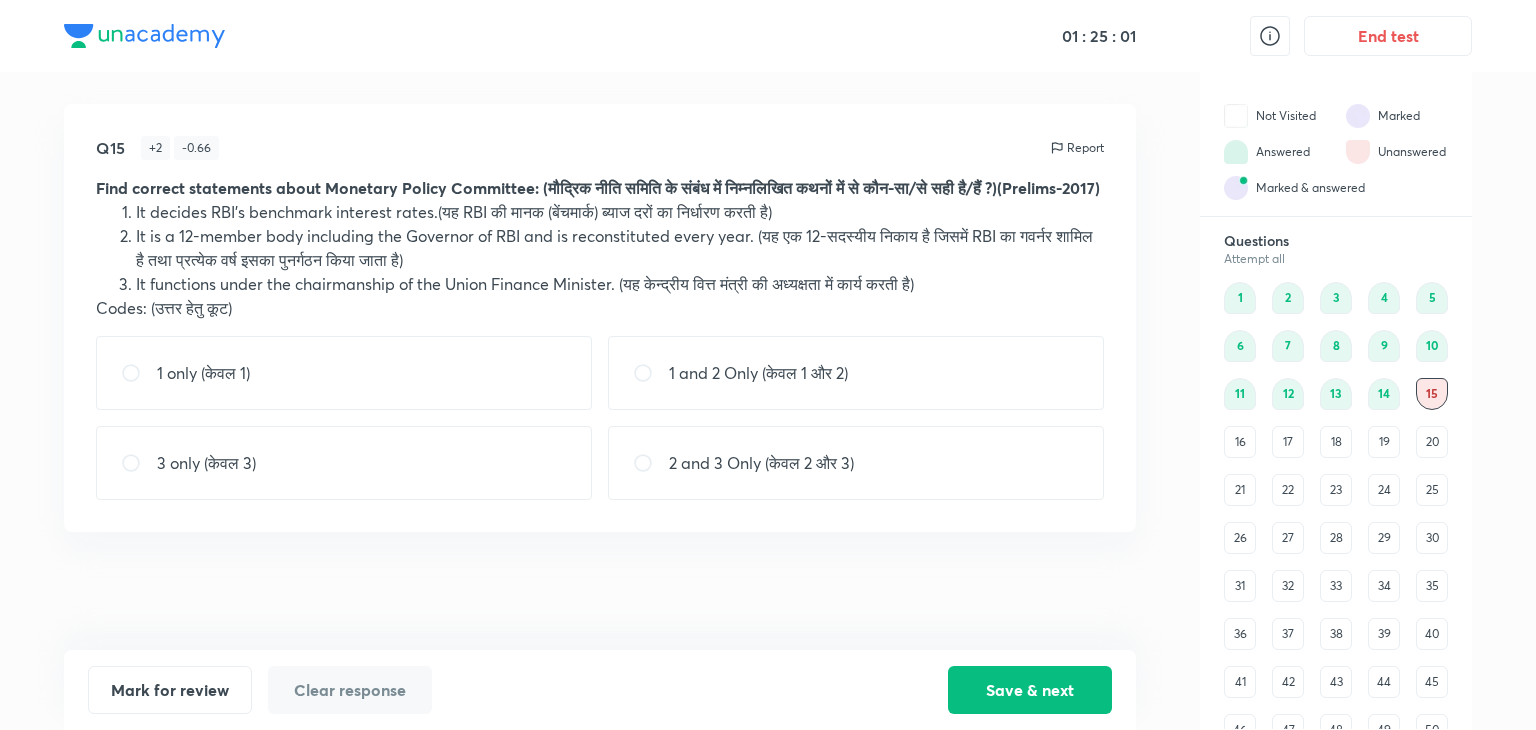 drag, startPoint x: 460, startPoint y: 309, endPoint x: 536, endPoint y: 309, distance: 76 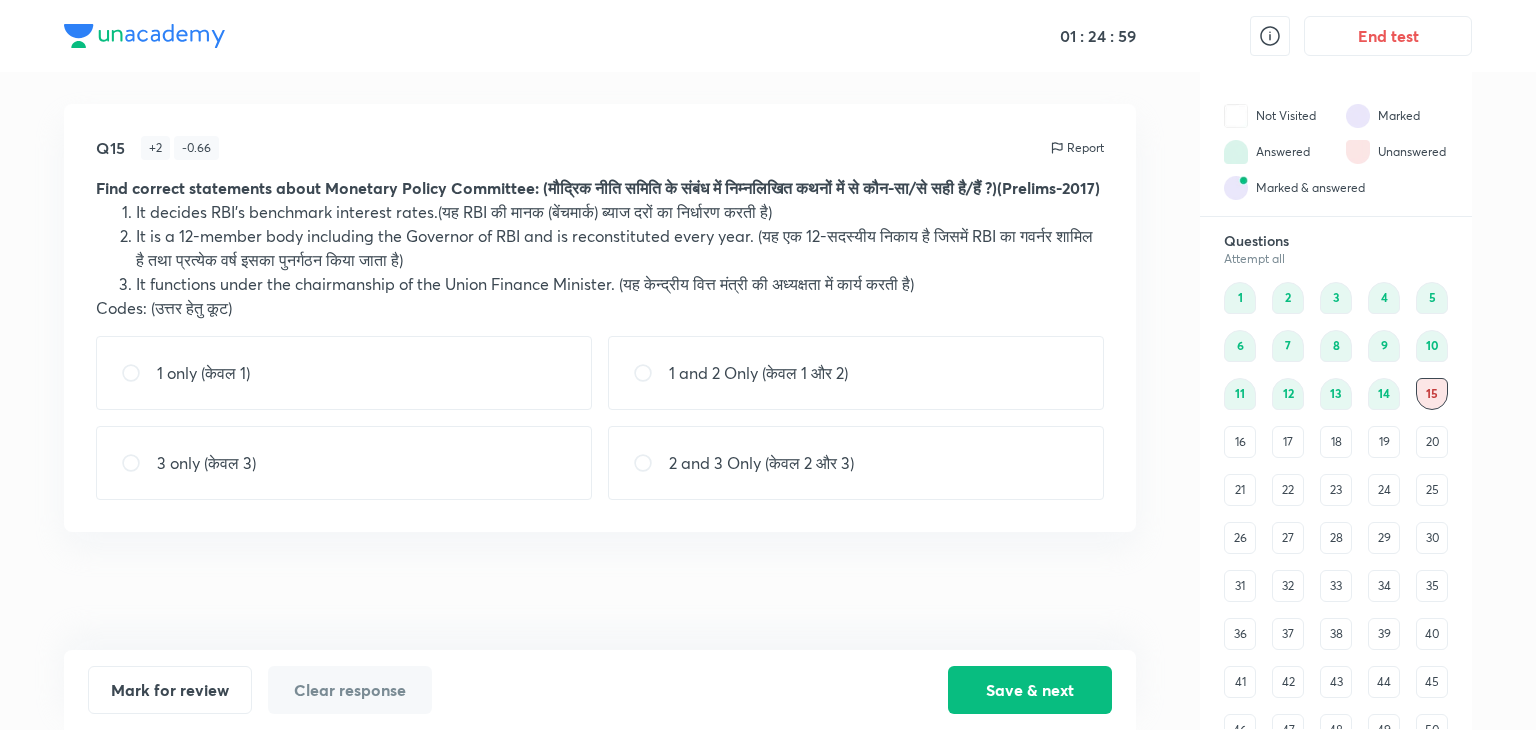 click on "1 only (केवल 1)" at bounding box center [344, 373] 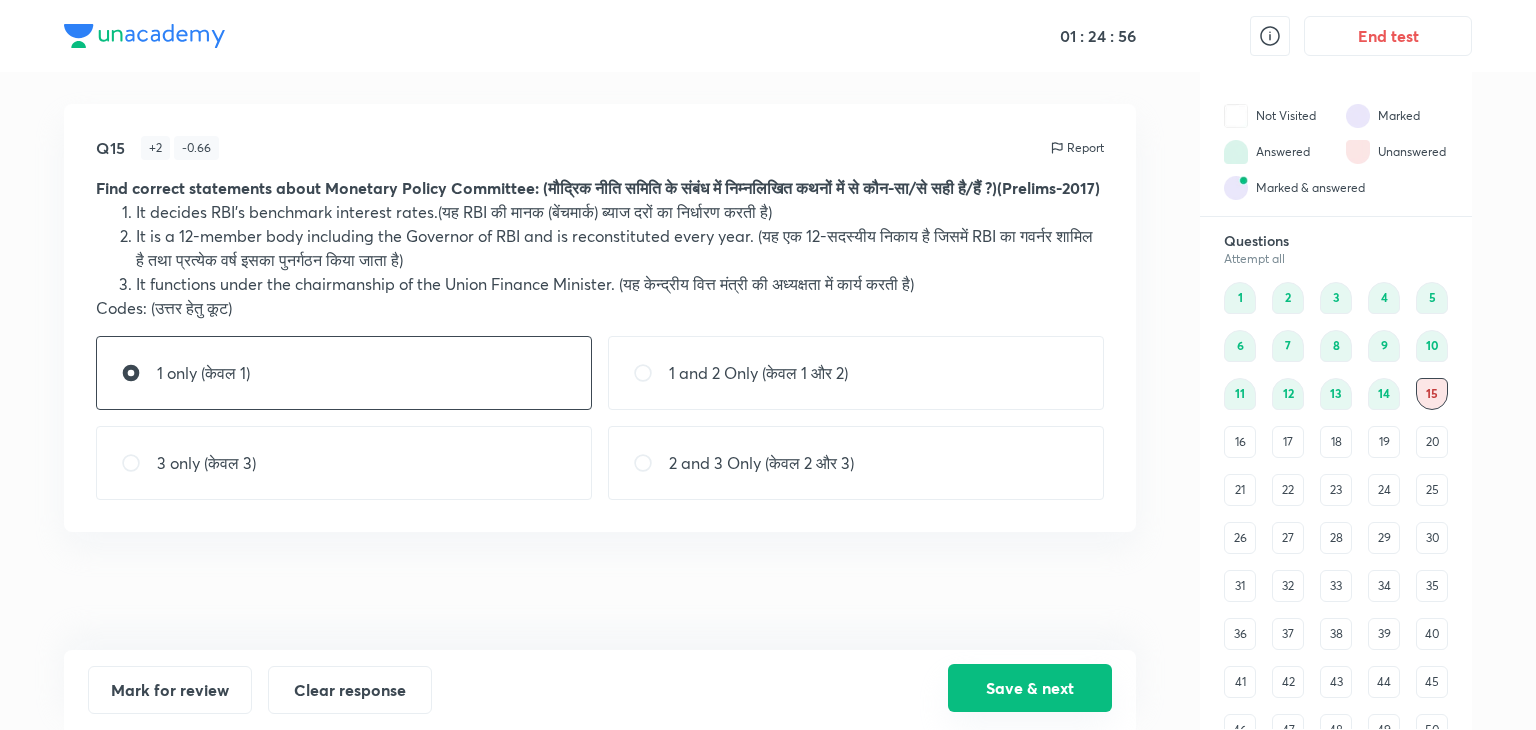 click on "Save & next" at bounding box center (1030, 688) 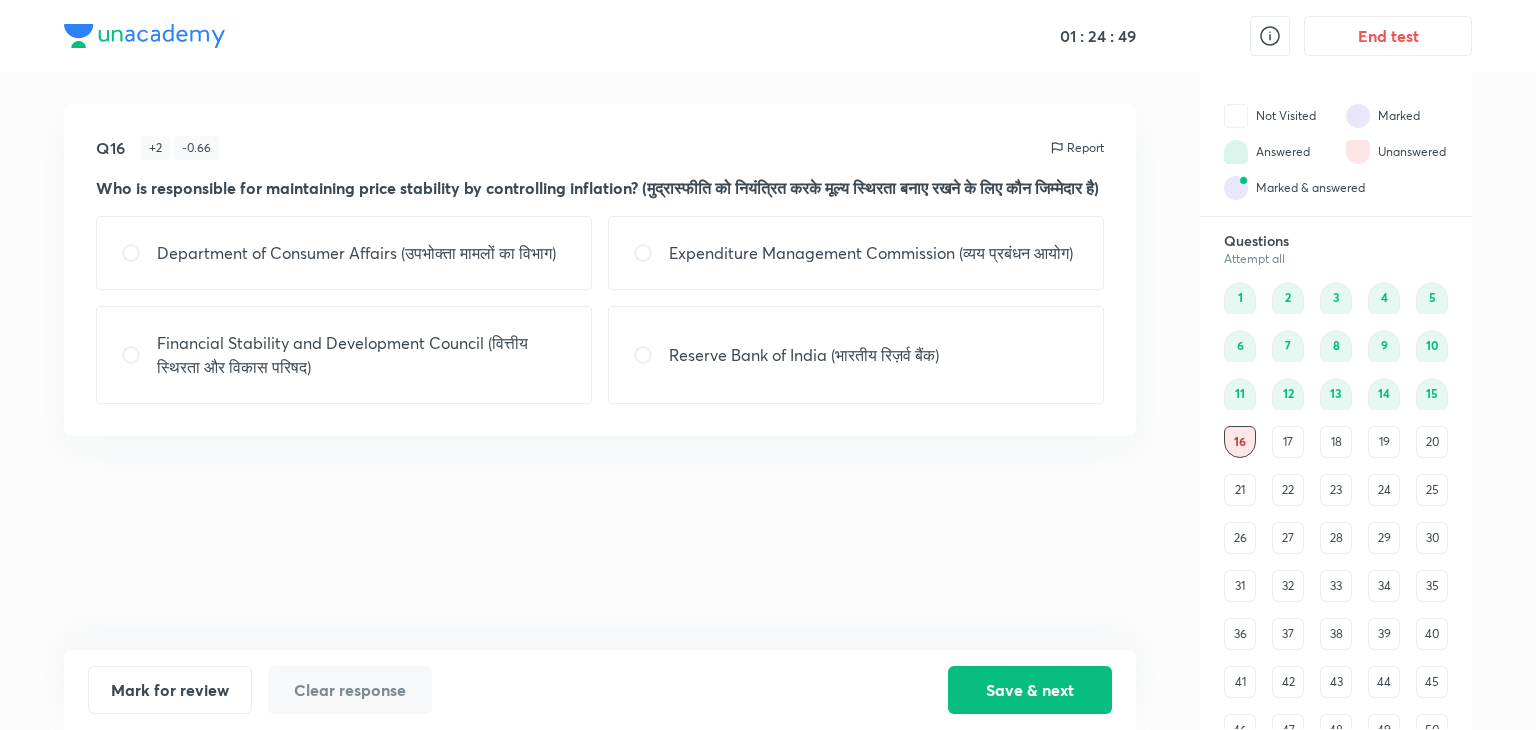 click on "Reserve Bank of India (भारतीय रिज़र्व बैंक)" at bounding box center [856, 355] 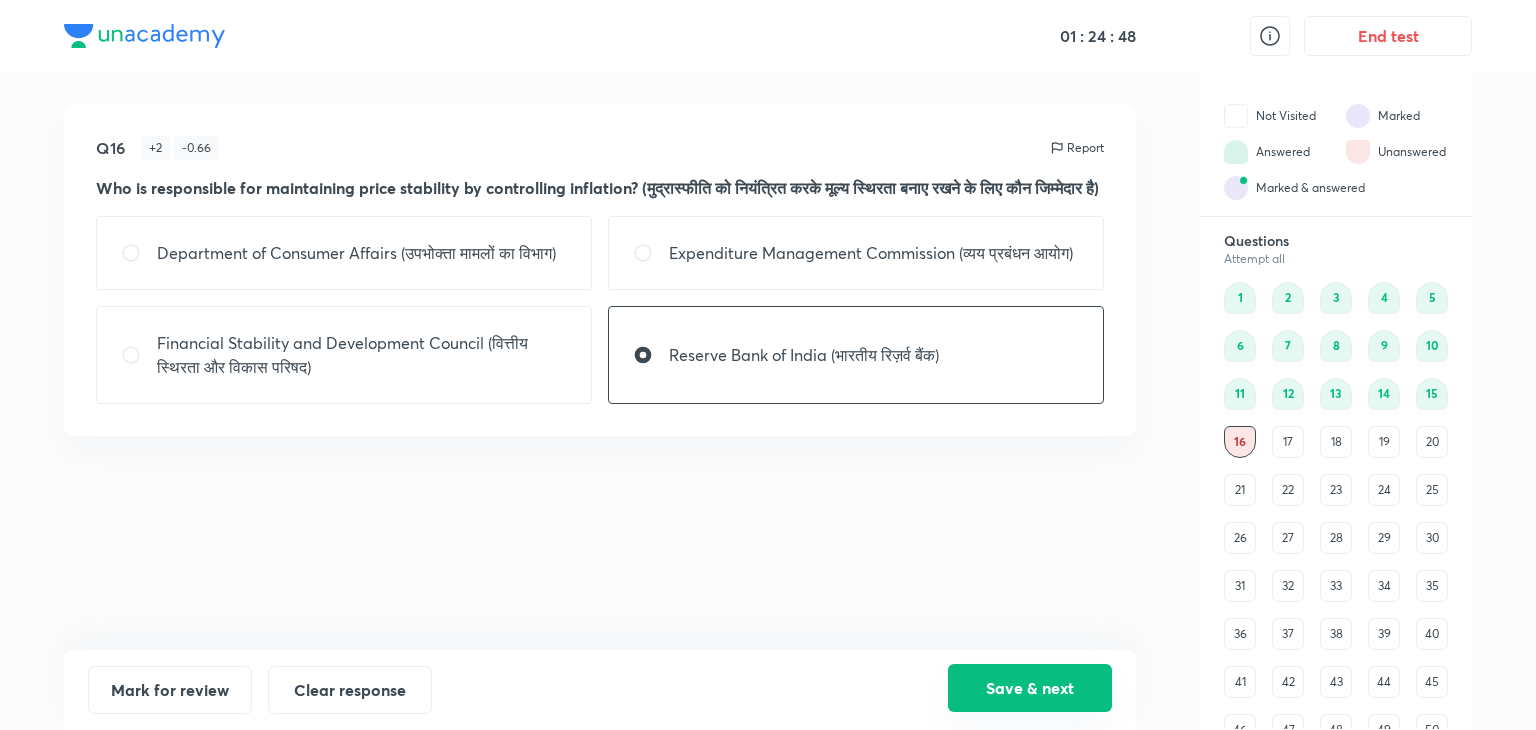 click on "Save & next" at bounding box center (1030, 688) 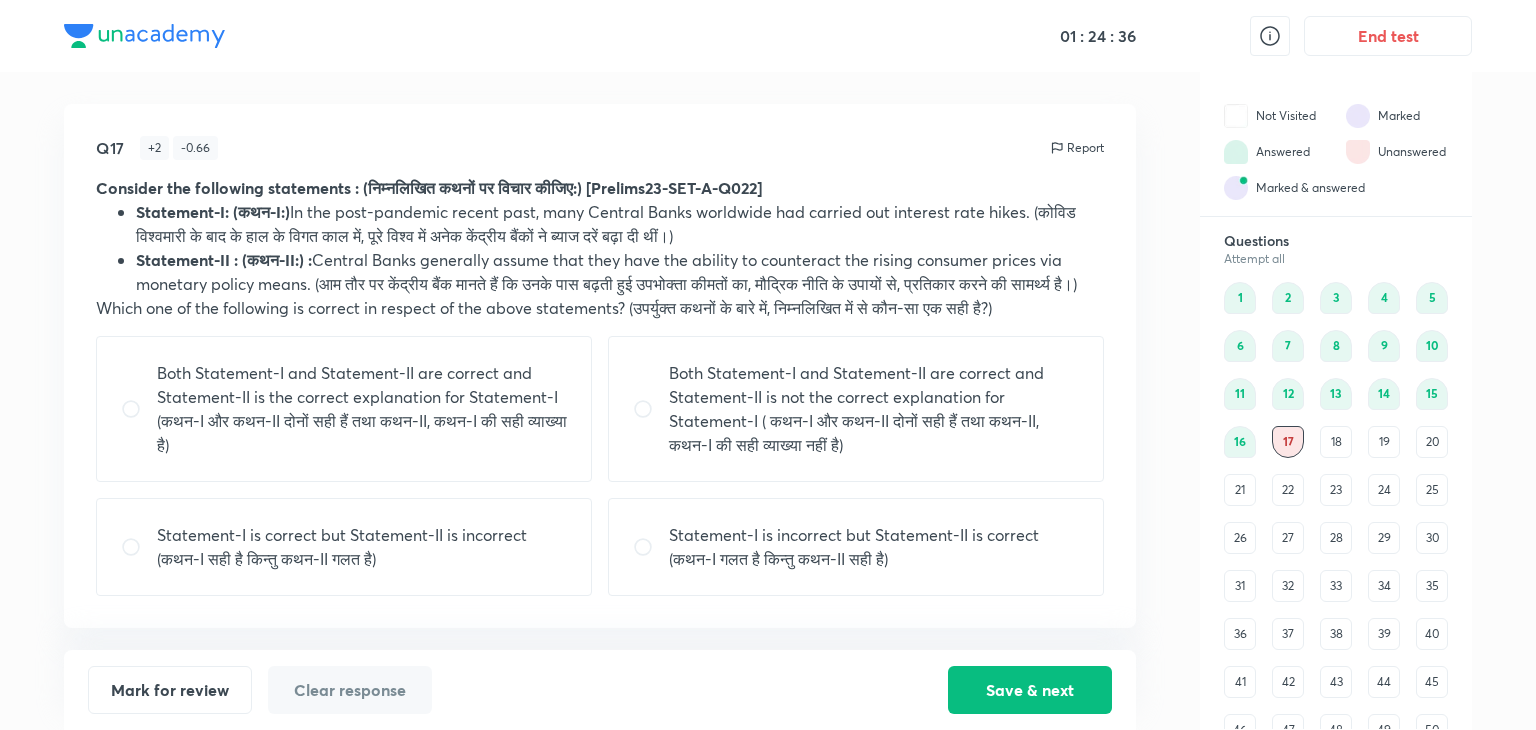 click on "Both Statement-I and Statement-II are correct and Statement-II is the correct explanation for Statement-I (कथन-I और कथन-II दोनों सही हैं तथा कथन-II, कथन-I की सही व्याख्या है)" at bounding box center [362, 409] 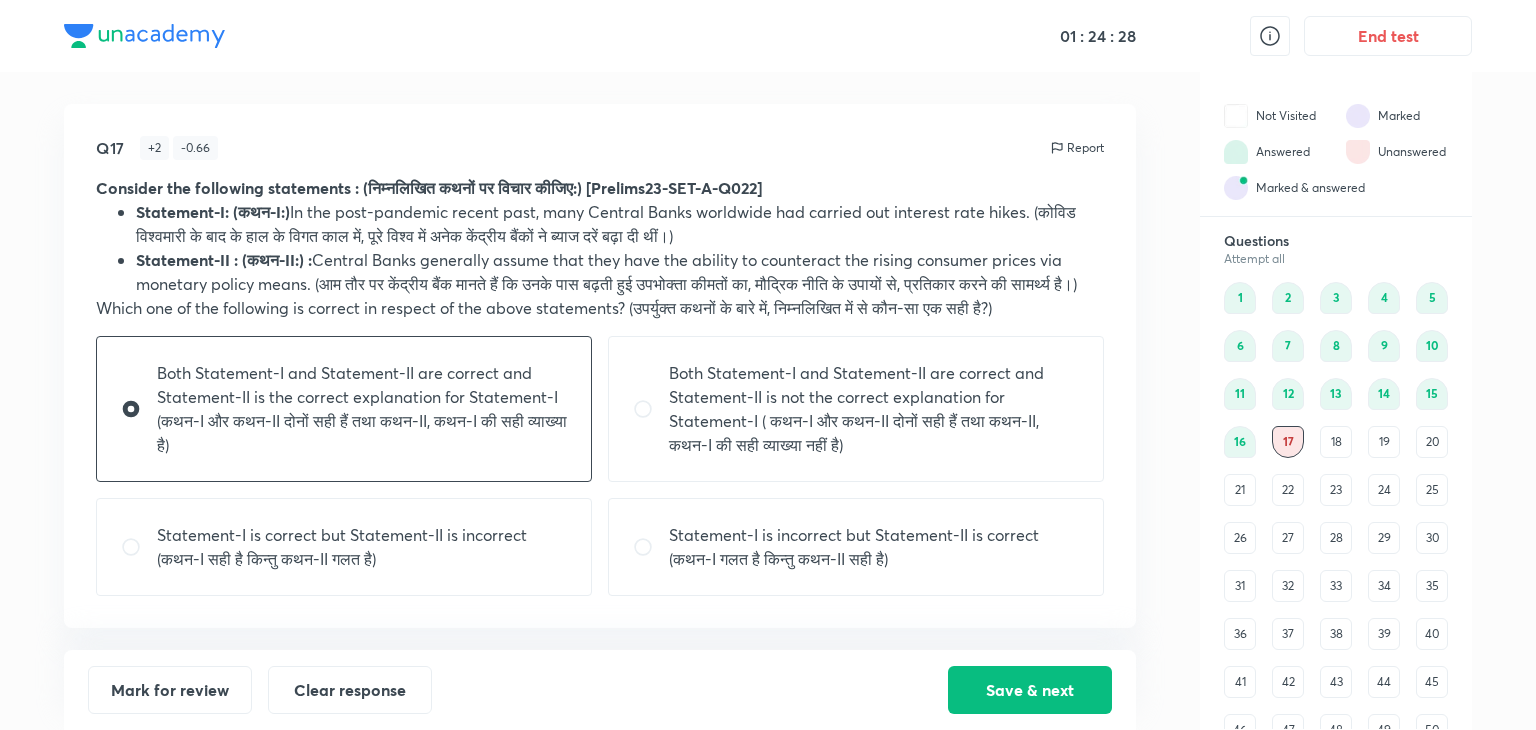 click on "Statement-I: (कथन-I:)  In the post-pandemic recent past, many Central Banks worldwide had carried out interest rate hikes. (कोविड विश्वमारी के बाद के हाल के विगत काल में, पूरे विश्व में अनेक केंद्रीय बैंकों ने ब्याज दरें बढ़ा दी थीं।)" at bounding box center [620, 224] 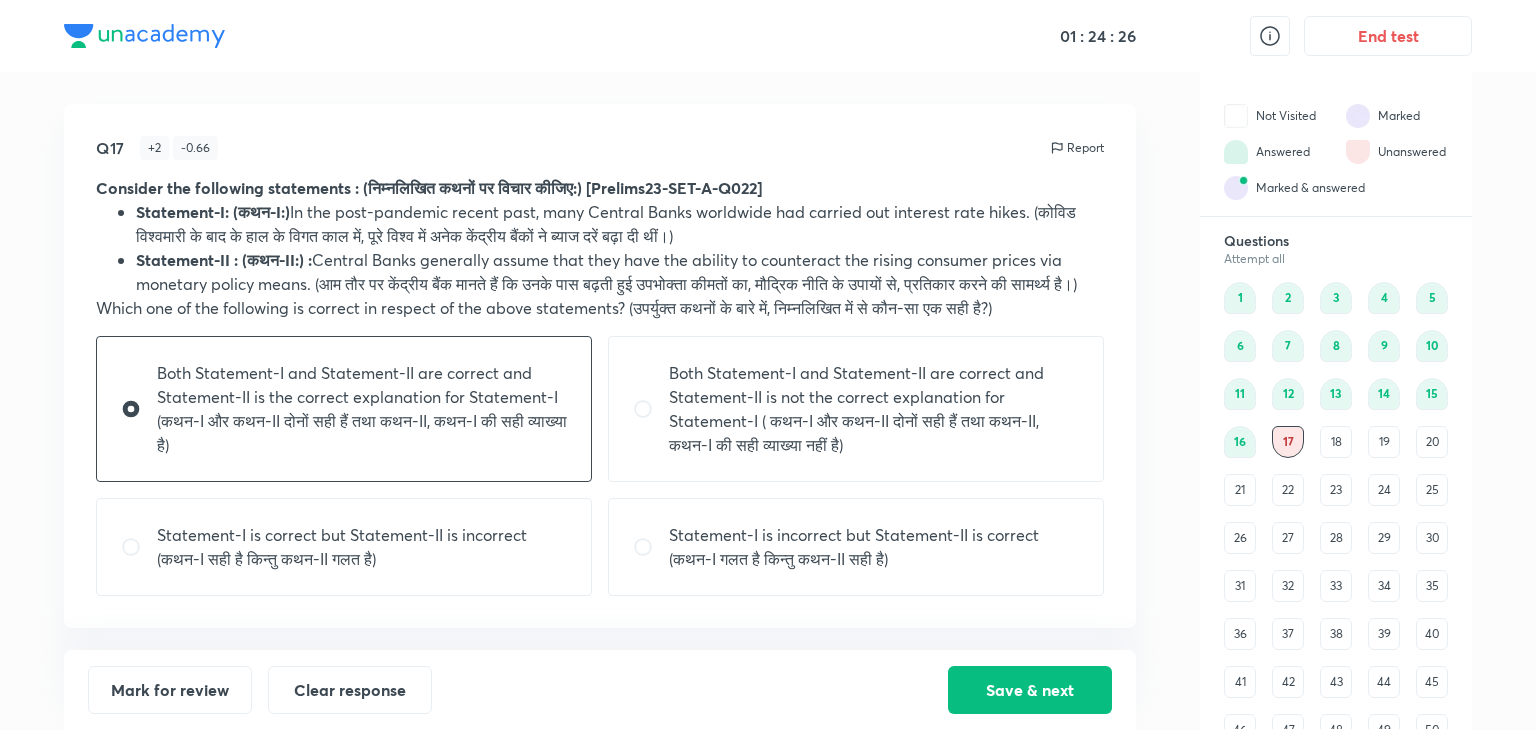 drag, startPoint x: 389, startPoint y: 215, endPoint x: 568, endPoint y: 223, distance: 179.17868 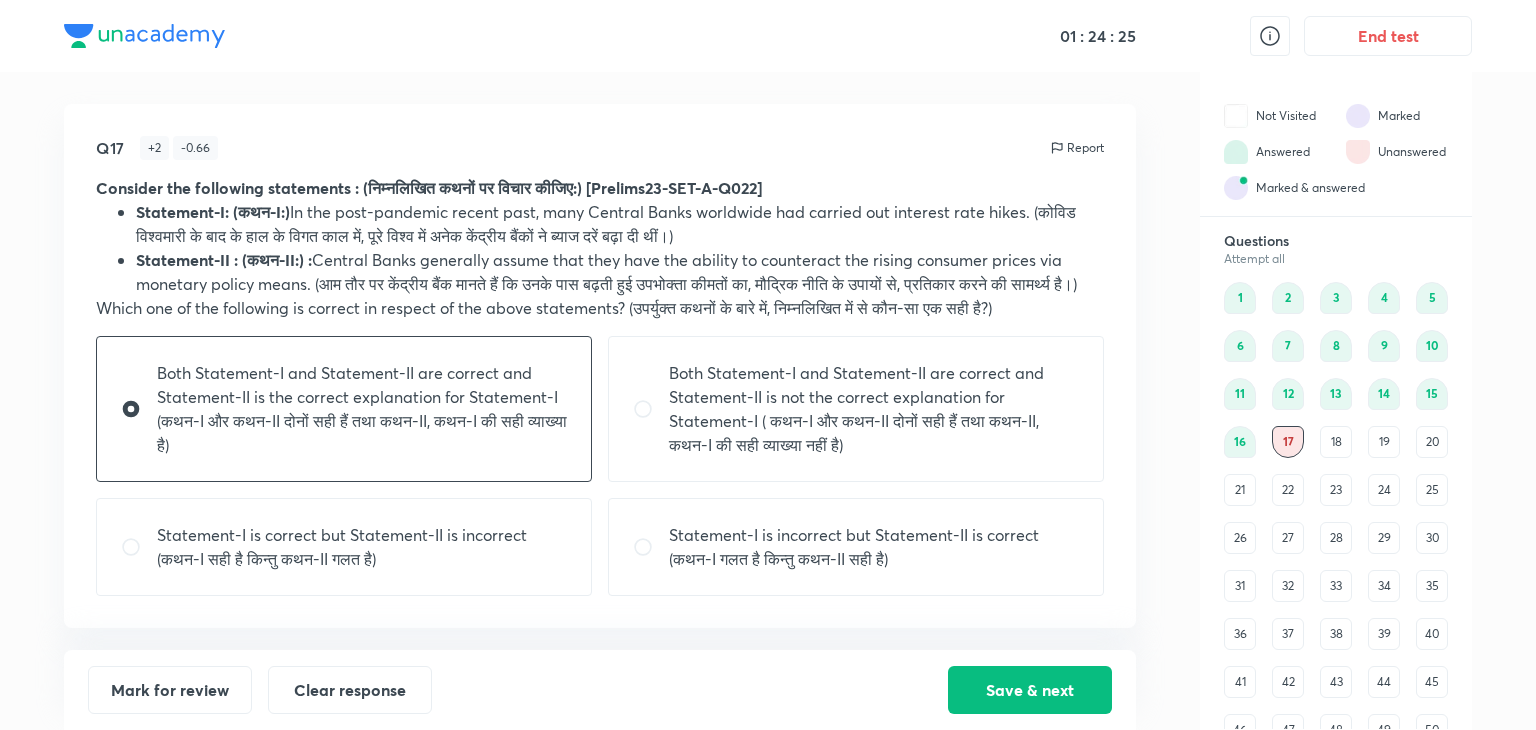 drag, startPoint x: 596, startPoint y: 223, endPoint x: 648, endPoint y: 223, distance: 52 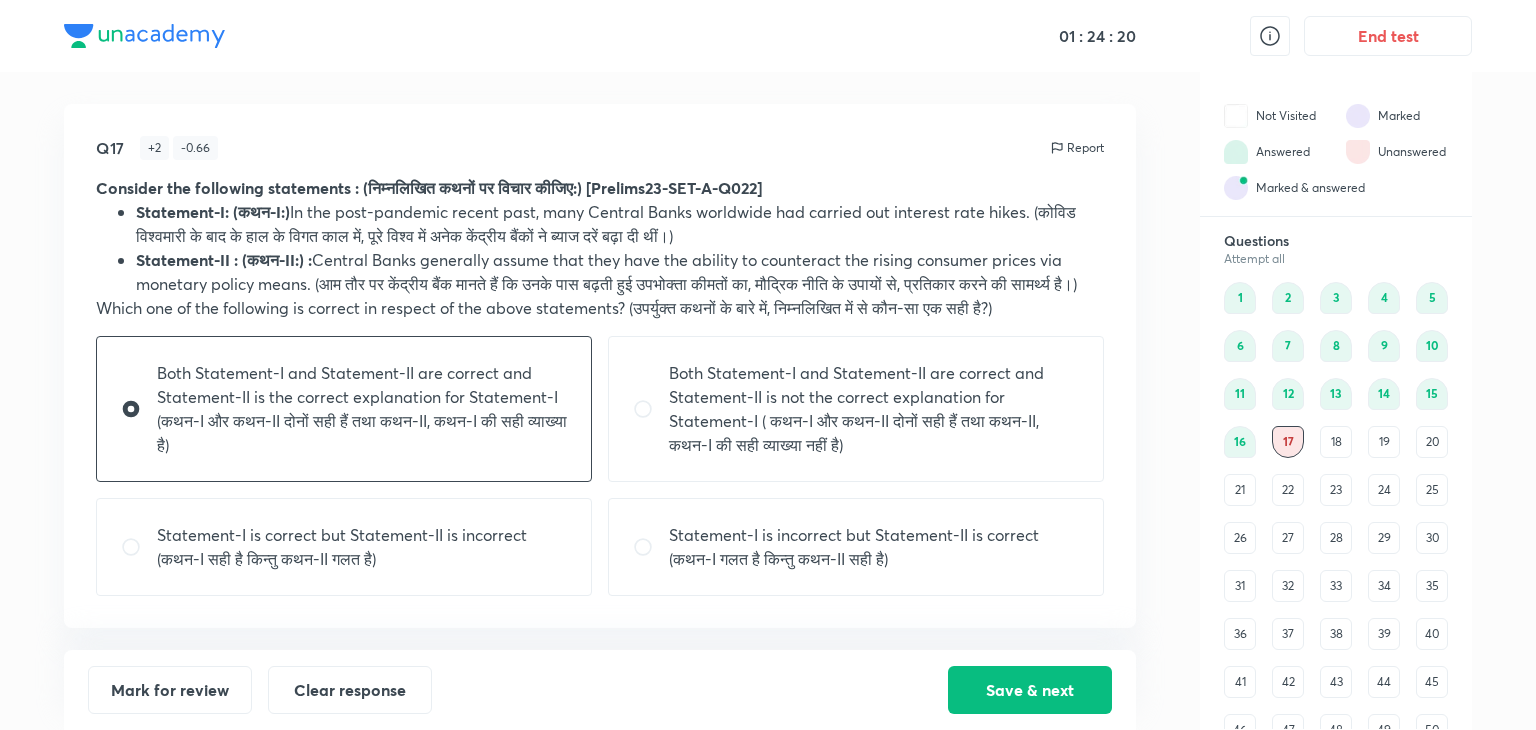click on "Statement-I: (कथन-I:)  In the post-pandemic recent past, many Central Banks worldwide had carried out interest rate hikes. (कोविड विश्वमारी के बाद के हाल के विगत काल में, पूरे विश्व में अनेक केंद्रीय बैंकों ने ब्याज दरें बढ़ा दी थीं।)" at bounding box center [620, 224] 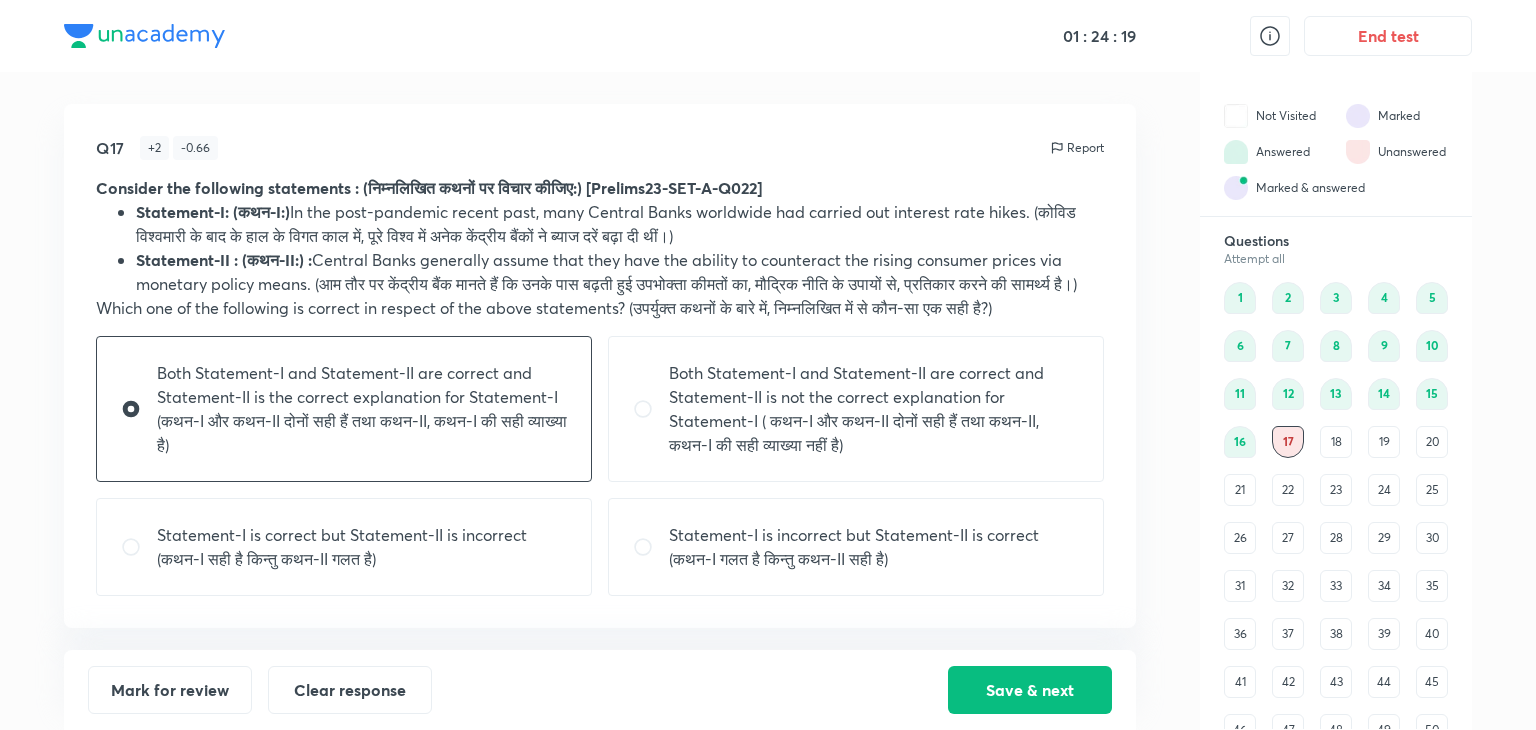 click on "Statement-I: (कथन-I:)  In the post-pandemic recent past, many Central Banks worldwide had carried out interest rate hikes. (कोविड विश्वमारी के बाद के हाल के विगत काल में, पूरे विश्व में अनेक केंद्रीय बैंकों ने ब्याज दरें बढ़ा दी थीं।)" at bounding box center [620, 224] 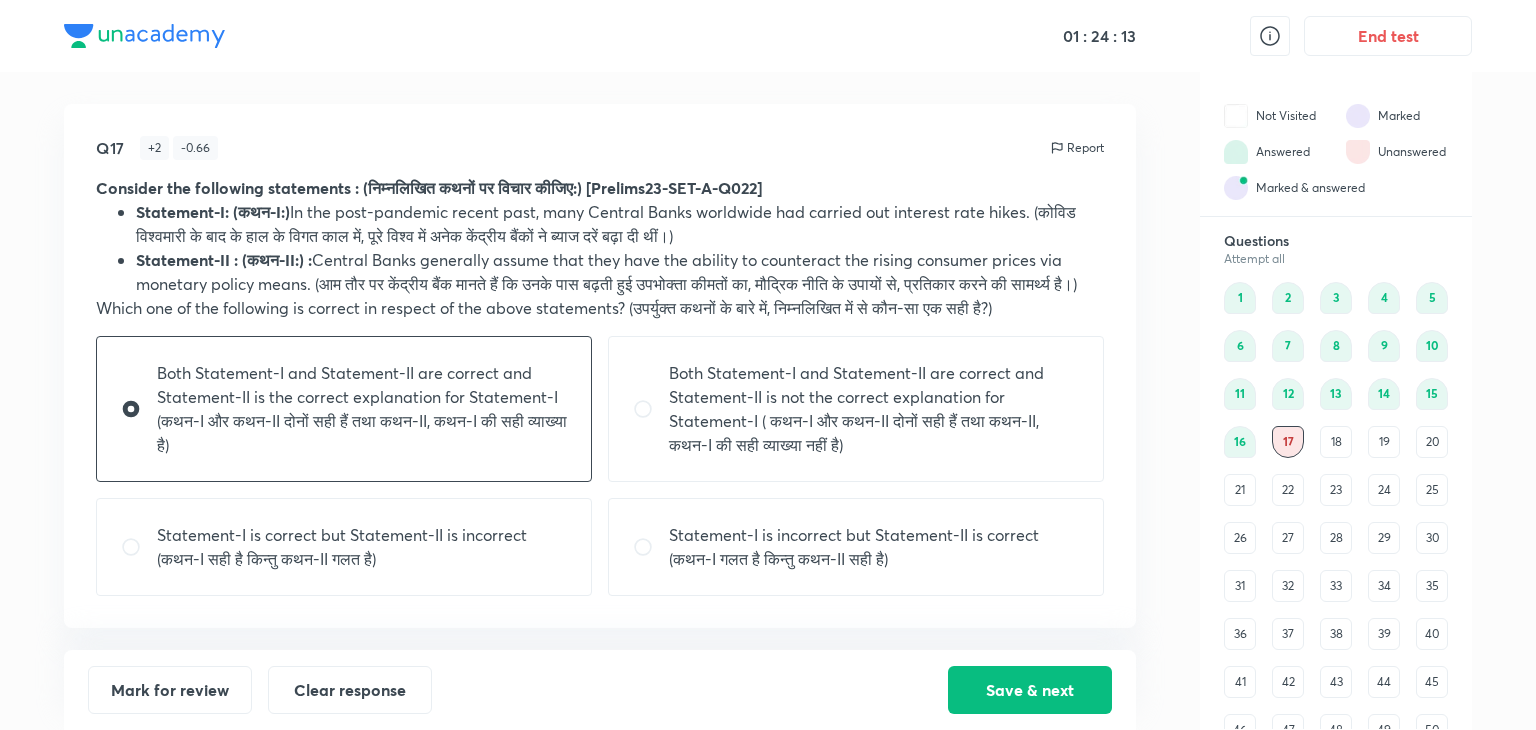 click on "Statement-I is incorrect but Statement-II is correct (कथन-I गलत है किन्तु कथन-II सही है)" at bounding box center (874, 547) 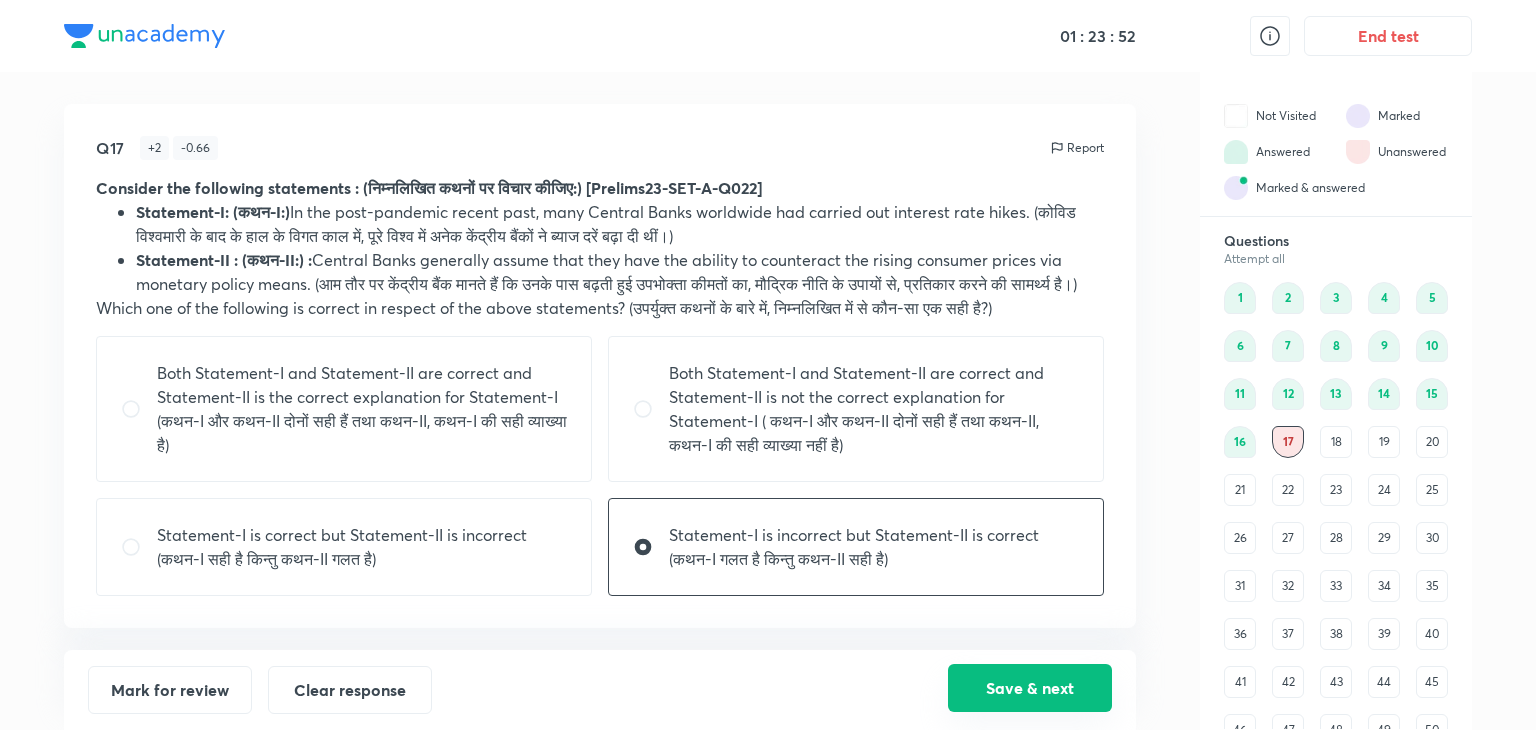 click on "Save & next" at bounding box center (1030, 688) 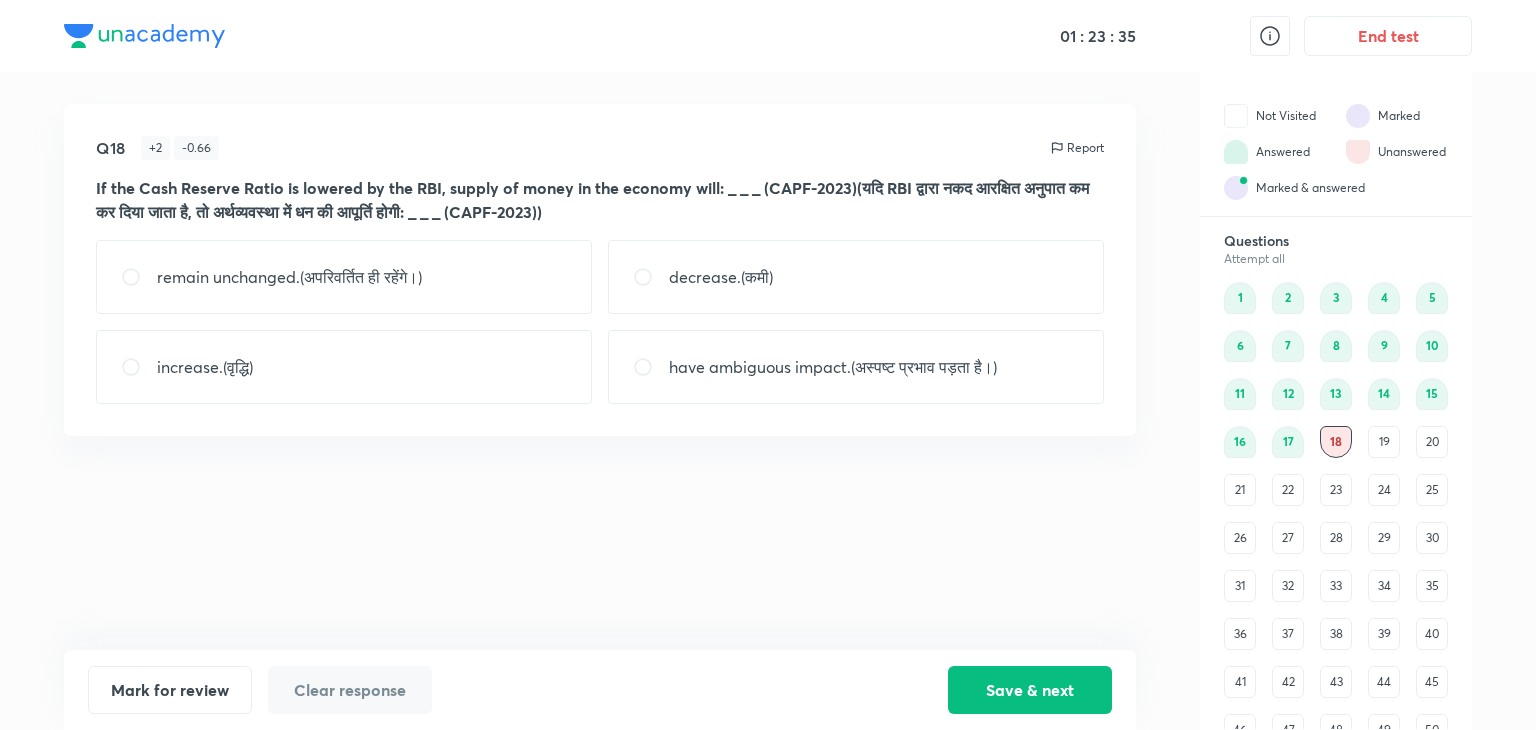 click on "increase.(वृद्धि)" at bounding box center (344, 367) 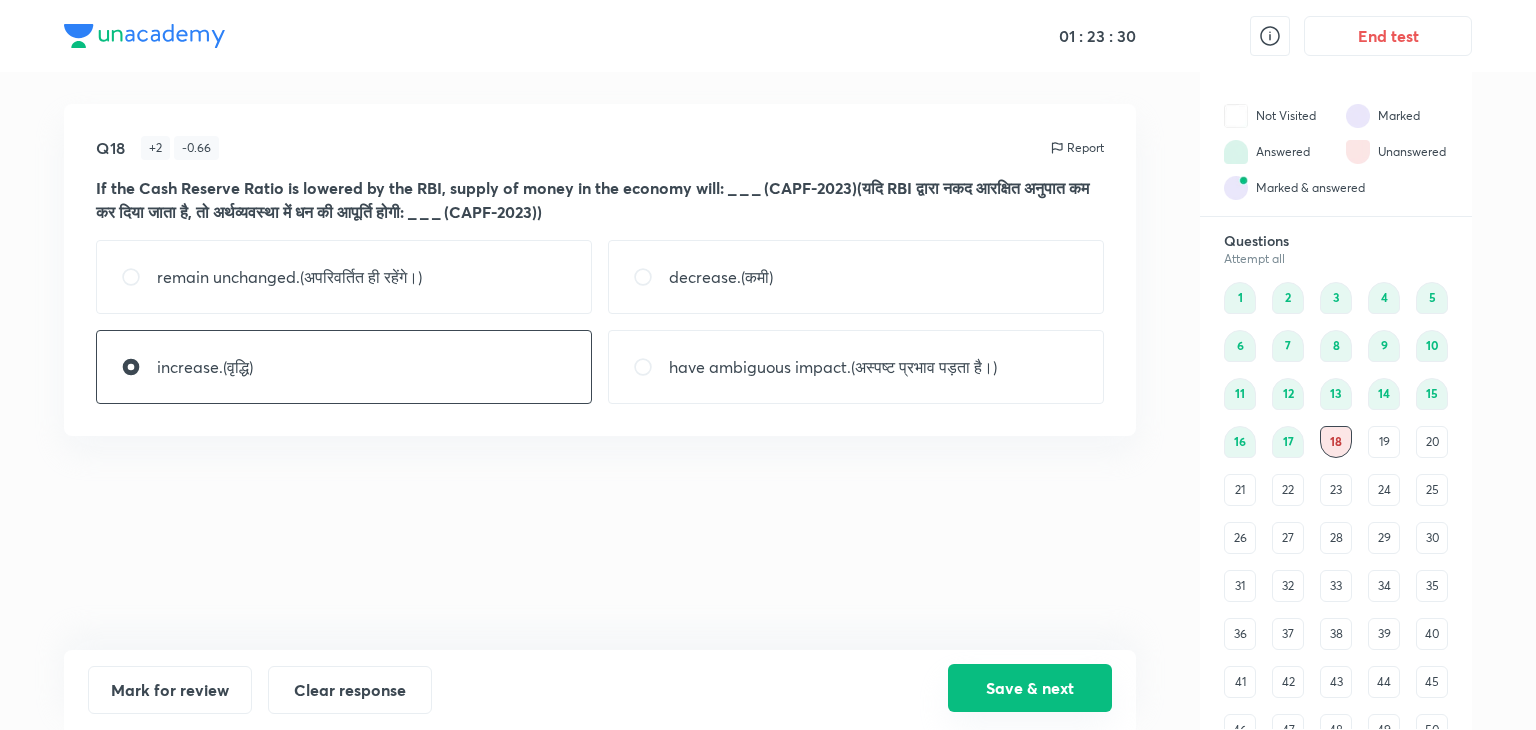 click on "Save & next" at bounding box center (1030, 688) 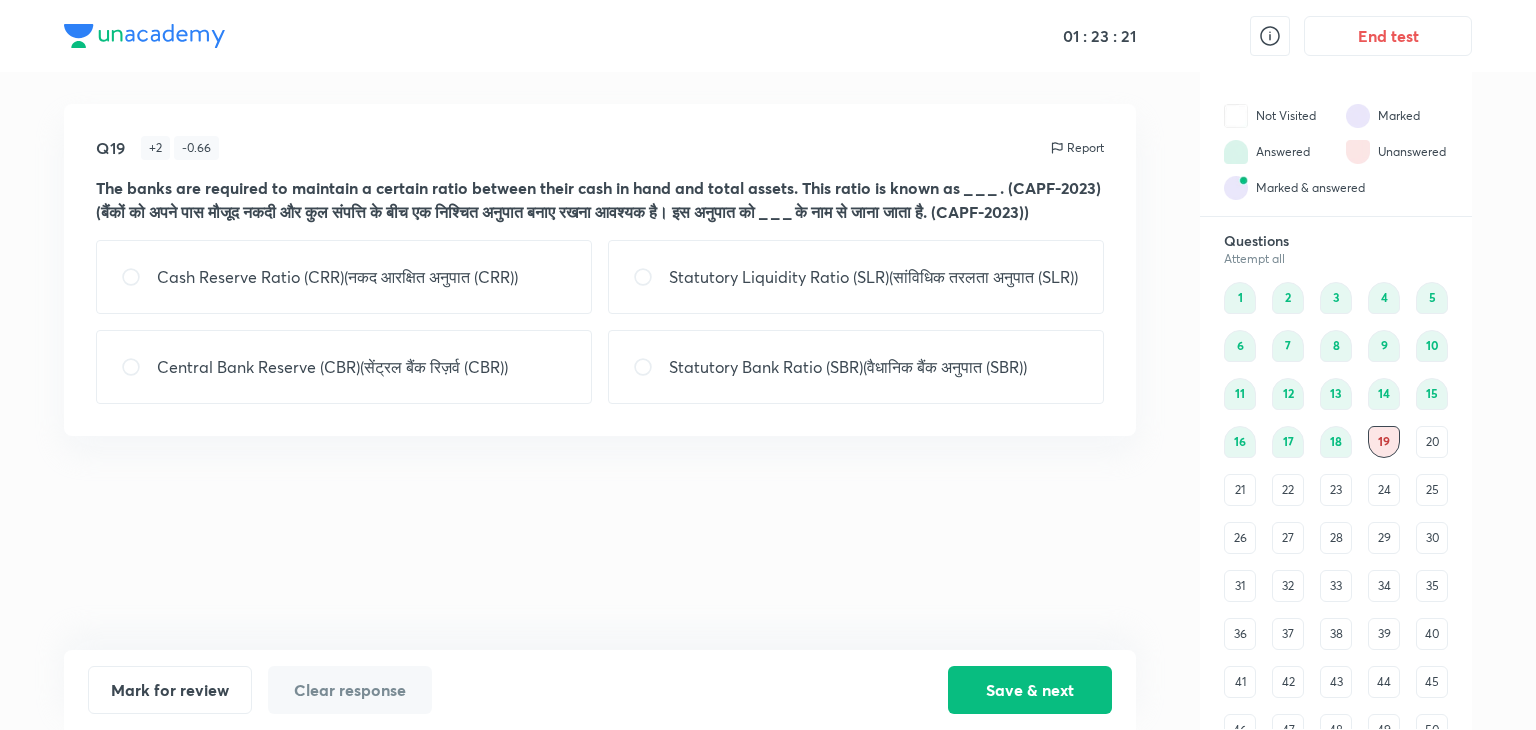 click on "Statutory Liquidity Ratio (SLR)(सांविधिक तरलता अनुपात (SLR))" at bounding box center [873, 277] 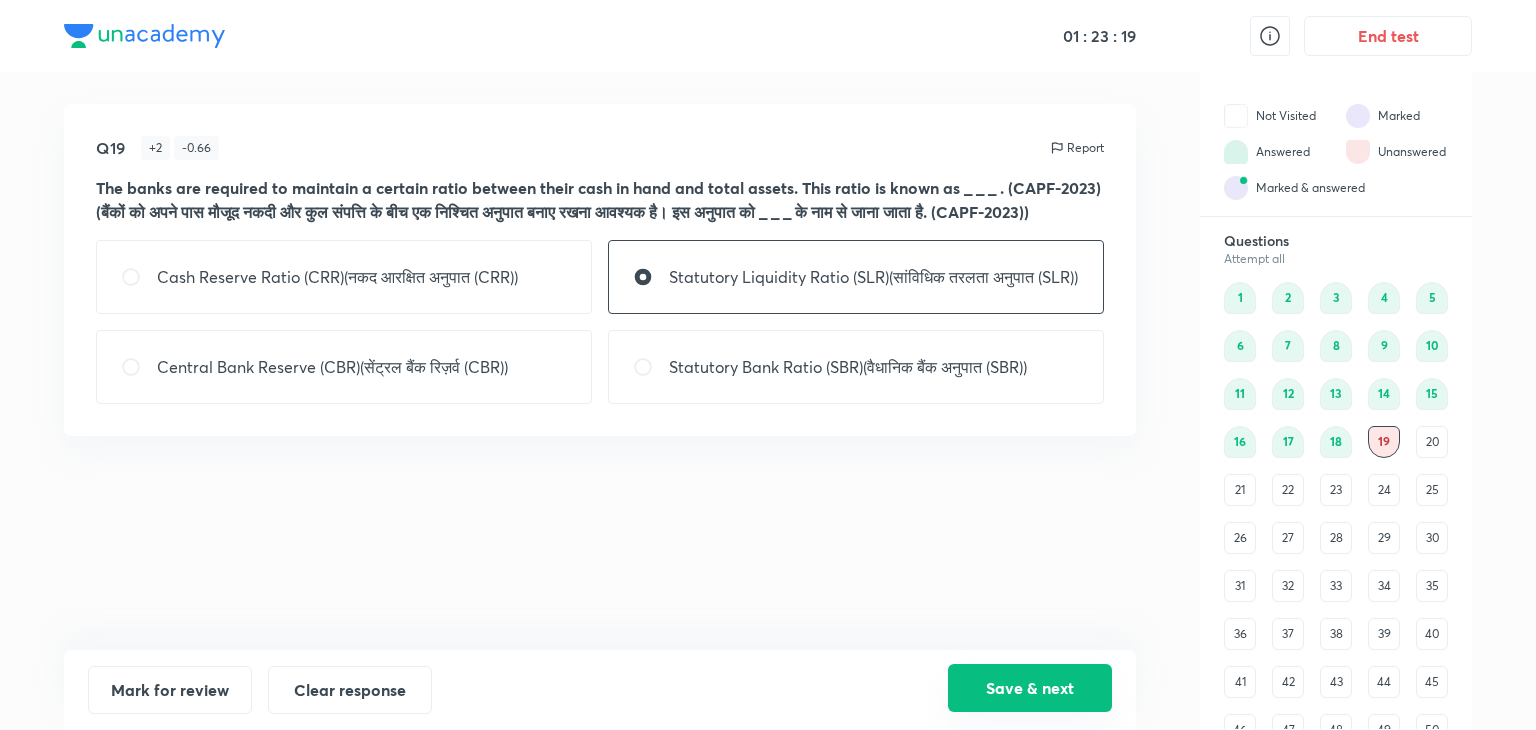click on "Save & next" at bounding box center (1030, 688) 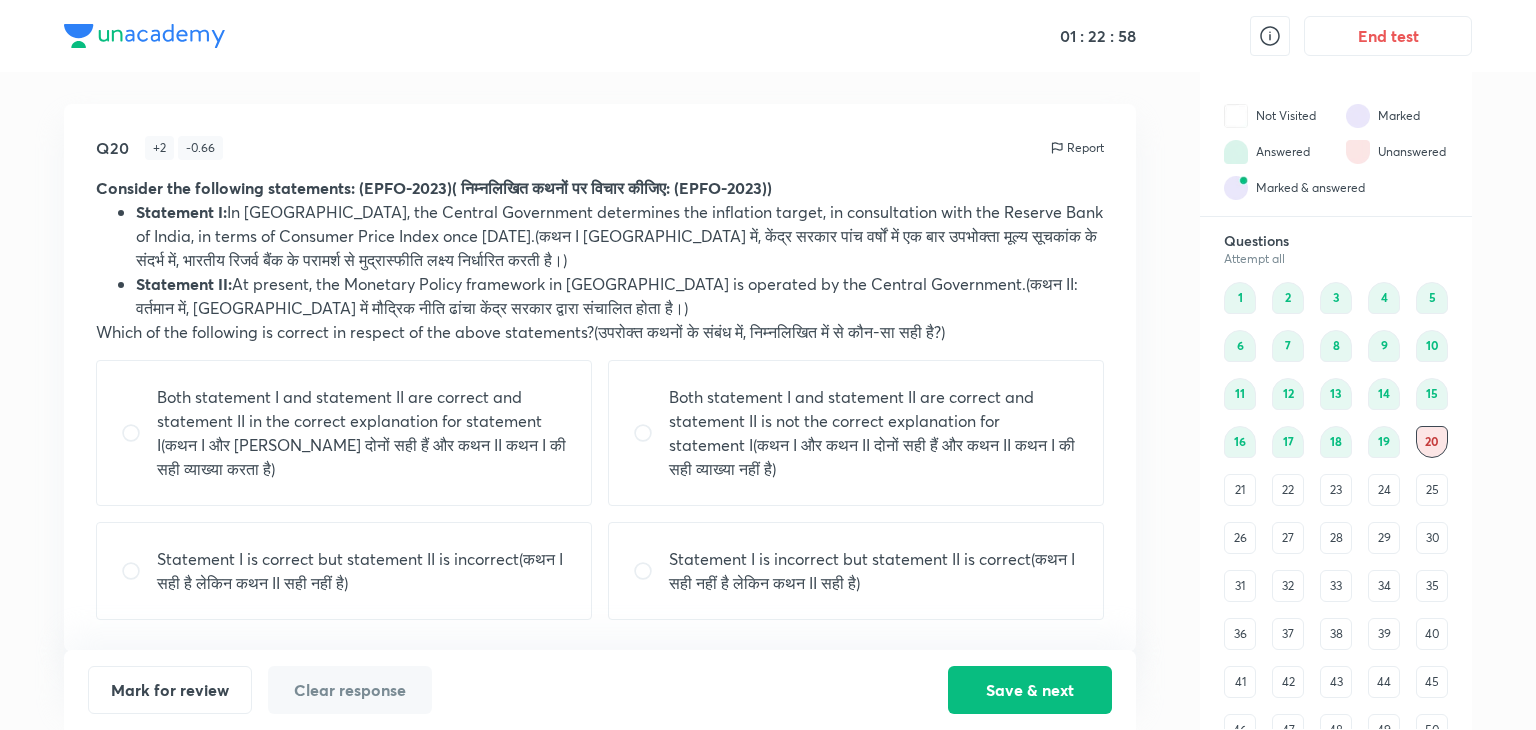drag, startPoint x: 496, startPoint y: 292, endPoint x: 661, endPoint y: 297, distance: 165.07574 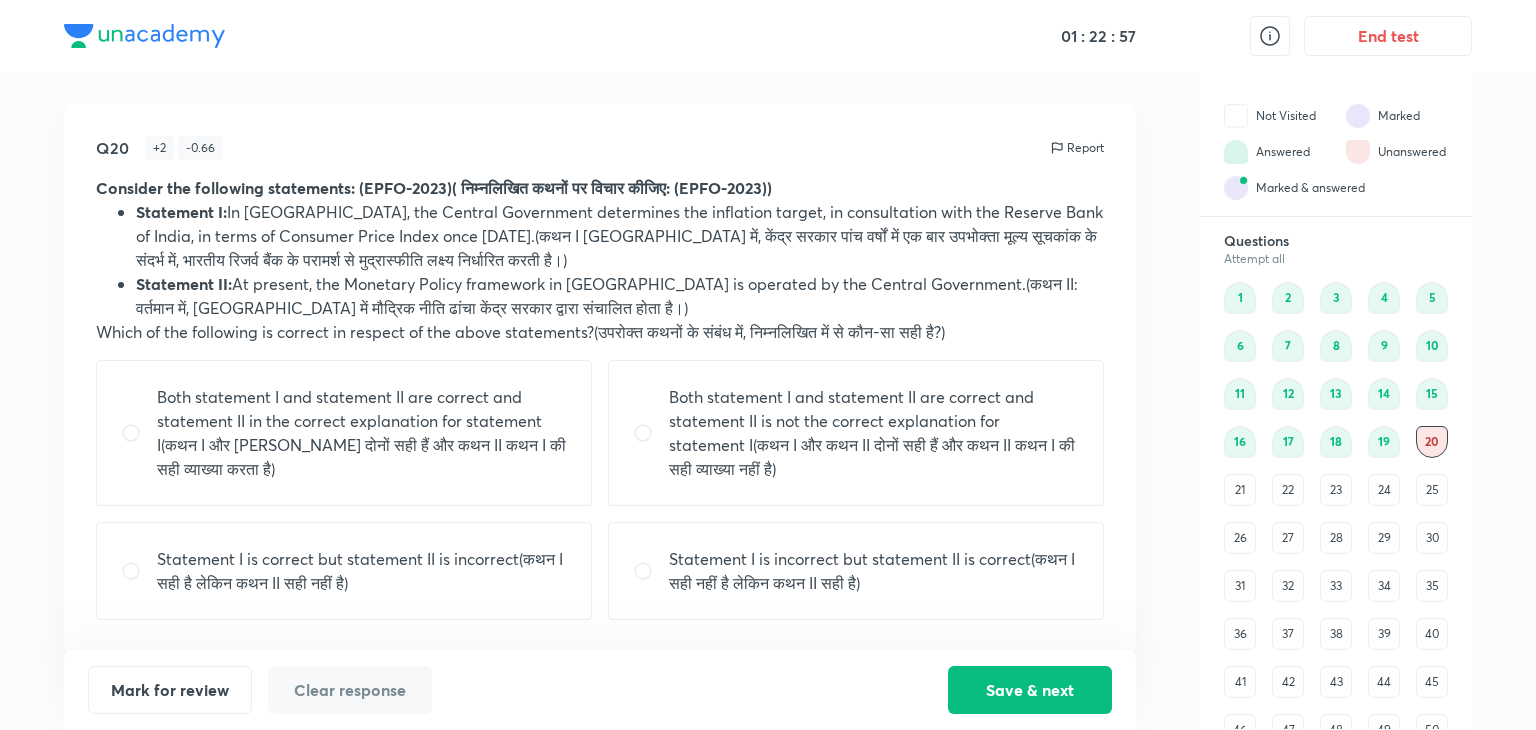 click on "Statement II:  At present, the Monetary Policy framework in India is operated by the Central Government.(कथन II: वर्तमान में, भारत में मौद्रिक नीति ढांचा केंद्र सरकार द्वारा संचालित होता है।)" at bounding box center [620, 296] 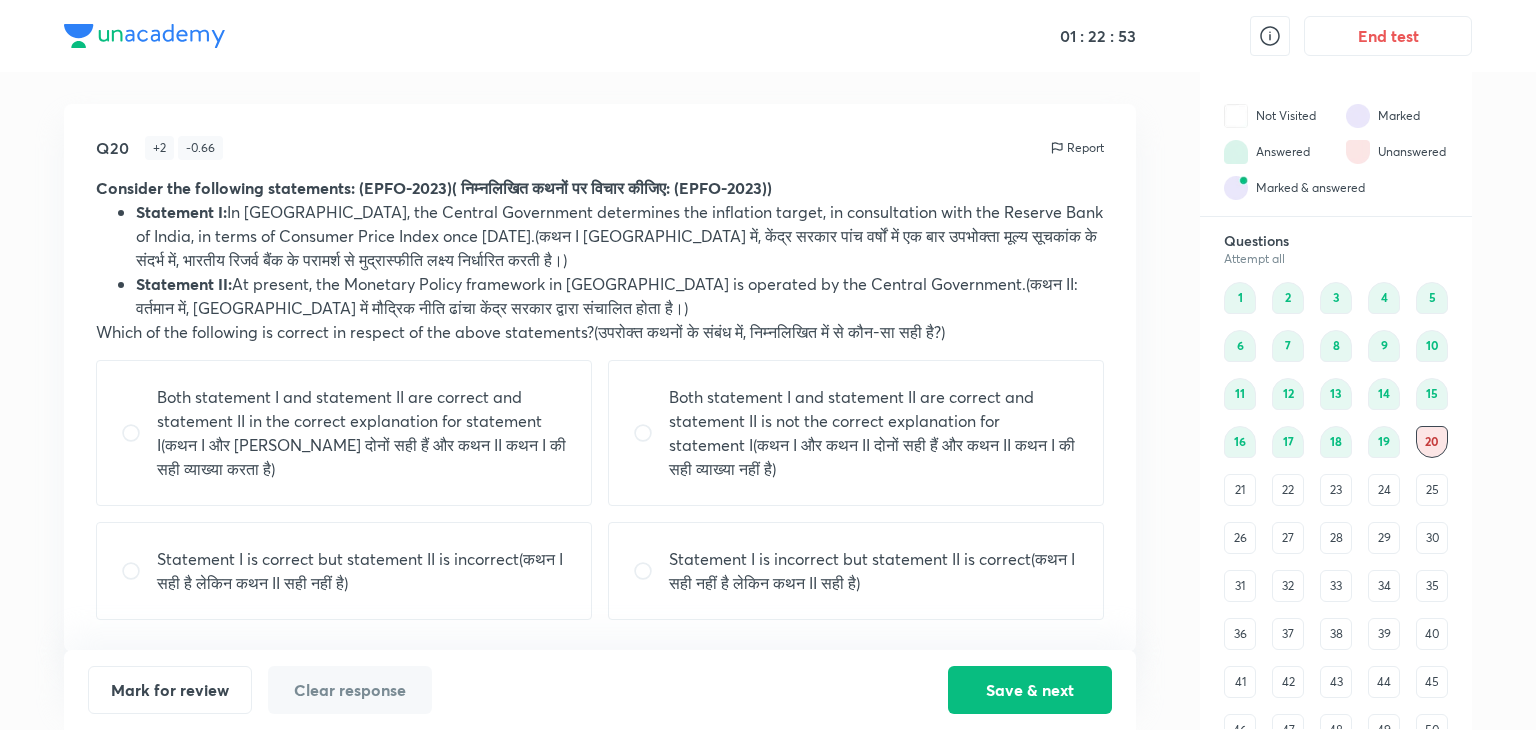 click on "Statement I is correct but statement II is incorrect(कथन I सही है लेकिन कथन II सही नहीं है)" at bounding box center [362, 571] 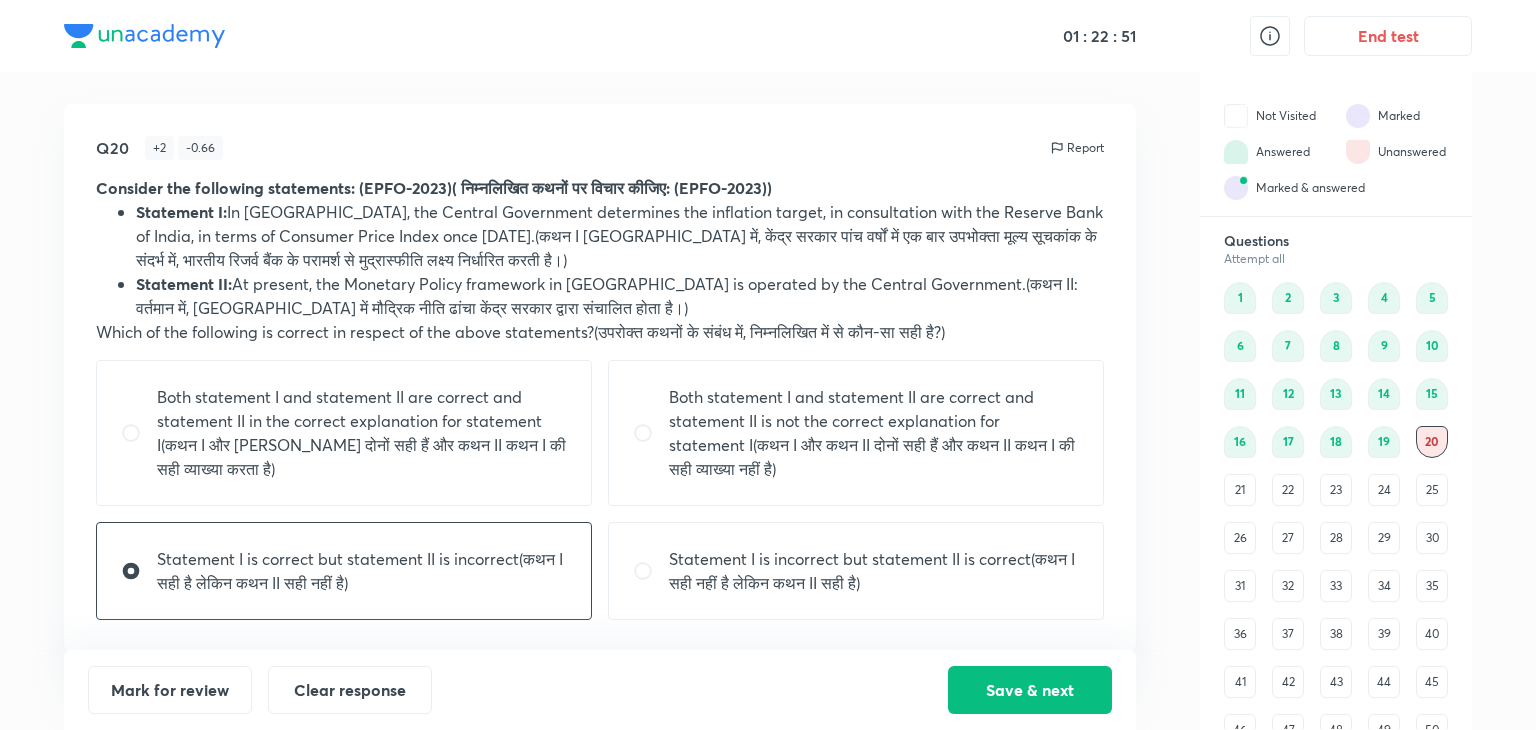 click on "19" at bounding box center [1384, 442] 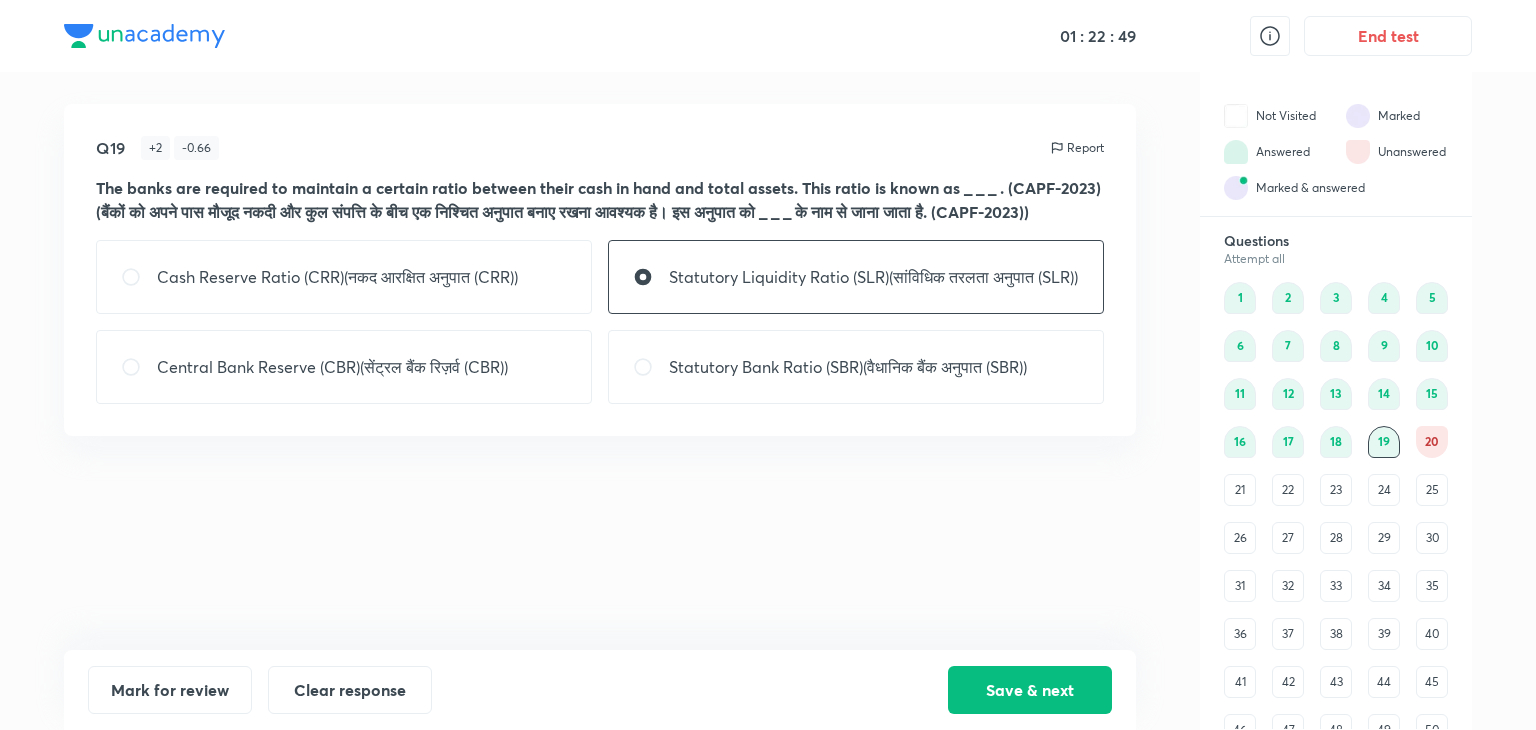 click on "19" at bounding box center [1384, 442] 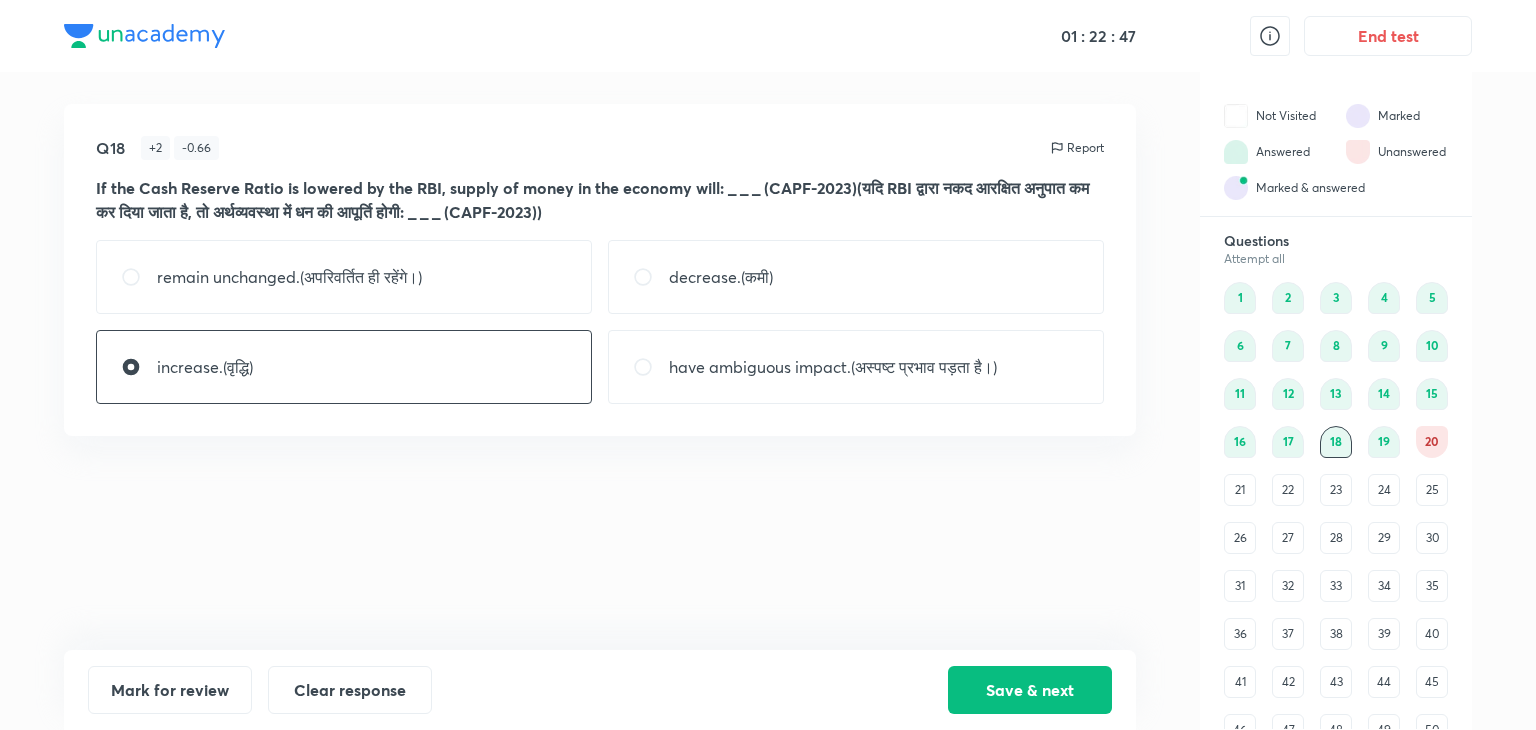 click on "17" at bounding box center (1288, 442) 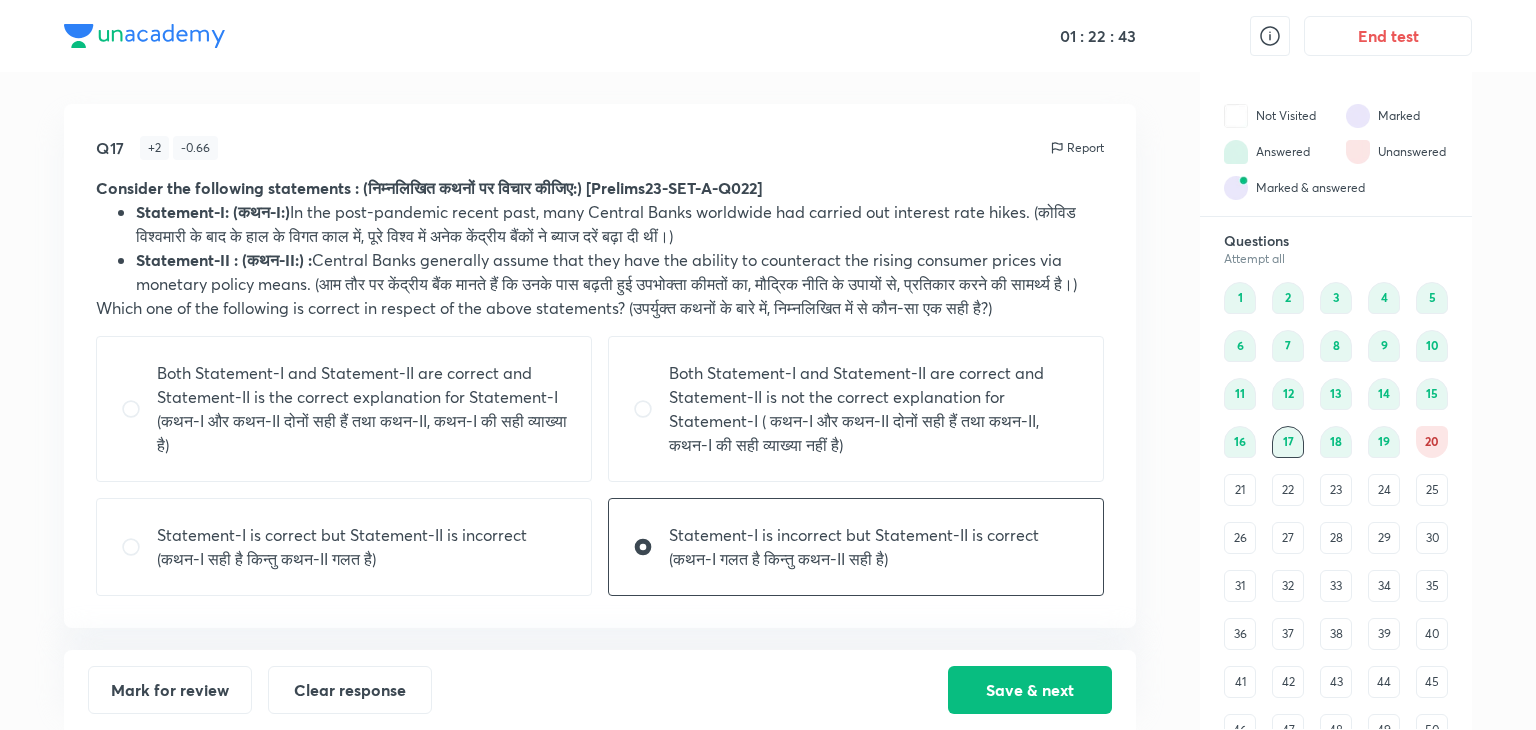 click on "1 2 3 4 5 6 7 8 9 10 11 12 13 14 15 16 17 18 19 20 21 22 23 24 25 26 27 28 29 30 31 32 33 34 35 36 37 38 39 40 41 42 43 44 45 46 47 48 49 50 51 52 53 54 55 56 57 58 59 60 61 62 63 64 65 66 67 68 69 70 71 72 73 74 75 76 77 78 79 80" at bounding box center [1336, 658] 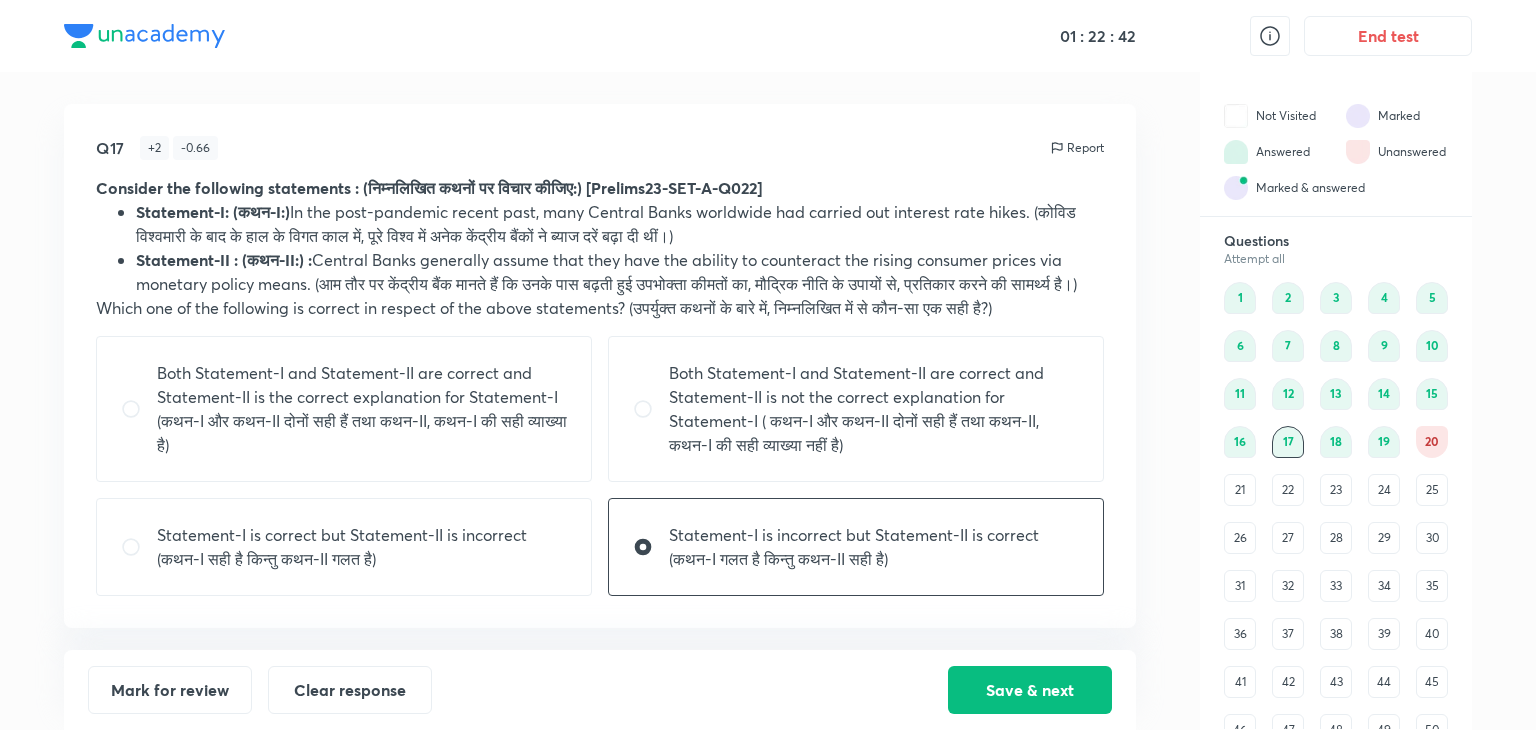 click on "20" at bounding box center (1432, 442) 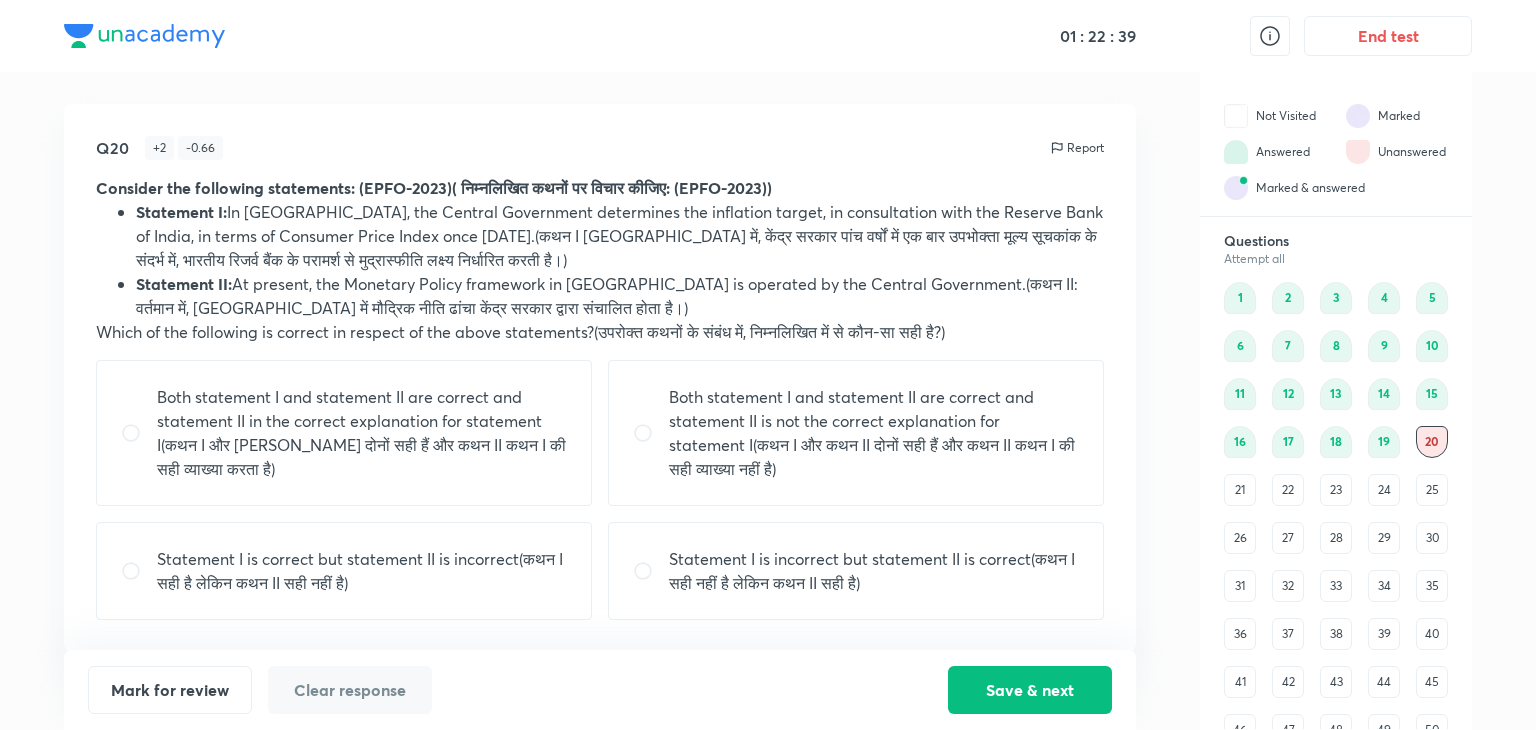 click on "Statement I is correct but statement II is incorrect(कथन I सही है लेकिन कथन II सही नहीं है)" at bounding box center [362, 571] 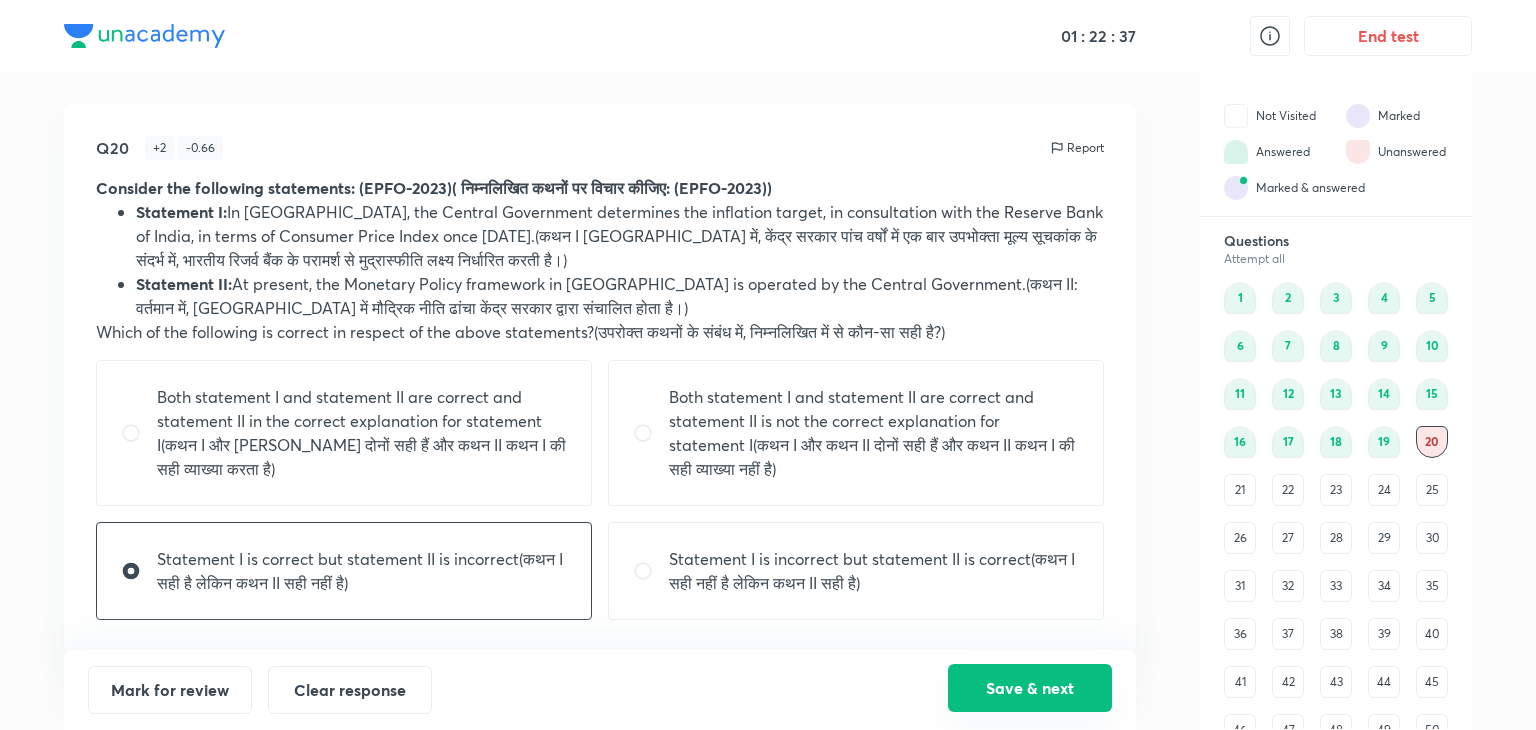click on "Save & next" at bounding box center [1030, 688] 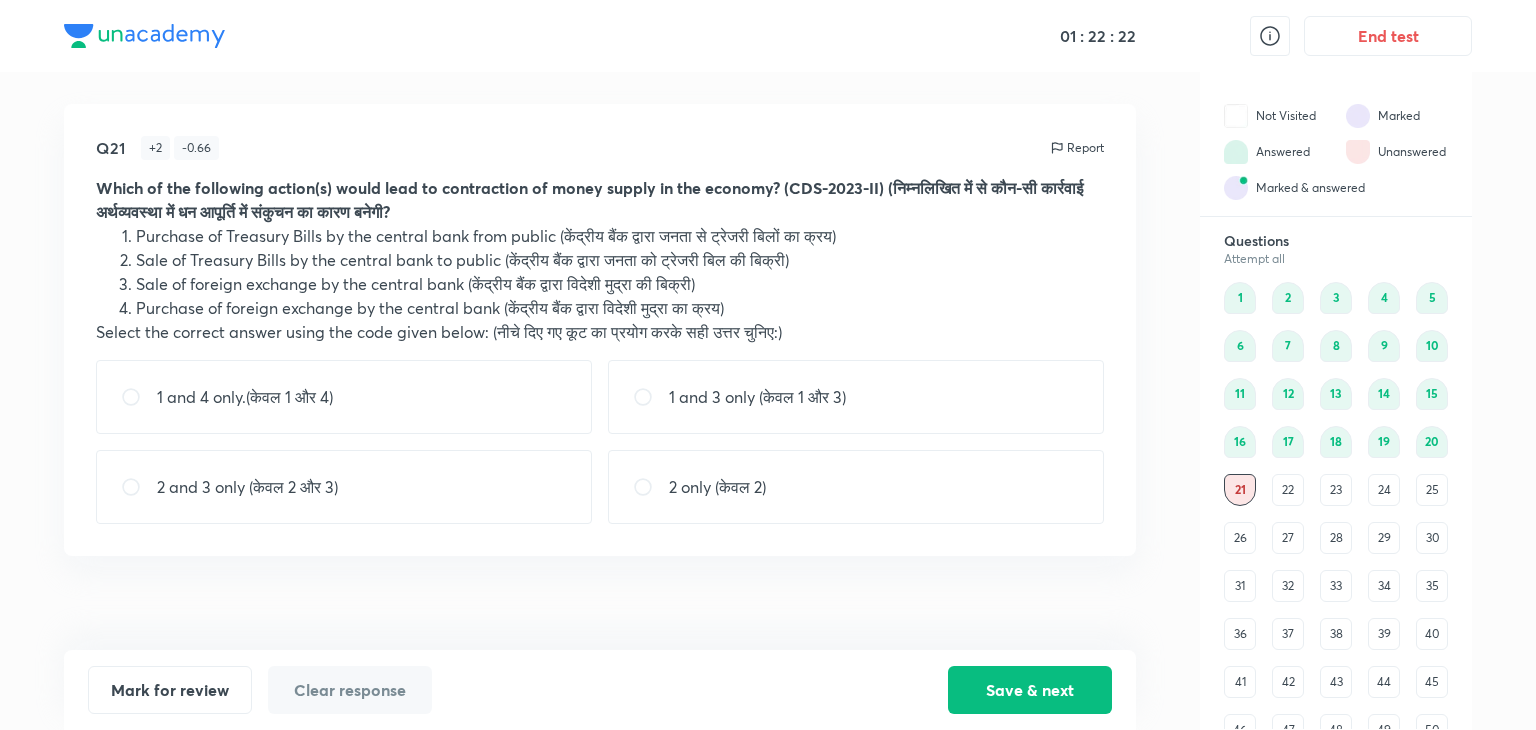 click on "2 and 3 only (केवल 2 और 3)" at bounding box center [344, 487] 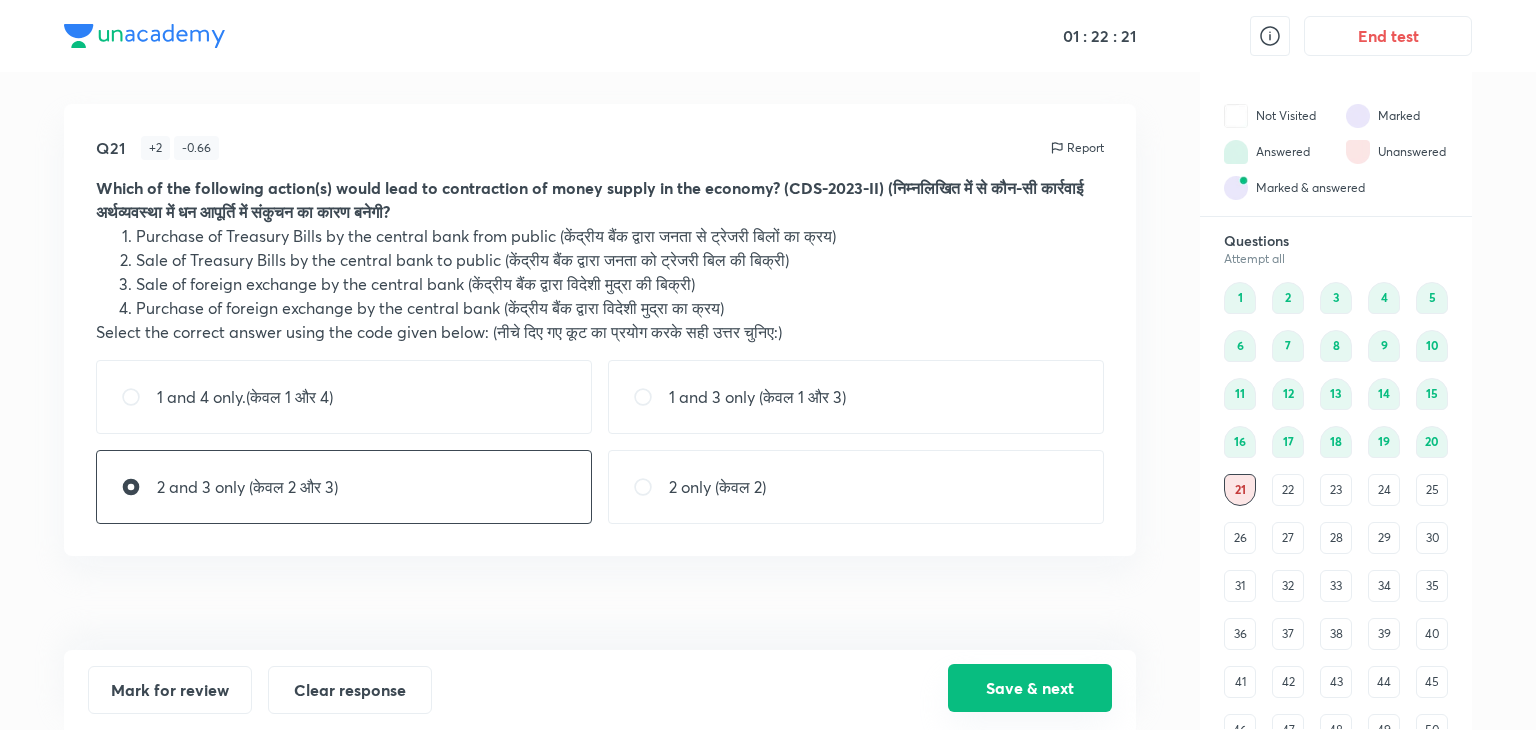 click on "Save & next" at bounding box center (1030, 688) 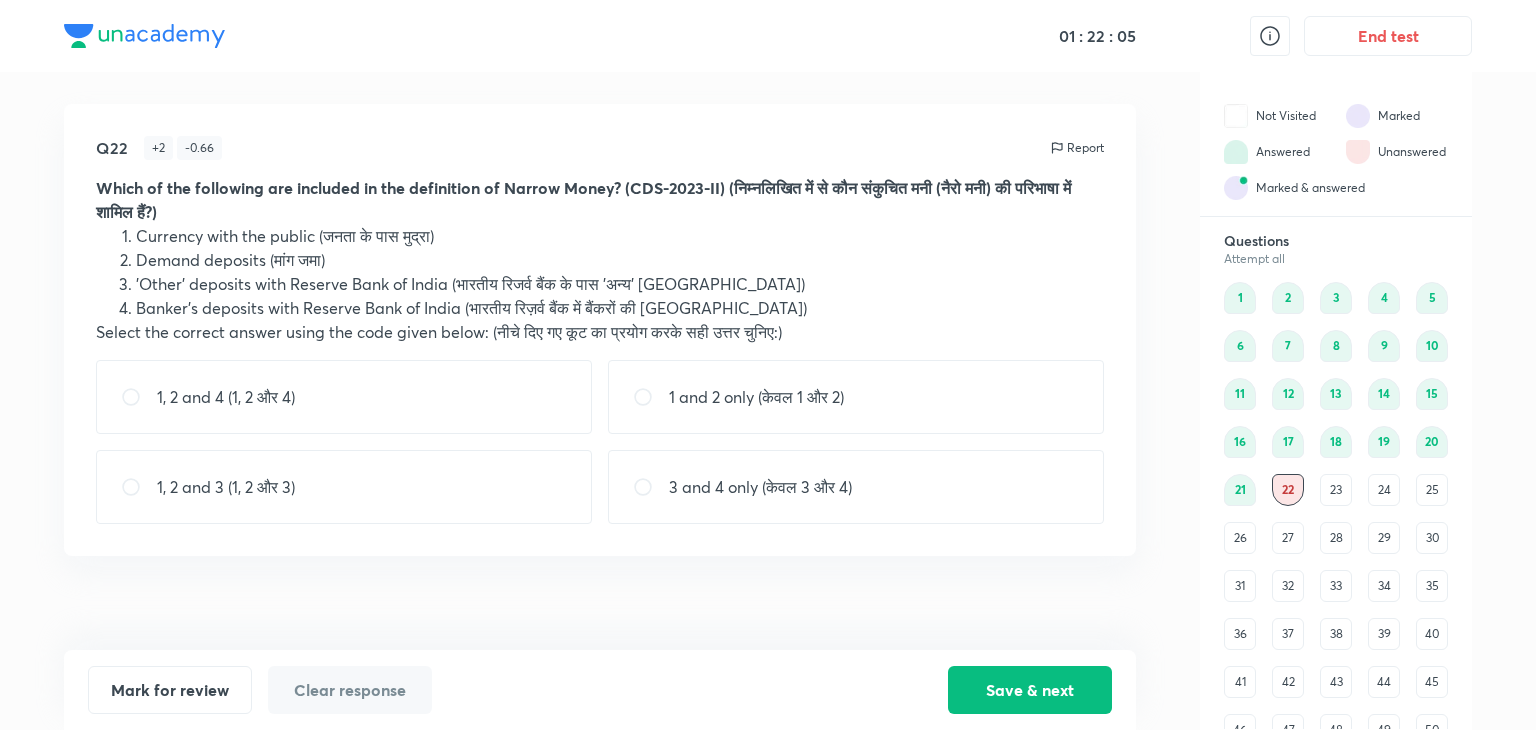 click on "1 and 2 only (केवल 1 और 2)" at bounding box center (756, 397) 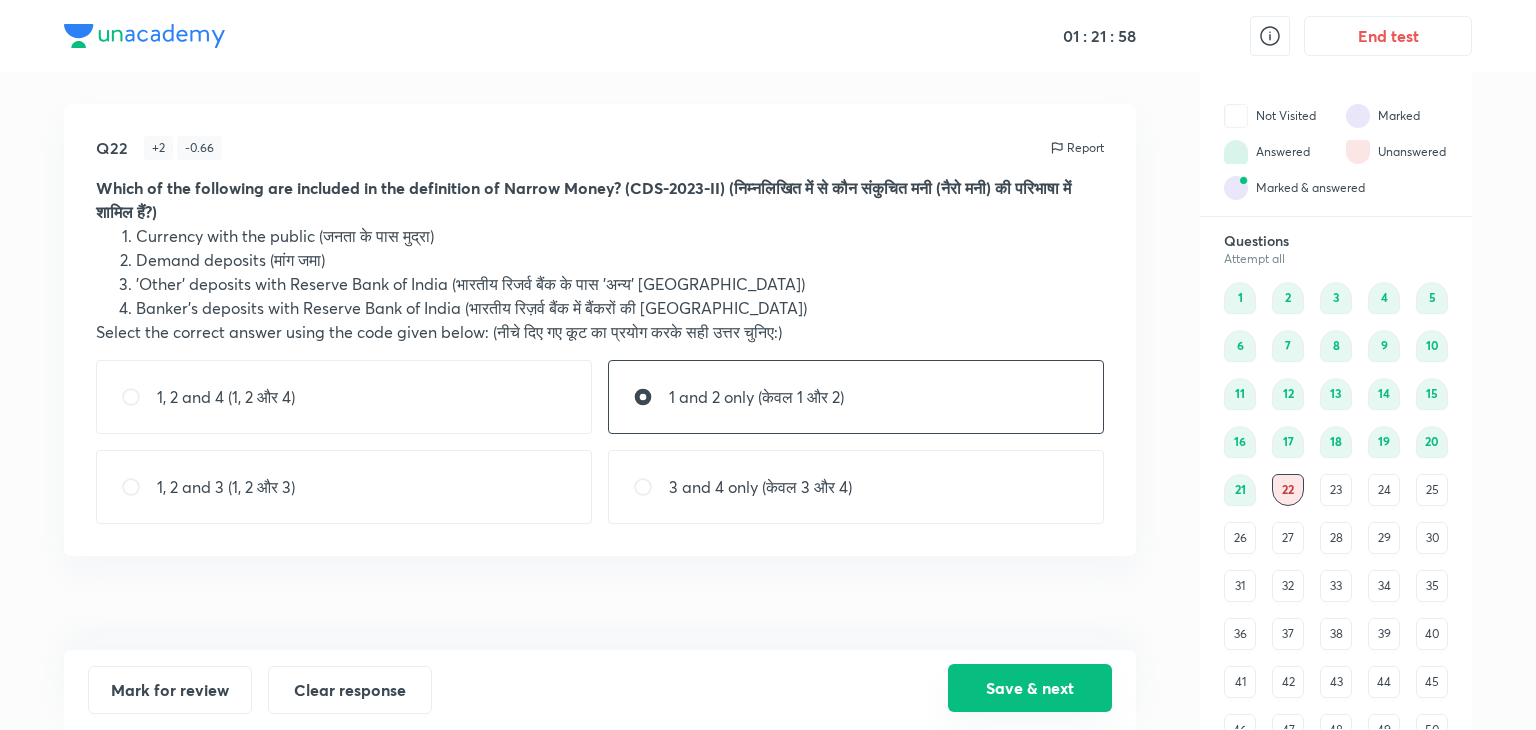 click on "Save & next" at bounding box center [1030, 688] 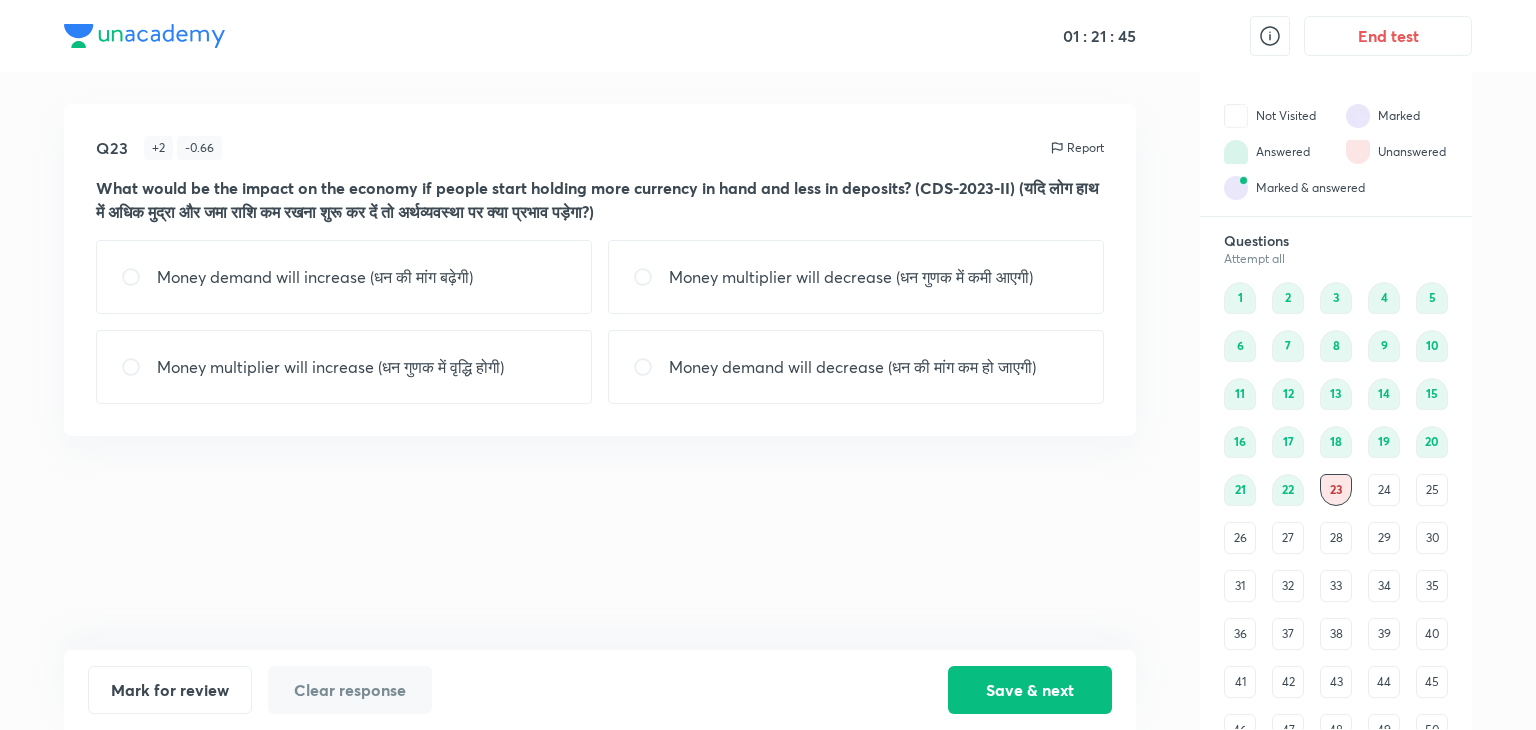 click on "Money multiplier will decrease (धन गुणक में कमी आएगी)" at bounding box center (851, 277) 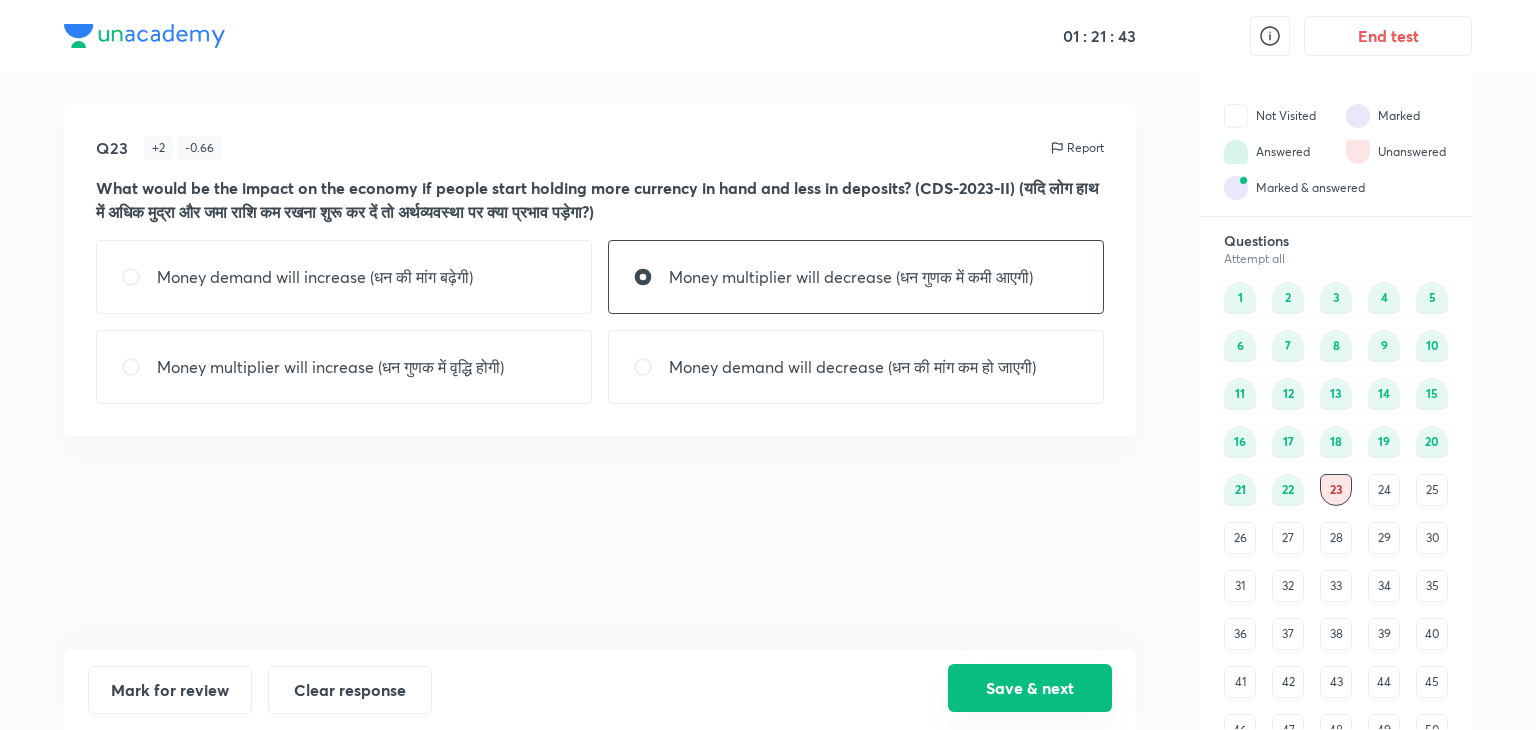 click on "Save & next" at bounding box center (1030, 688) 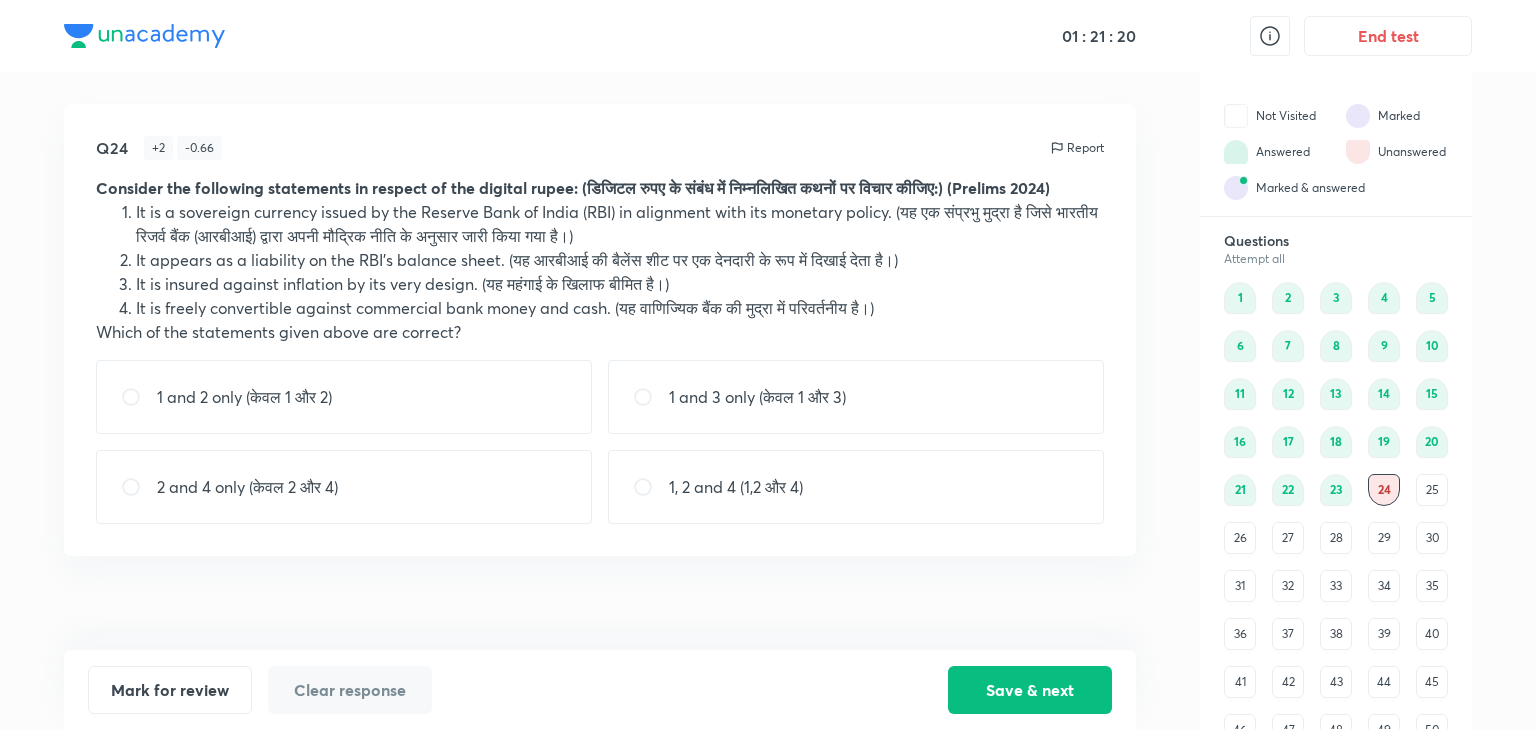 click on "1, 2 and 4 (1,2 और 4)" at bounding box center [856, 487] 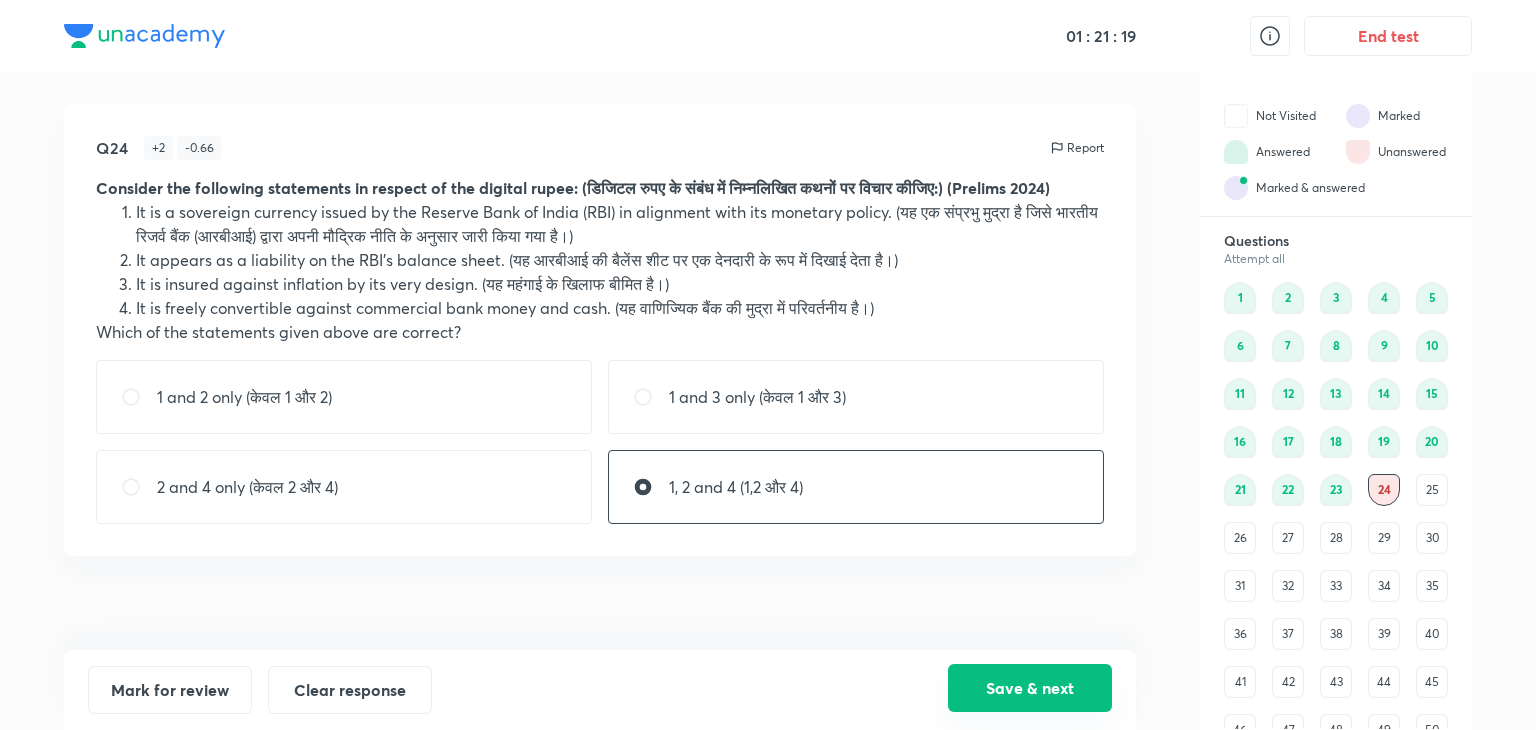 click on "Save & next" at bounding box center (1030, 688) 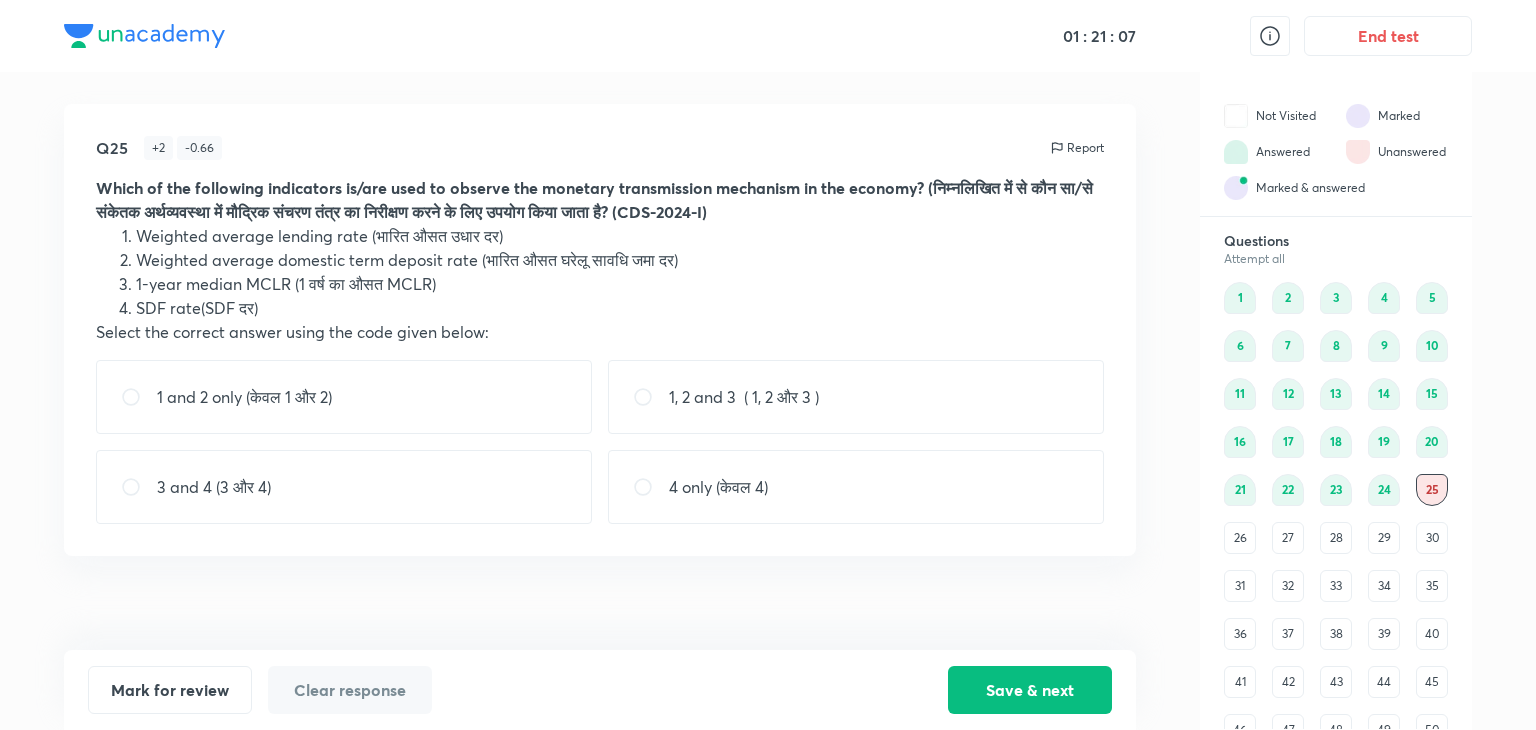click on "1, 2 and 3  ( 1, 2 और 3 )" at bounding box center [856, 397] 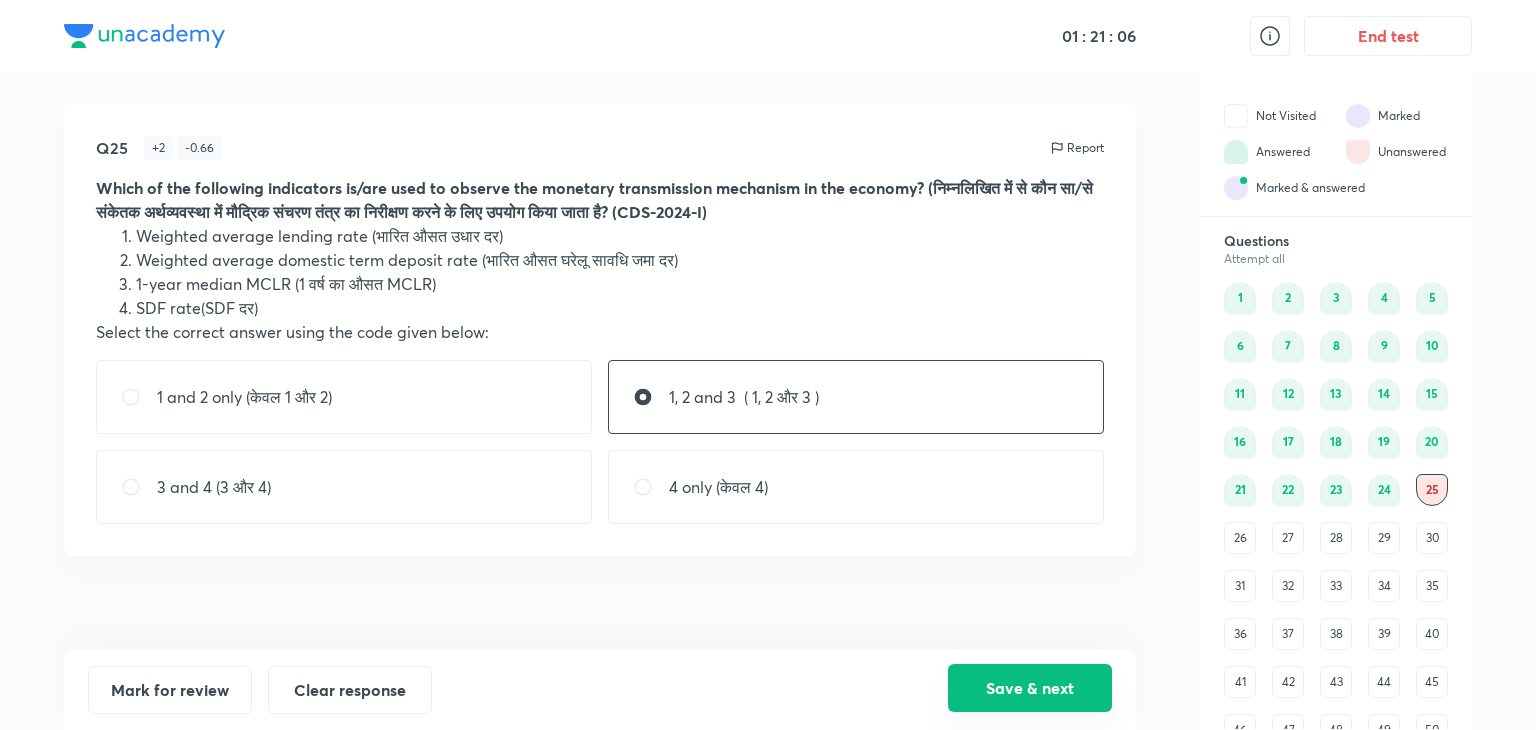 click on "Save & next" at bounding box center [1030, 688] 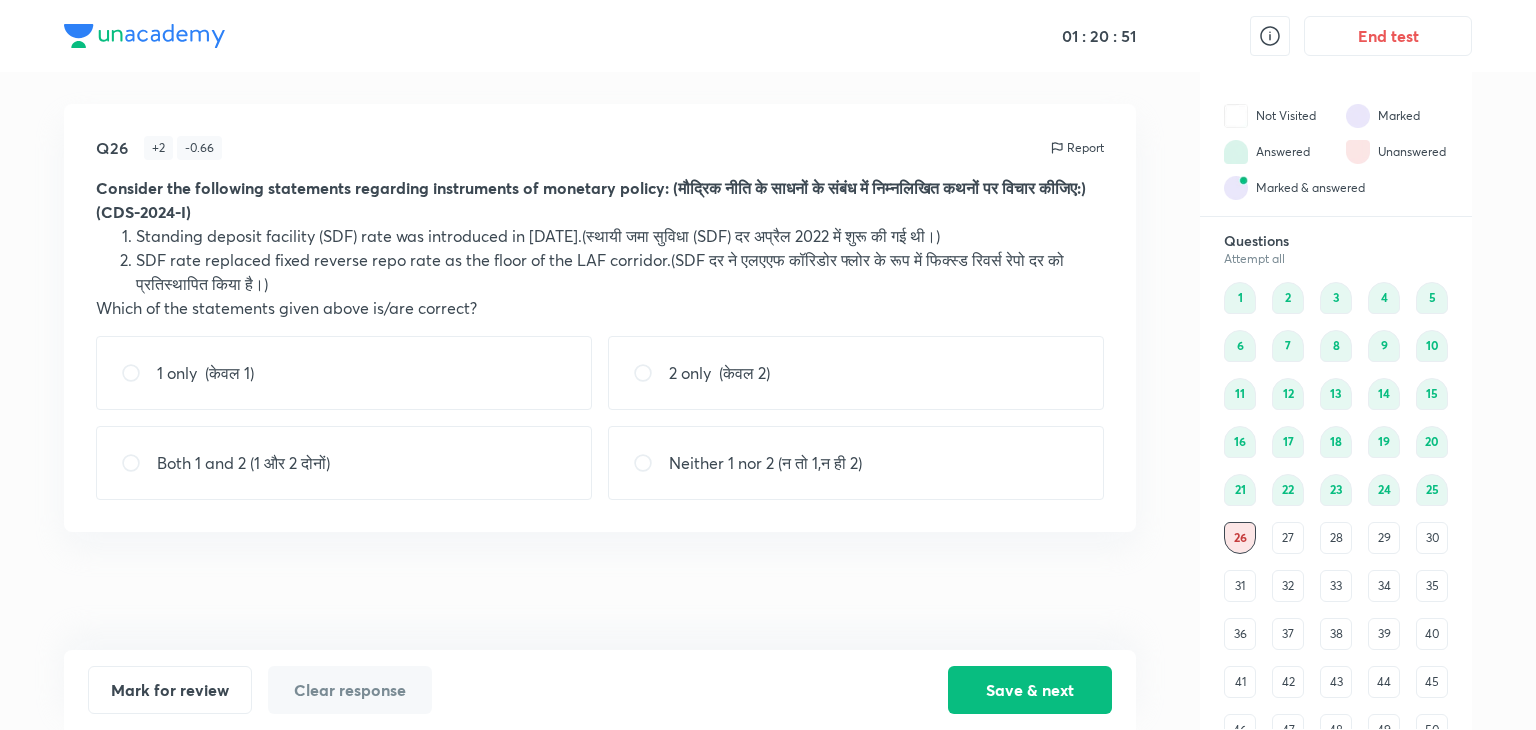click on "Both 1 and 2 (1 और 2 दोनों)" at bounding box center (344, 463) 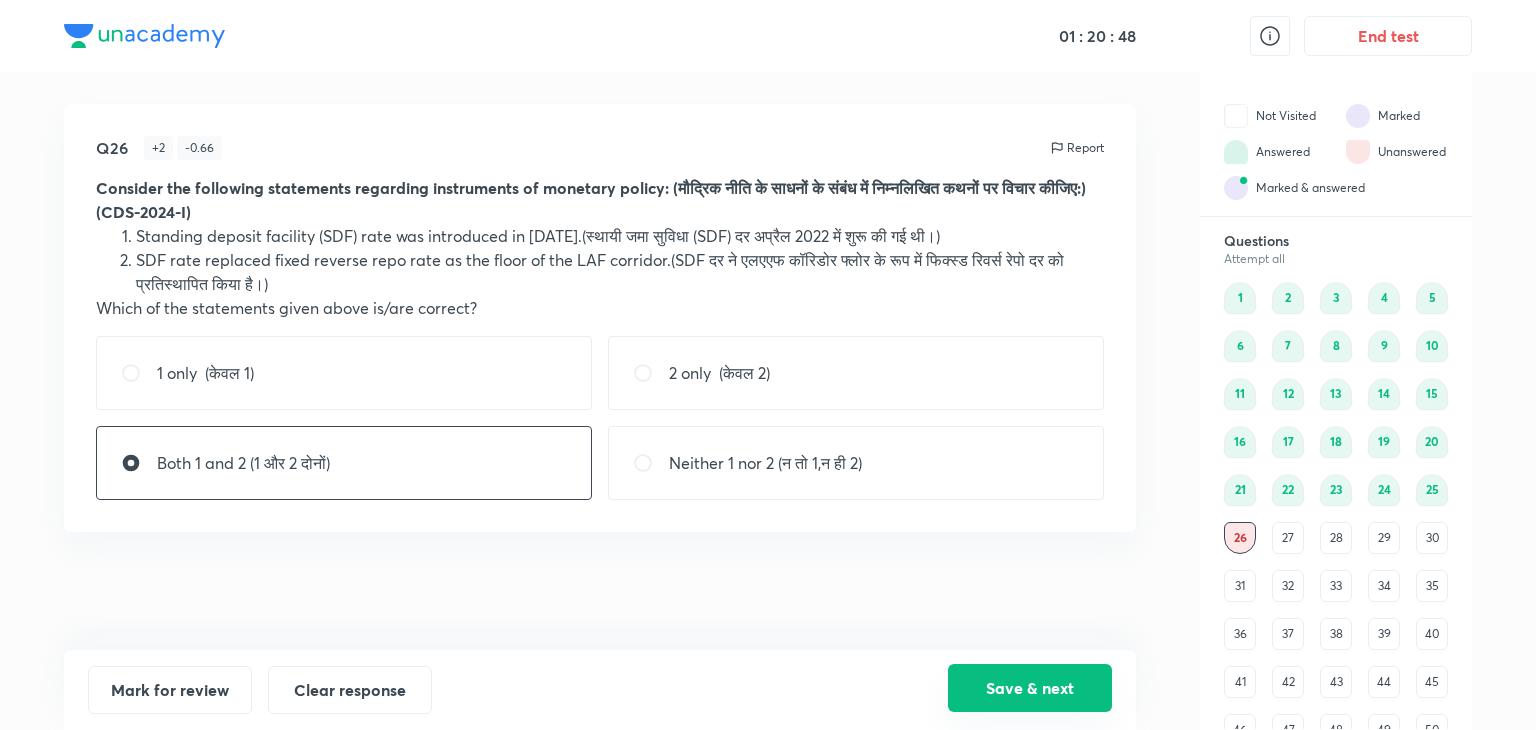 click on "Save & next" at bounding box center [1030, 688] 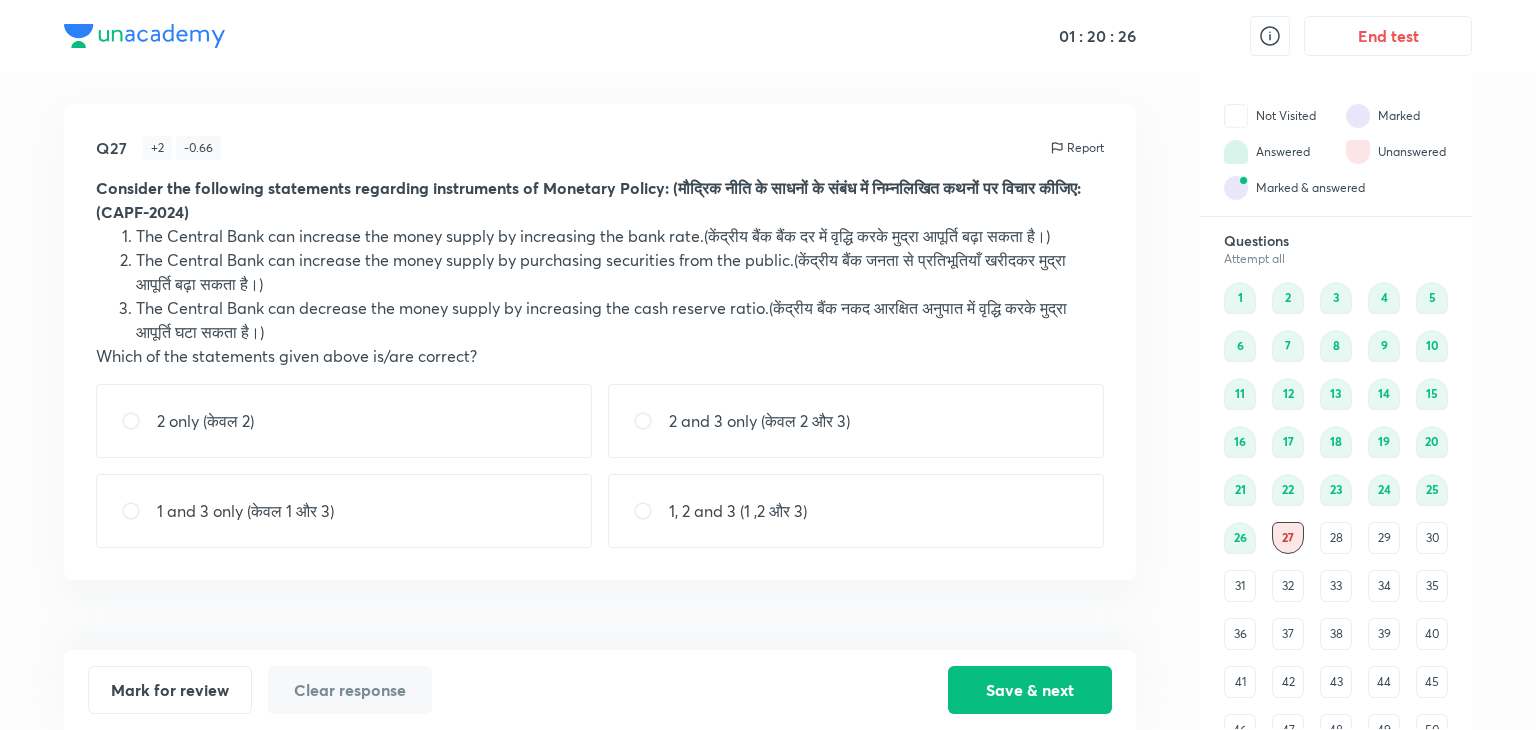 click on "2 and 3 only (केवल 2 और 3)" at bounding box center [856, 421] 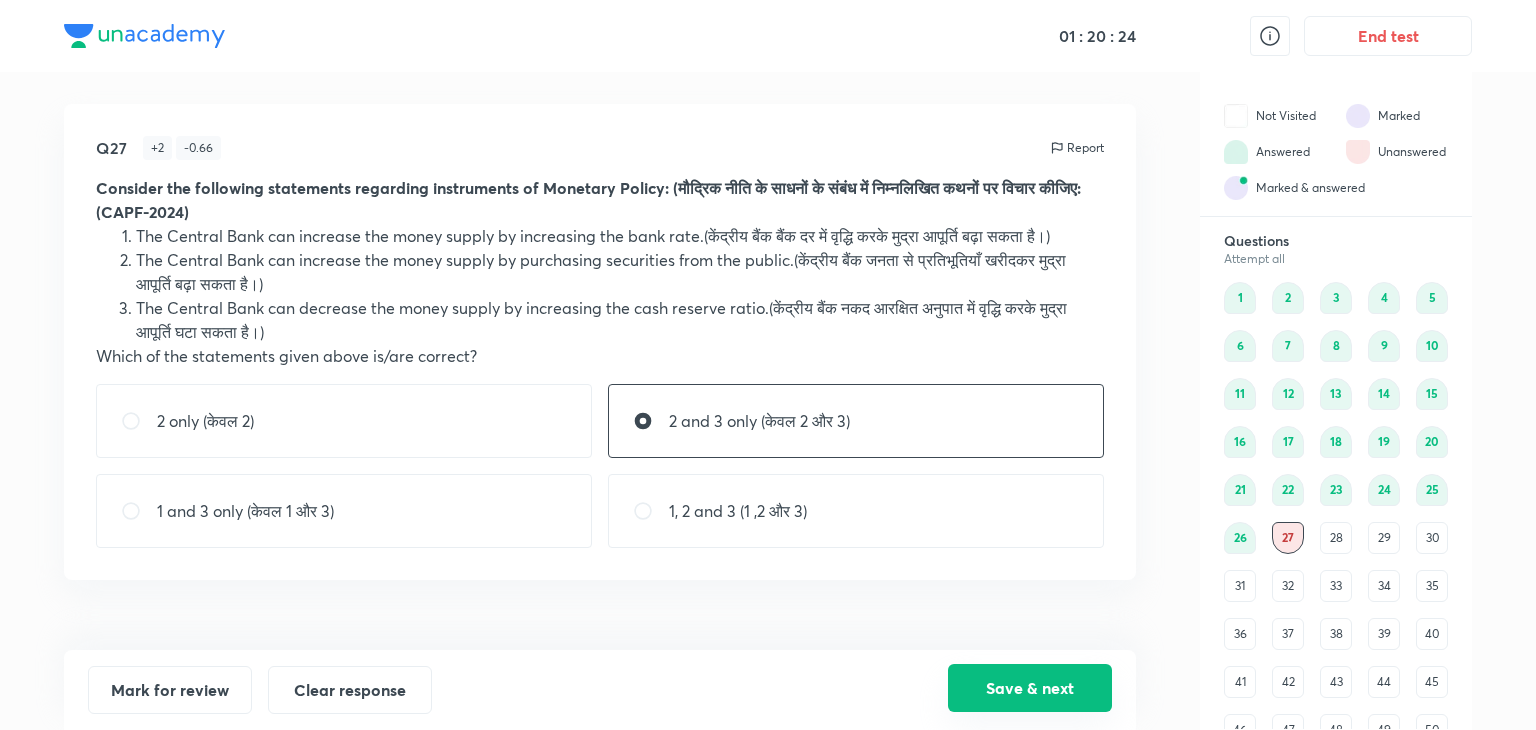 click on "Save & next" at bounding box center (1030, 688) 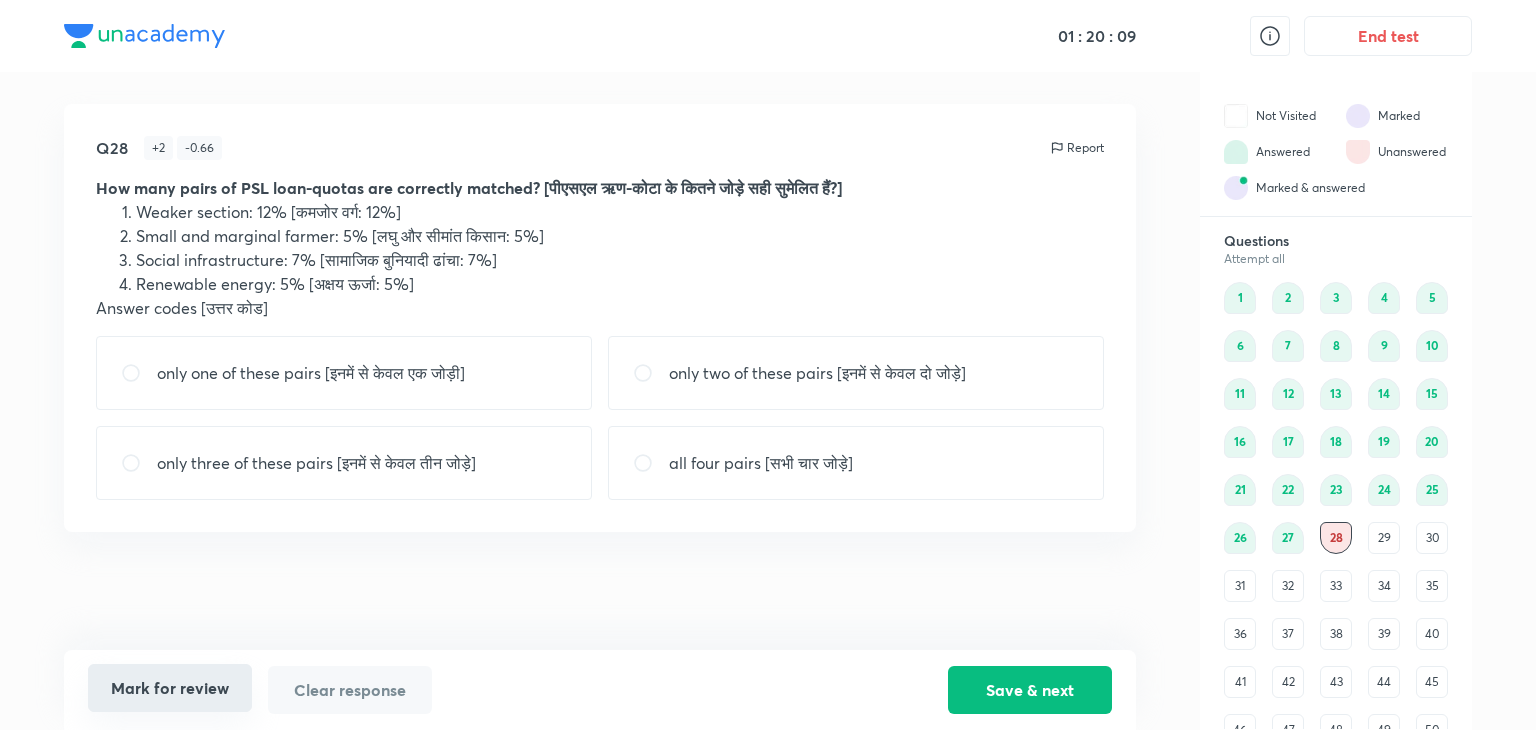 click on "Mark for review" at bounding box center [170, 688] 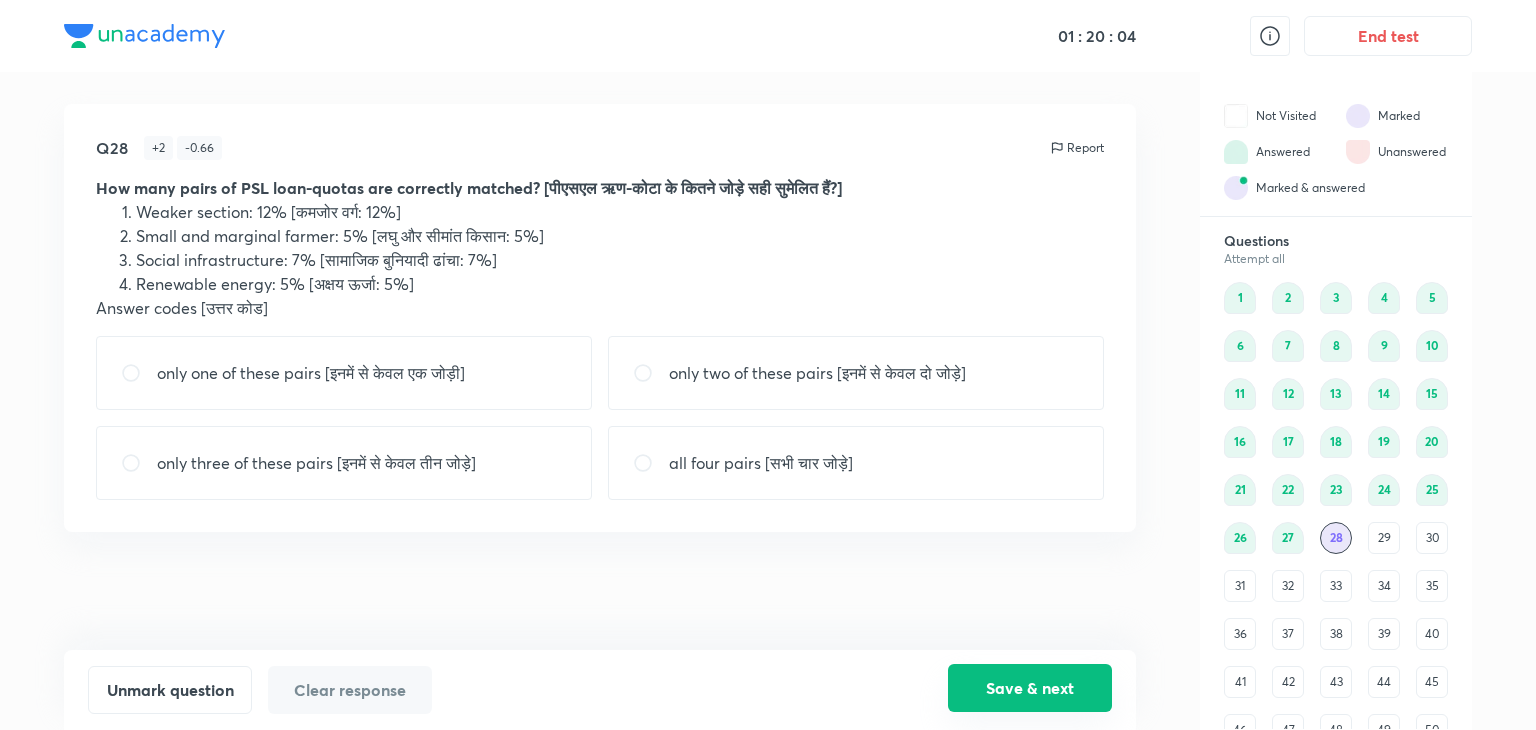 click on "Save & next" at bounding box center [1030, 688] 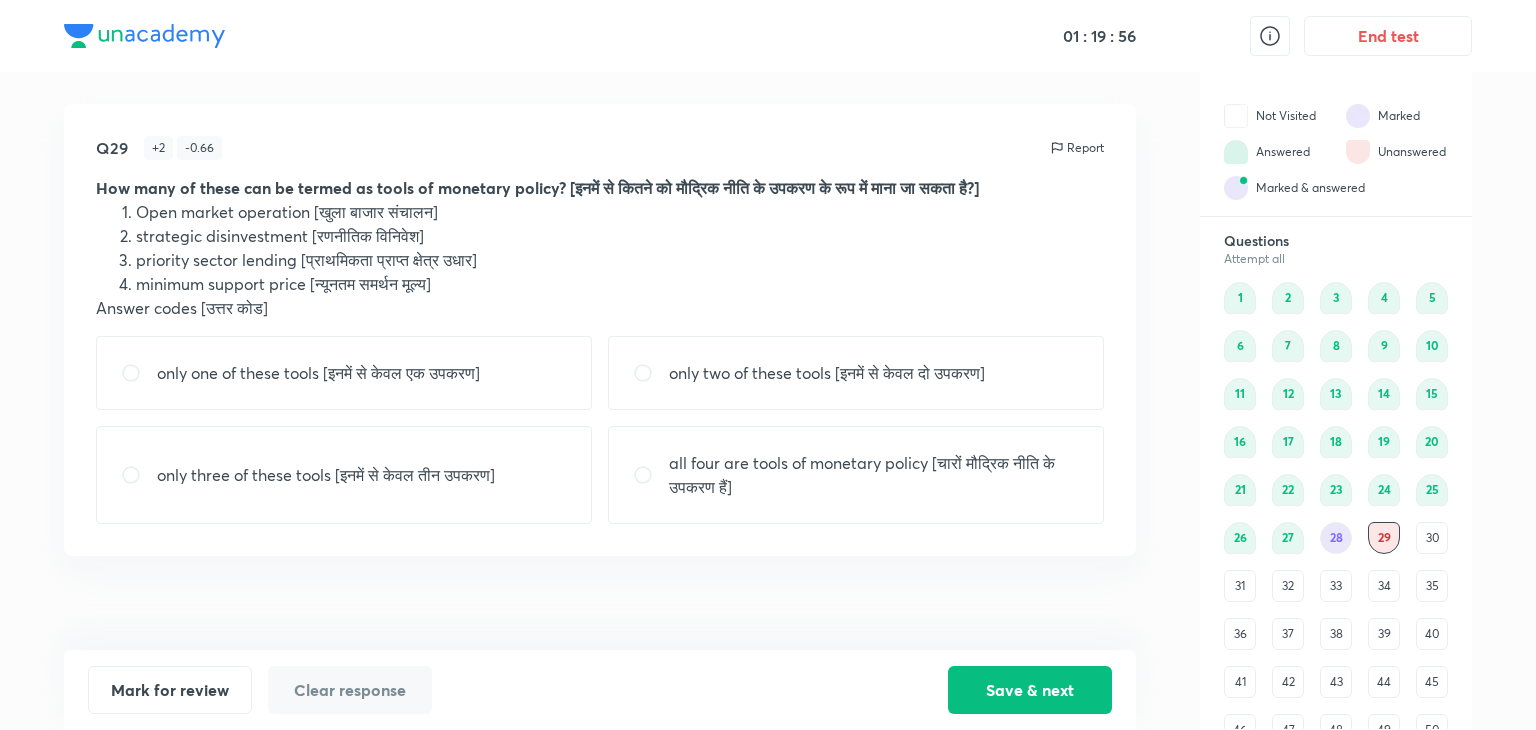 drag, startPoint x: 260, startPoint y: 217, endPoint x: 356, endPoint y: 245, distance: 100 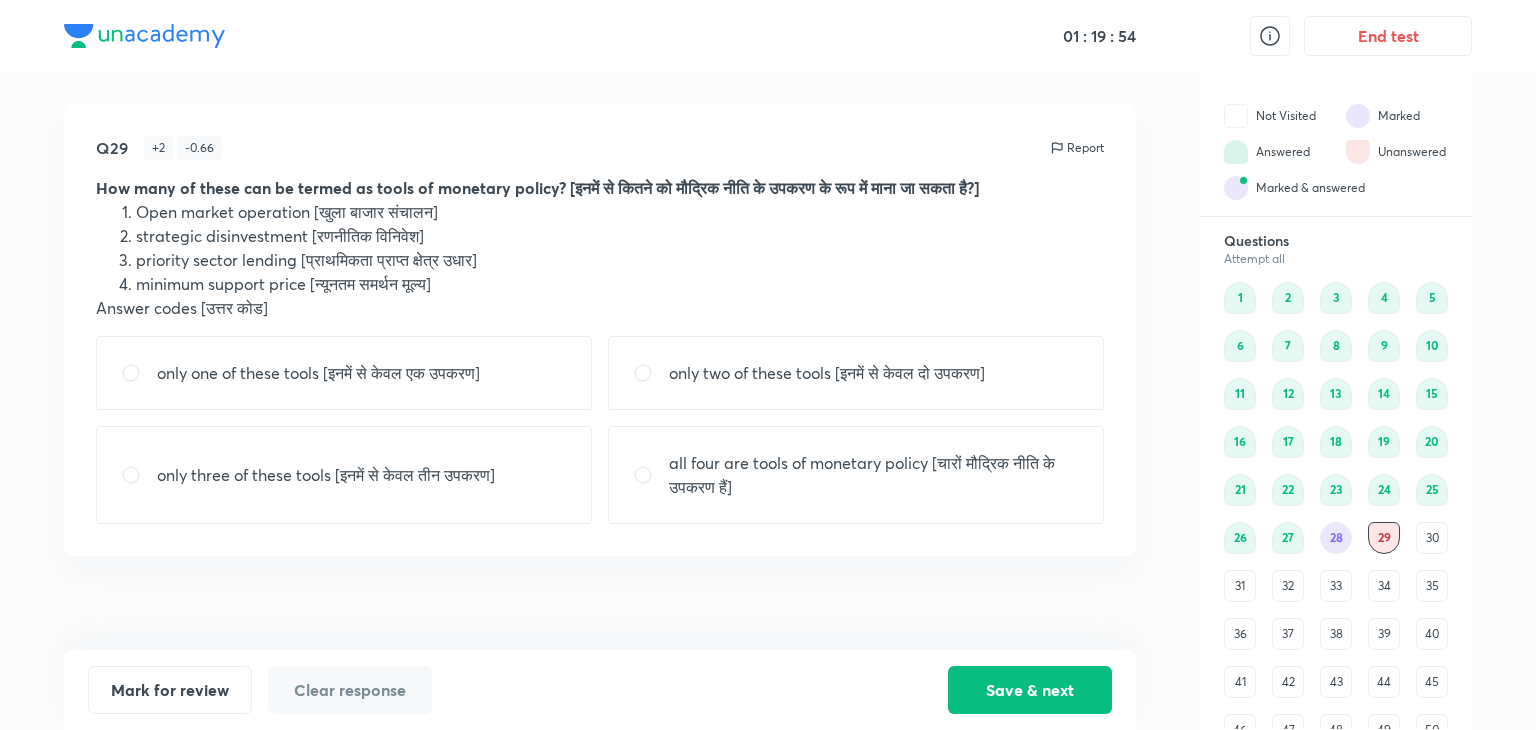 drag, startPoint x: 273, startPoint y: 290, endPoint x: 252, endPoint y: 171, distance: 120.83874 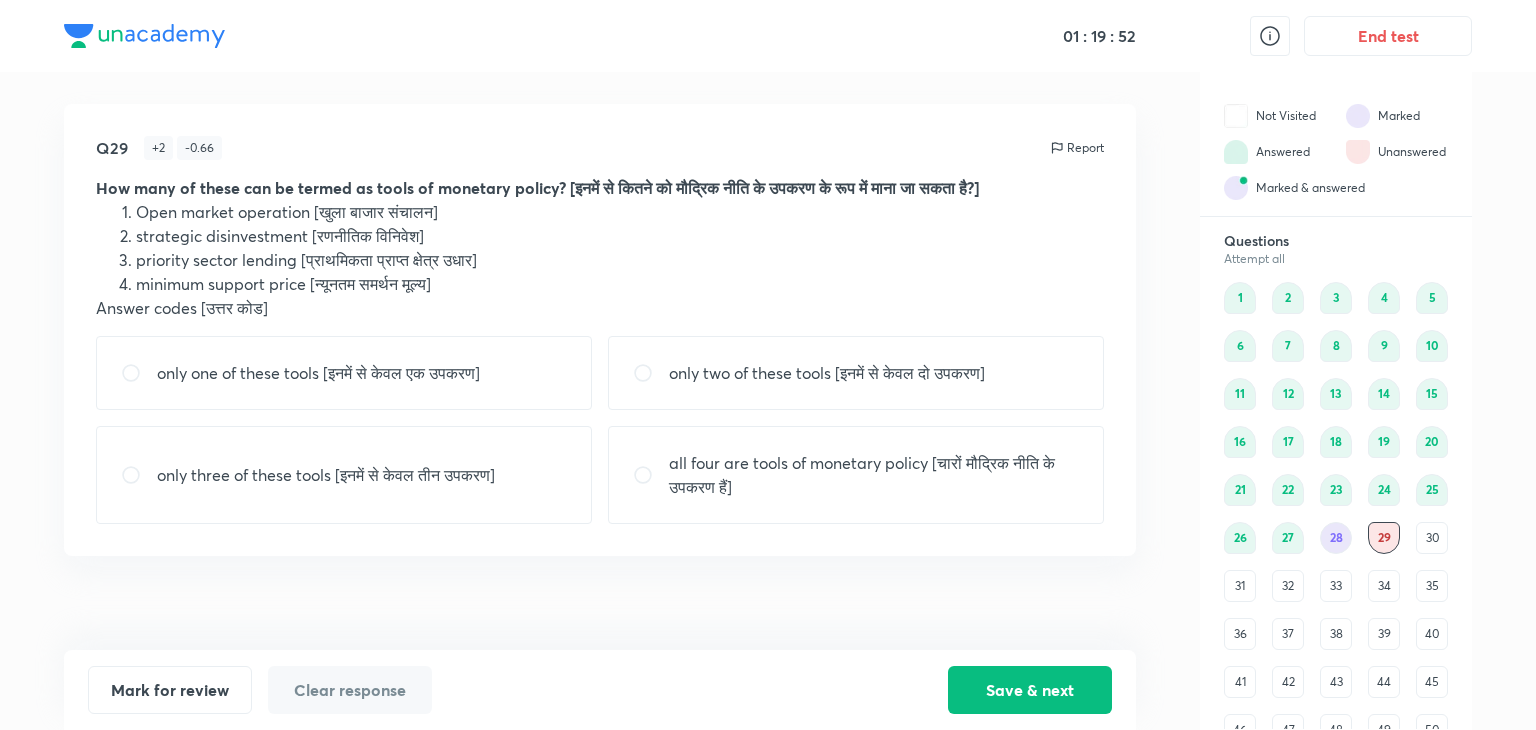 drag, startPoint x: 260, startPoint y: 204, endPoint x: 304, endPoint y: 209, distance: 44.28318 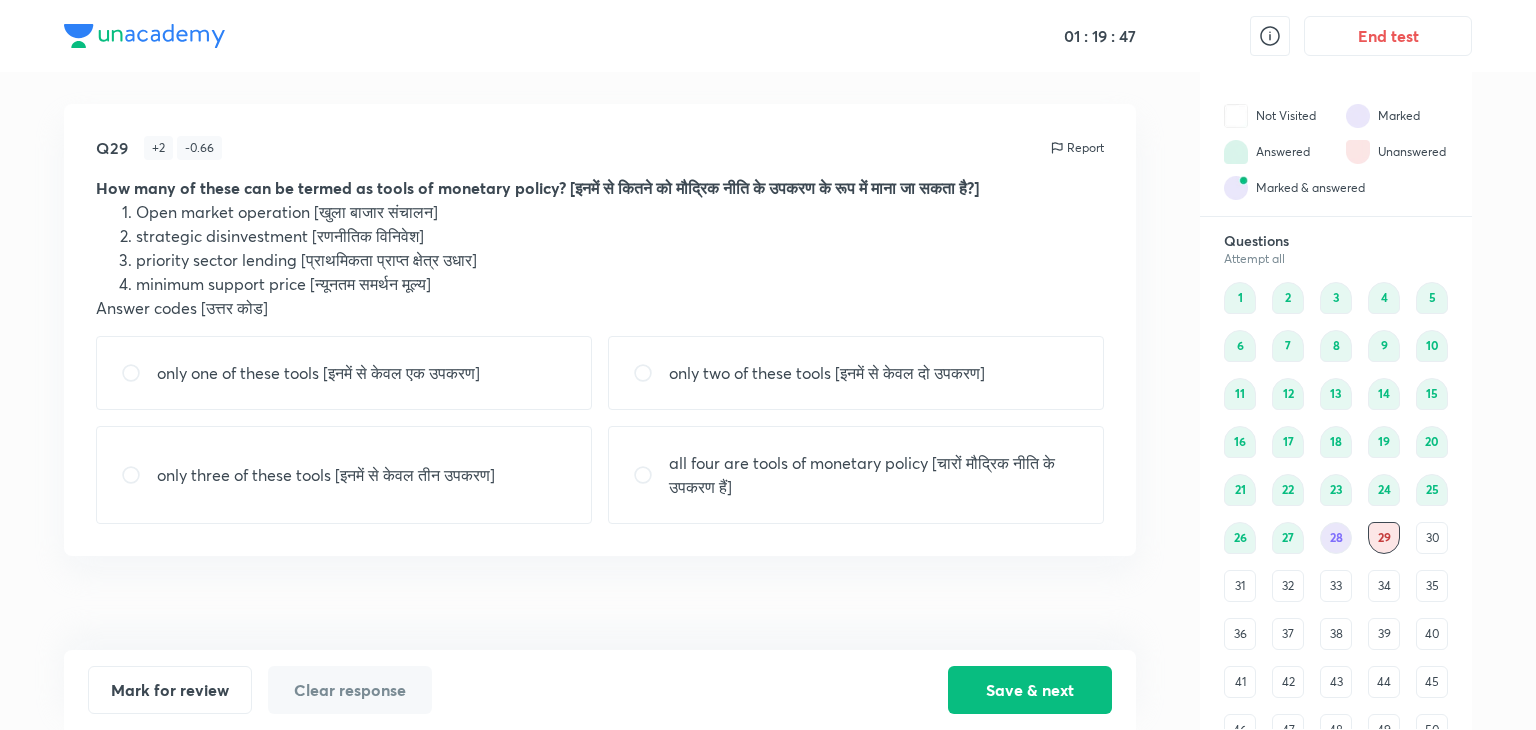 drag, startPoint x: 178, startPoint y: 264, endPoint x: 128, endPoint y: 262, distance: 50.039986 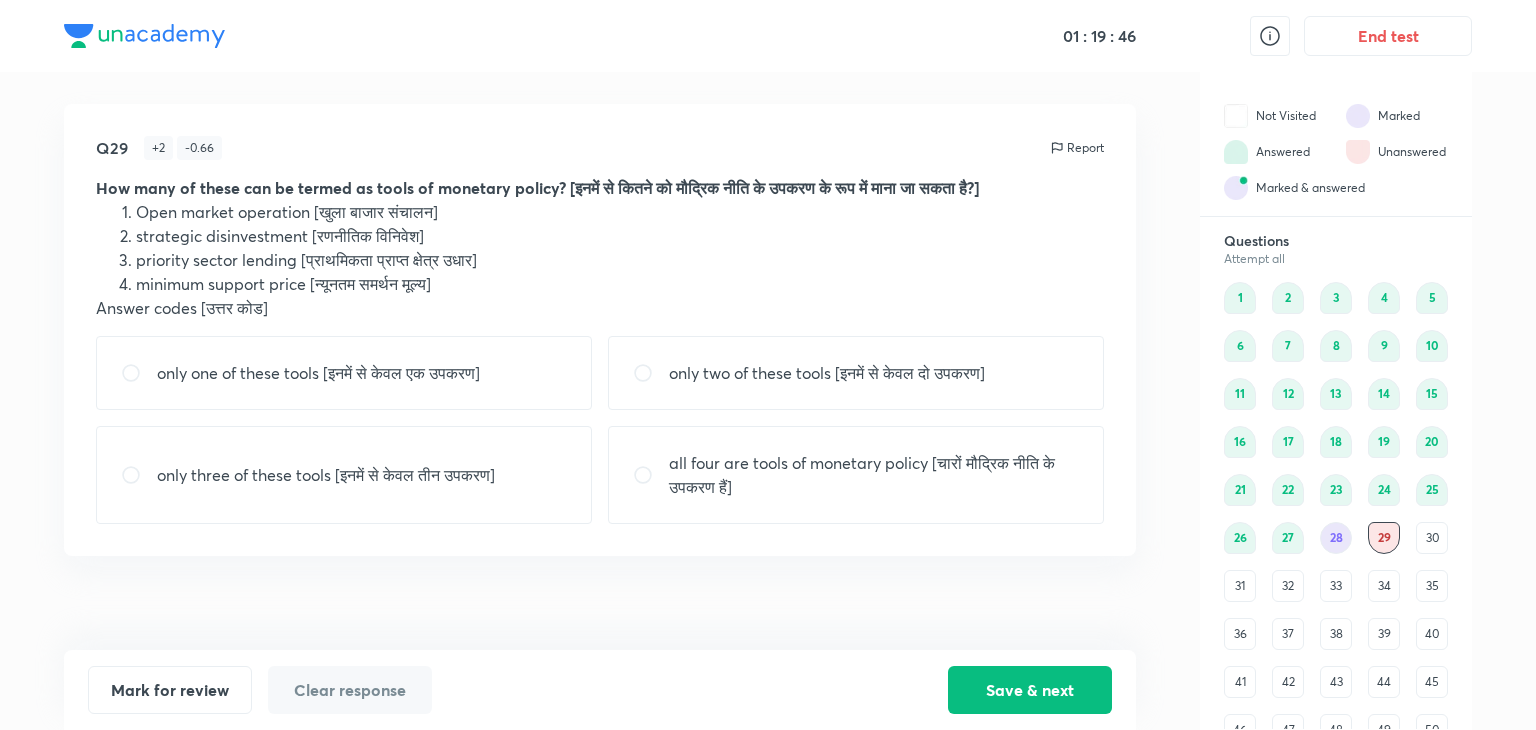 drag, startPoint x: 128, startPoint y: 262, endPoint x: 348, endPoint y: 262, distance: 220 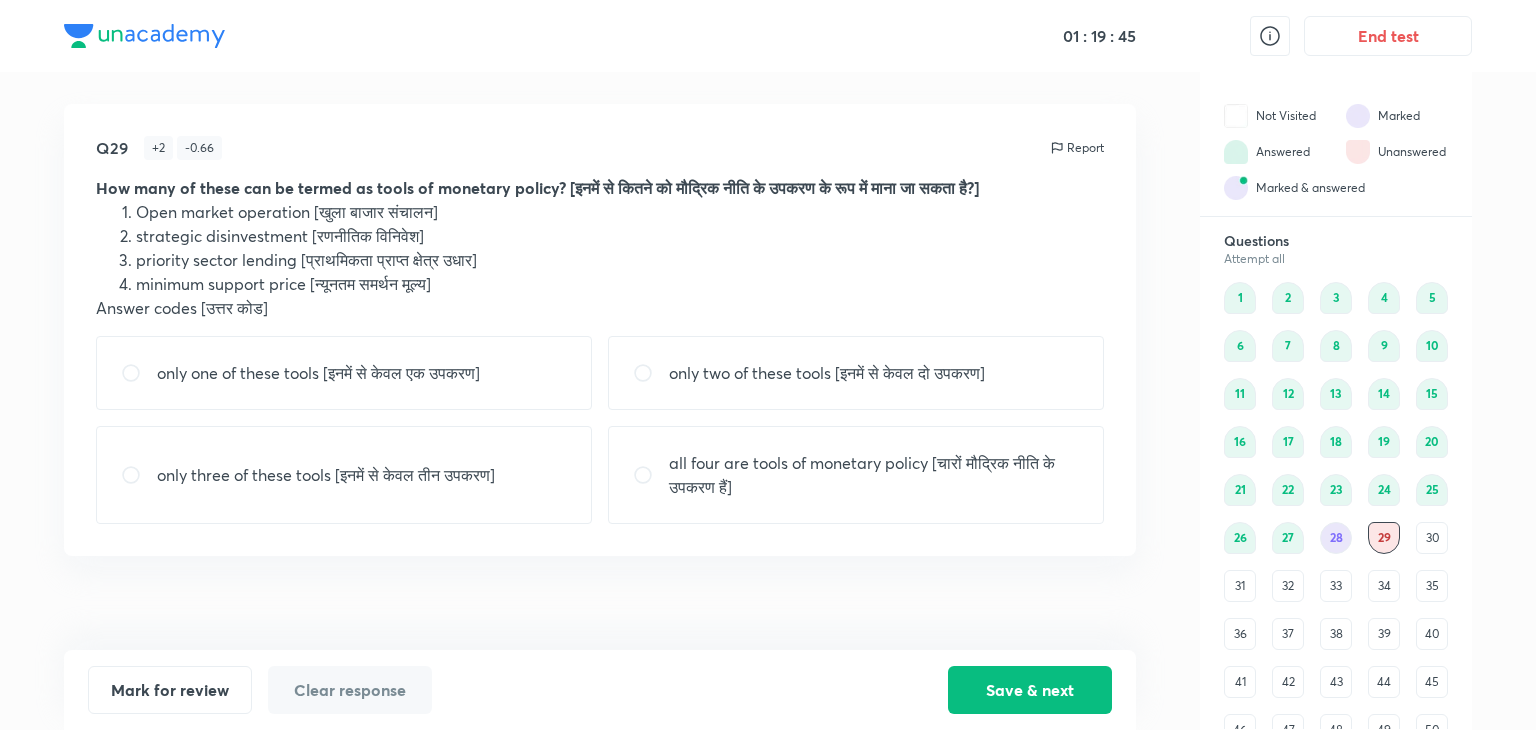 drag, startPoint x: 348, startPoint y: 262, endPoint x: 150, endPoint y: 268, distance: 198.09088 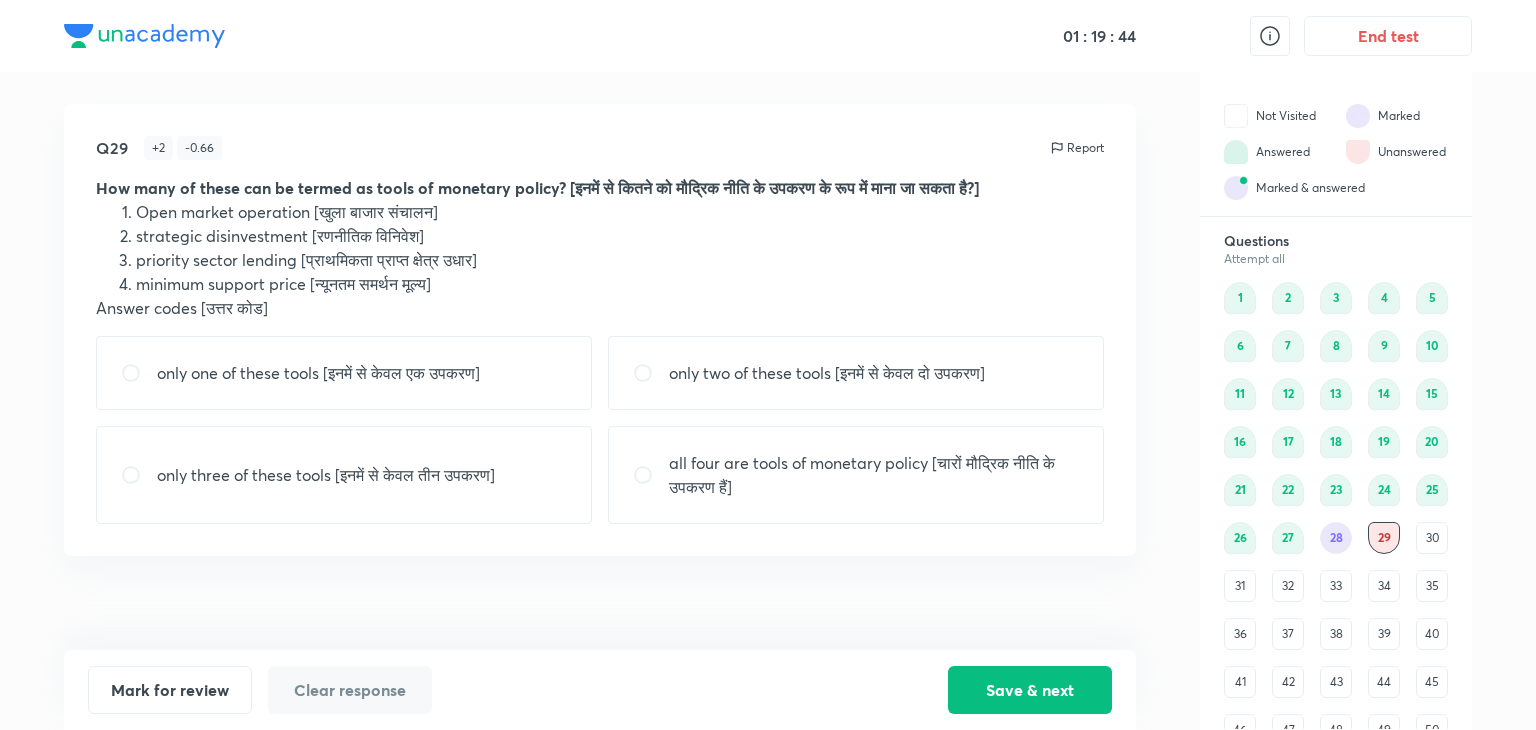 drag, startPoint x: 150, startPoint y: 268, endPoint x: 272, endPoint y: 265, distance: 122.03688 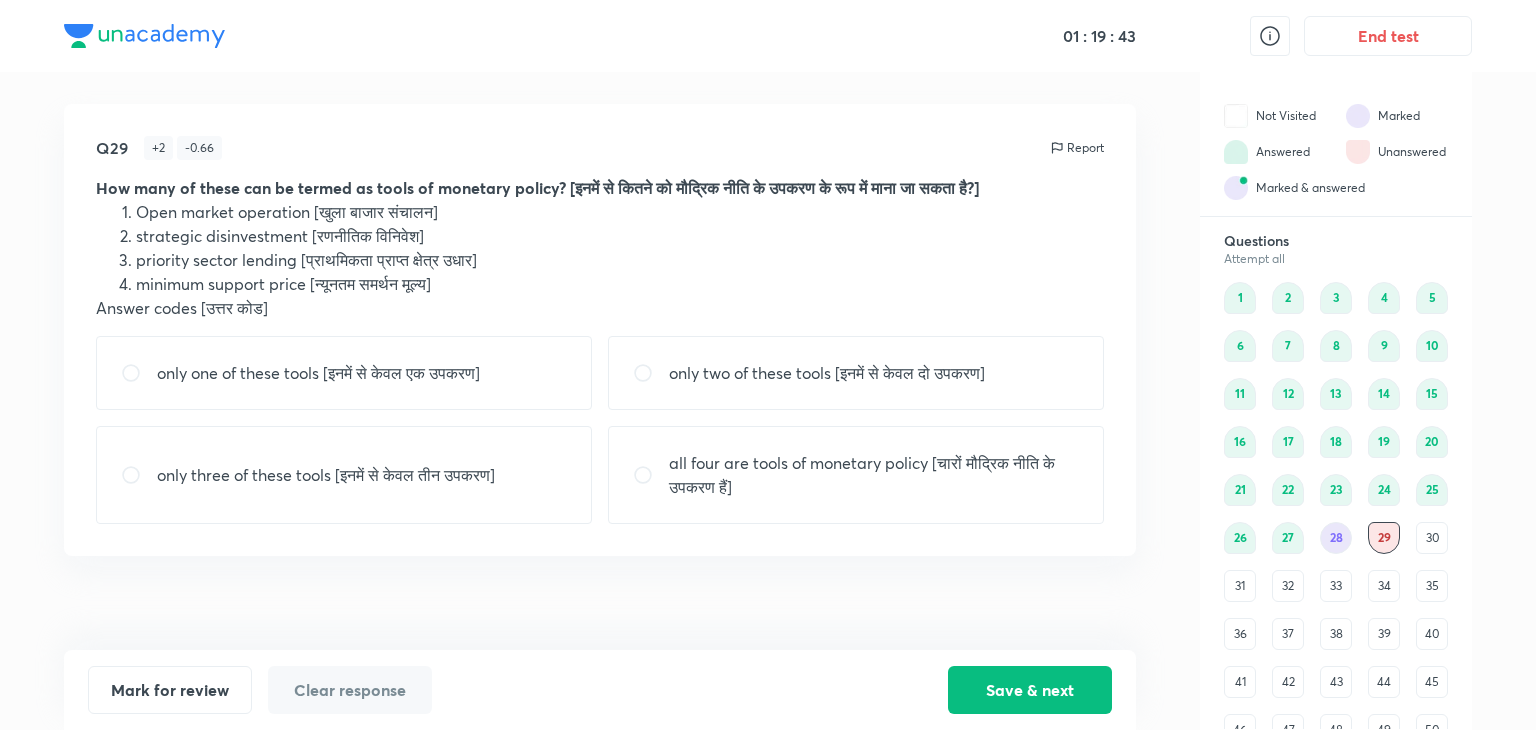 drag, startPoint x: 133, startPoint y: 268, endPoint x: 250, endPoint y: 262, distance: 117.15375 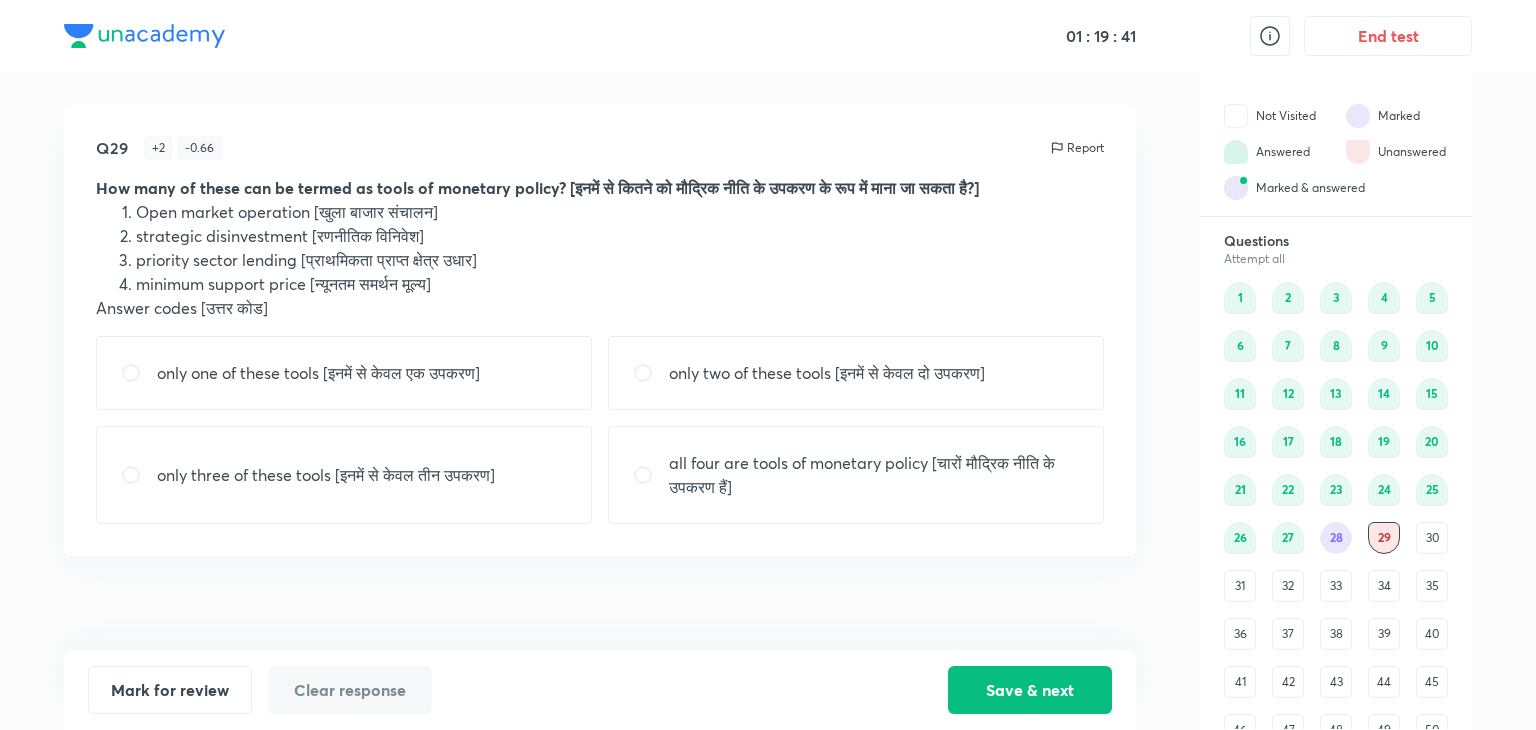 click on "priority sector lending [प्राथमिकता प्राप्त क्षेत्र उधार]" at bounding box center (620, 260) 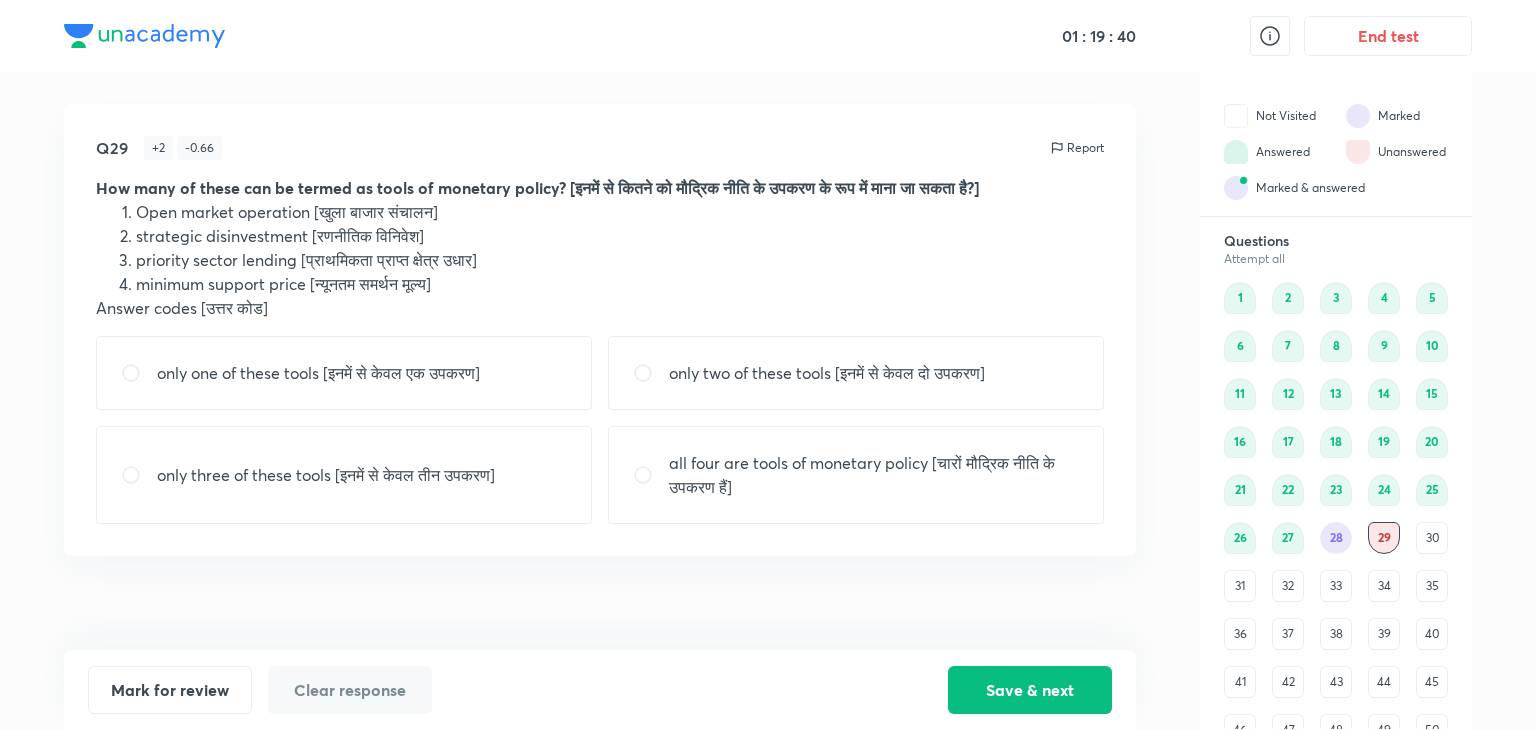 click on "only two of these tools [इनमें से केवल दो उपकरण]" at bounding box center [827, 373] 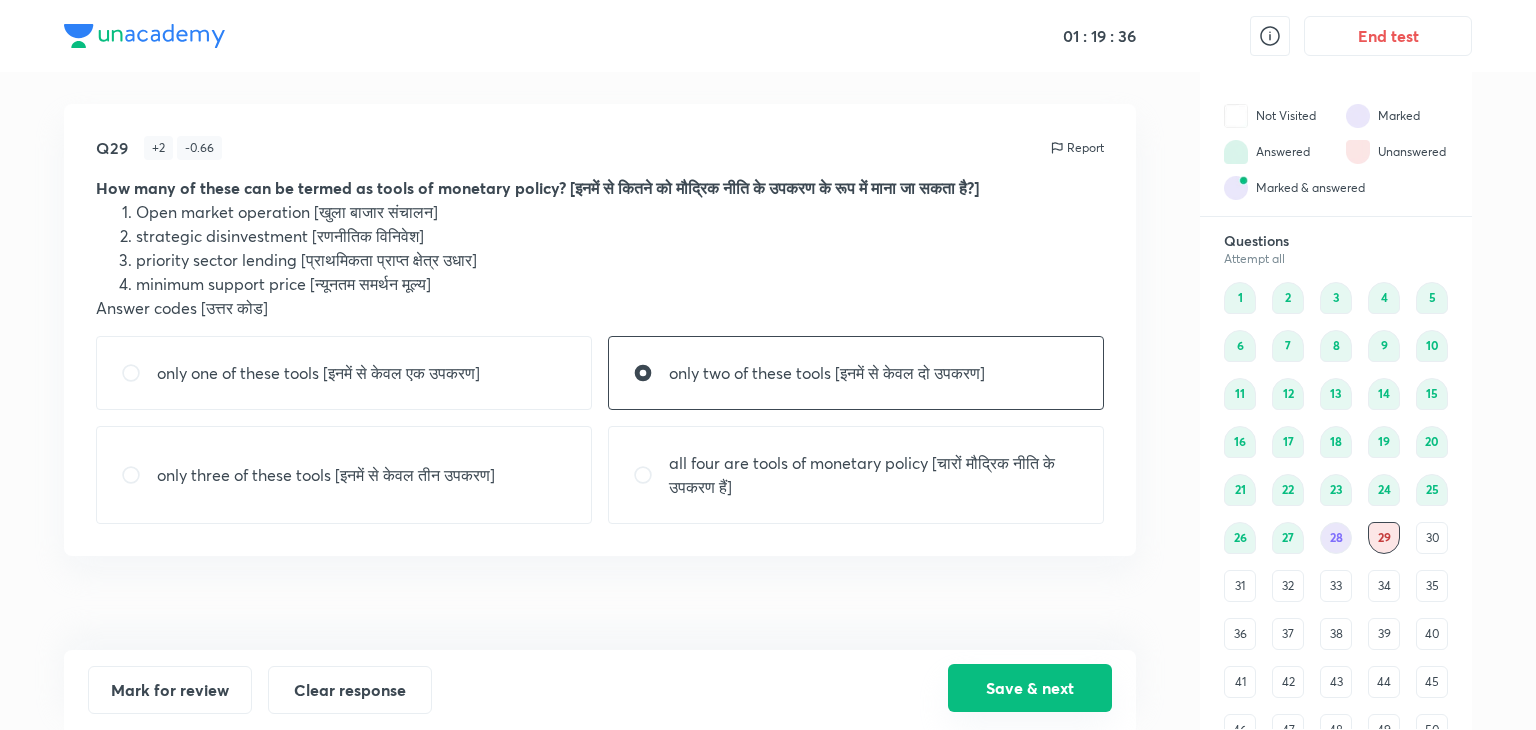 click on "Save & next" at bounding box center (1030, 688) 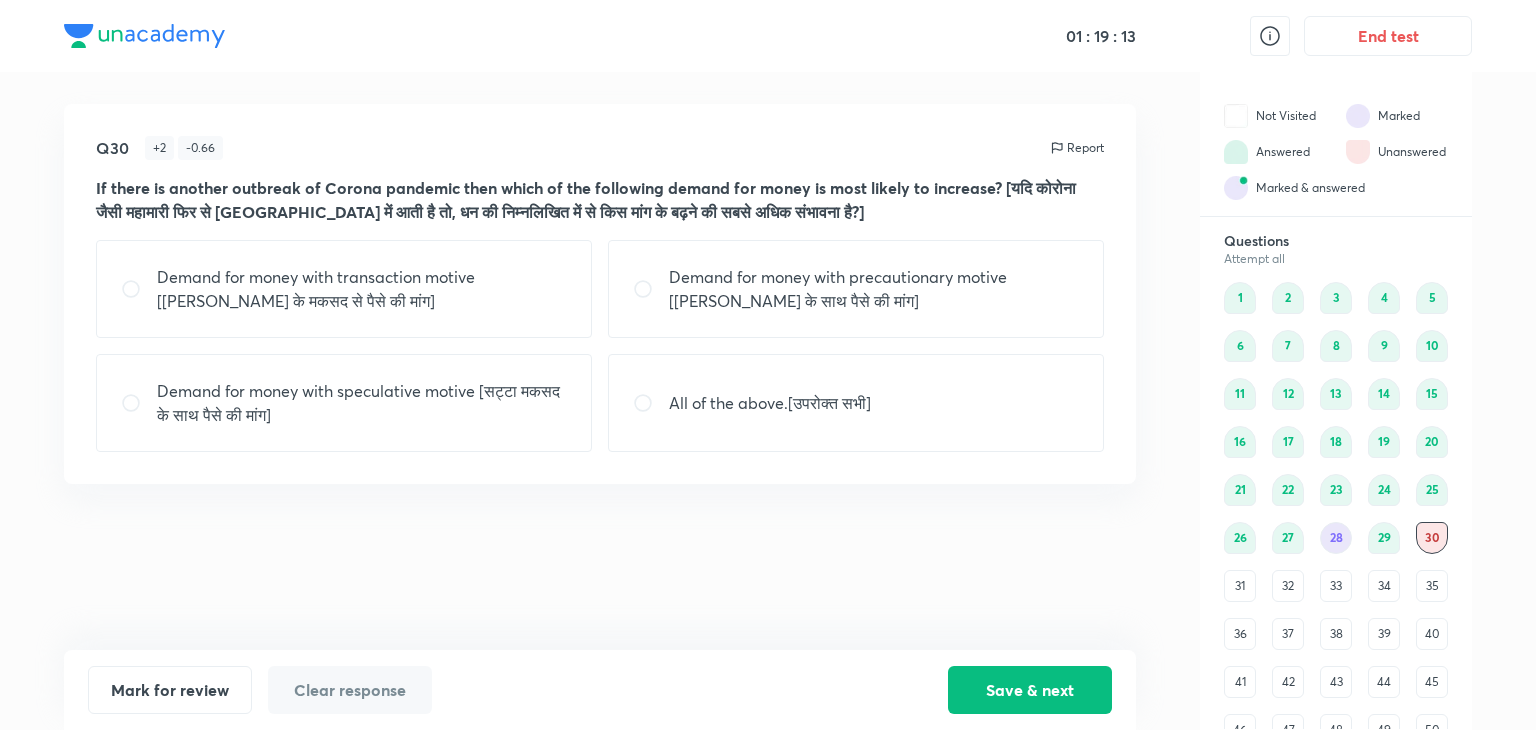 click on "All of the above.[उपरोक्त सभी]" at bounding box center [856, 403] 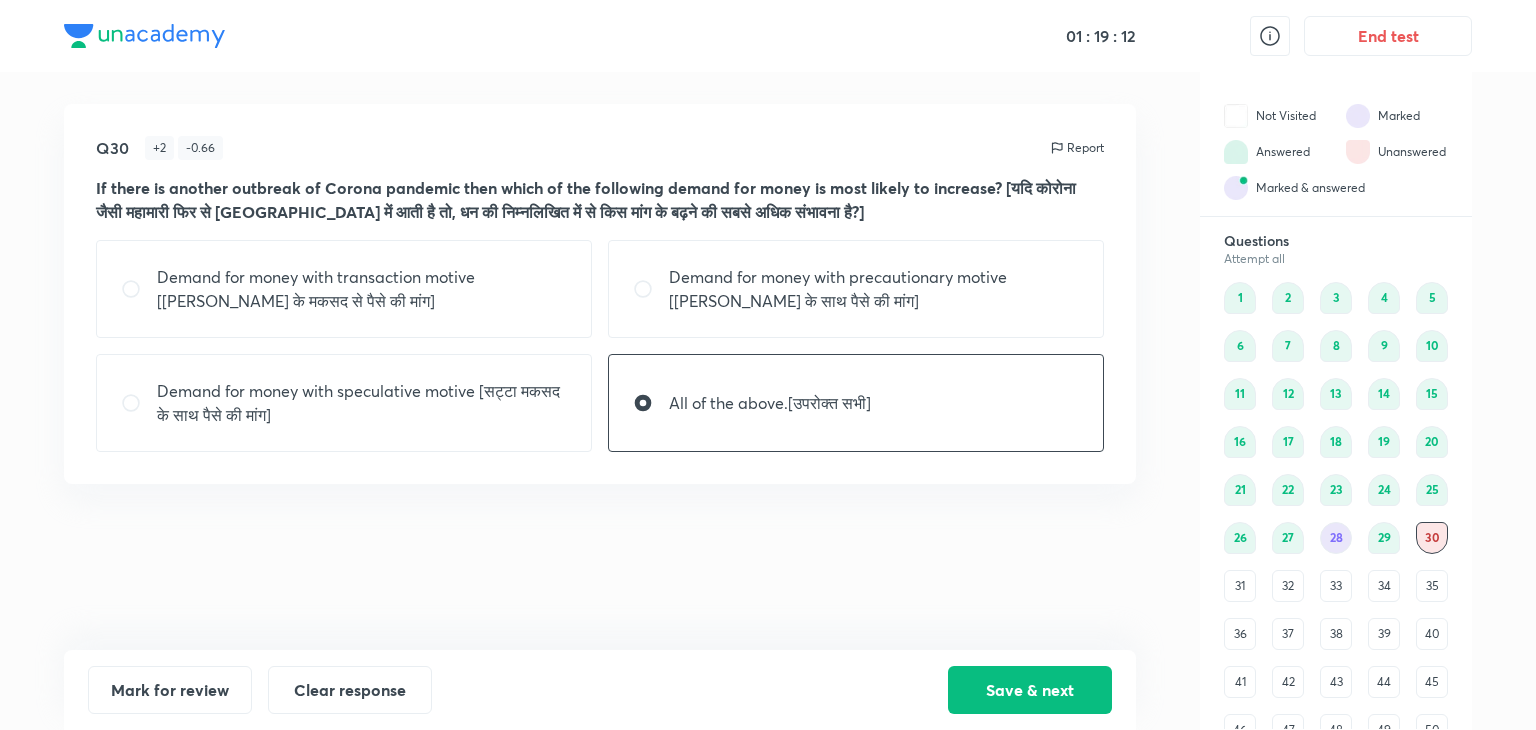 click on "Demand for money with transaction motive [लेन-देन के मकसद से पैसे की मांग]" at bounding box center (344, 289) 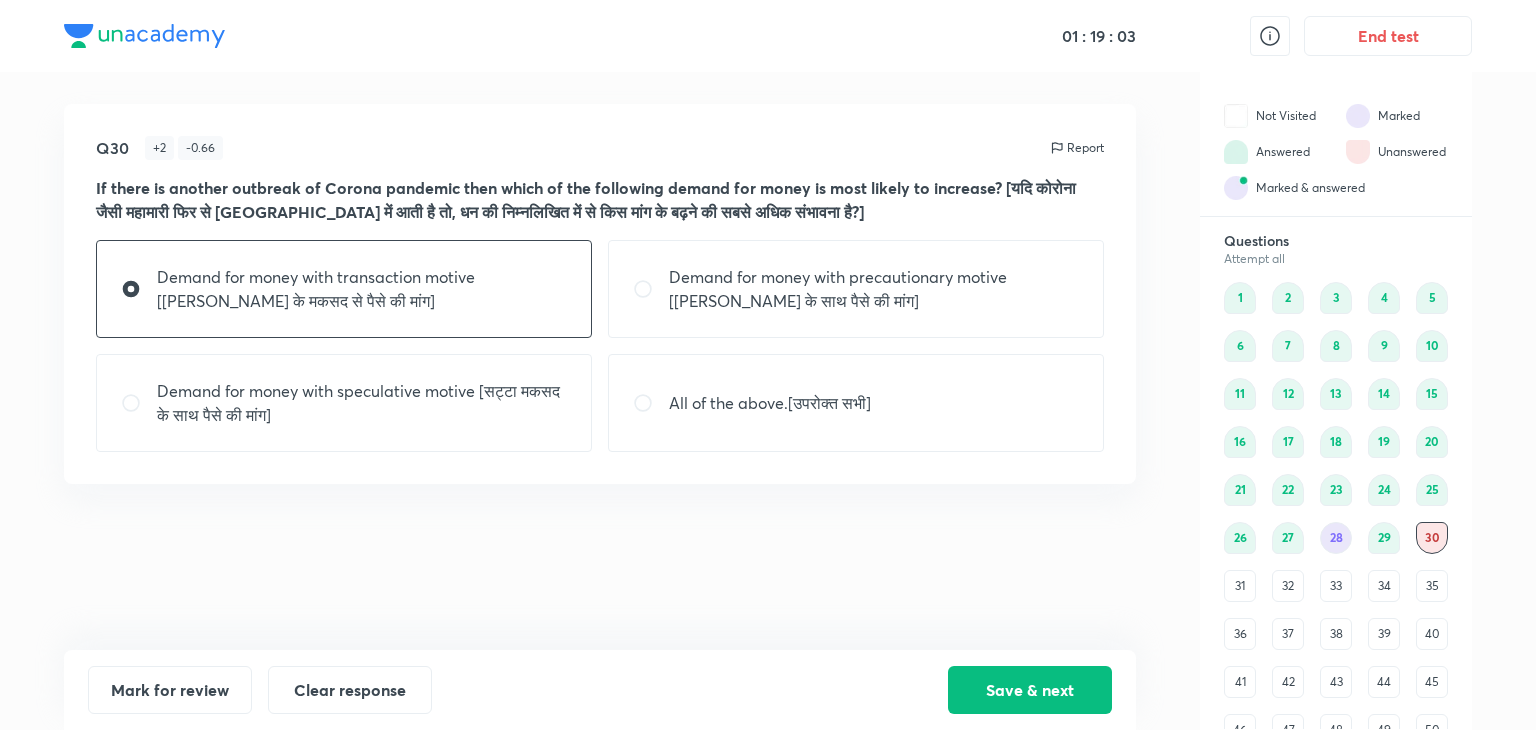 click on "Demand for money with precautionary motive [एहतियाती मकसद के साथ पैसे की मांग]" at bounding box center (874, 289) 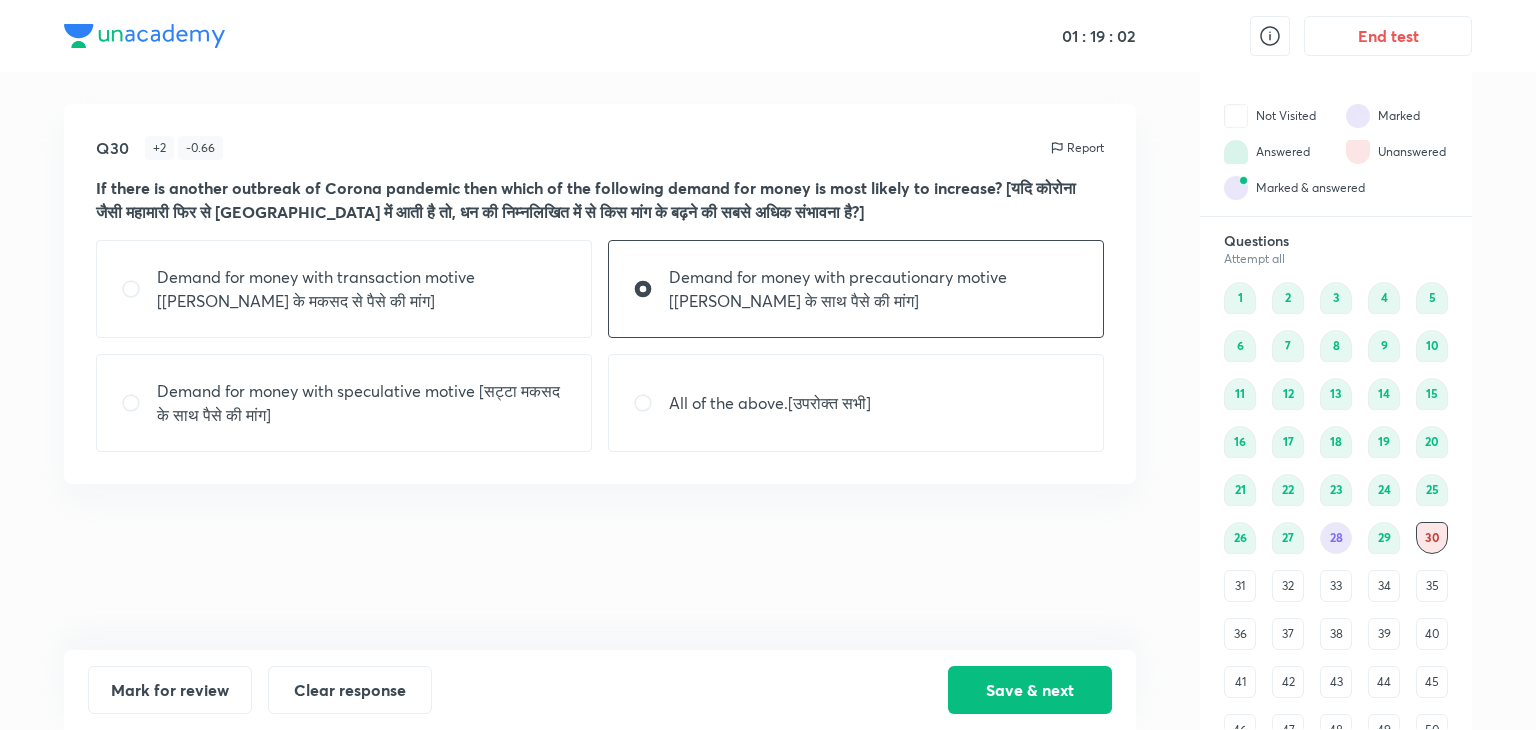 click on "Demand for money with speculative motive [सट्टा मकसद के साथ पैसे की मांग]" at bounding box center [344, 403] 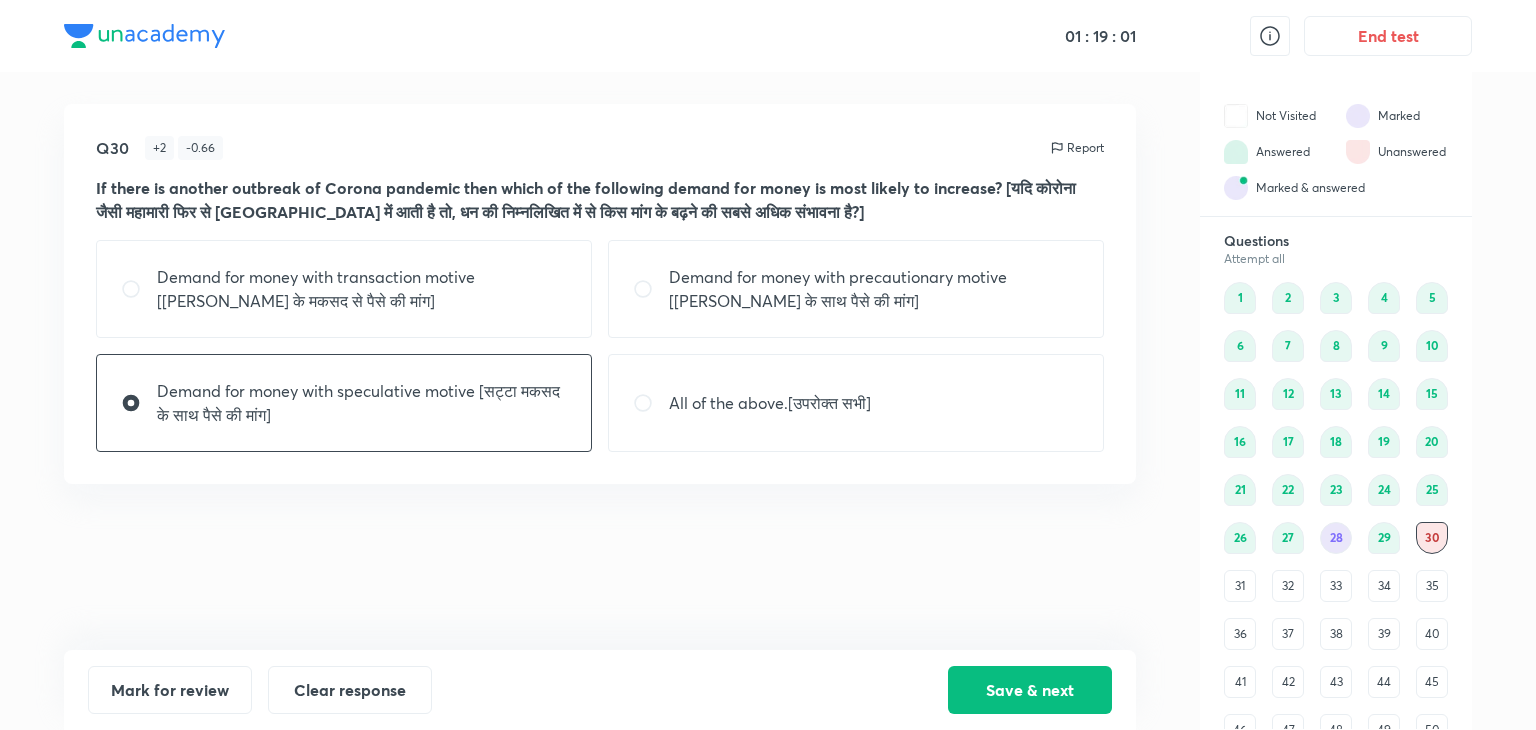click on "Demand for money with precautionary motive [एहतियाती मकसद के साथ पैसे की मांग]" at bounding box center [874, 289] 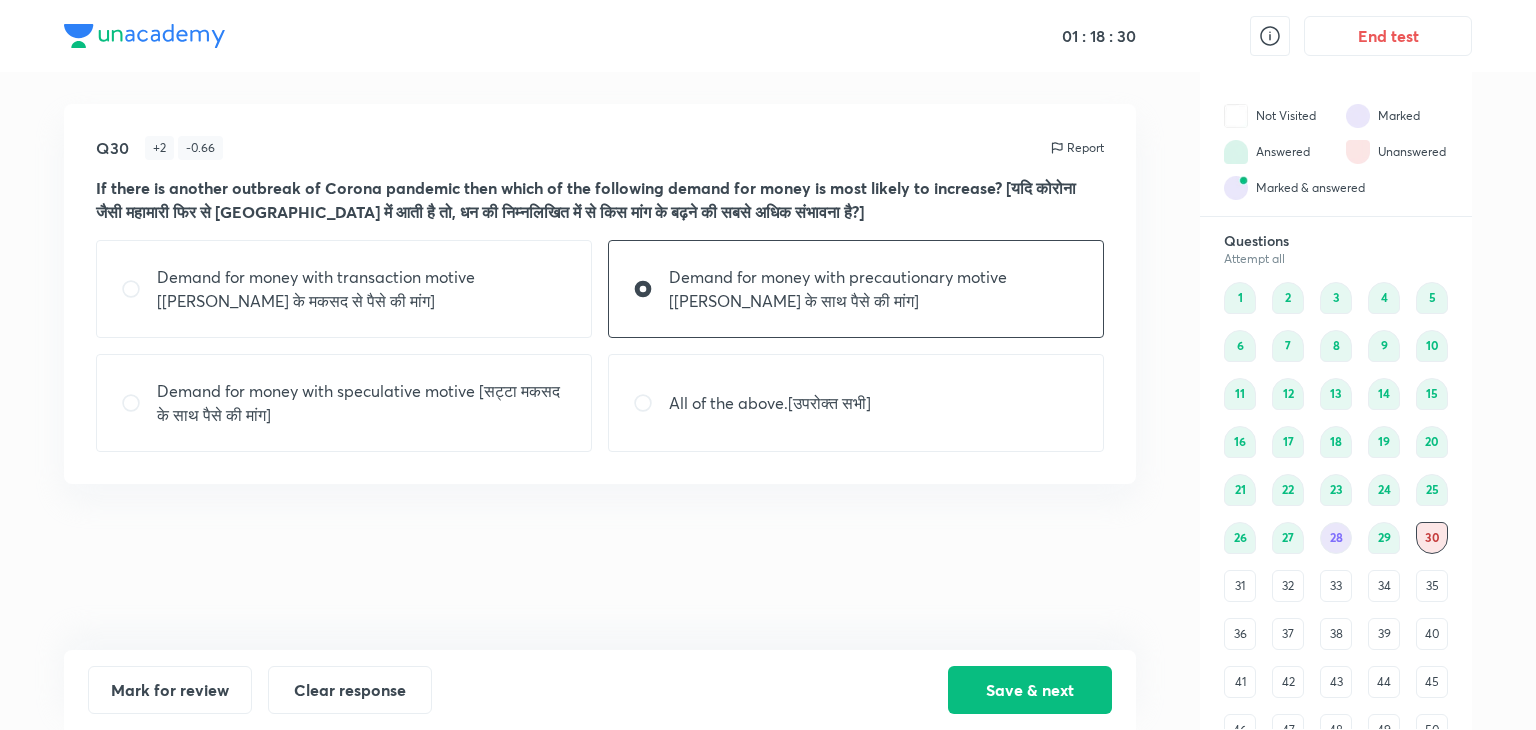 click on "All of the above.[उपरोक्त सभी]" at bounding box center (856, 403) 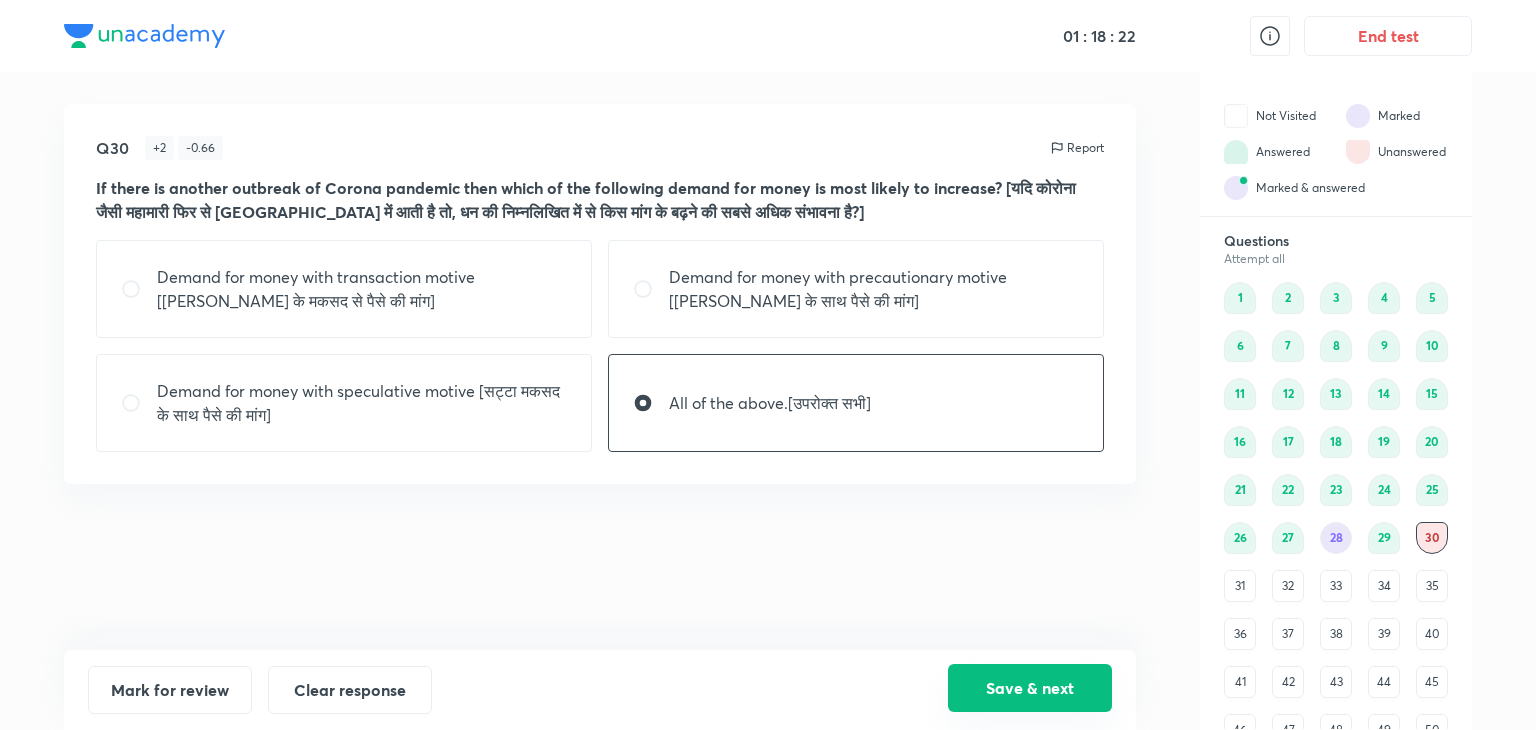 click on "Save & next" at bounding box center (1030, 688) 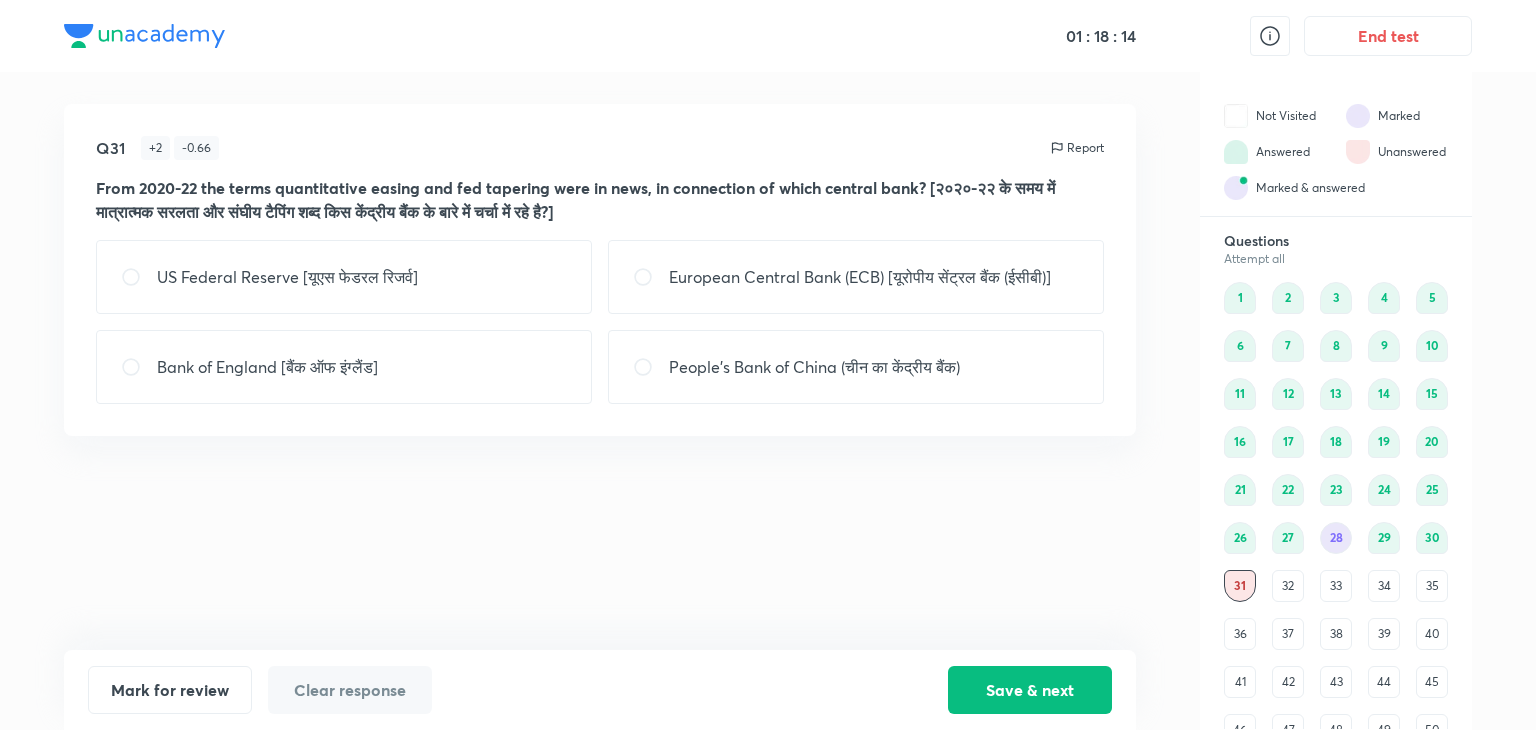 click on "US Federal Reserve [यूएस फेडरल रिजर्व]" at bounding box center (287, 277) 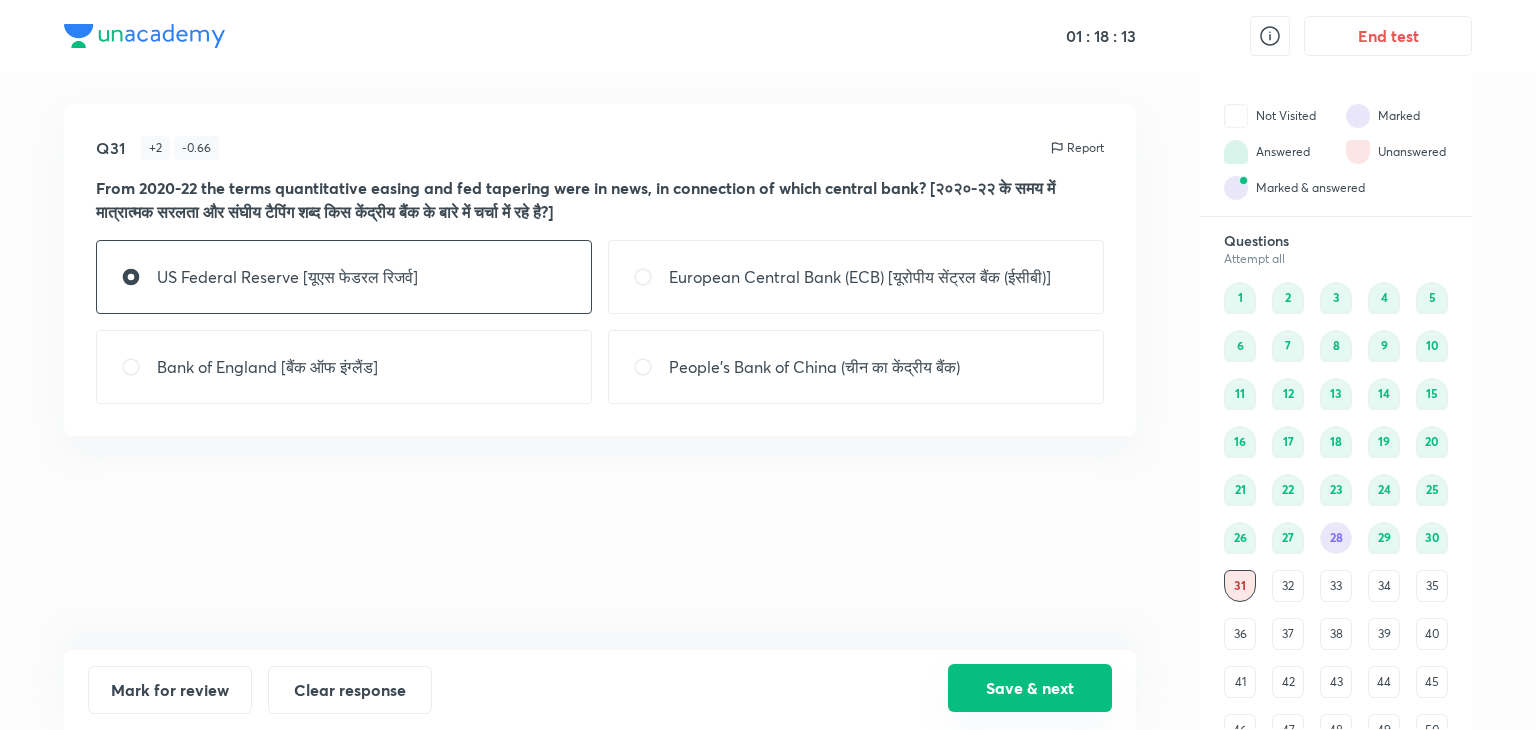 click on "Save & next" at bounding box center [1030, 688] 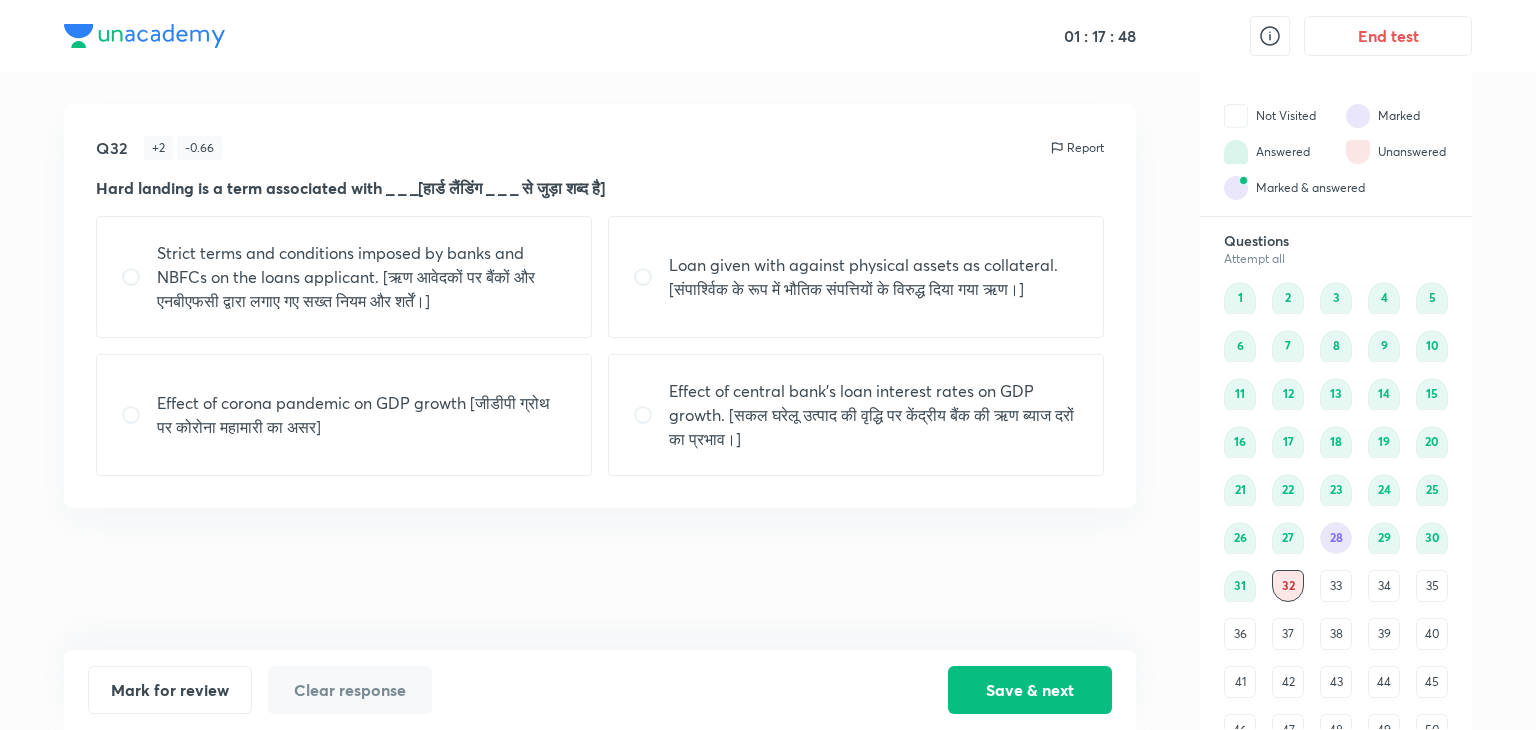 click on "Effect of central bank’s loan interest rates on GDP growth. [सकल घरेलू उत्पाद की वृद्धि पर केंद्रीय बैंक की ऋण ब्याज दरों का प्रभाव।]" at bounding box center (874, 415) 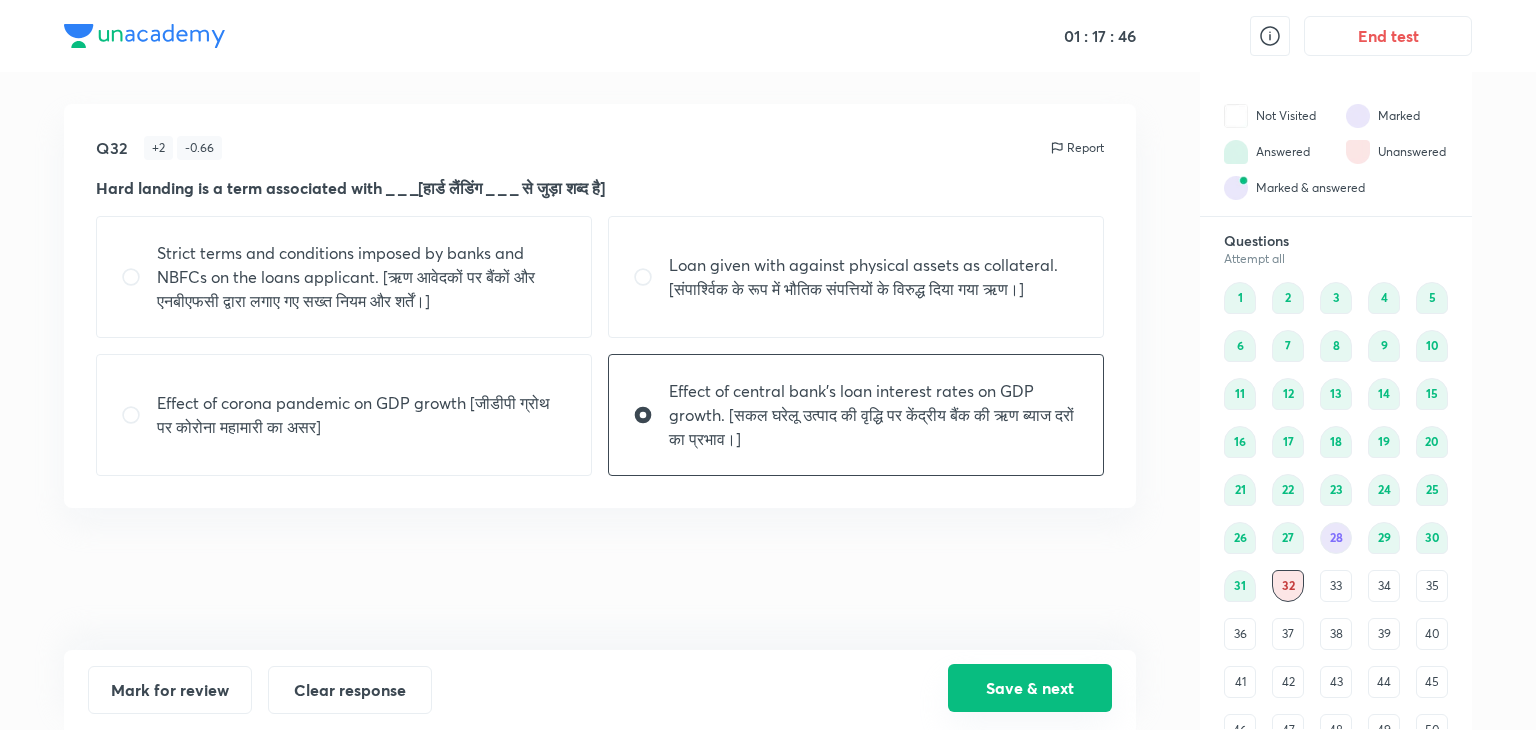 click on "Save & next" at bounding box center (1030, 688) 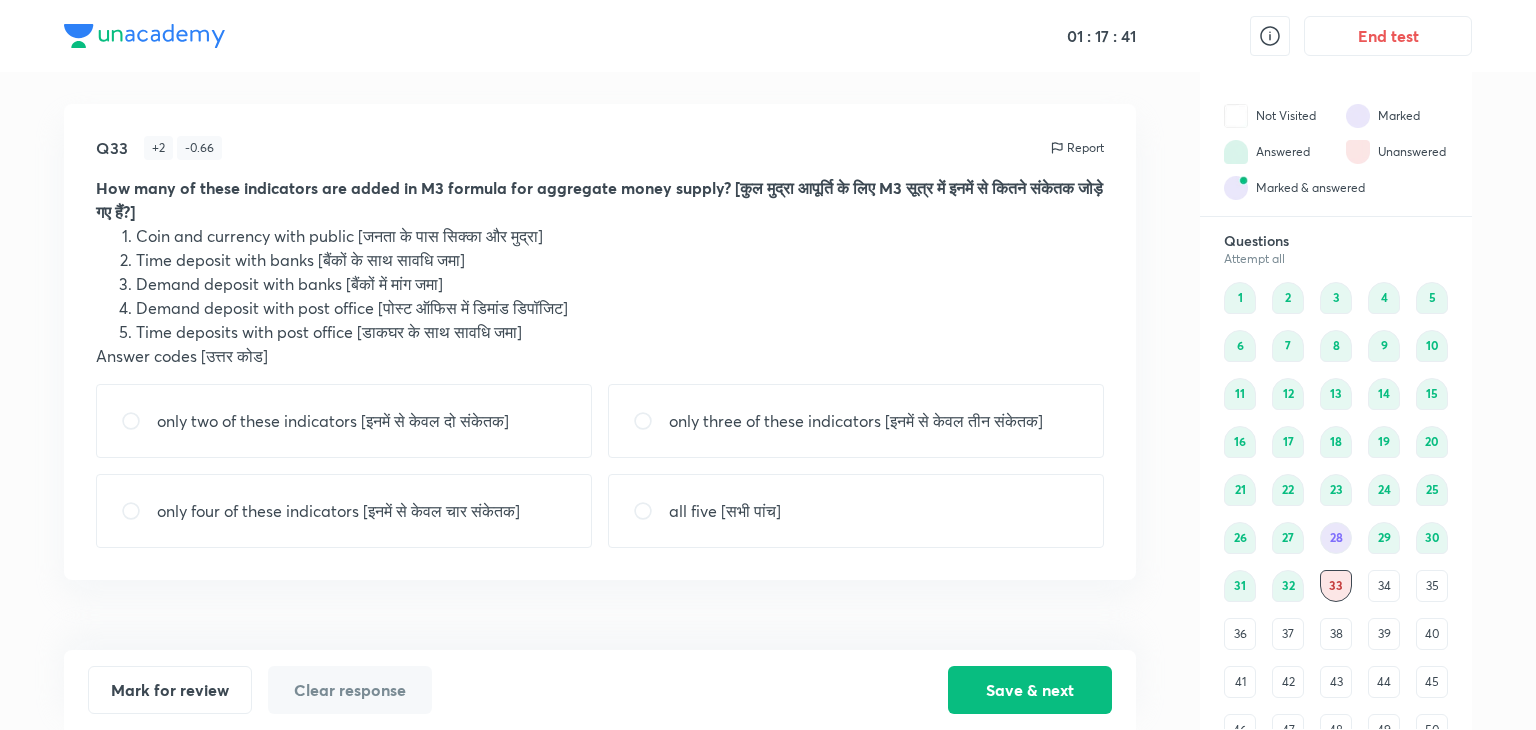 drag, startPoint x: 427, startPoint y: 189, endPoint x: 286, endPoint y: 242, distance: 150.632 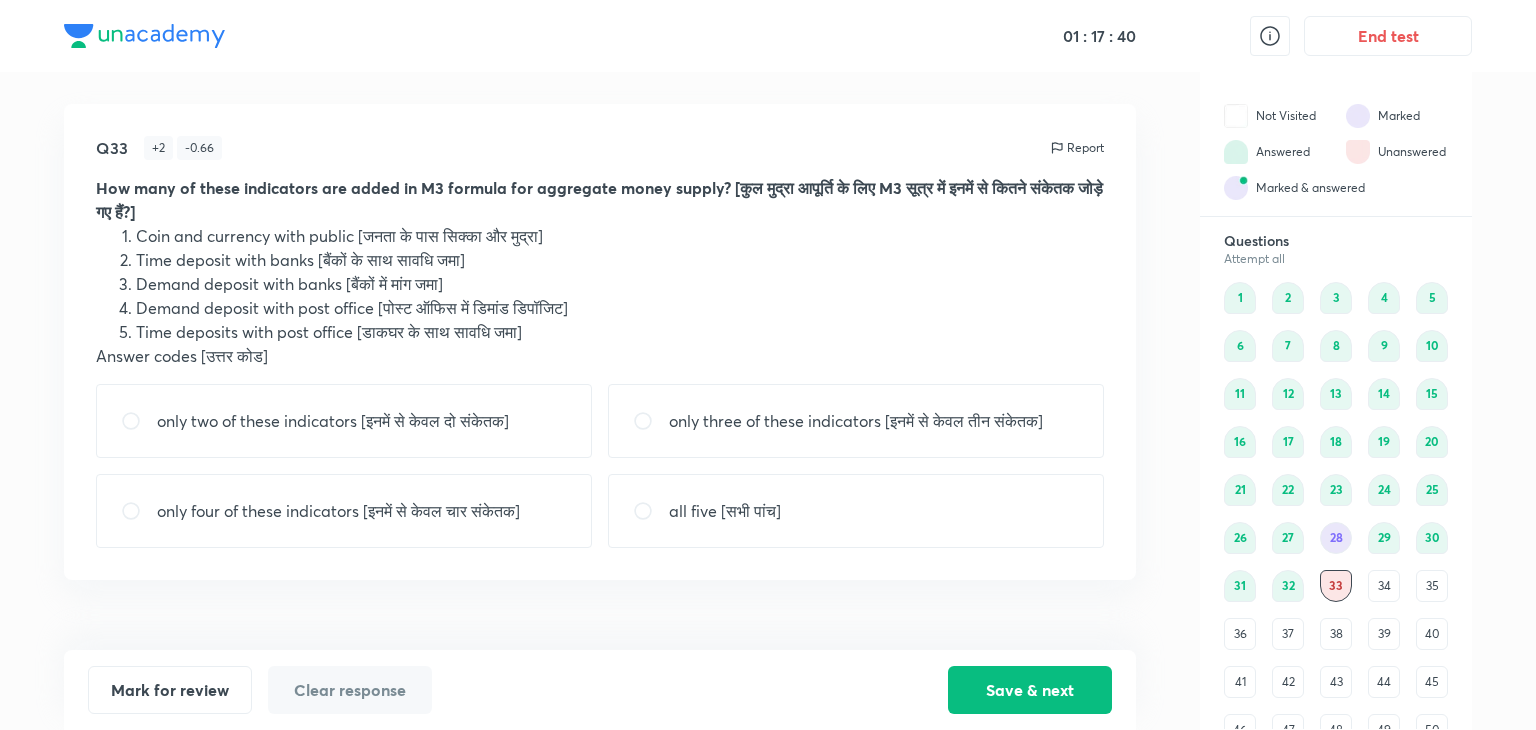 drag, startPoint x: 286, startPoint y: 242, endPoint x: 304, endPoint y: 258, distance: 24.083189 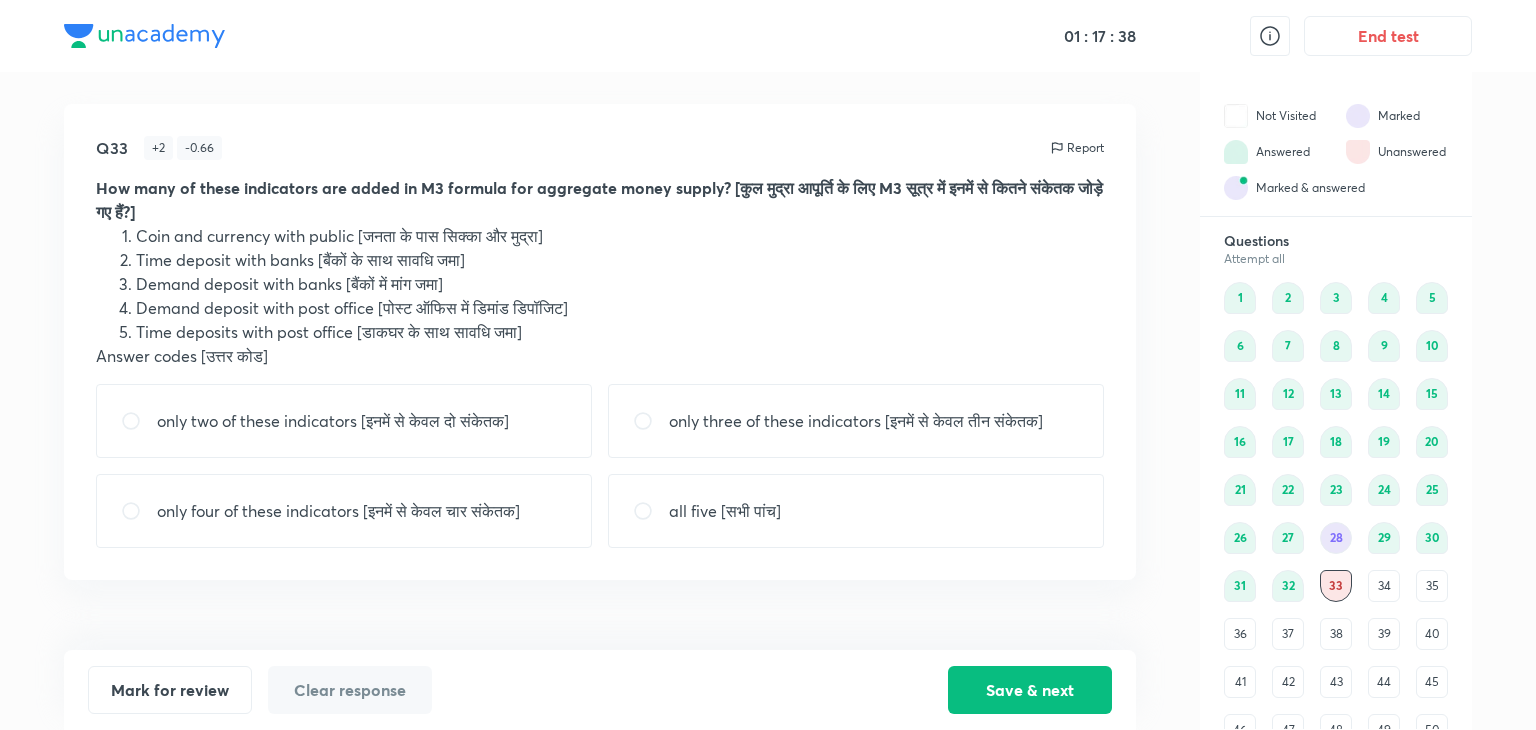 drag, startPoint x: 304, startPoint y: 258, endPoint x: 267, endPoint y: 282, distance: 44.102154 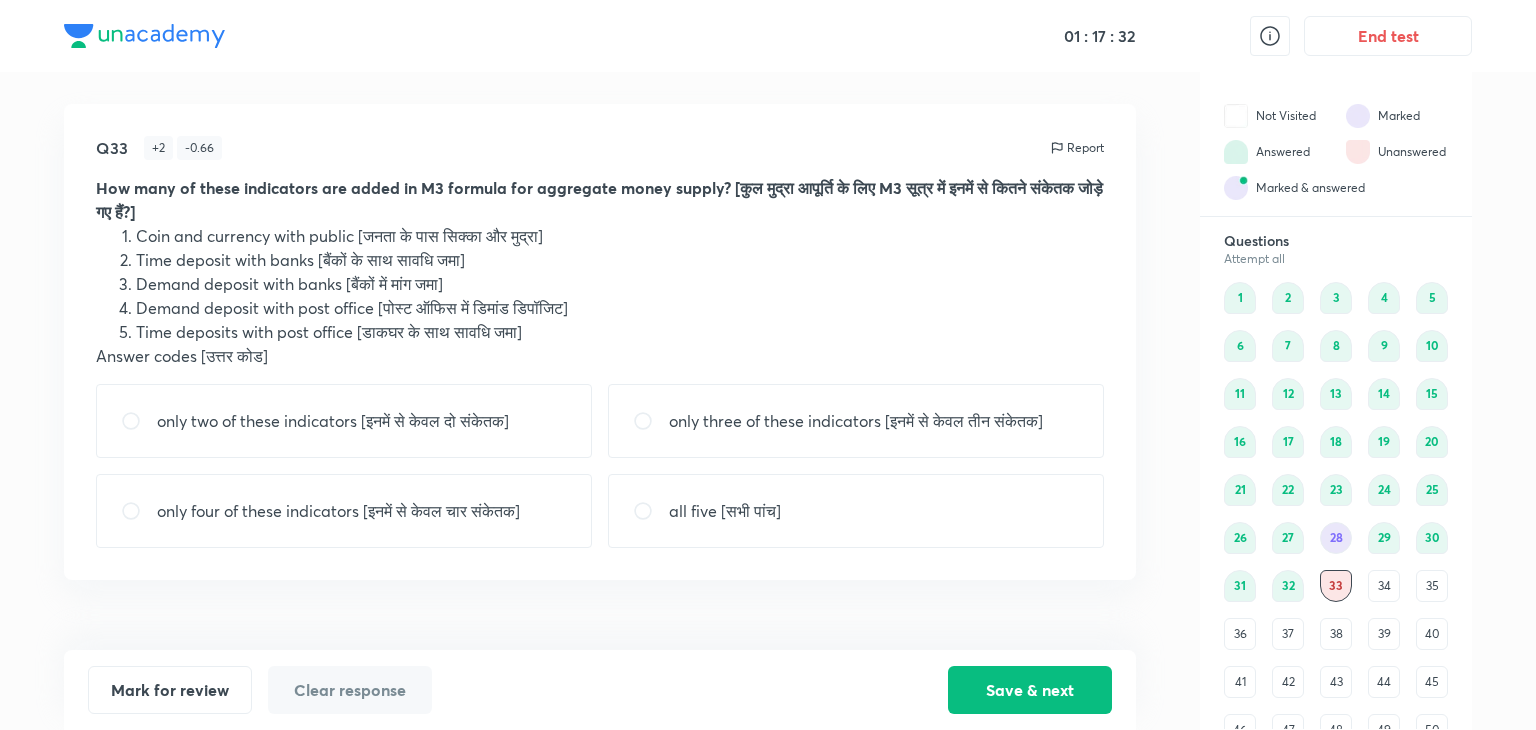 drag, startPoint x: 267, startPoint y: 282, endPoint x: 347, endPoint y: 275, distance: 80.305664 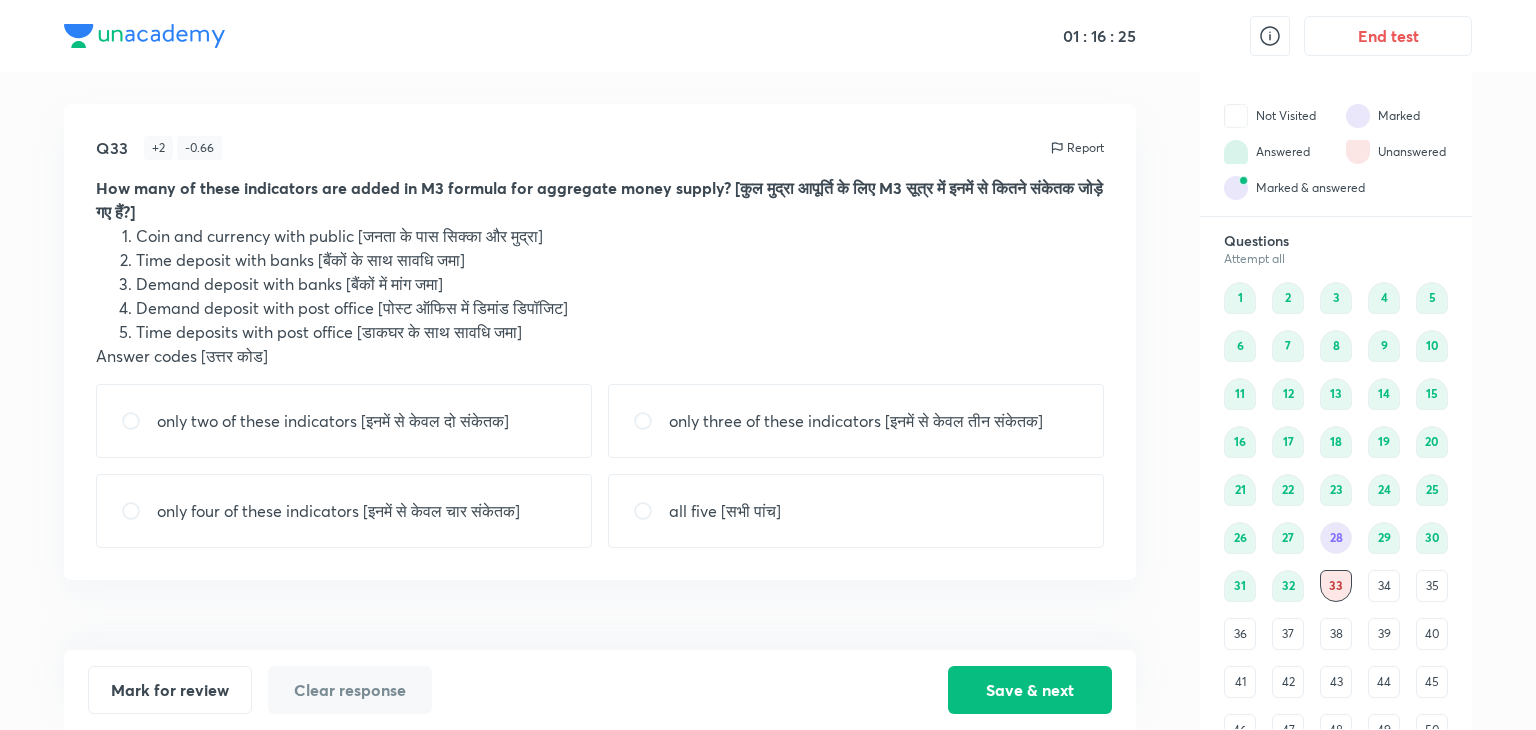 drag, startPoint x: 425, startPoint y: 253, endPoint x: 426, endPoint y: 290, distance: 37.01351 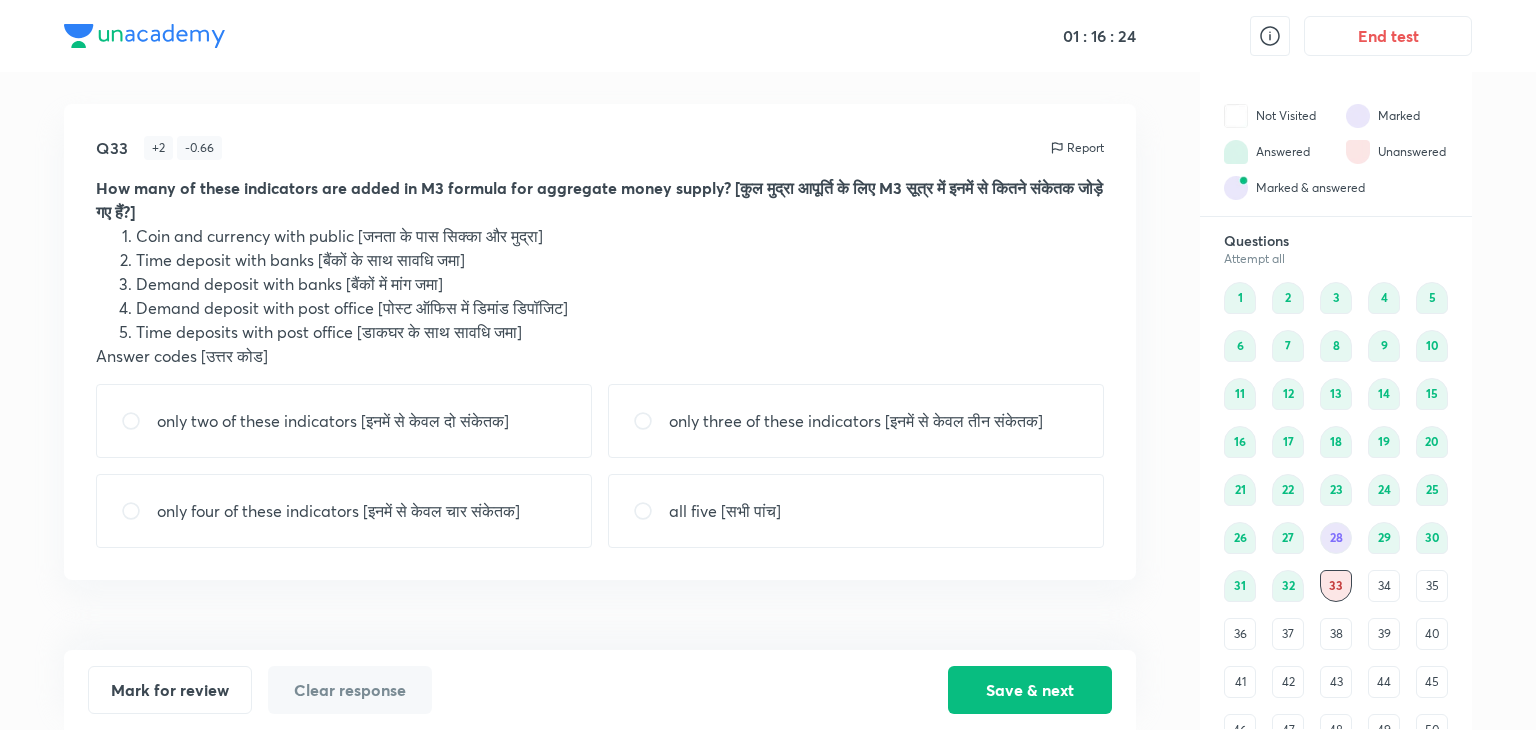 drag, startPoint x: 316, startPoint y: 247, endPoint x: 273, endPoint y: 229, distance: 46.615448 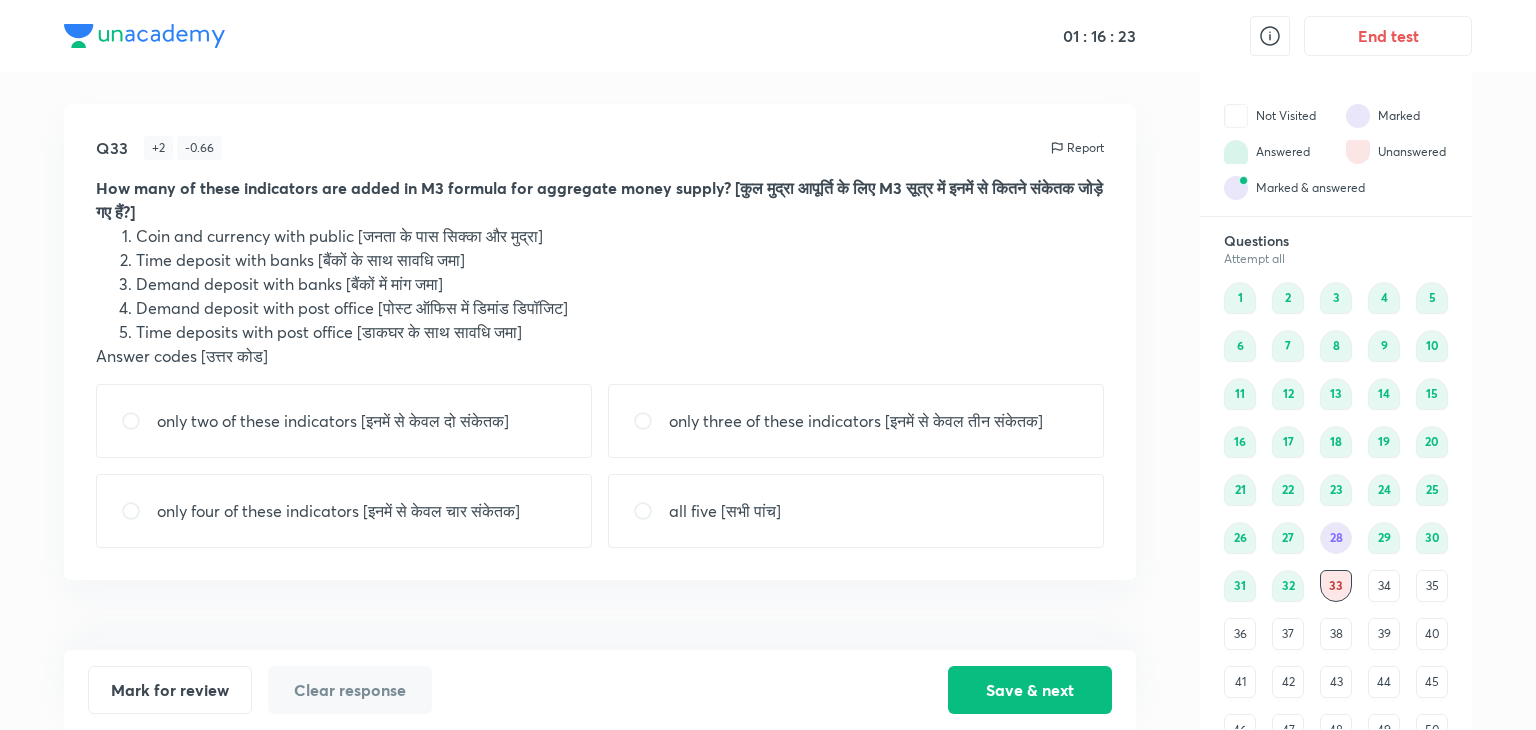 drag, startPoint x: 273, startPoint y: 229, endPoint x: 280, endPoint y: 278, distance: 49.497475 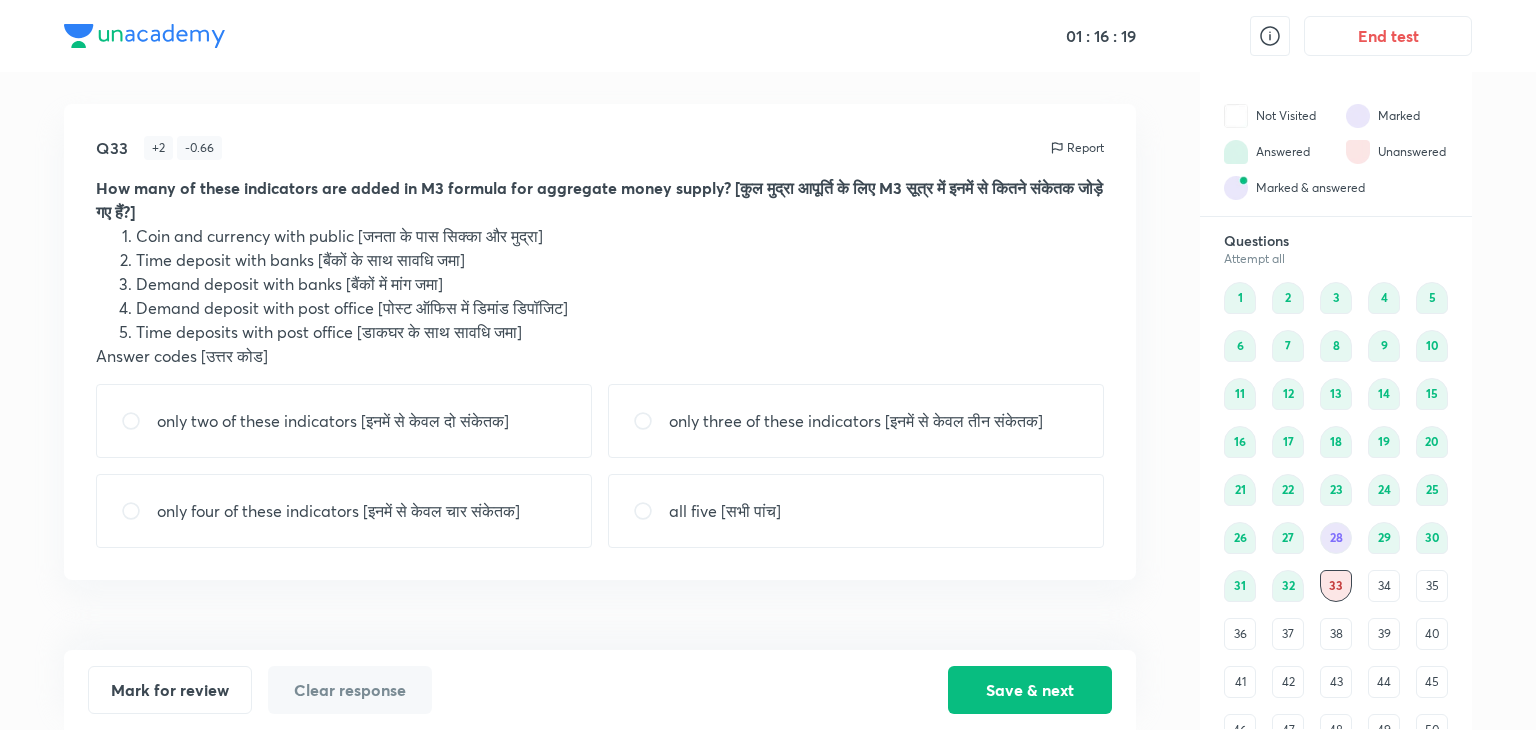 drag, startPoint x: 308, startPoint y: 257, endPoint x: 343, endPoint y: 309, distance: 62.681736 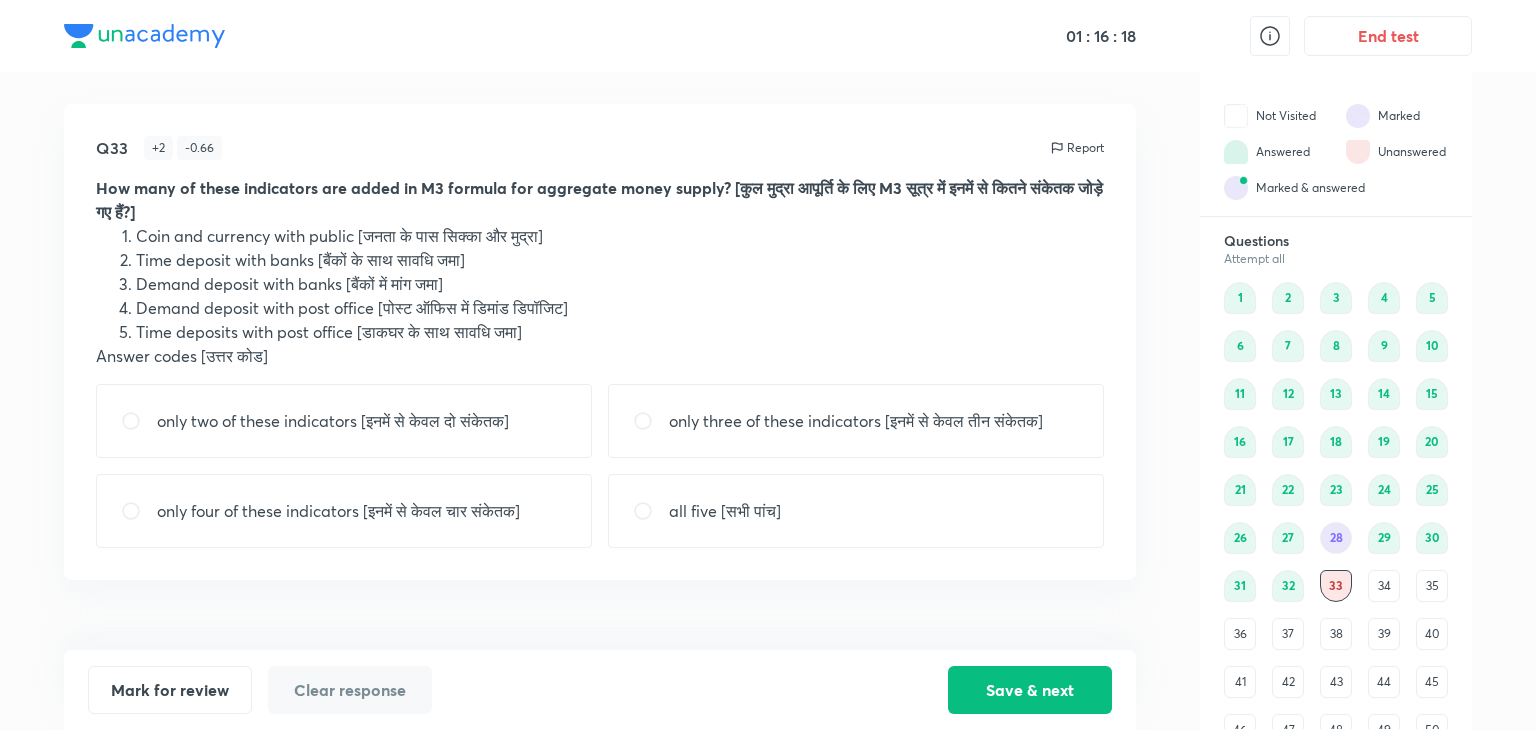 drag, startPoint x: 343, startPoint y: 309, endPoint x: 303, endPoint y: 292, distance: 43.462627 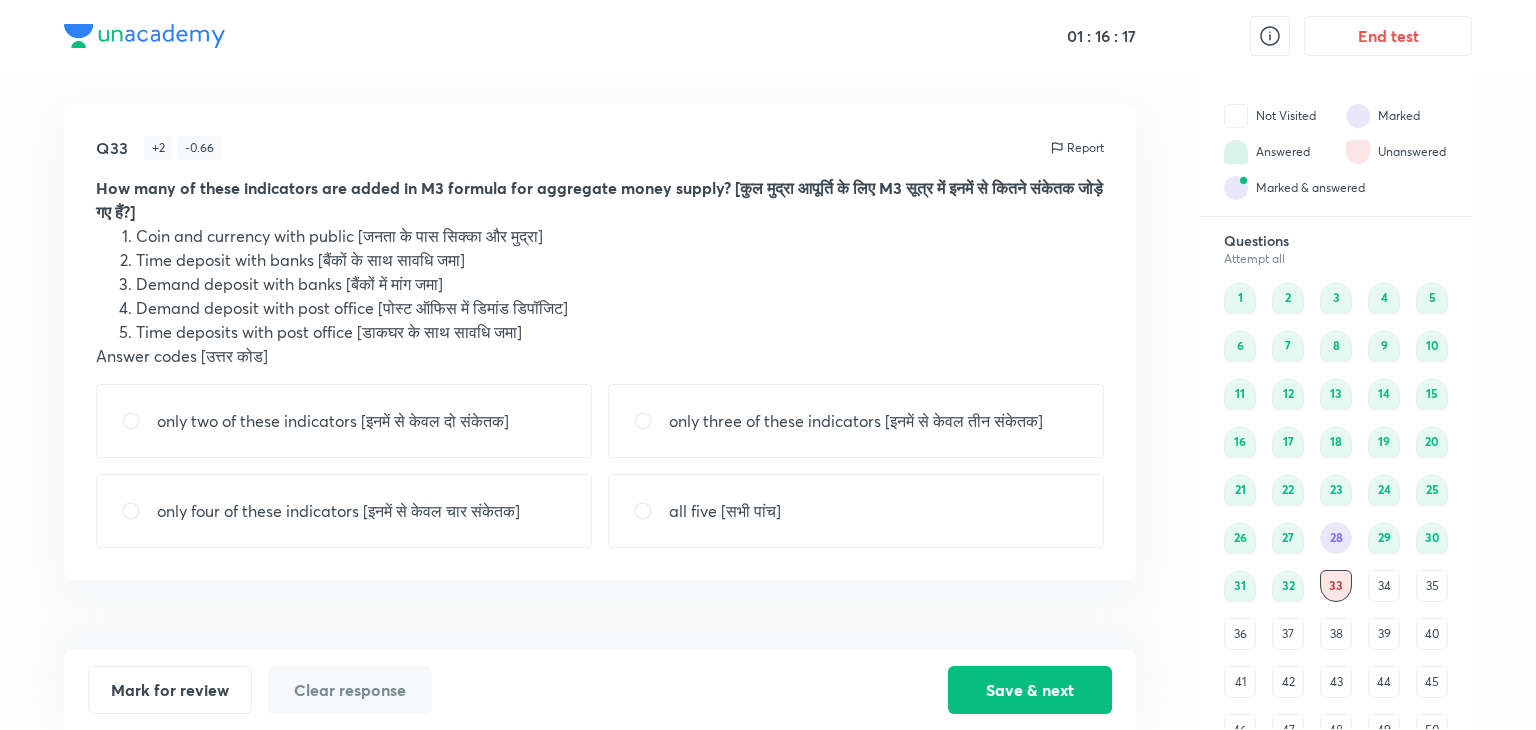 drag, startPoint x: 303, startPoint y: 292, endPoint x: 280, endPoint y: 304, distance: 25.942244 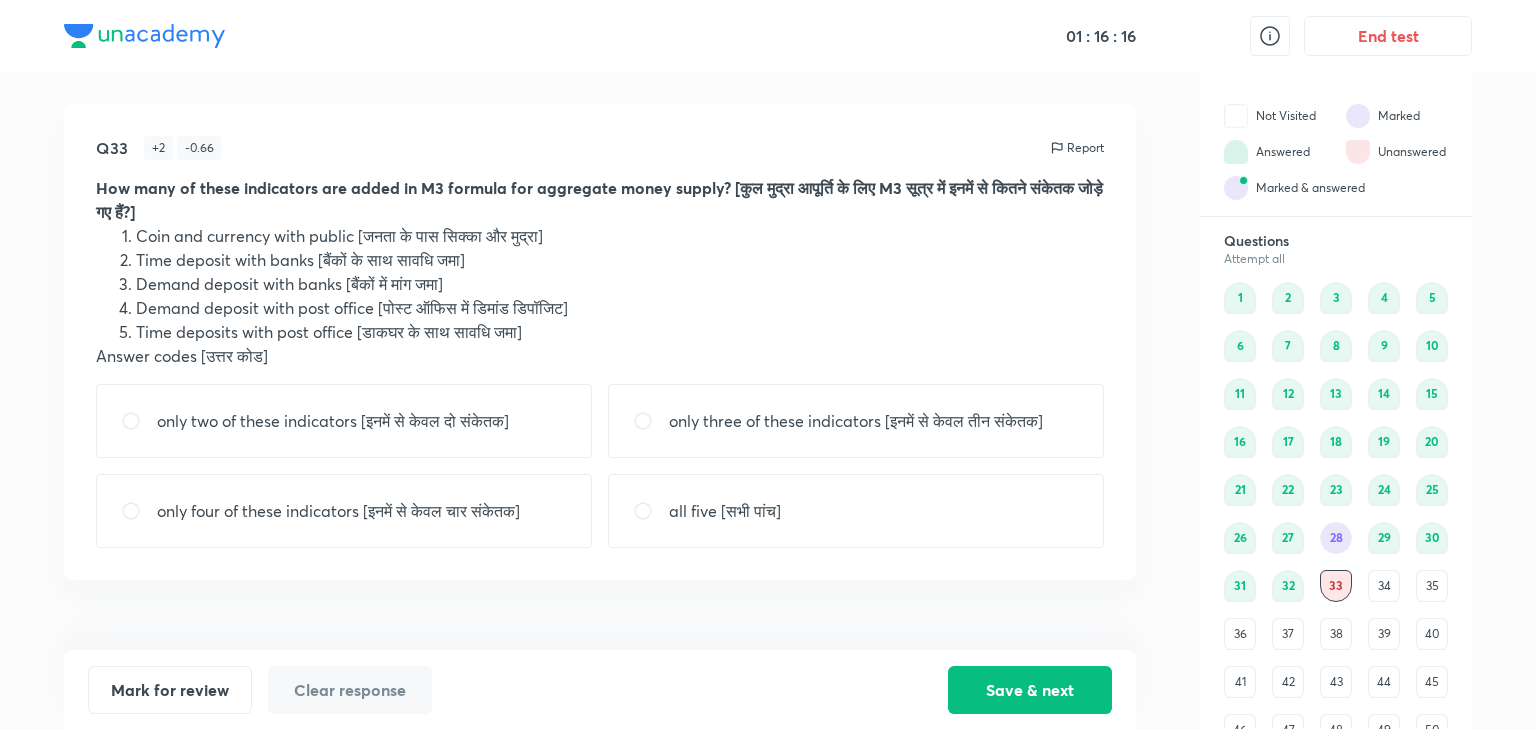 drag, startPoint x: 280, startPoint y: 304, endPoint x: 276, endPoint y: 256, distance: 48.166378 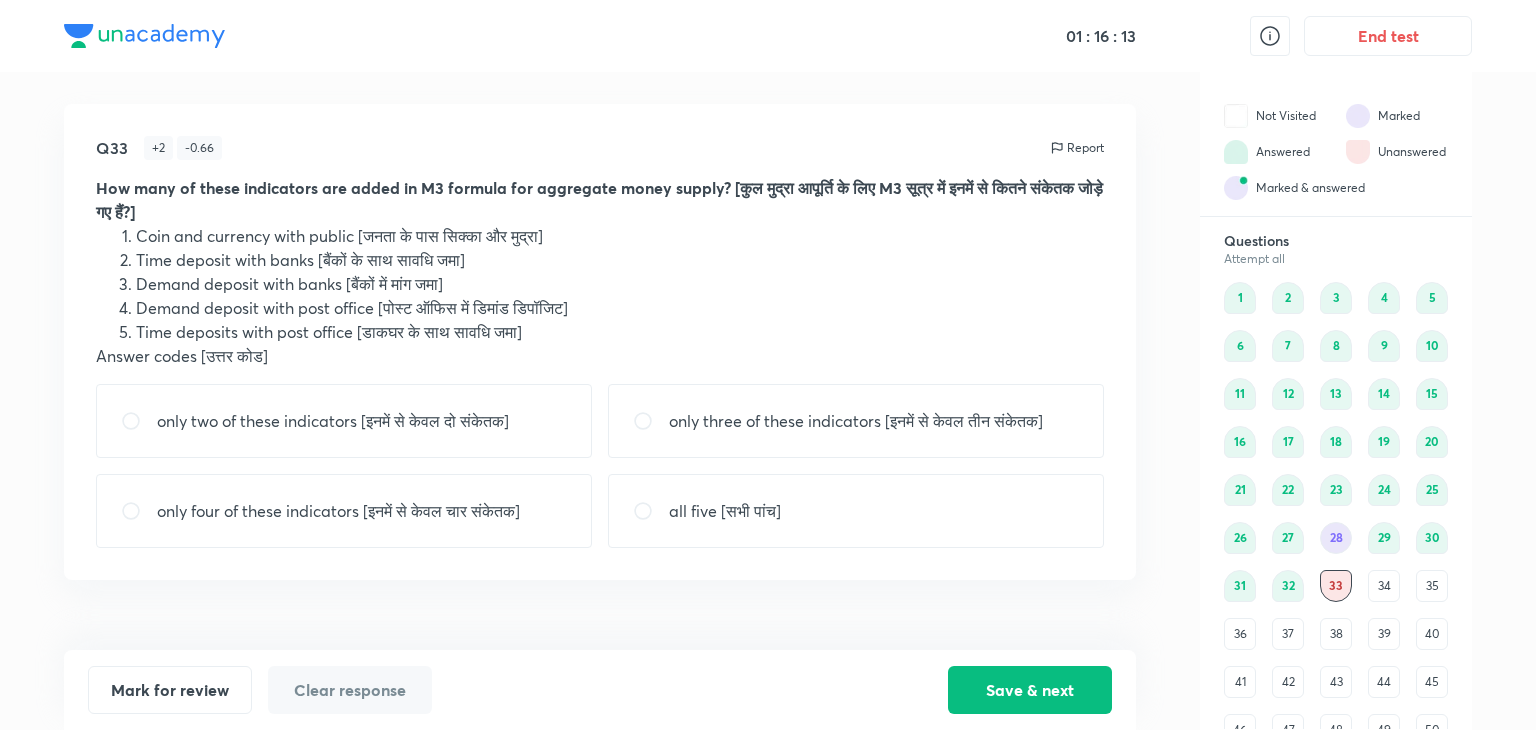 drag, startPoint x: 277, startPoint y: 245, endPoint x: 296, endPoint y: 249, distance: 19.416489 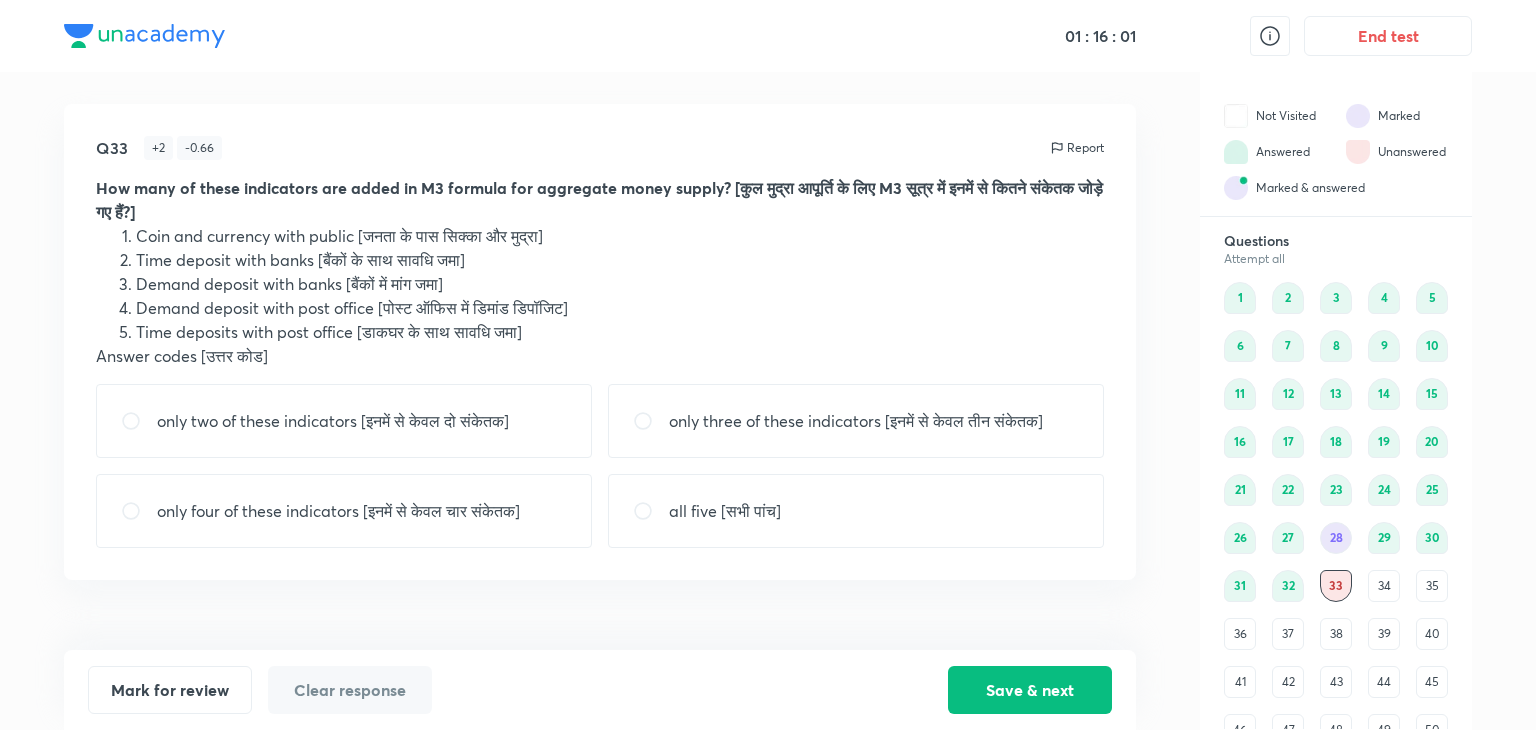 click on "only four of these indicators [इनमें से केवल चार संकेतक]" at bounding box center [344, 511] 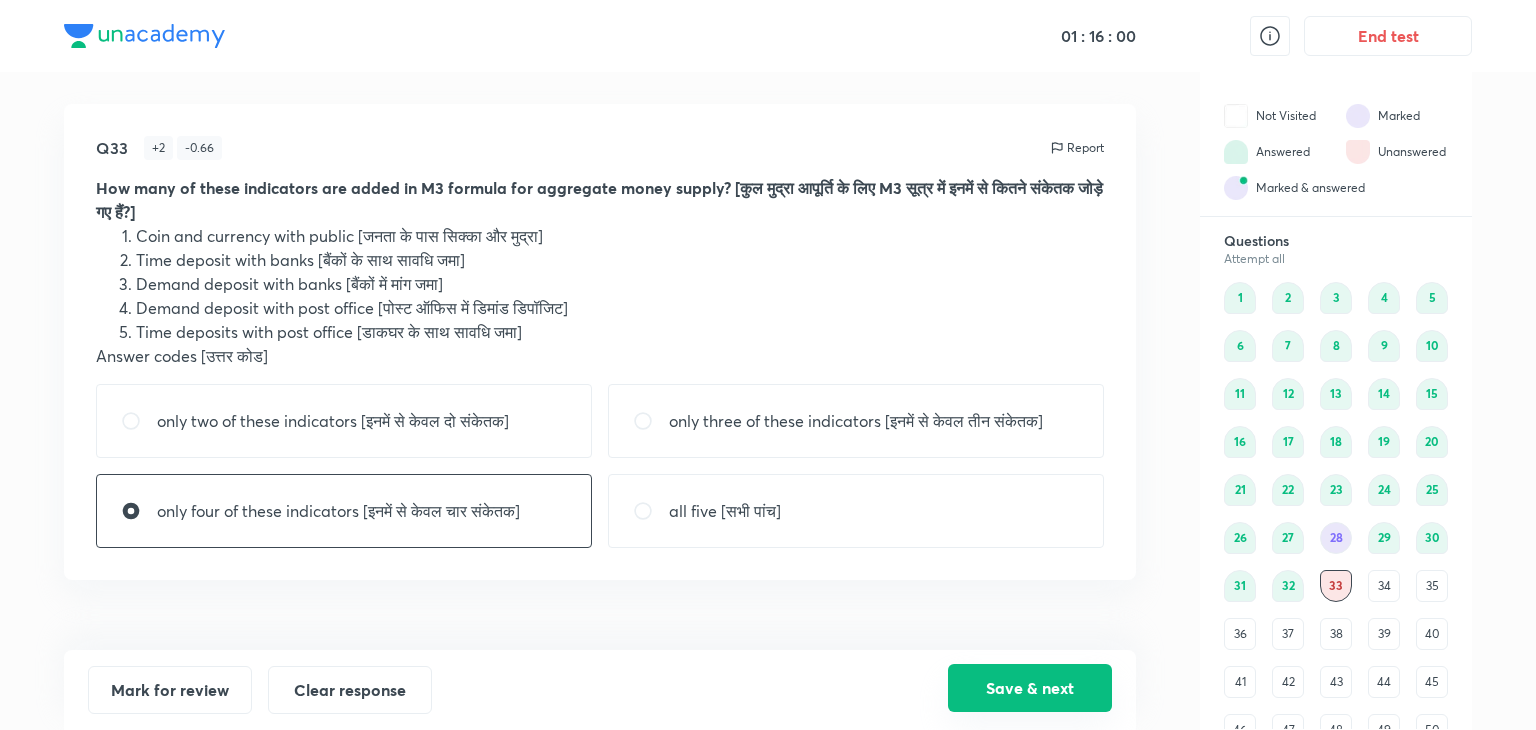 click on "Save & next" at bounding box center [1030, 688] 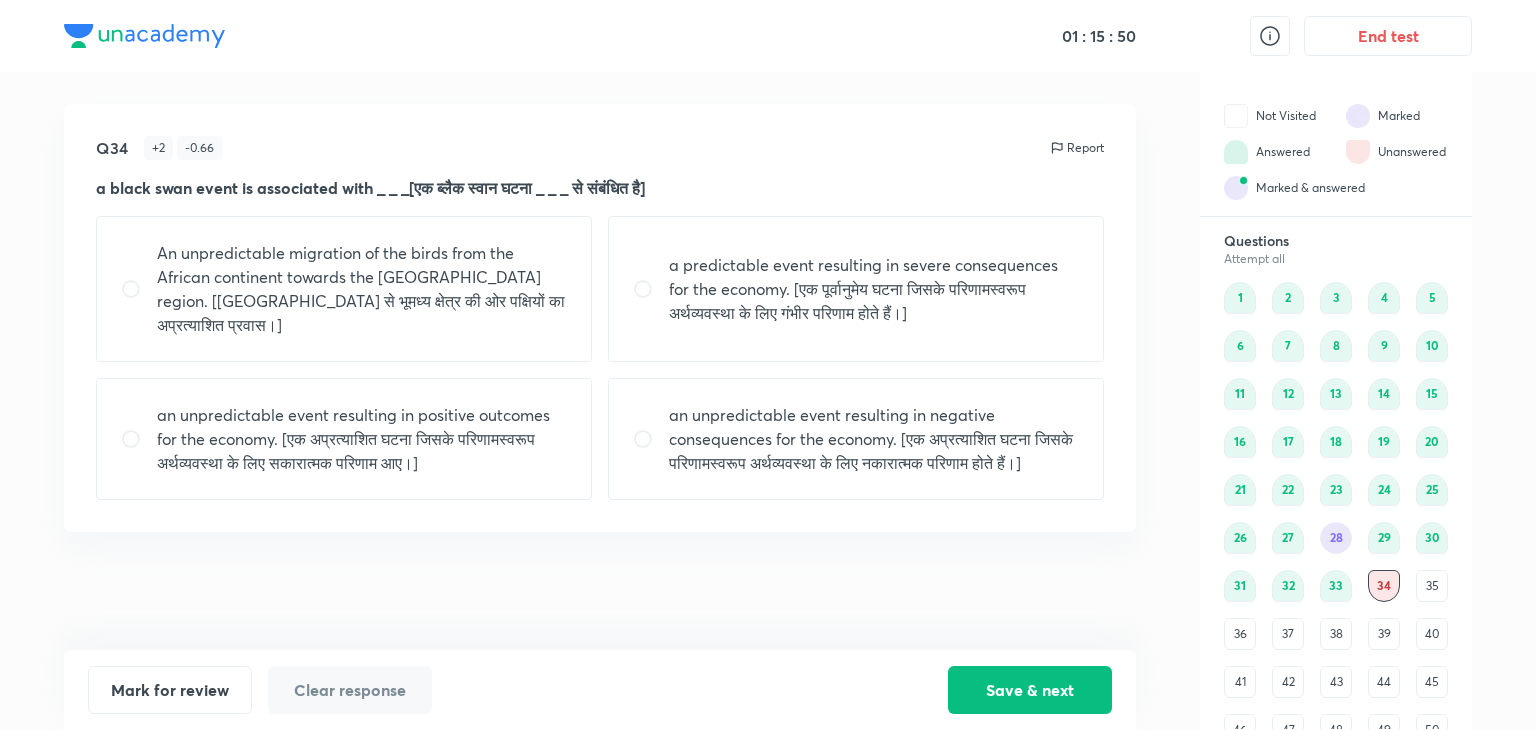 click on "an unpredictable event resulting in negative consequences for the economy. [एक अप्रत्याशित घटना जिसके परिणामस्वरूप अर्थव्यवस्था के लिए नकारात्मक परिणाम होते हैं।]" at bounding box center [874, 439] 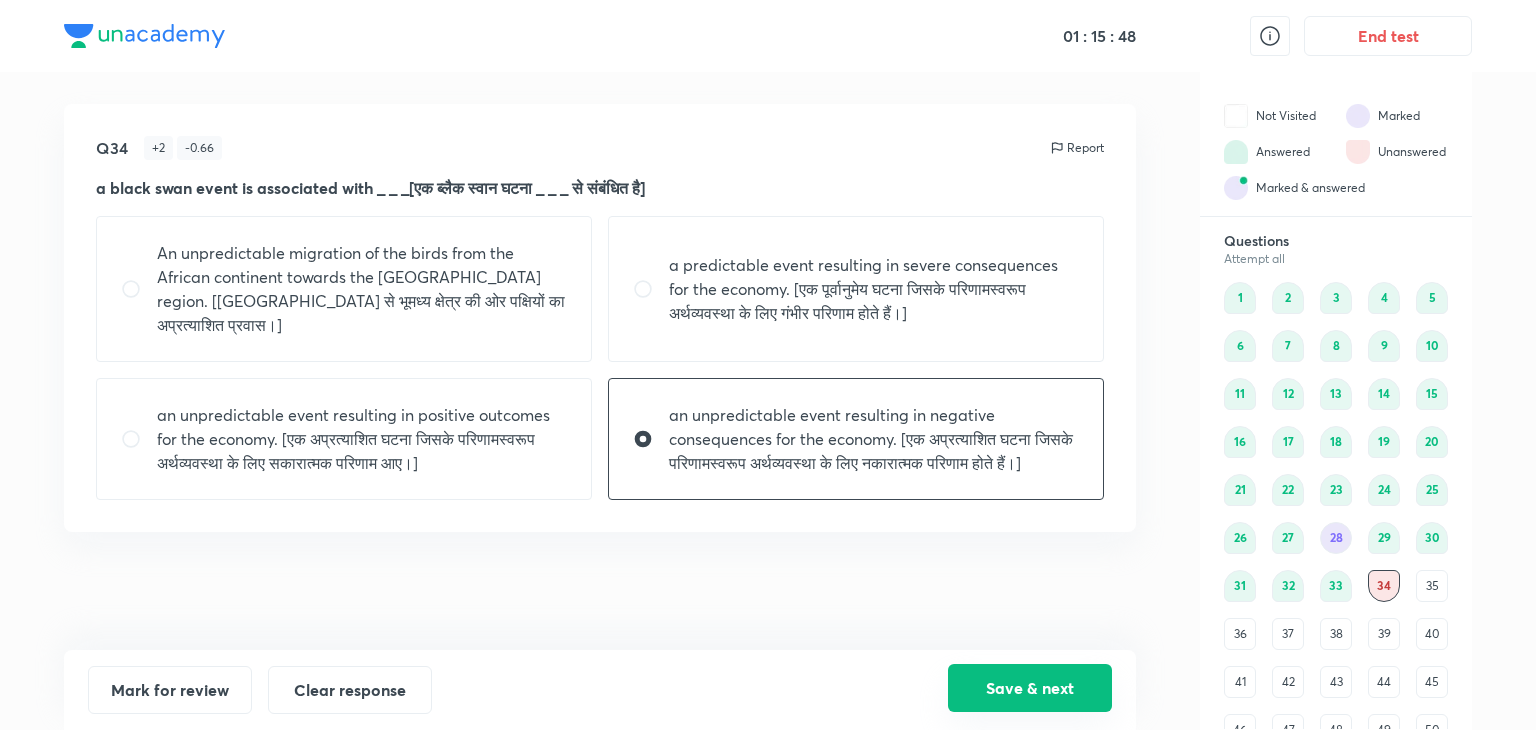 click on "Save & next" at bounding box center (1030, 688) 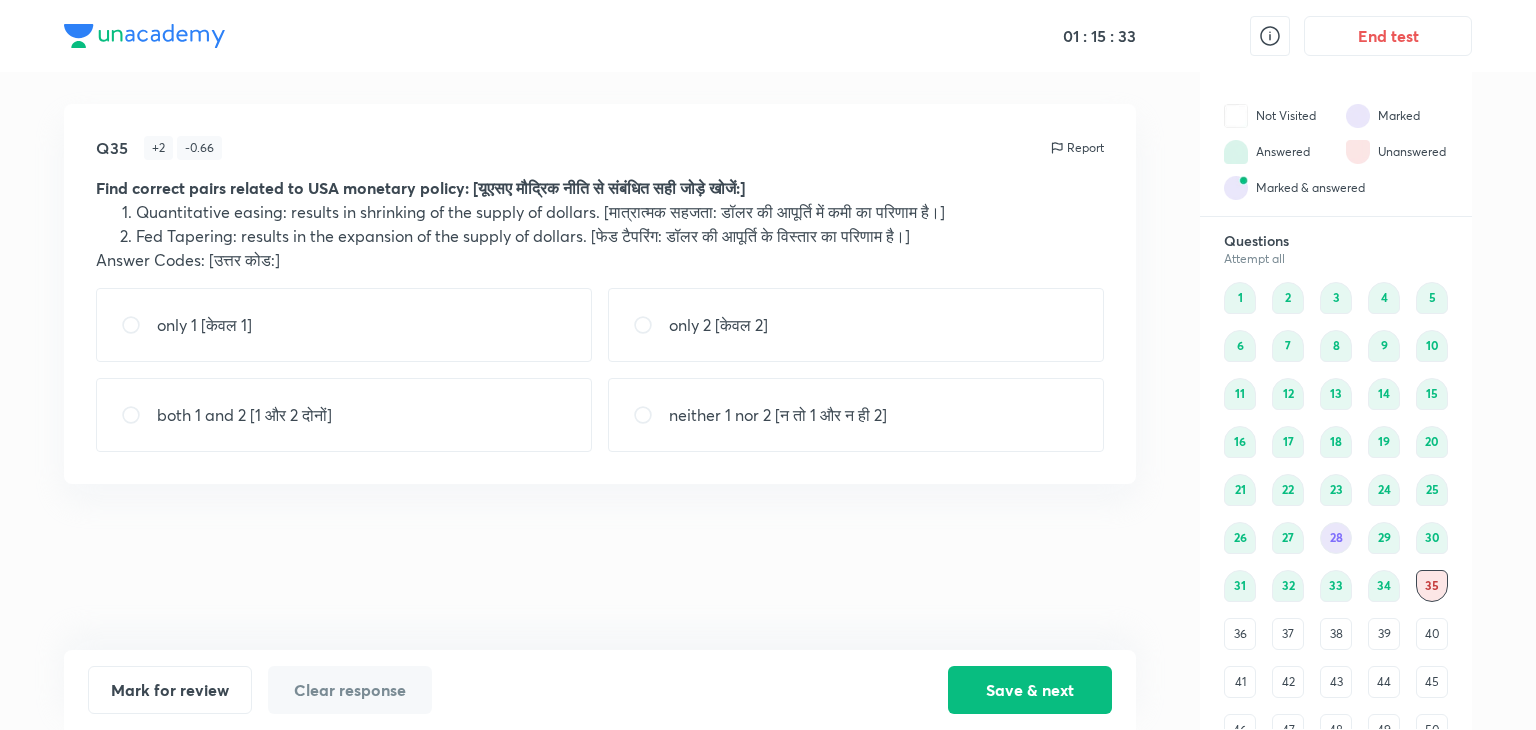 click on "neither 1 nor 2 [न तो 1 और न ही 2]" at bounding box center (856, 415) 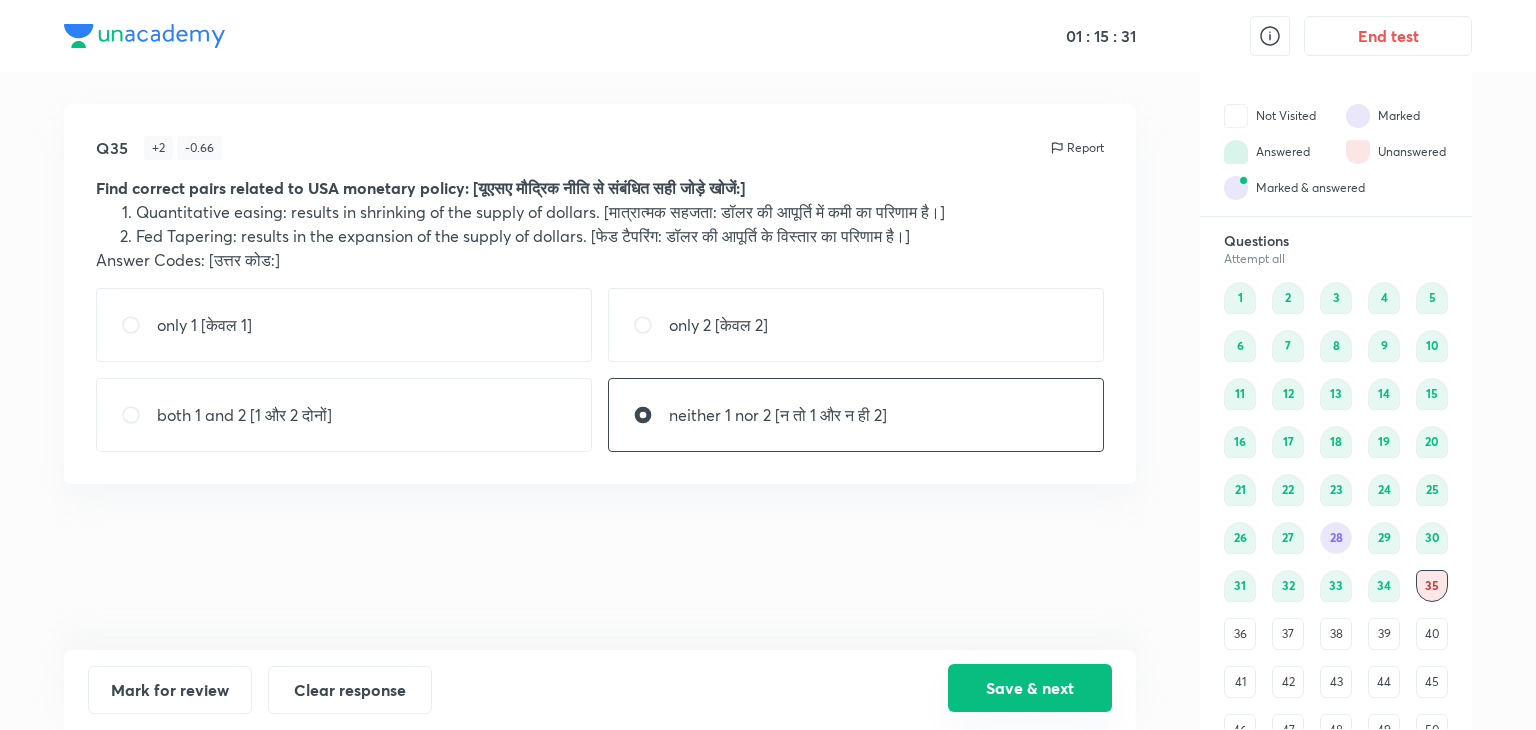 click on "Save & next" at bounding box center [1030, 688] 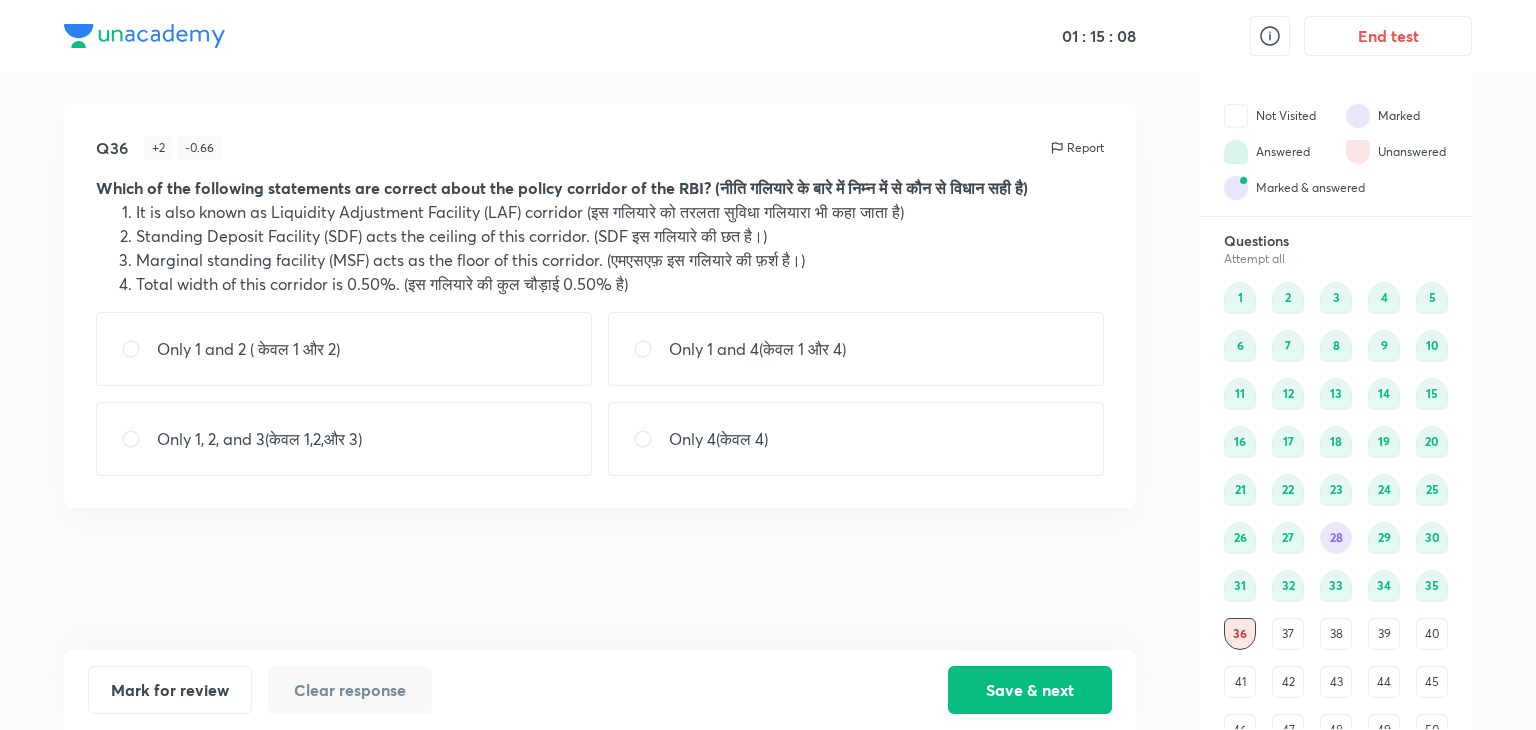 click on "Only 1 and 4(केवल 1 और 4)" at bounding box center [856, 349] 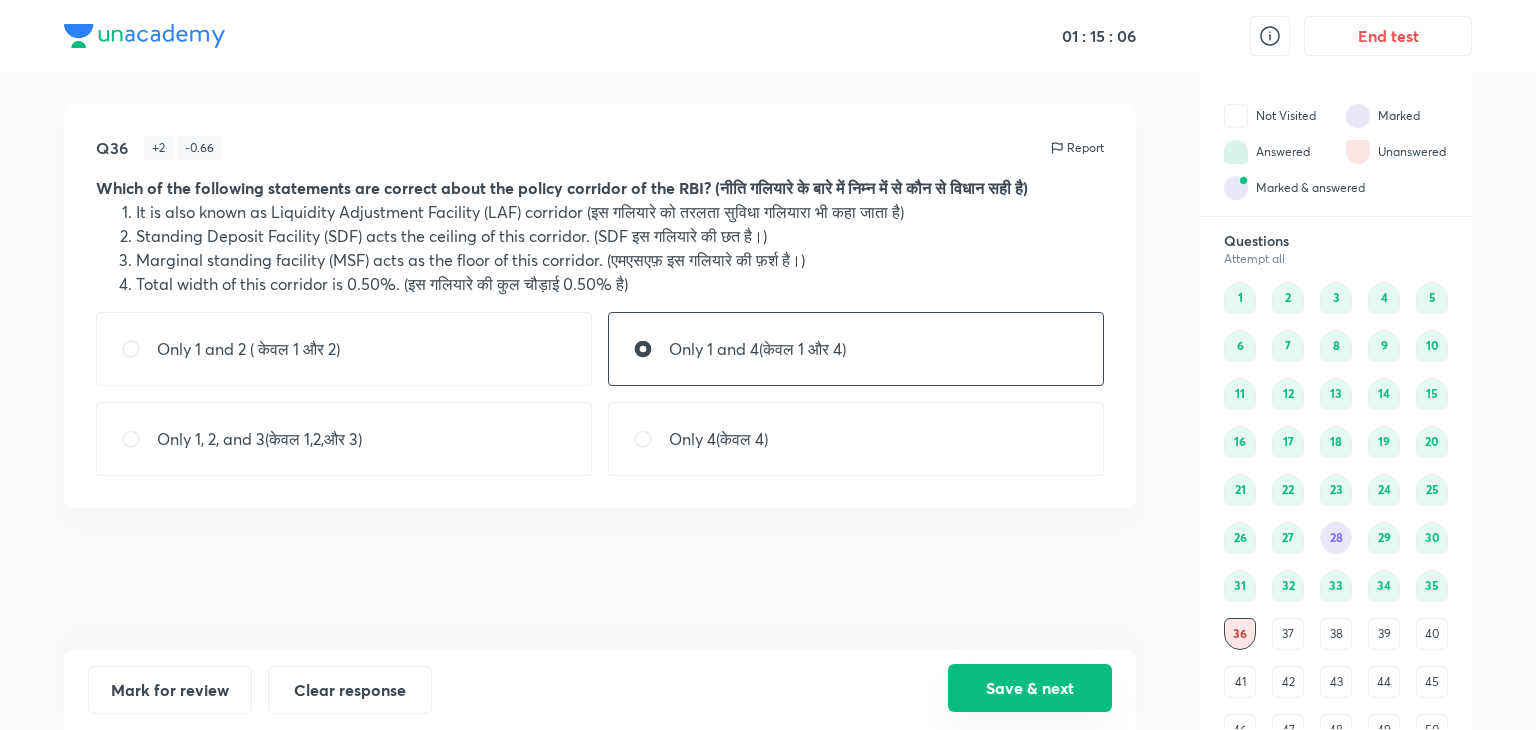 click on "Save & next" at bounding box center (1030, 688) 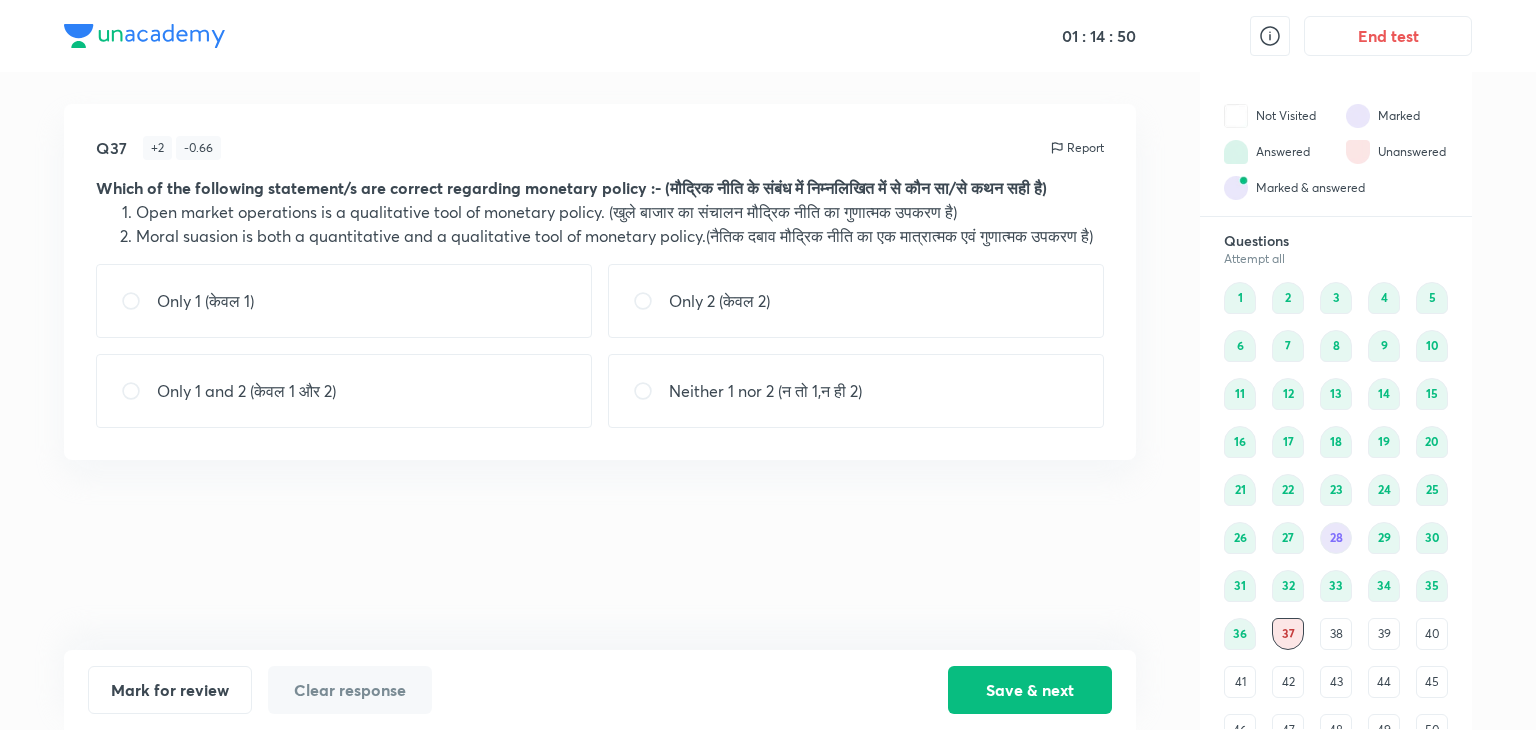 click on "Neither 1 nor 2 (न तो 1,न ही 2)" at bounding box center (765, 391) 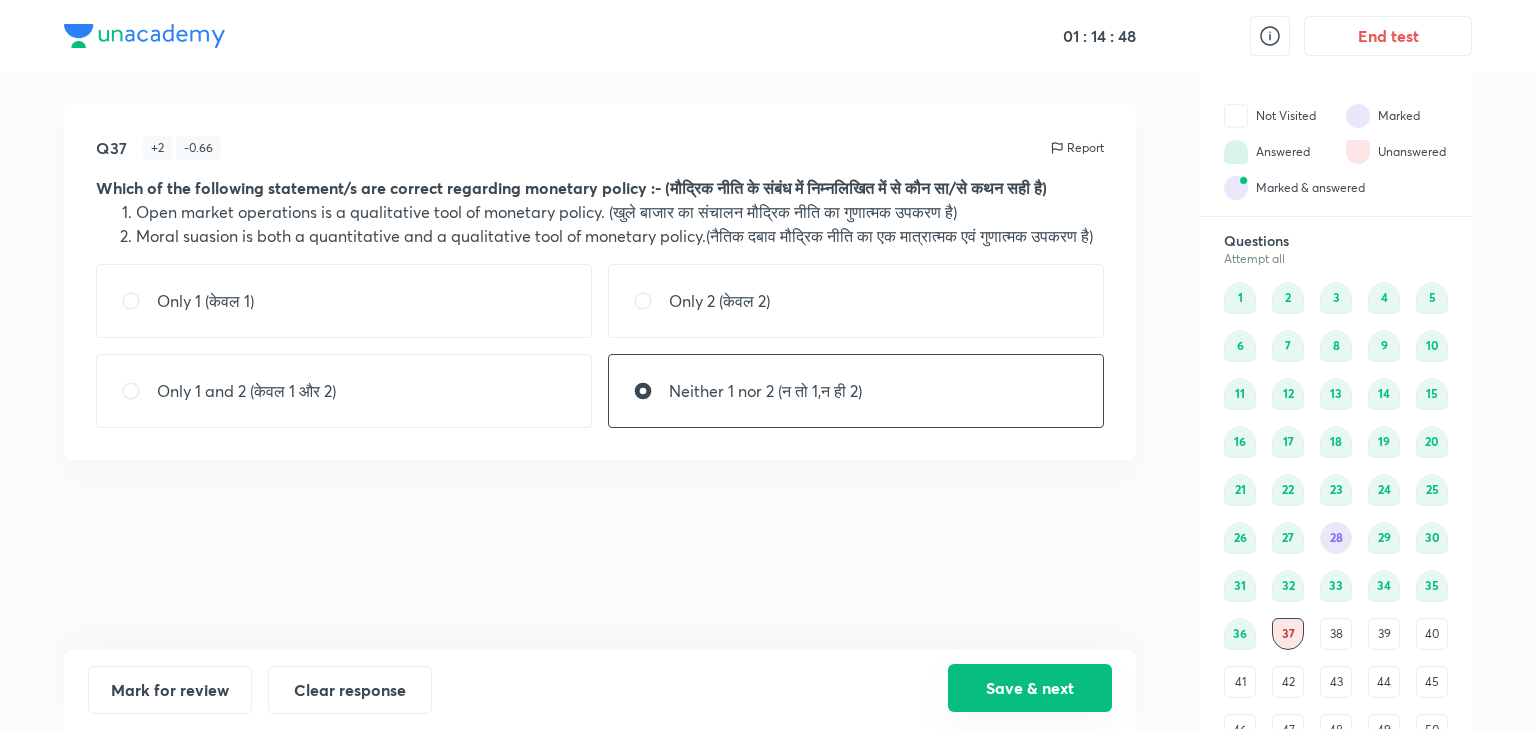 click on "Save & next" at bounding box center (1030, 688) 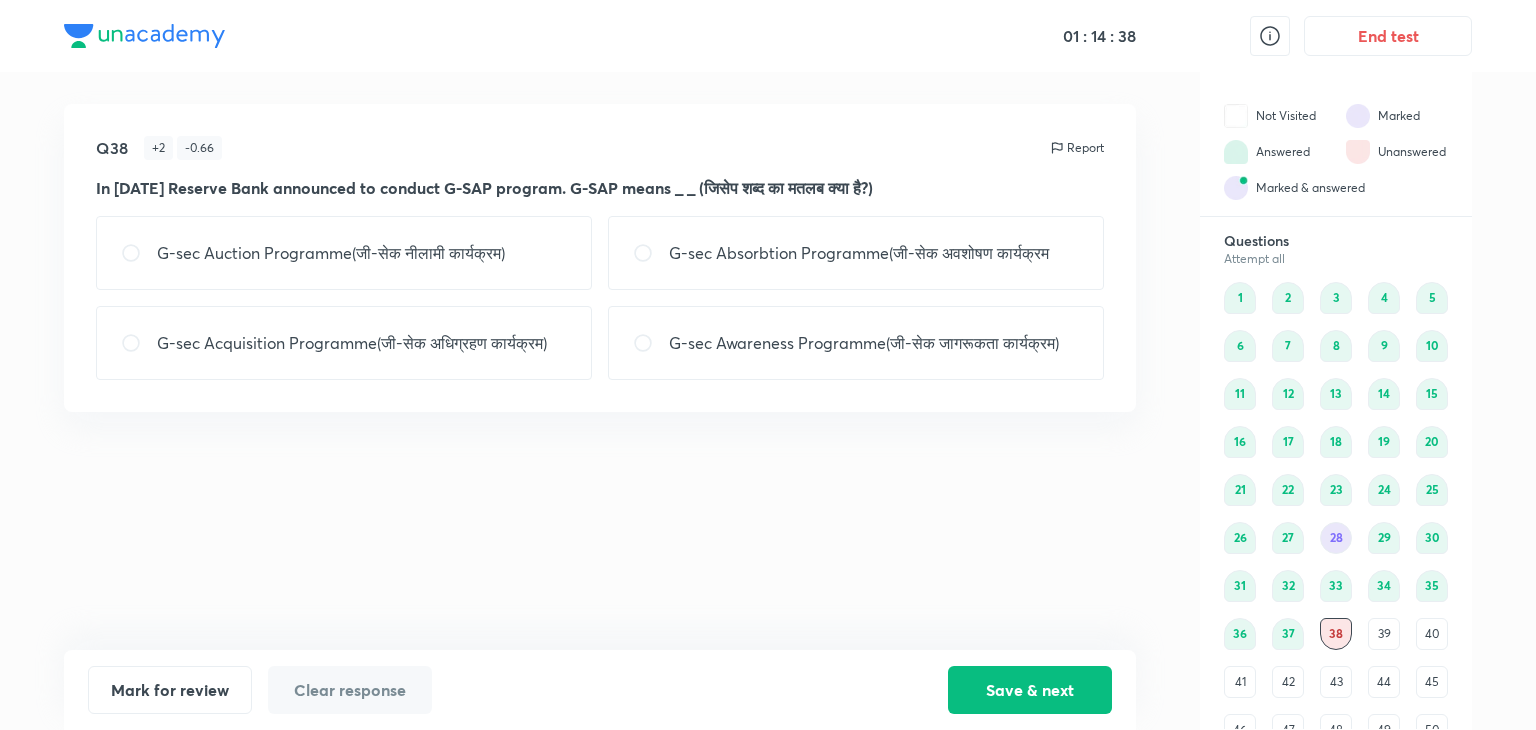 click on "G-sec Acquisition Programme(जी-सेक अधिग्रहण कार्यक्रम)" at bounding box center (344, 343) 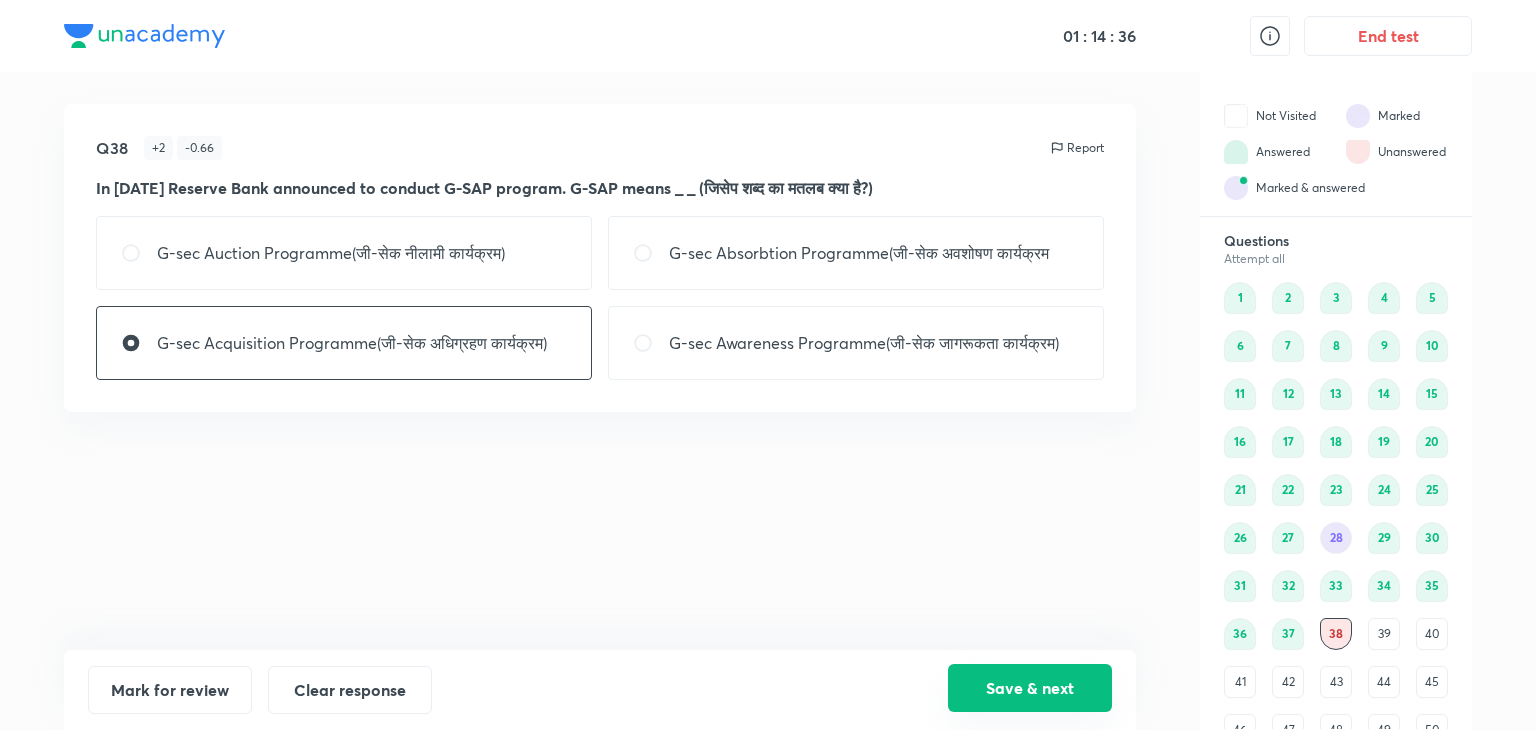 click on "Save & next" at bounding box center [1030, 688] 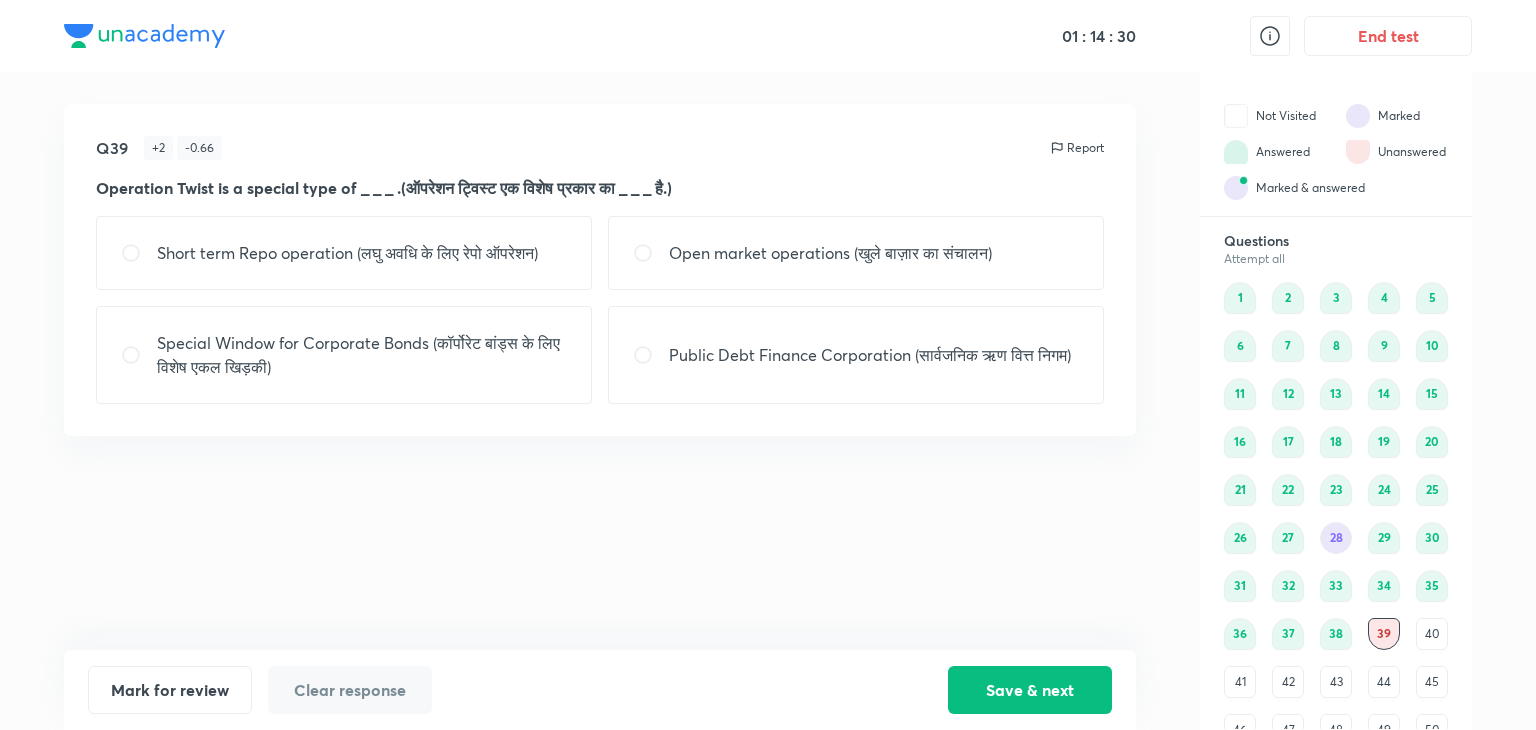 click on "Open market operations (खुले बाज़ार का संचालन)" at bounding box center [856, 253] 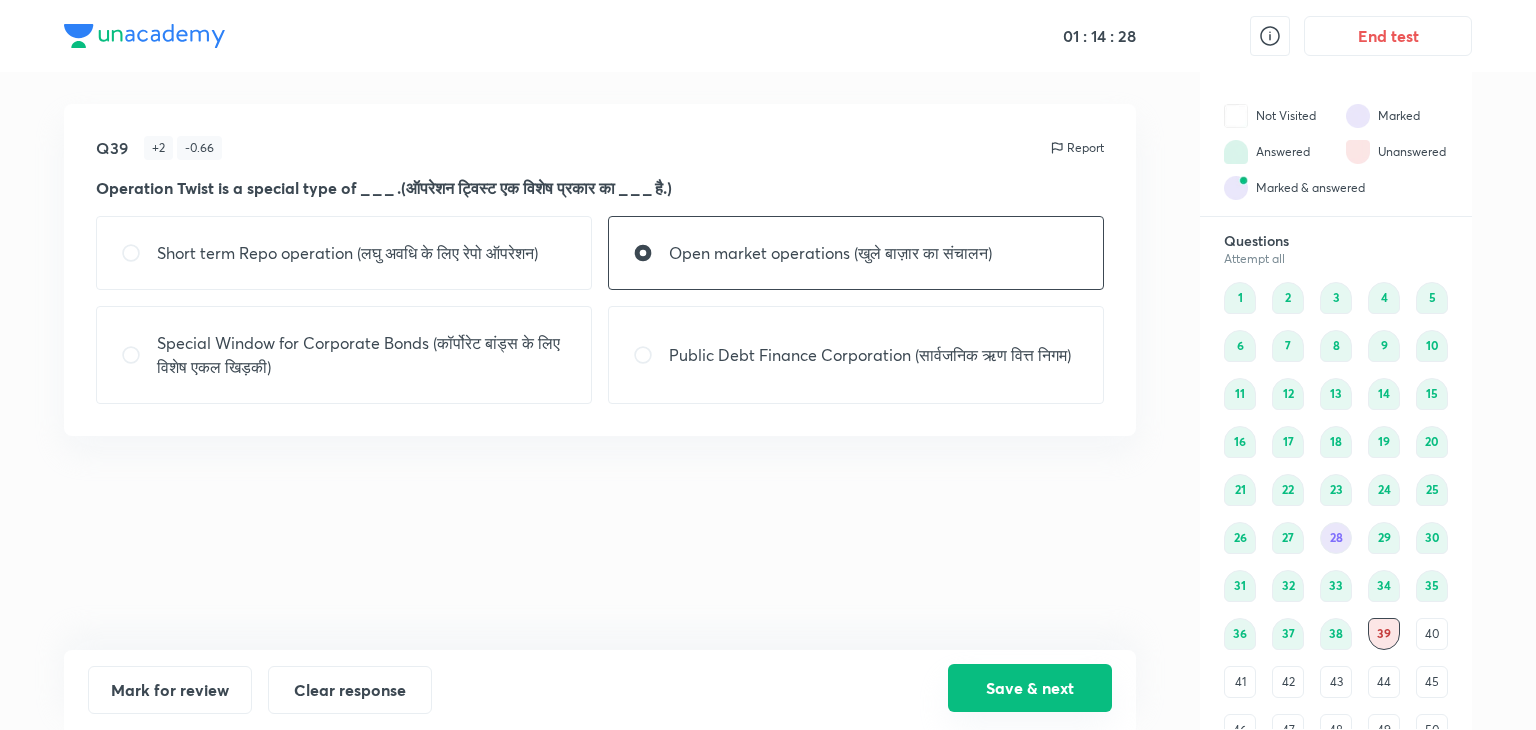 click on "Save & next" at bounding box center (1030, 688) 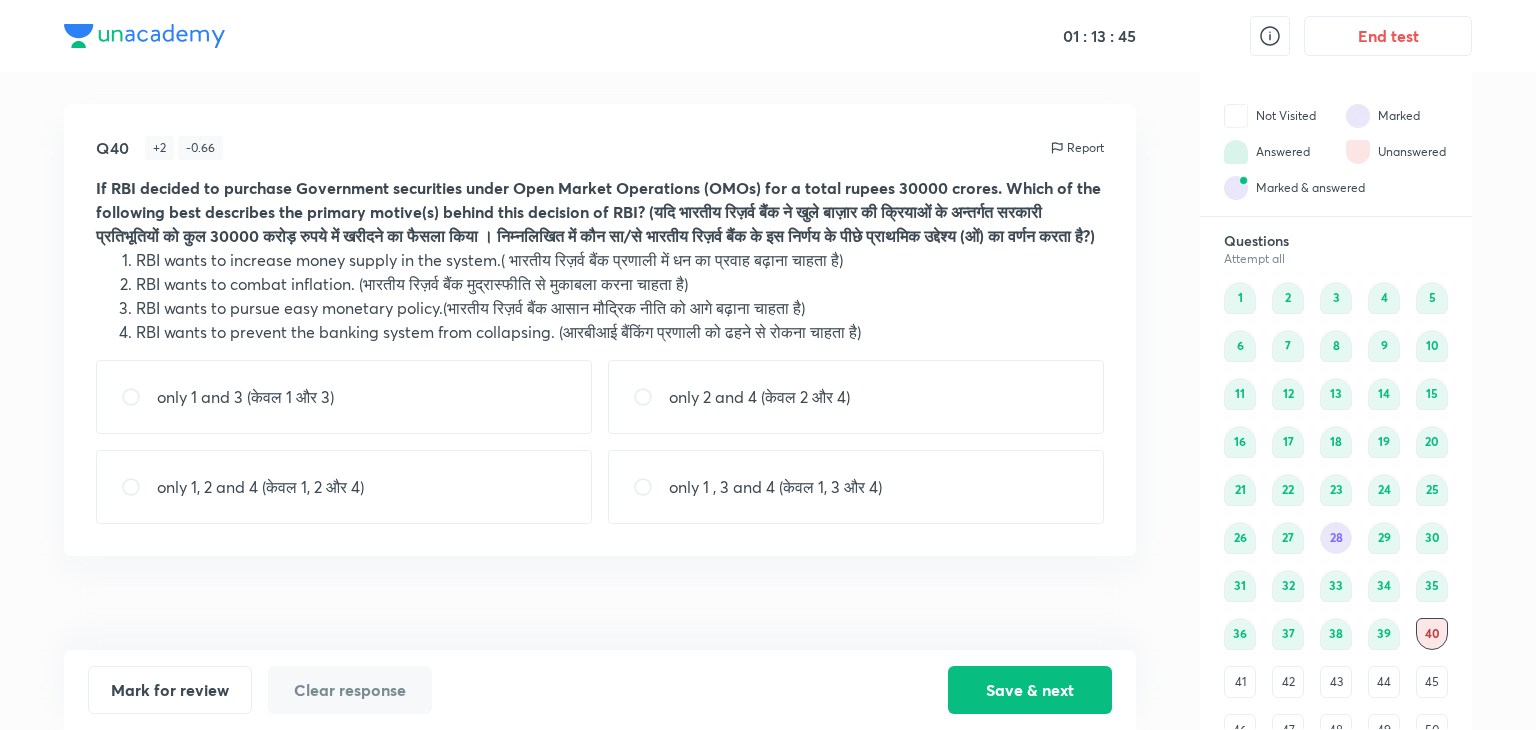 click on "only 1 and 3 (केवल 1 और 3)" at bounding box center [344, 397] 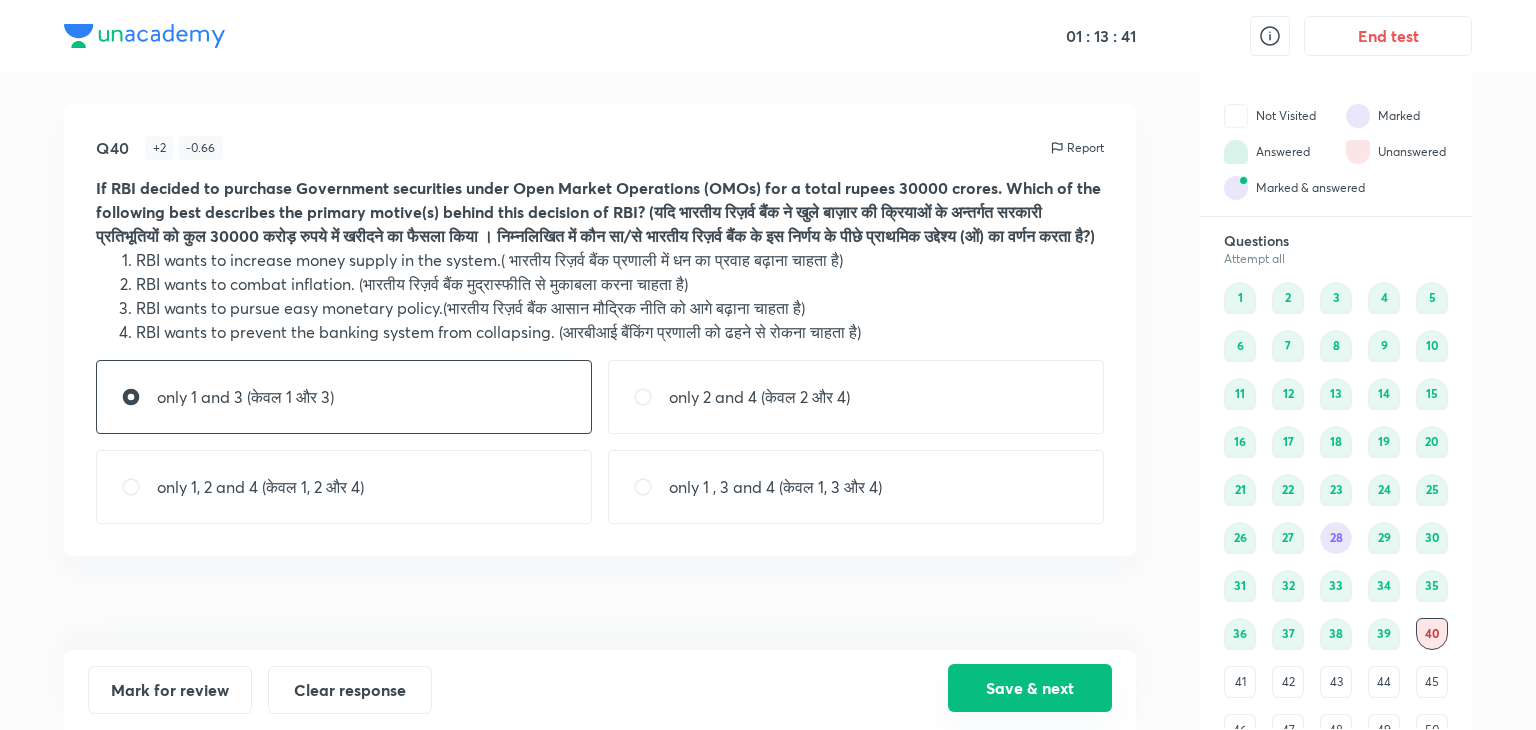 click on "Save & next" at bounding box center (1030, 688) 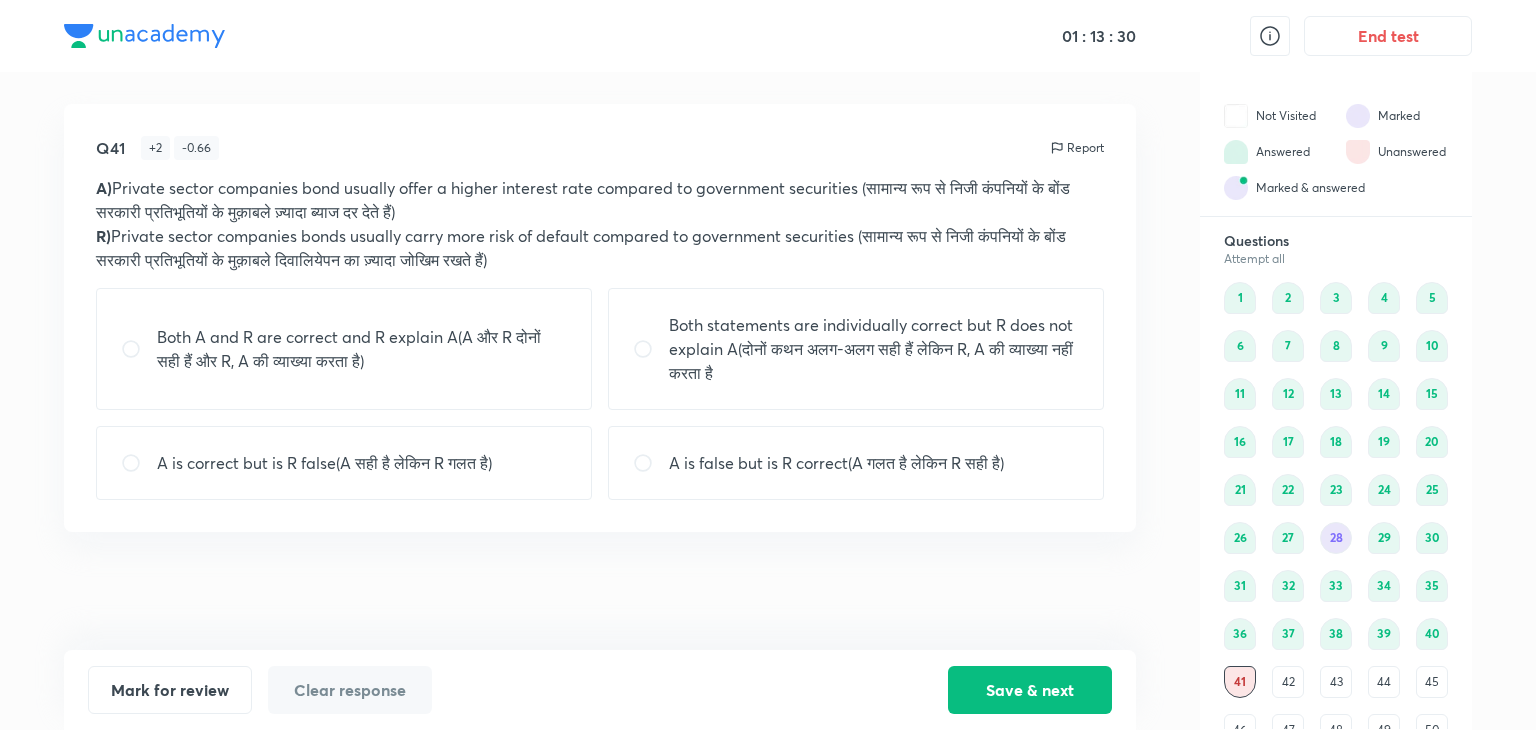 click on "Both A and R are correct and R explain A(A और R दोनों सही हैं और R, A की व्याख्या करता है)" at bounding box center [362, 349] 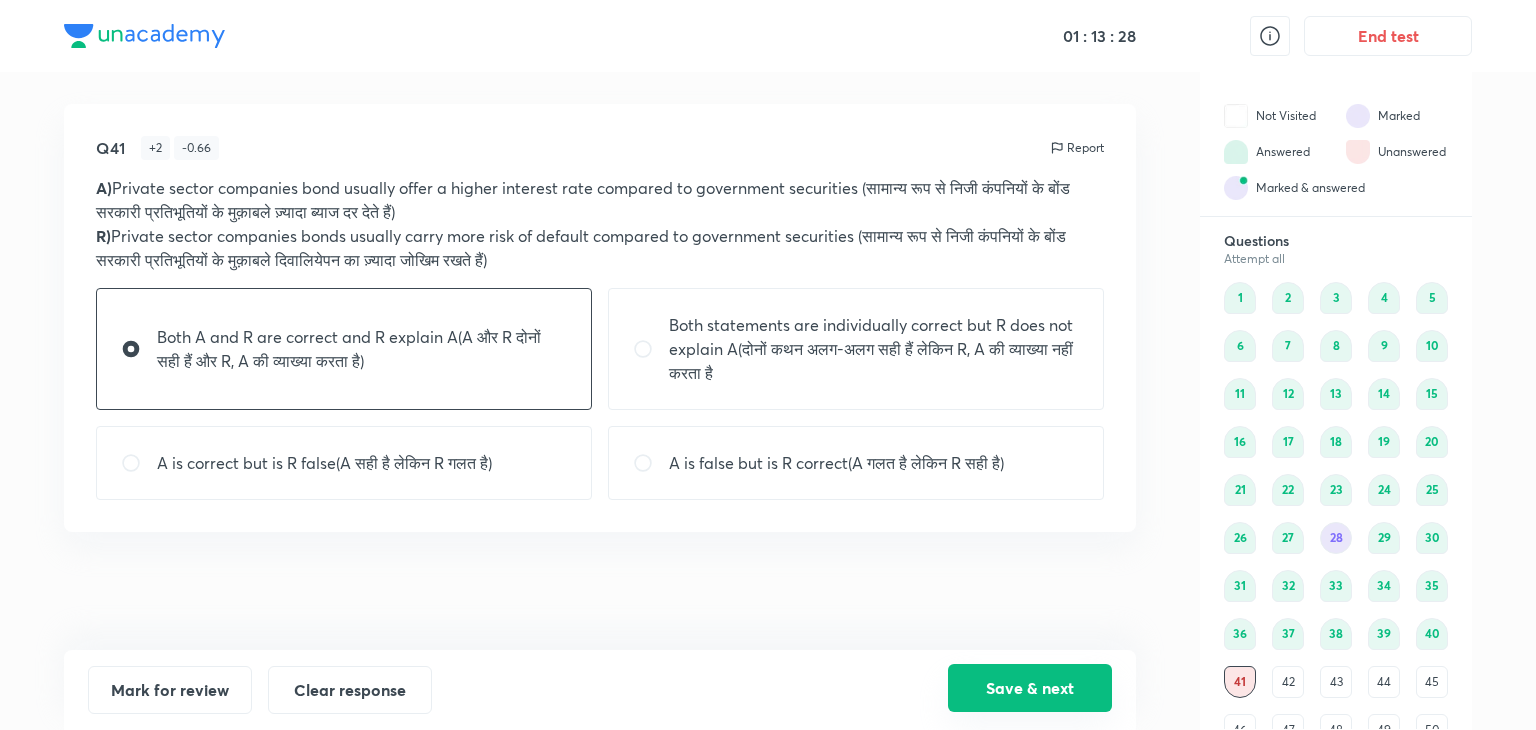 click on "Save & next" at bounding box center [1030, 688] 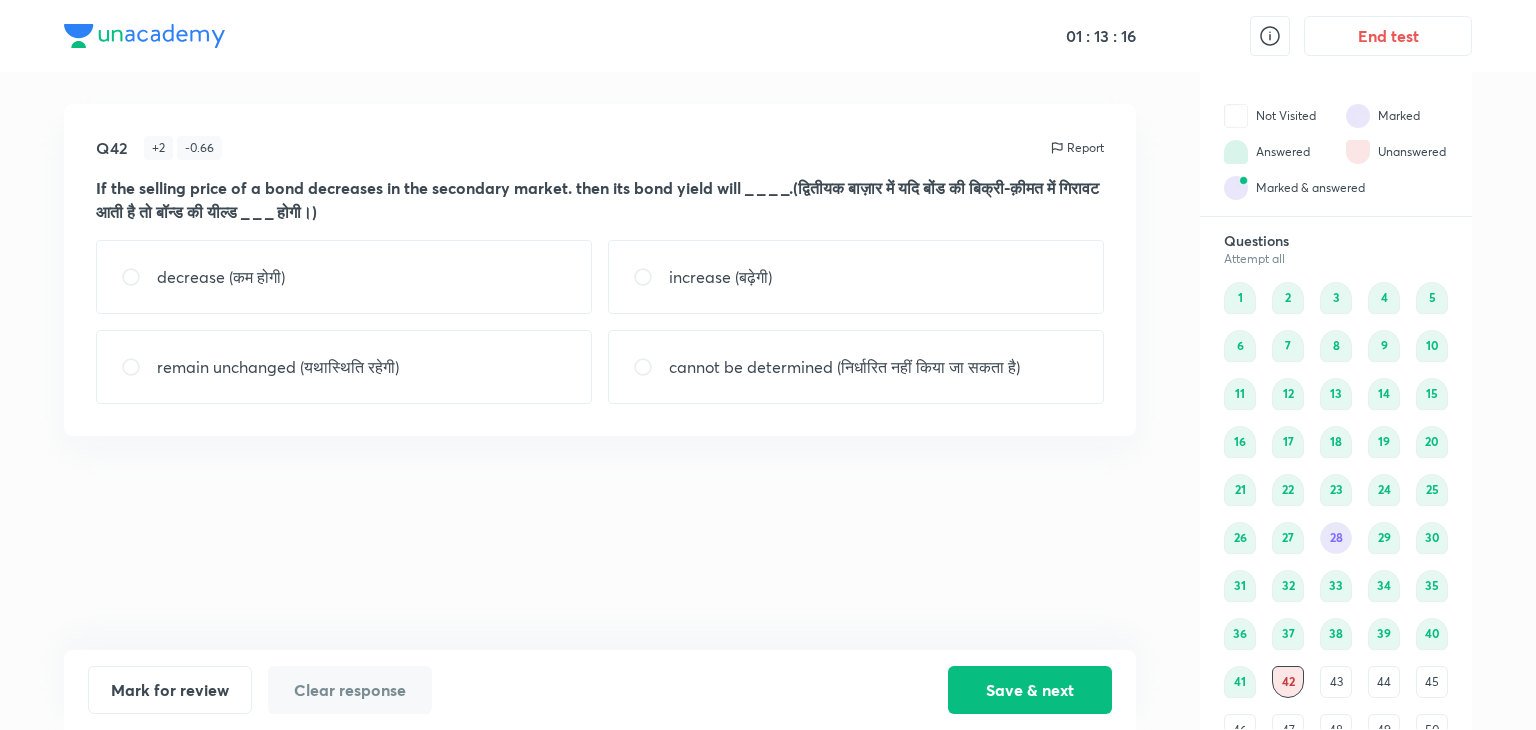click on "decrease (कम होगी)" at bounding box center [344, 277] 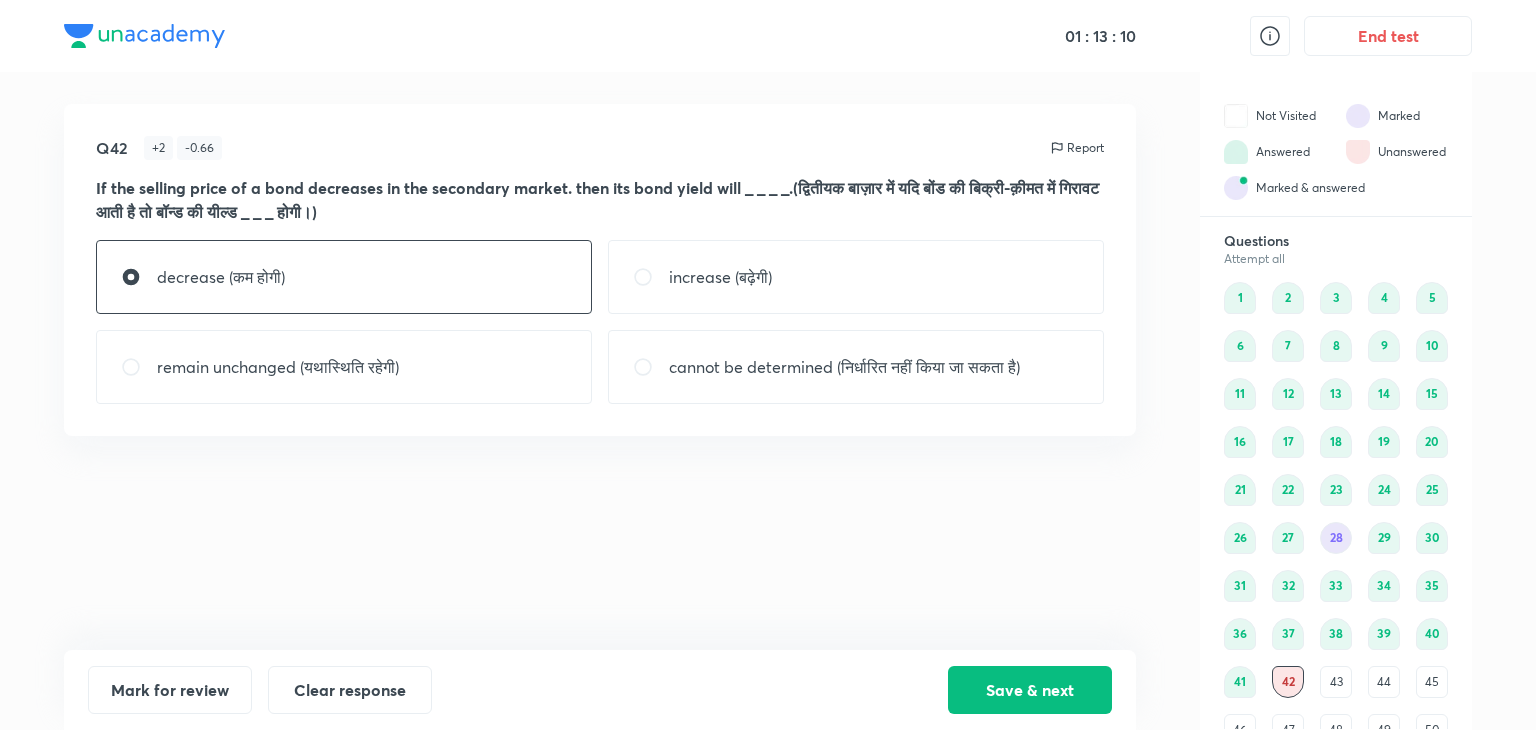 click on "increase (बढ़ेगी)" at bounding box center (856, 277) 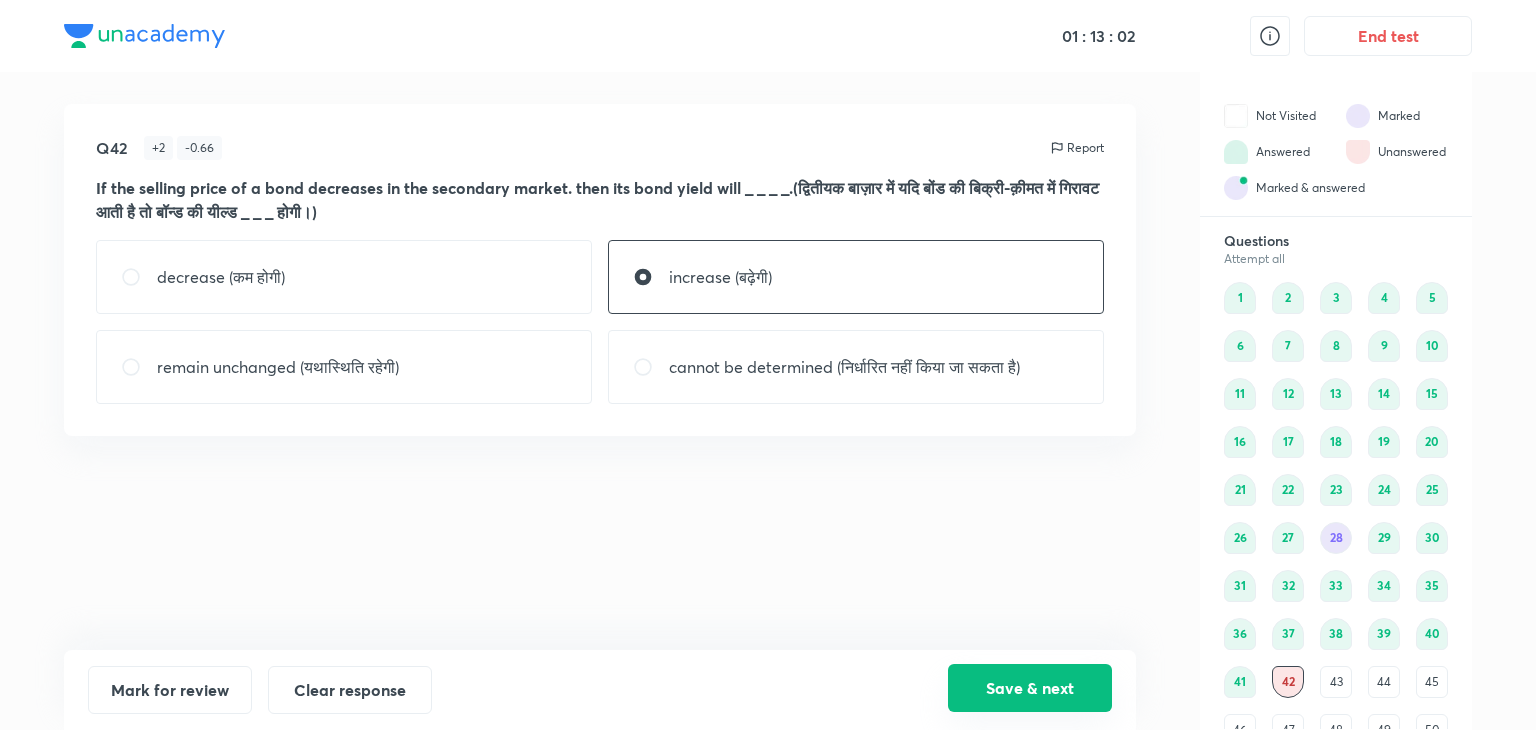 click on "Save & next" at bounding box center [1030, 688] 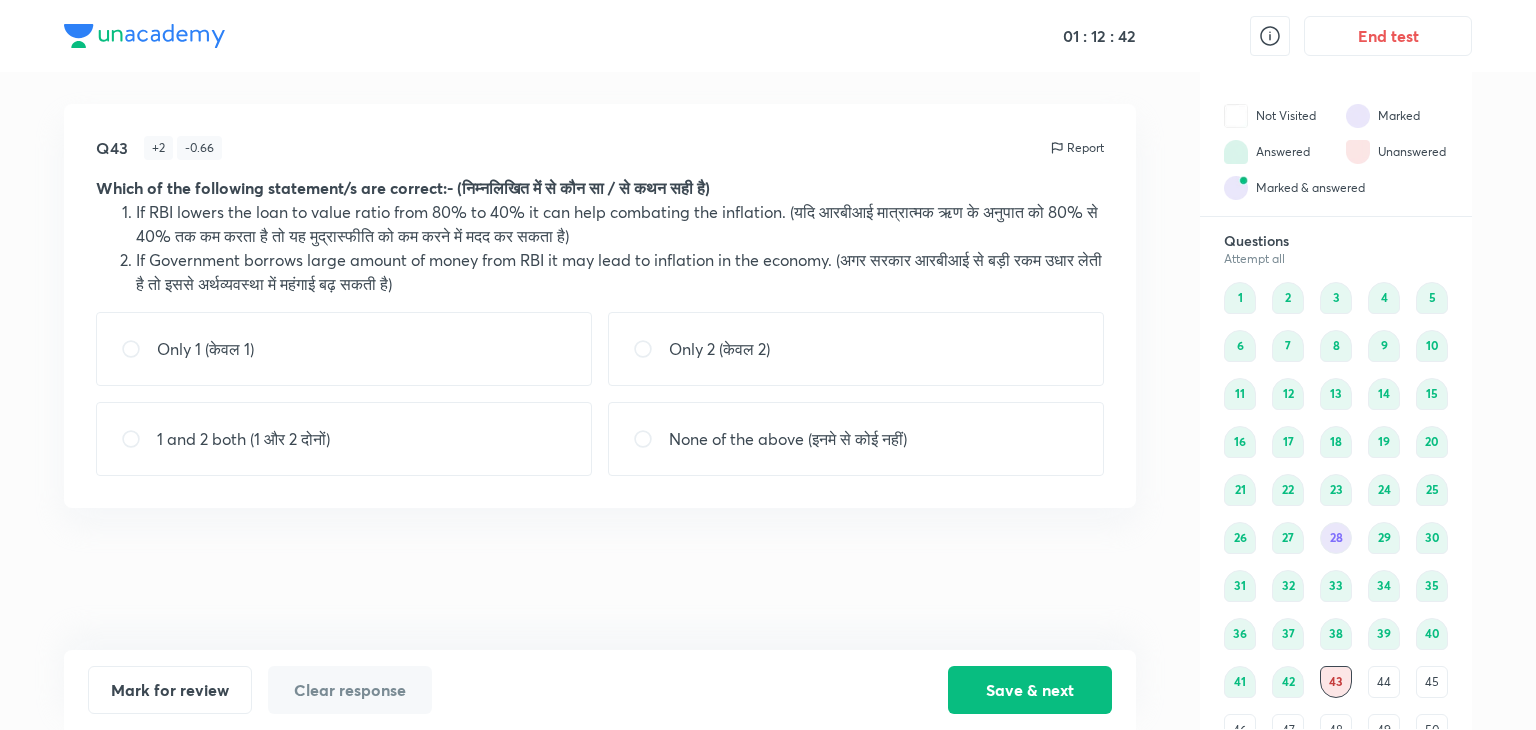 click on "1 and 2 both (1 और 2 दोनों)" at bounding box center [344, 439] 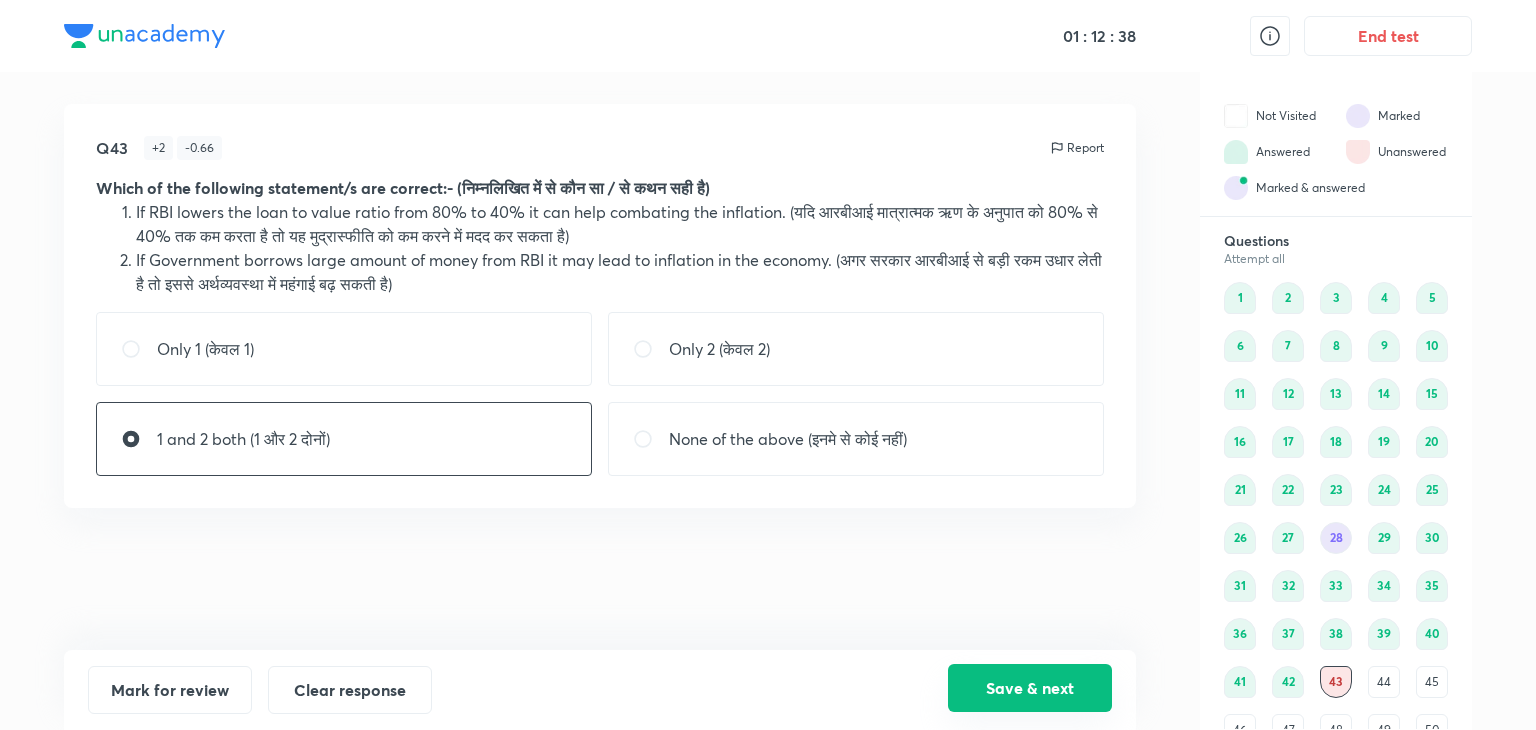 click on "Save & next" at bounding box center (1030, 688) 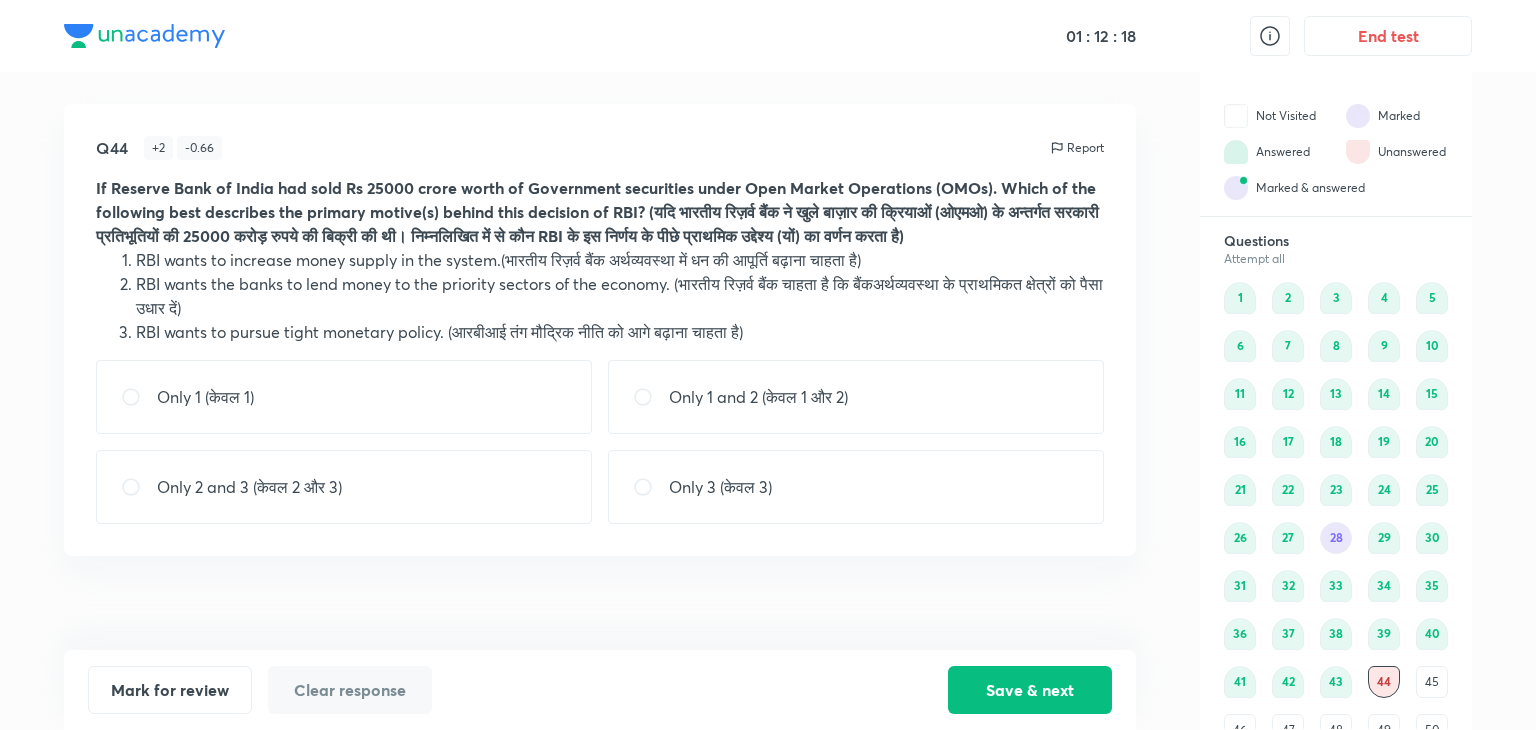 click on "43" at bounding box center (1336, 682) 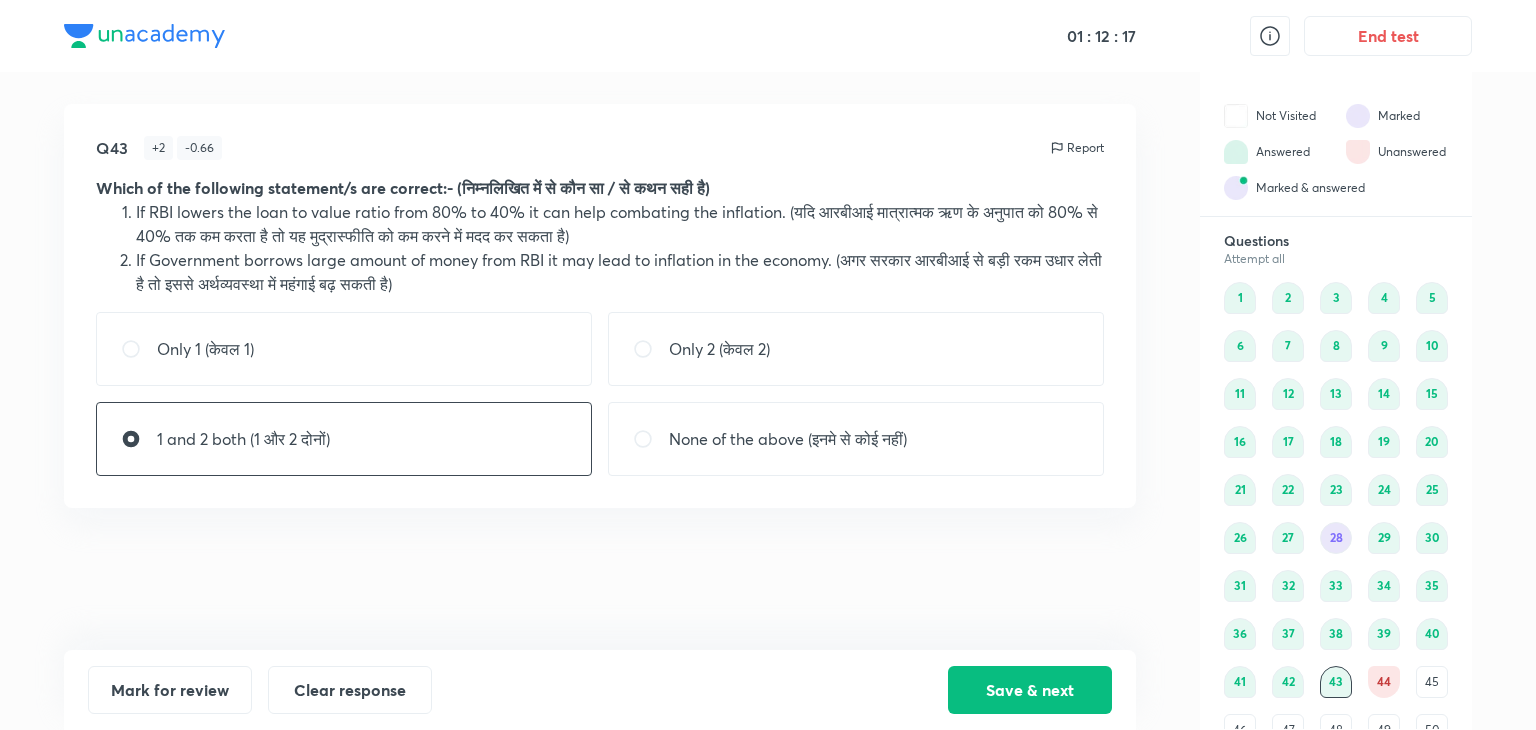 click on "42" at bounding box center (1288, 682) 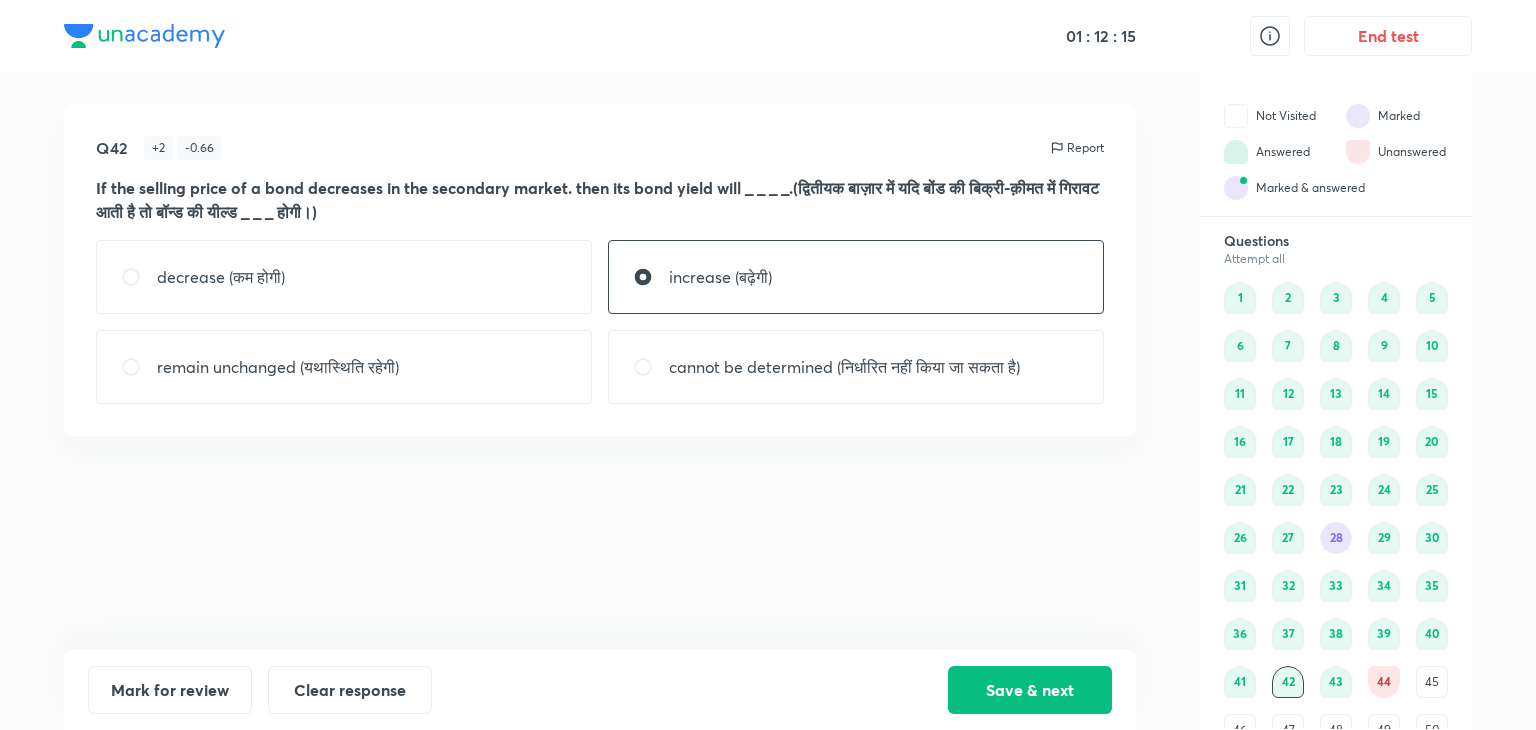 click on "1 2 3 4 5 6 7 8 9 10 11 12 13 14 15 16 17 18 19 20 21 22 23 24 25 26 27 28 29 30 31 32 33 34 35 36 37 38 39 40 41 42 43 44 45 46 47 48 49 50 51 52 53 54 55 56 57 58 59 60 61 62 63 64 65 66 67 68 69 70 71 72 73 74 75 76 77 78 79 80" at bounding box center [1336, 658] 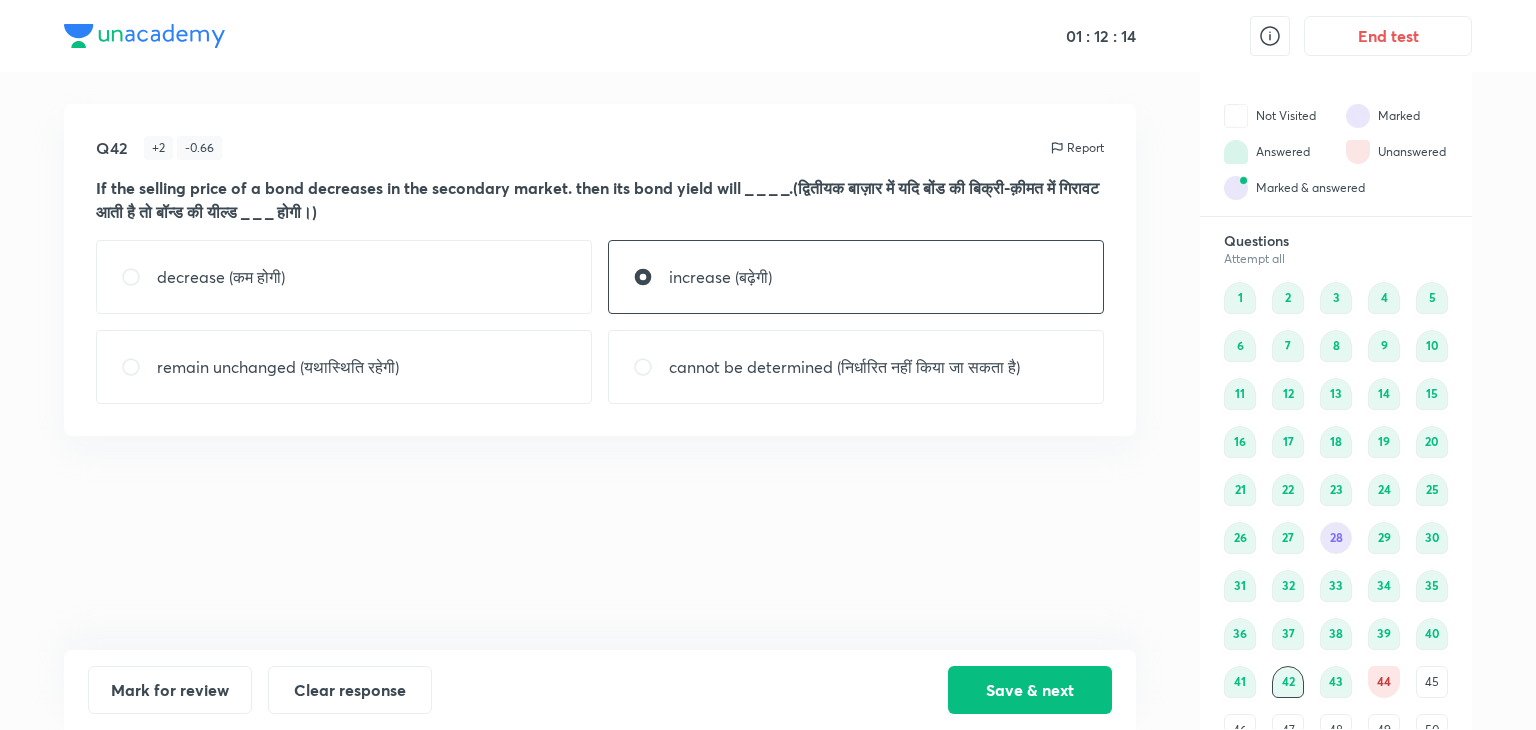 click on "41" at bounding box center (1240, 682) 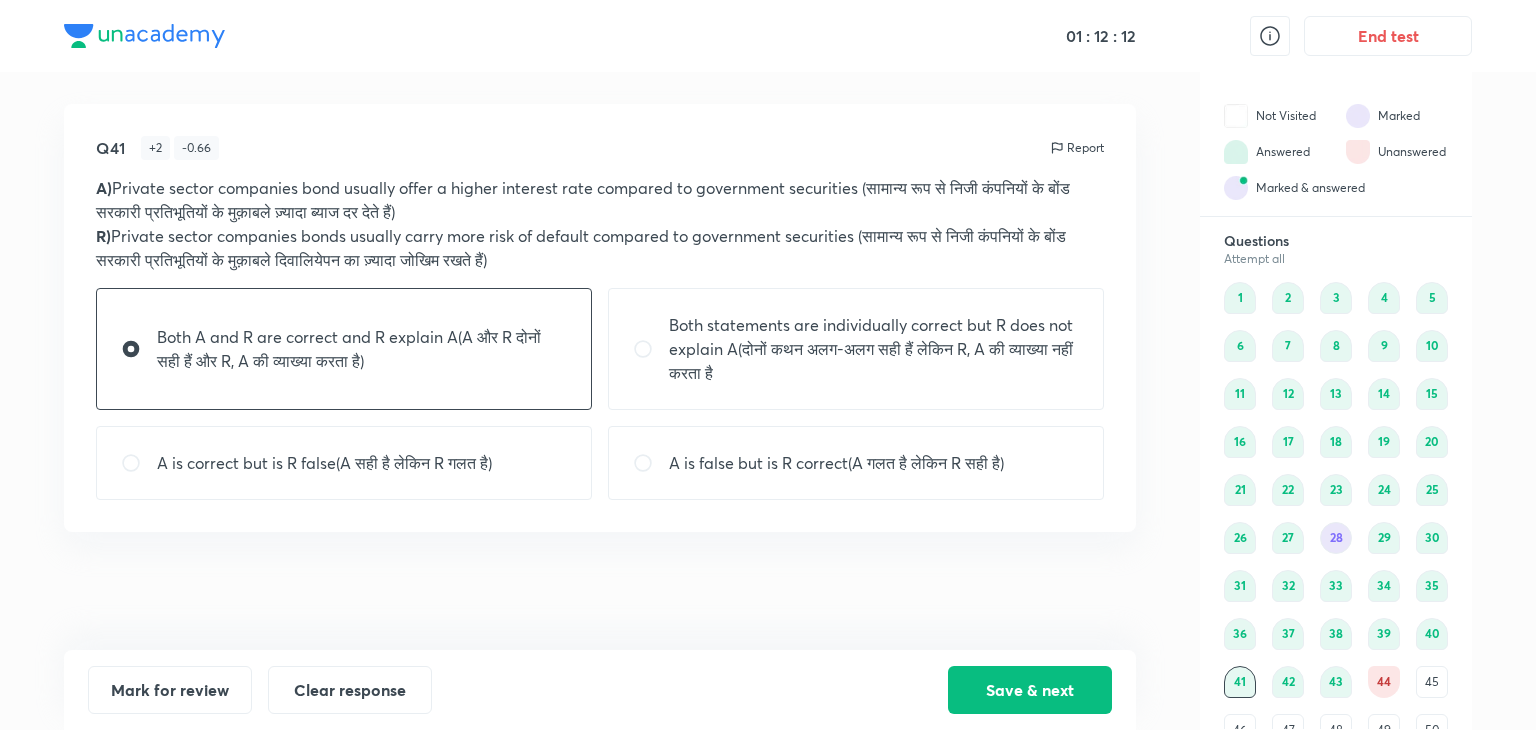 click on "Questions Attempt all 1 2 3 4 5 6 7 8 9 10 11 12 13 14 15 16 17 18 19 20 21 22 23 24 25 26 27 28 29 30 31 32 33 34 35 36 37 38 39 40 41 42 43 44 45 46 47 48 49 50 51 52 53 54 55 56 57 58 59 60 61 62 63 64 65 66 67 68 69 70 71 72 73 74 75 76 77 78 79 80" at bounding box center (1336, 633) 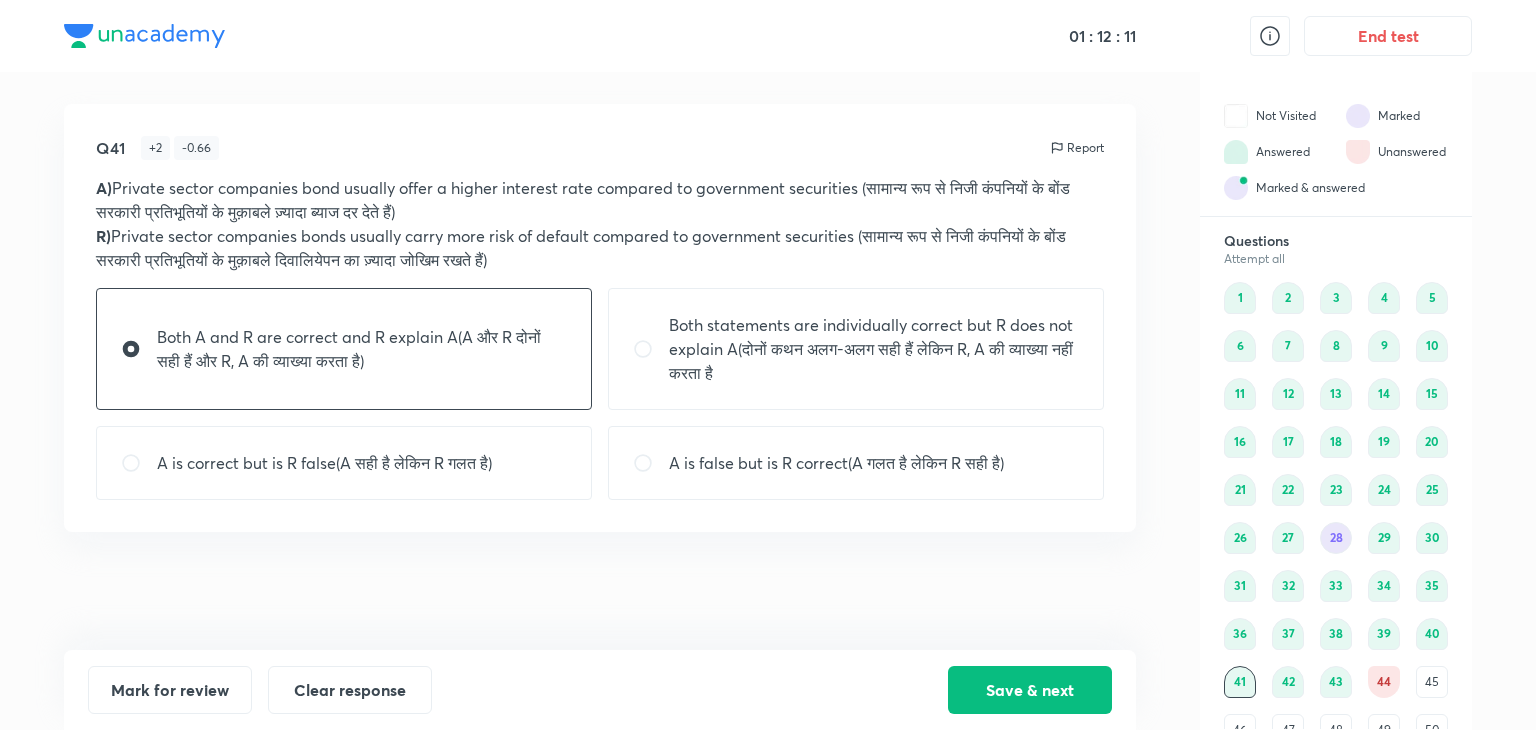 click on "40" at bounding box center (1432, 634) 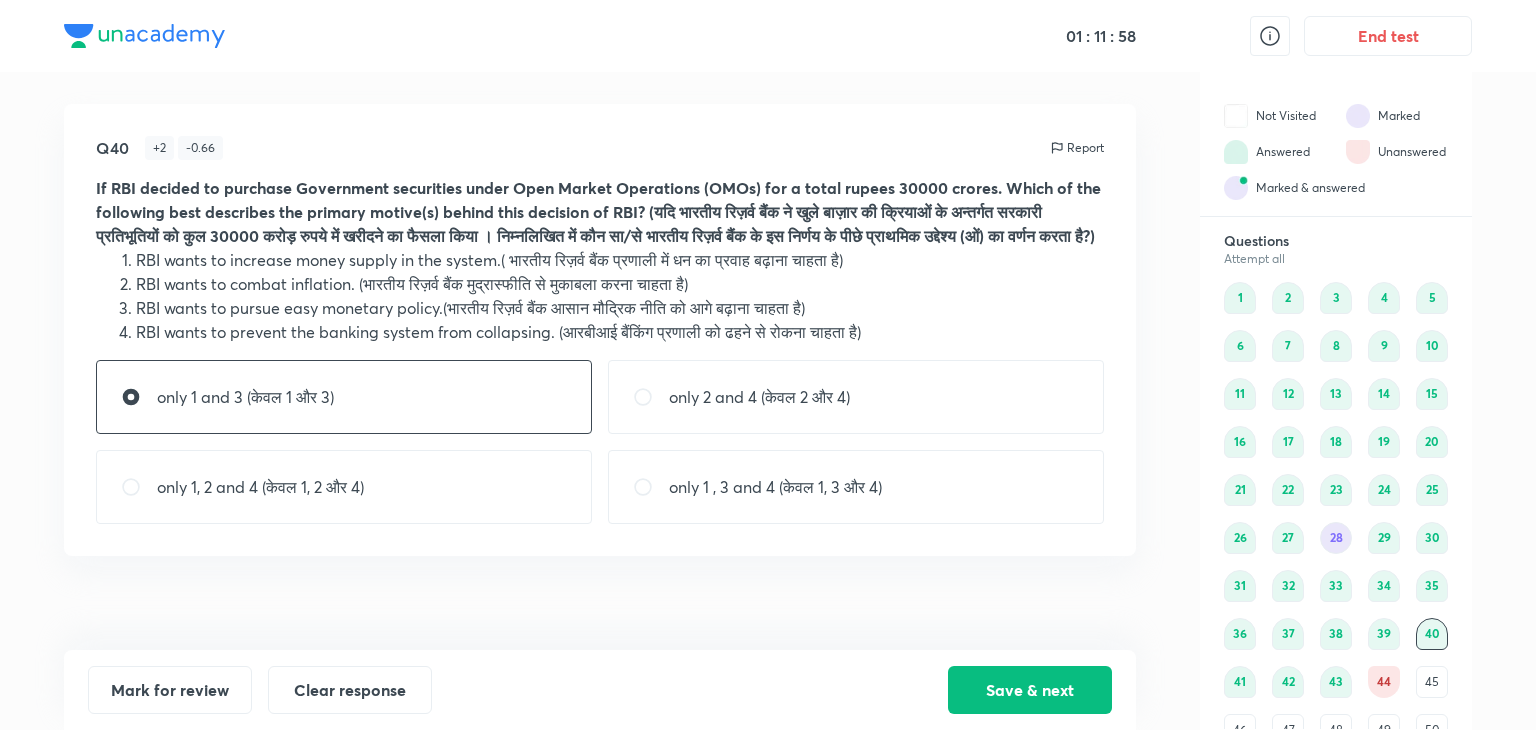click on "44" at bounding box center (1384, 682) 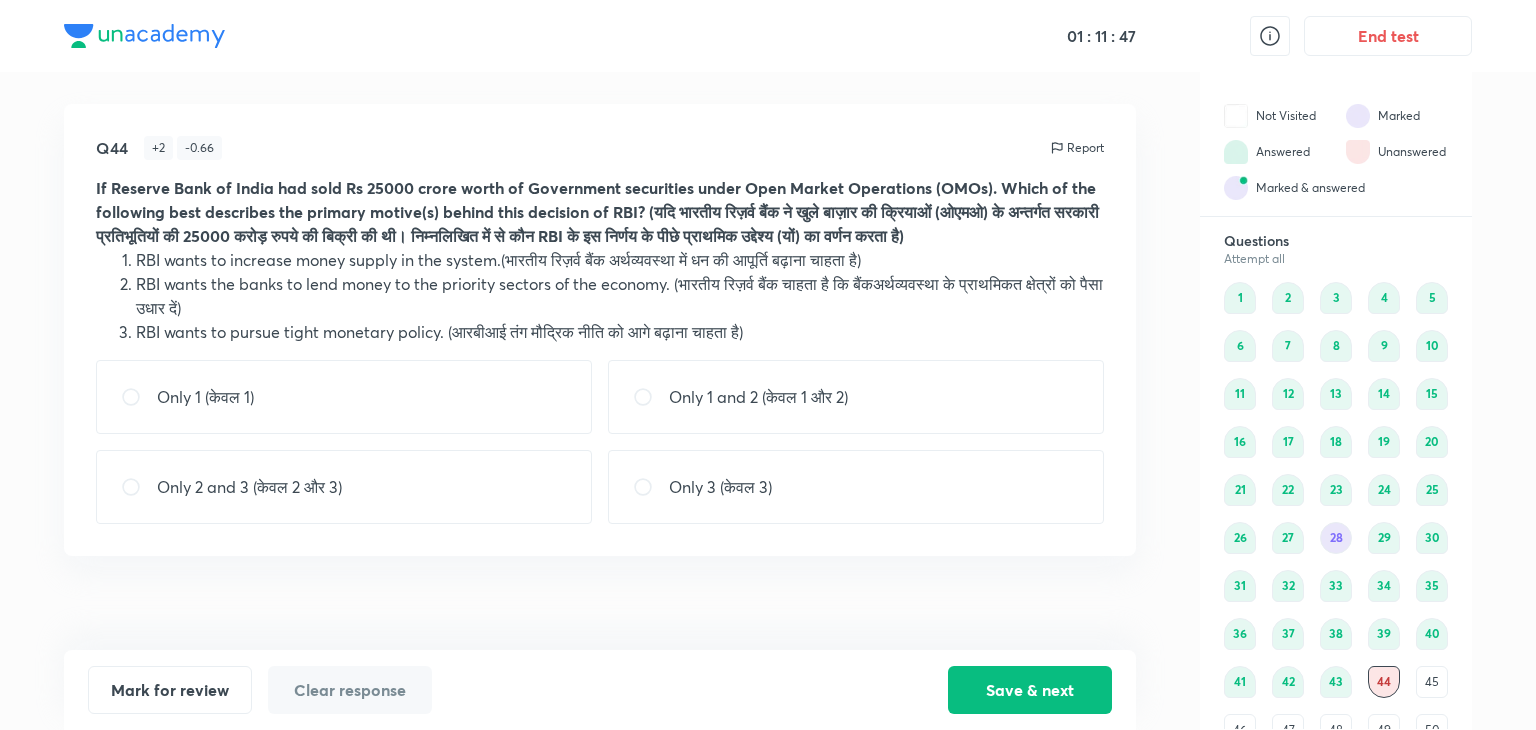 click on "Only 3 (केवल 3)" at bounding box center [720, 487] 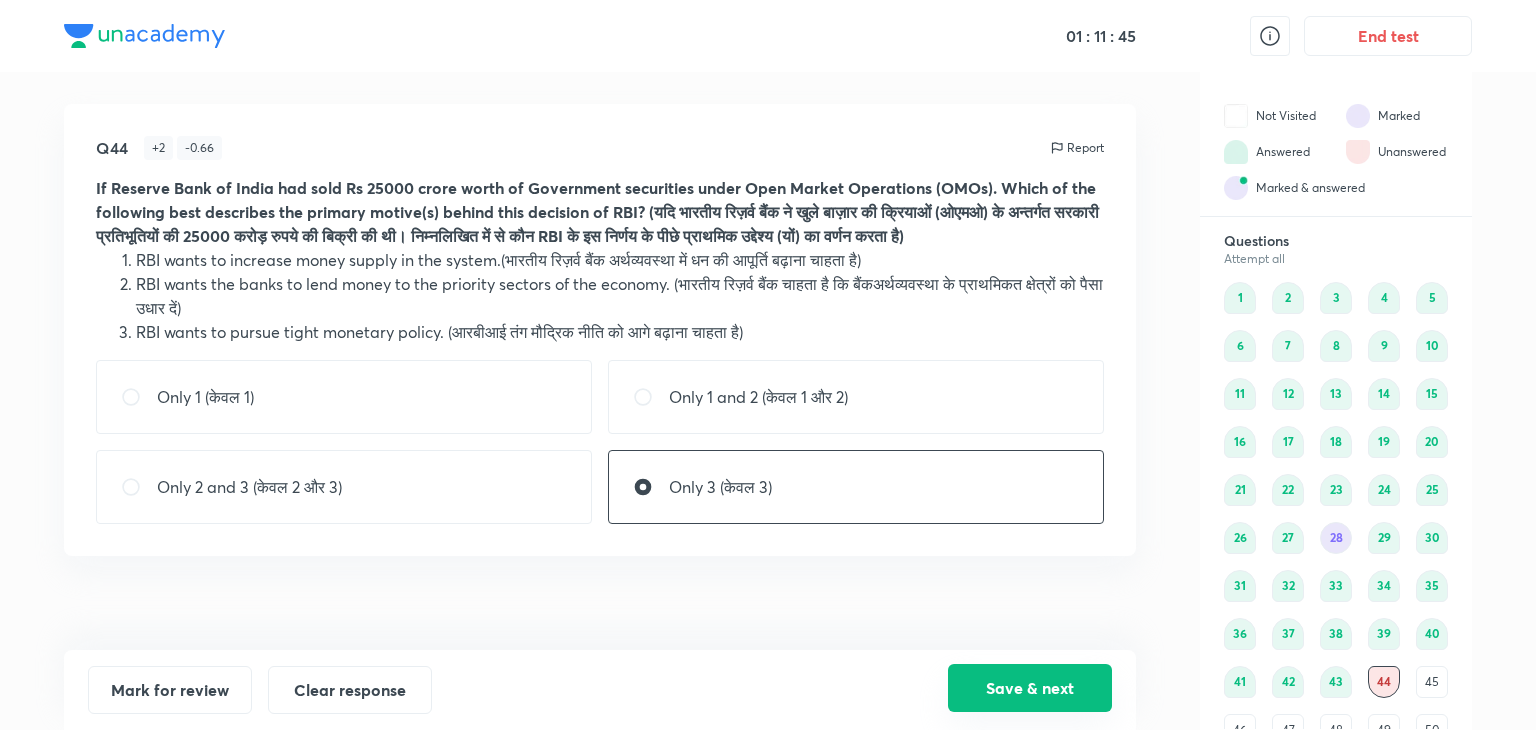 click on "Save & next" at bounding box center [1030, 688] 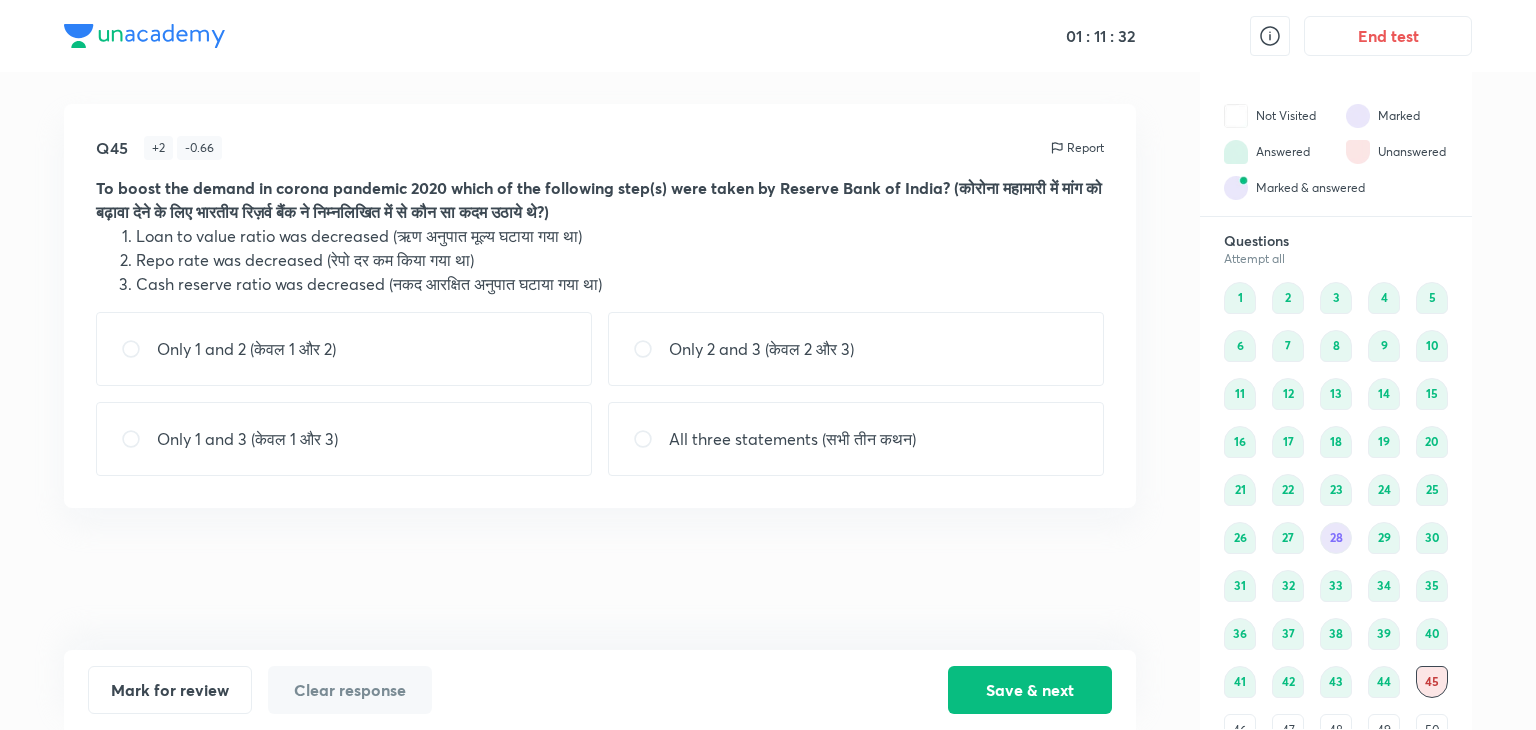 click on "Only 2 and 3 (केवल 2 और 3)" at bounding box center (856, 349) 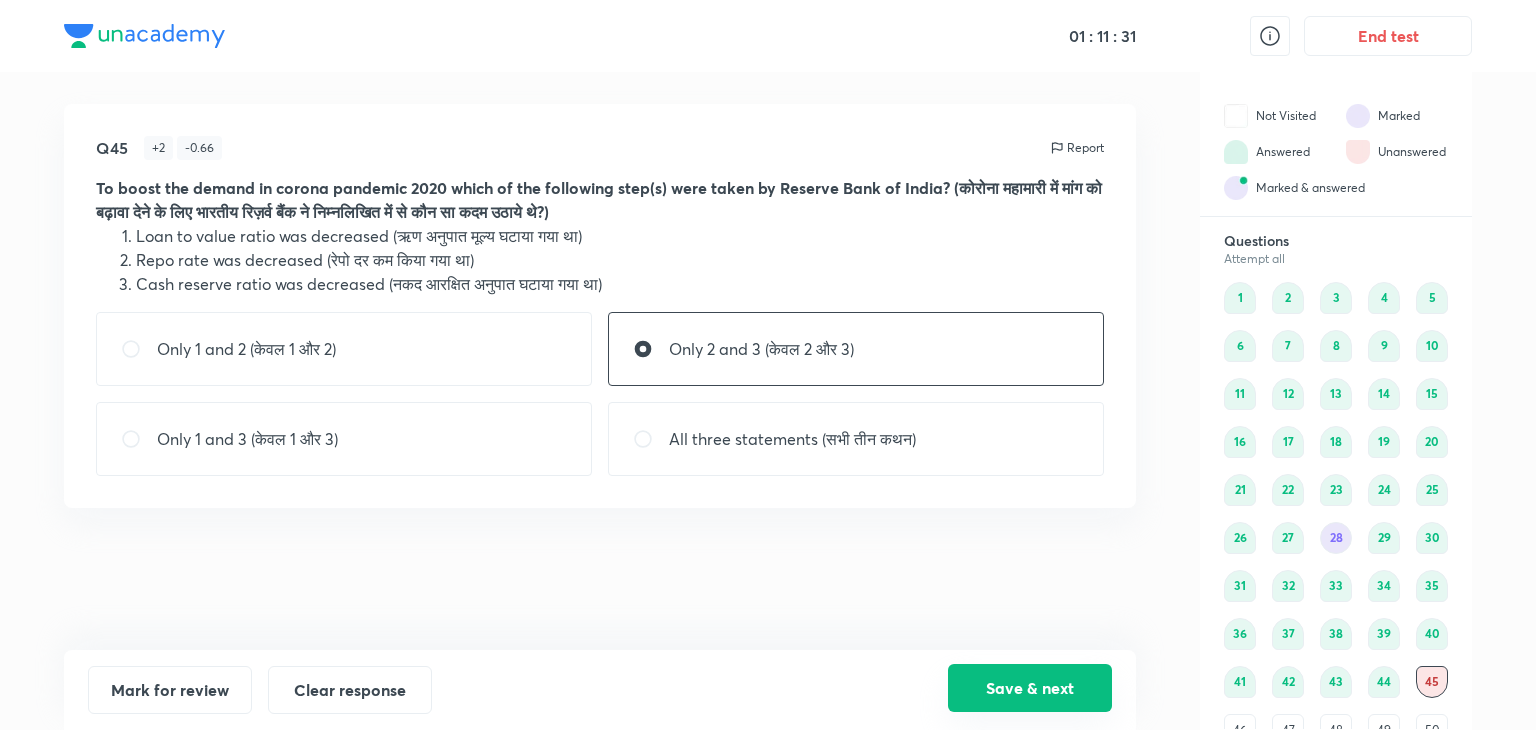 click on "Save & next" at bounding box center [1030, 688] 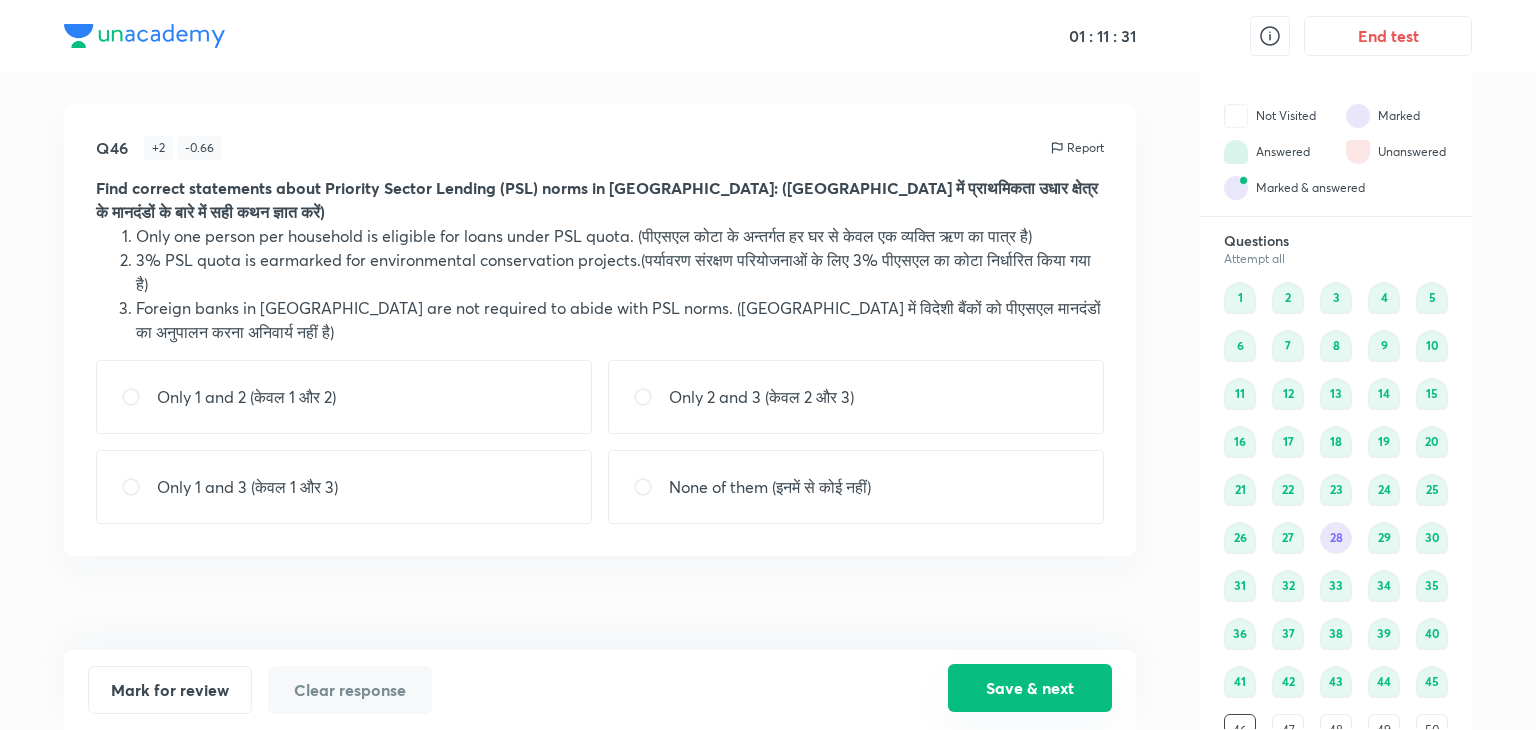 scroll, scrollTop: 17, scrollLeft: 0, axis: vertical 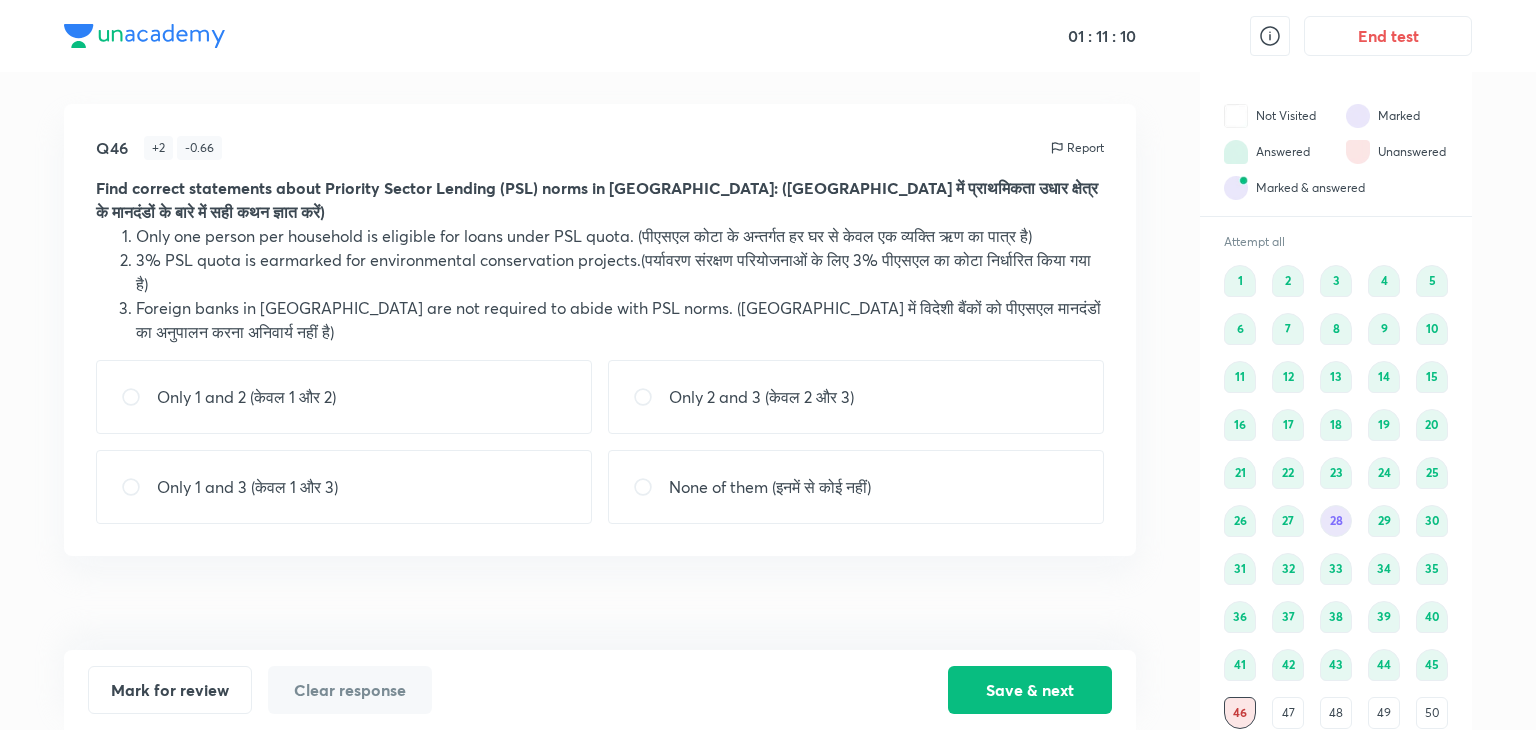 click on "None of them (इनमें से कोई नहीं)" at bounding box center [856, 487] 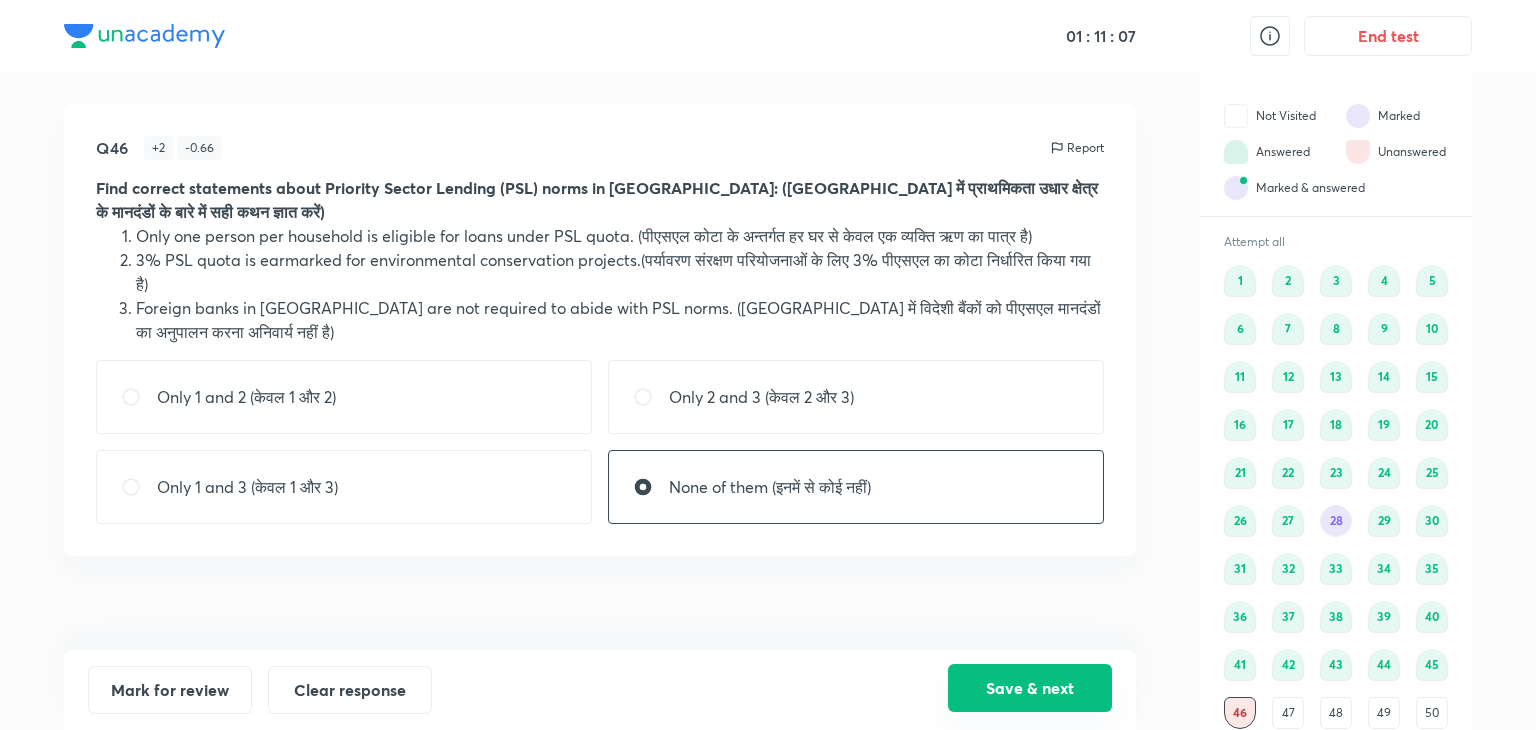 click on "Save & next" at bounding box center (1030, 688) 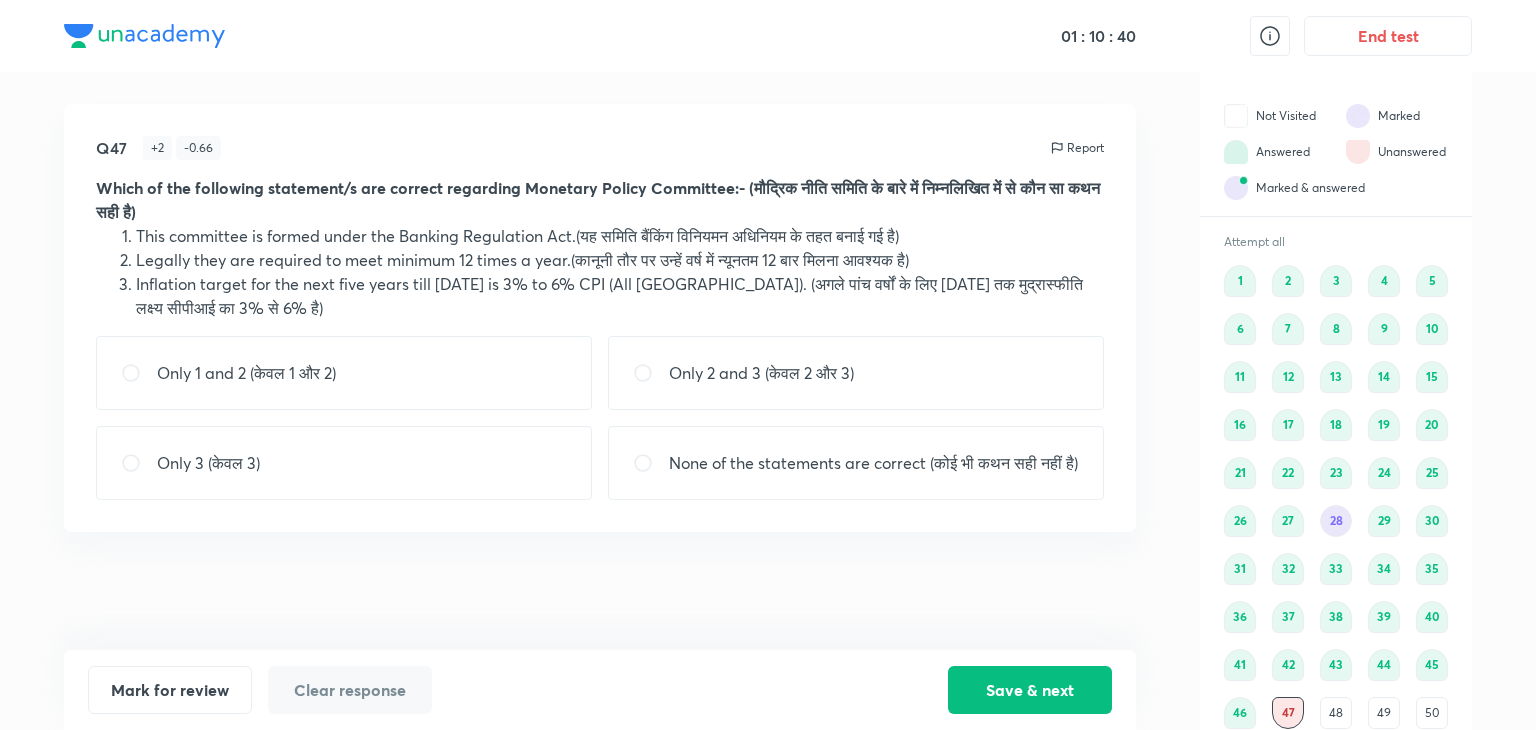 click on "None of the statements are correct (कोई भी कथन सही नहीं है)" at bounding box center [873, 463] 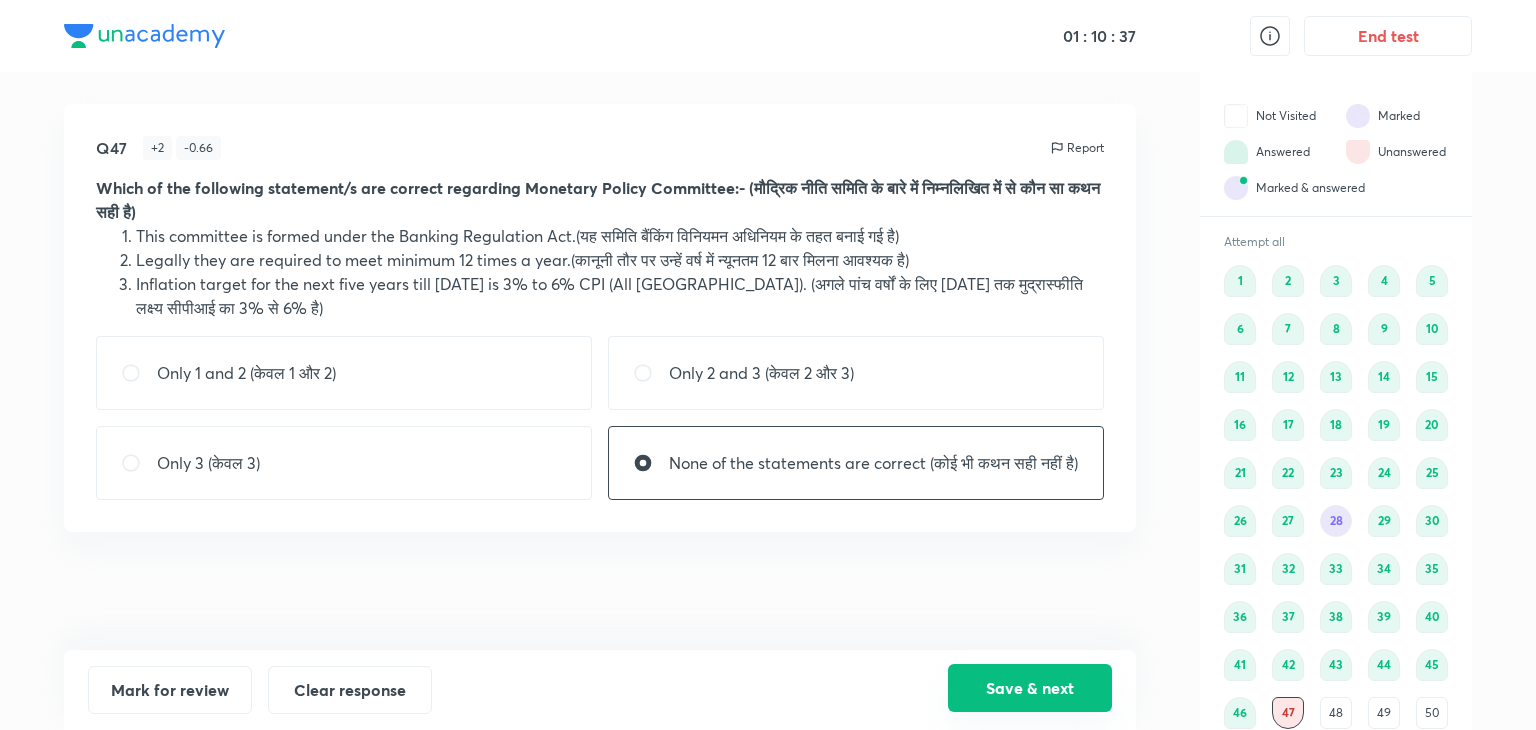 click on "Save & next" at bounding box center (1030, 688) 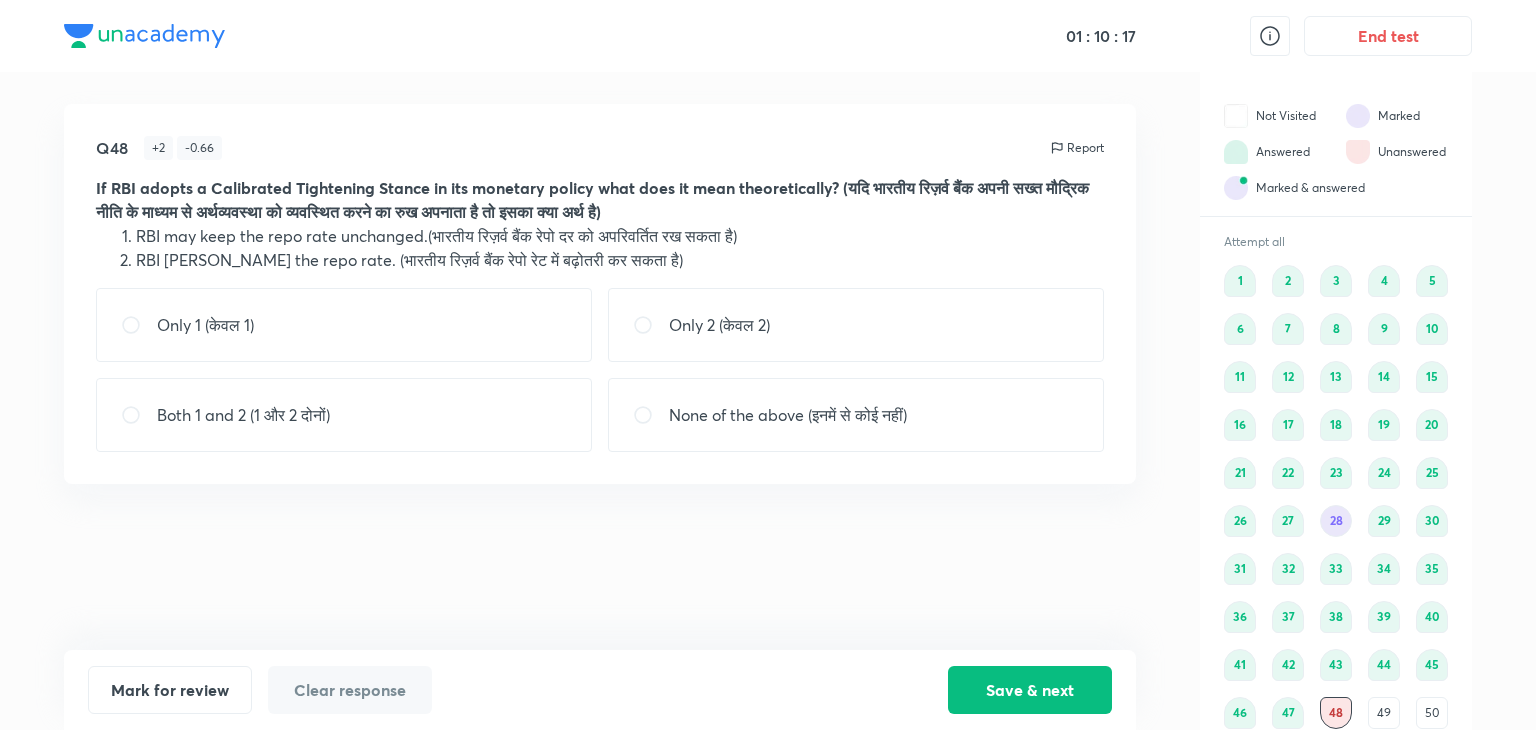 click on "Both 1 and 2 (1 और 2 दोनों)" at bounding box center [344, 415] 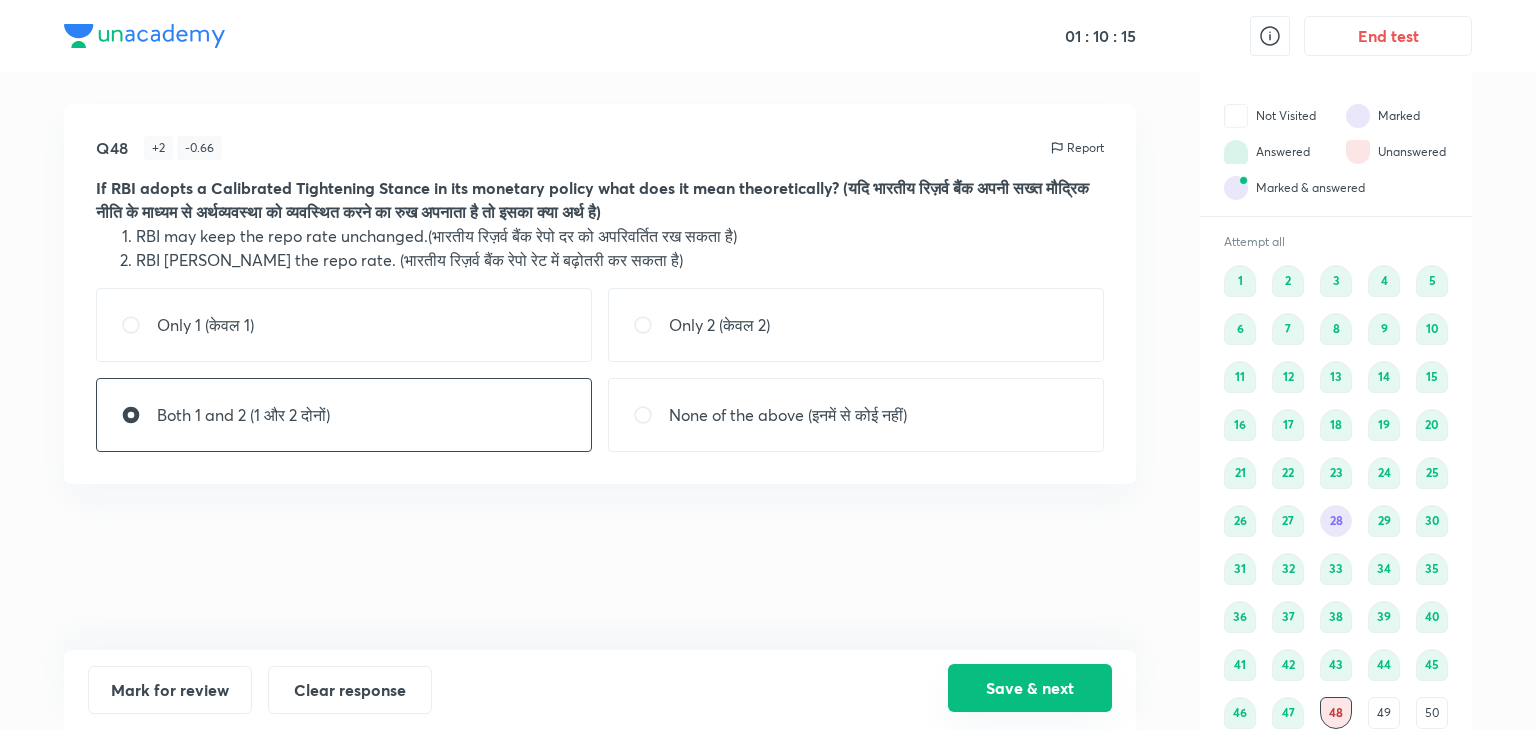 click on "Save & next" at bounding box center (1030, 688) 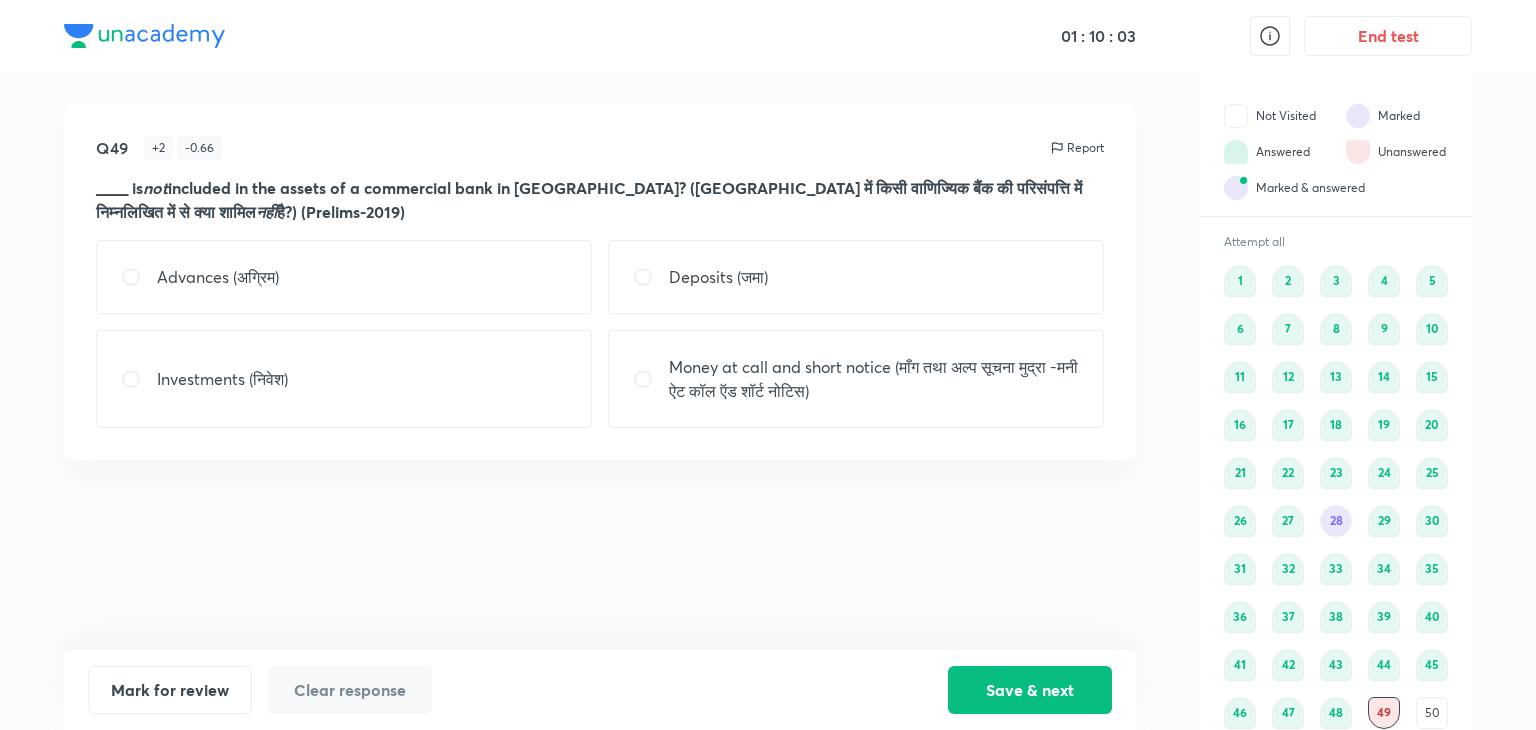 click on "Deposits (जमा)" at bounding box center [718, 277] 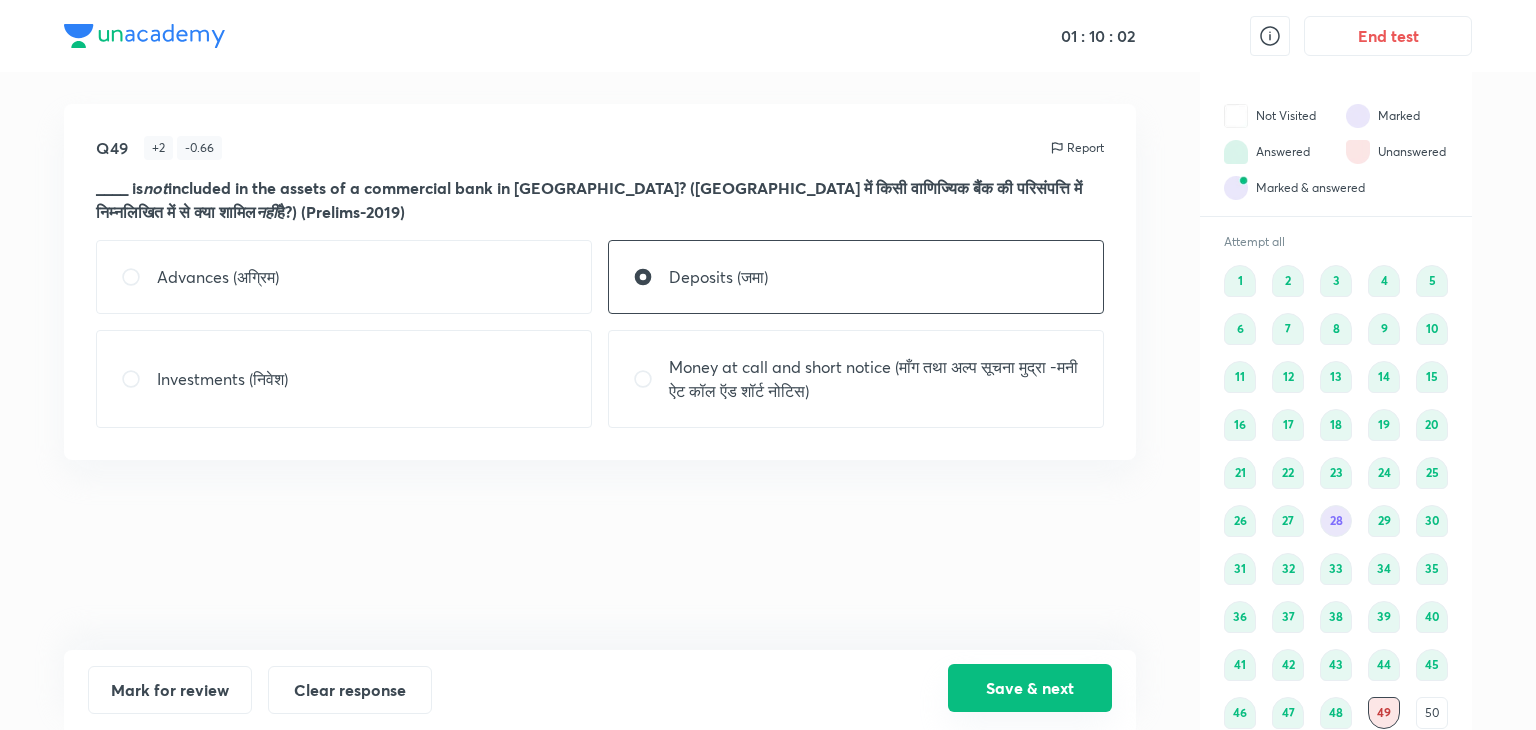 click on "Save & next" at bounding box center [1030, 688] 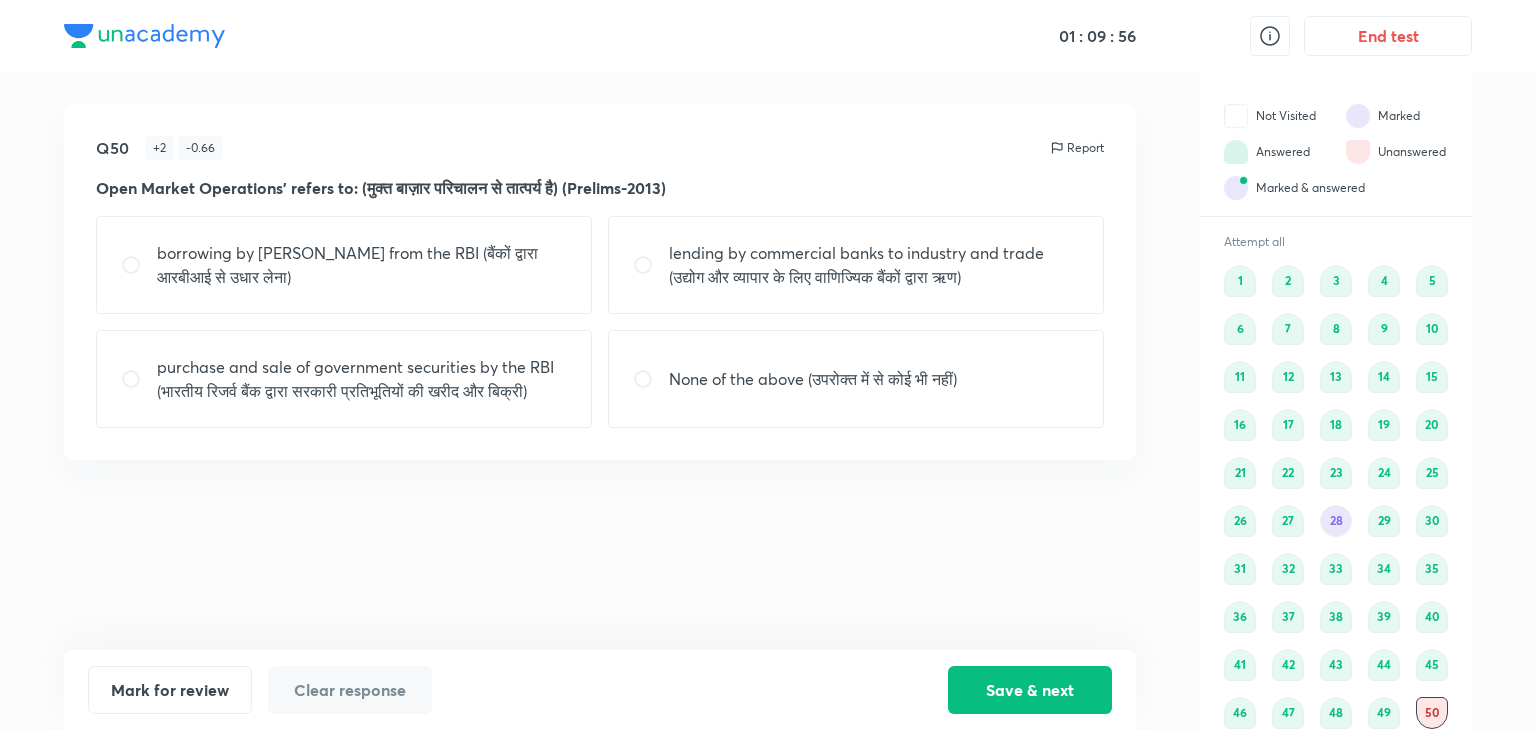 click on "purchase and sale of government securities by the RBI (भारतीय रिजर्व बैंक द्वारा सरकारी प्रतिभूतियों की खरीद और बिक्री)" at bounding box center [362, 379] 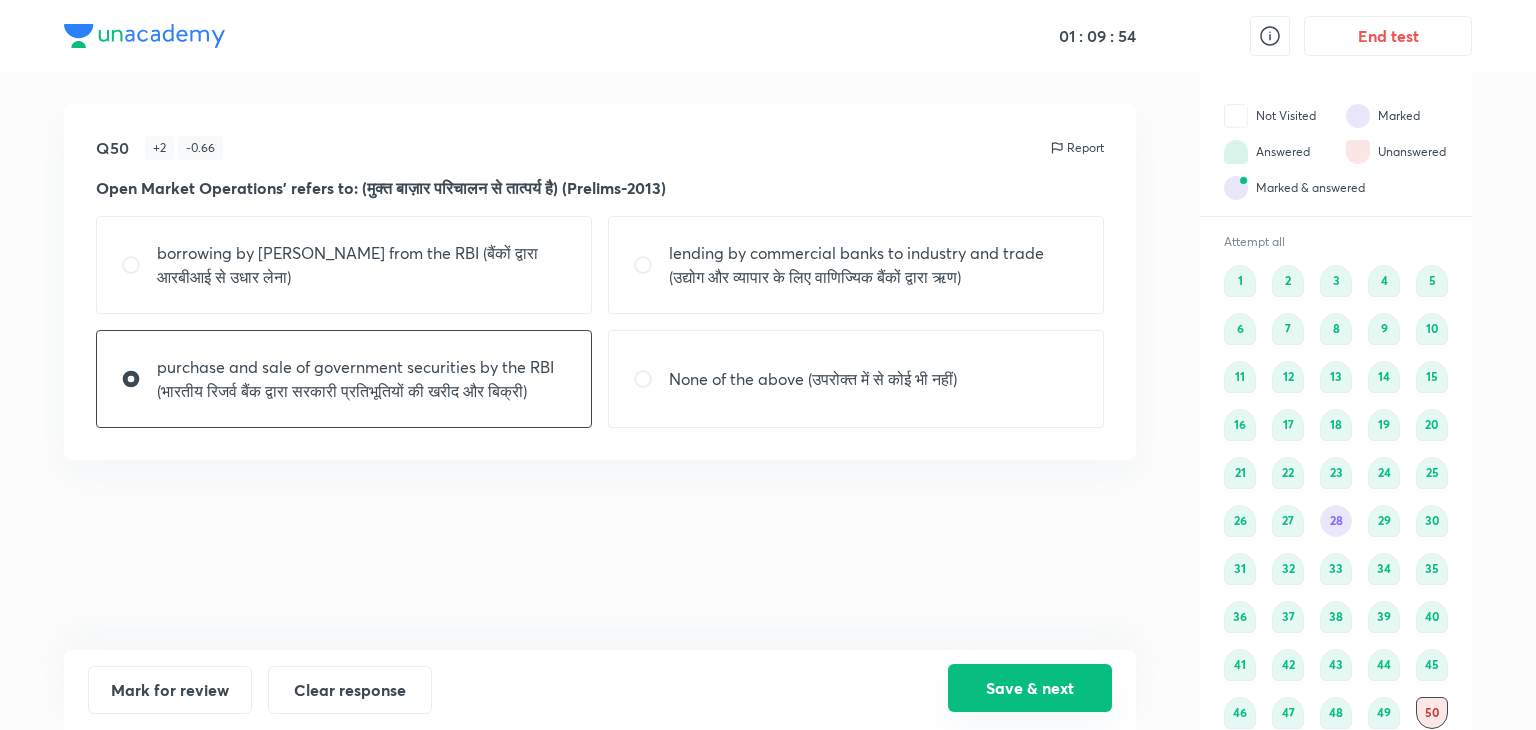 click on "Save & next" at bounding box center [1030, 688] 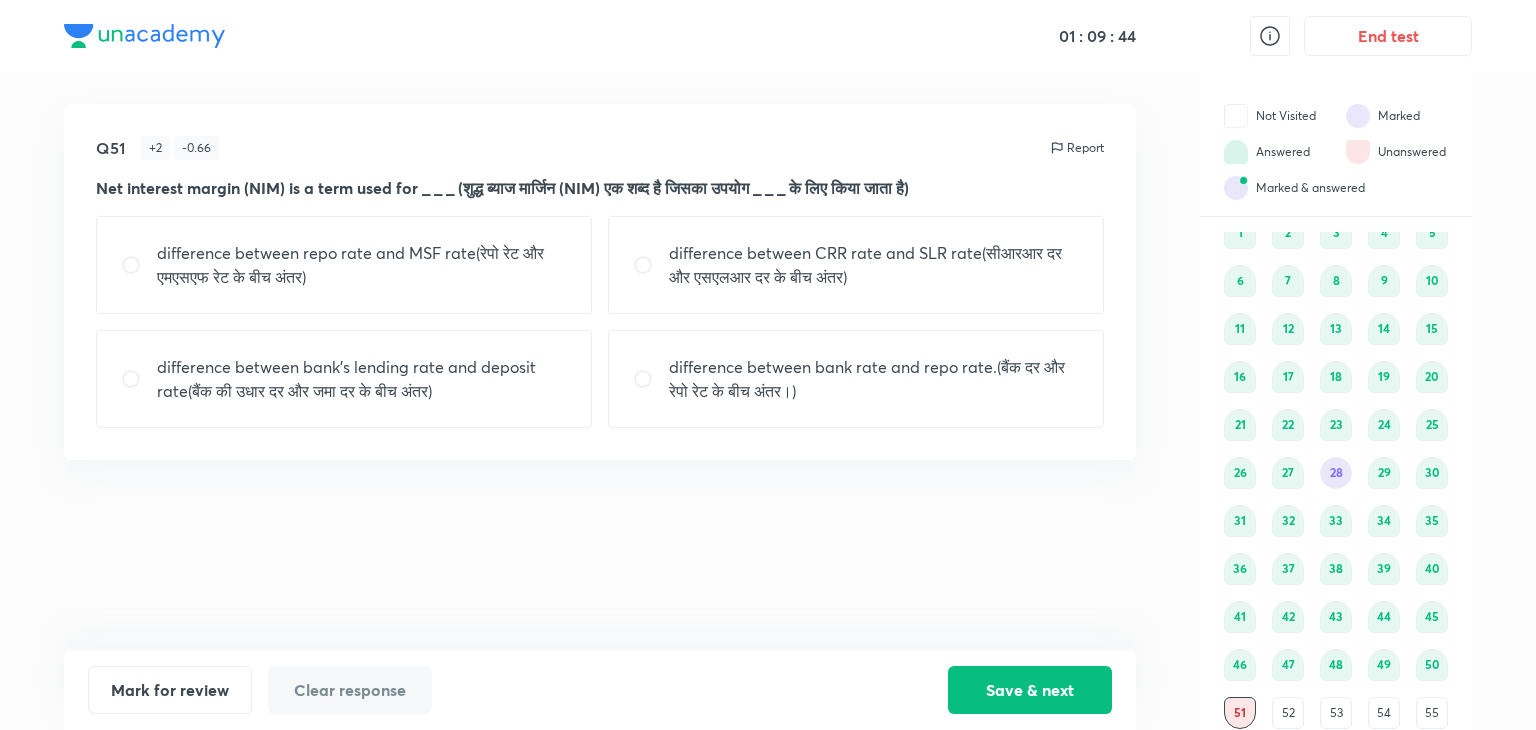 click on "difference between bank’s lending rate and deposit rate(बैंक की उधार दर और जमा दर के बीच अंतर)" at bounding box center (344, 379) 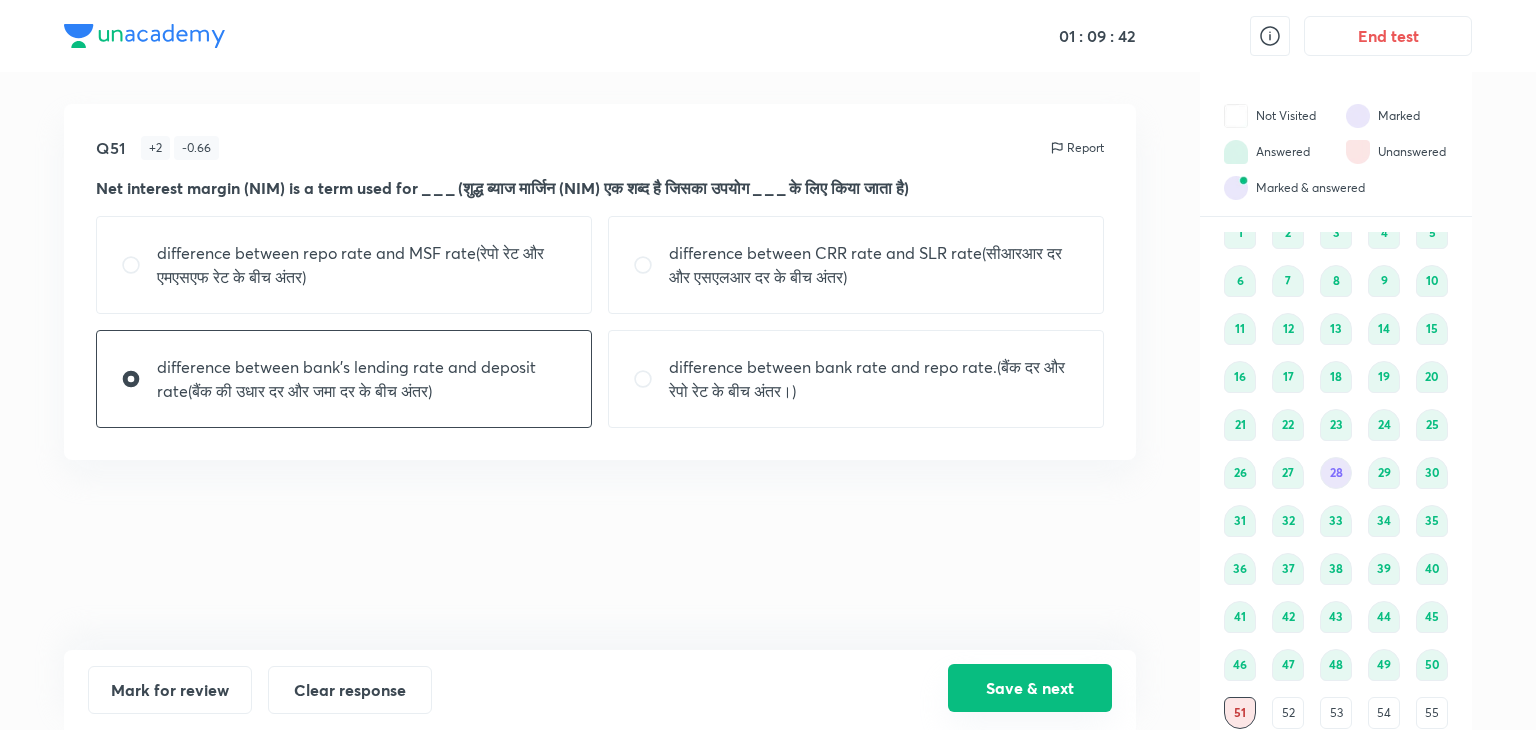 click on "Save & next" at bounding box center [1030, 688] 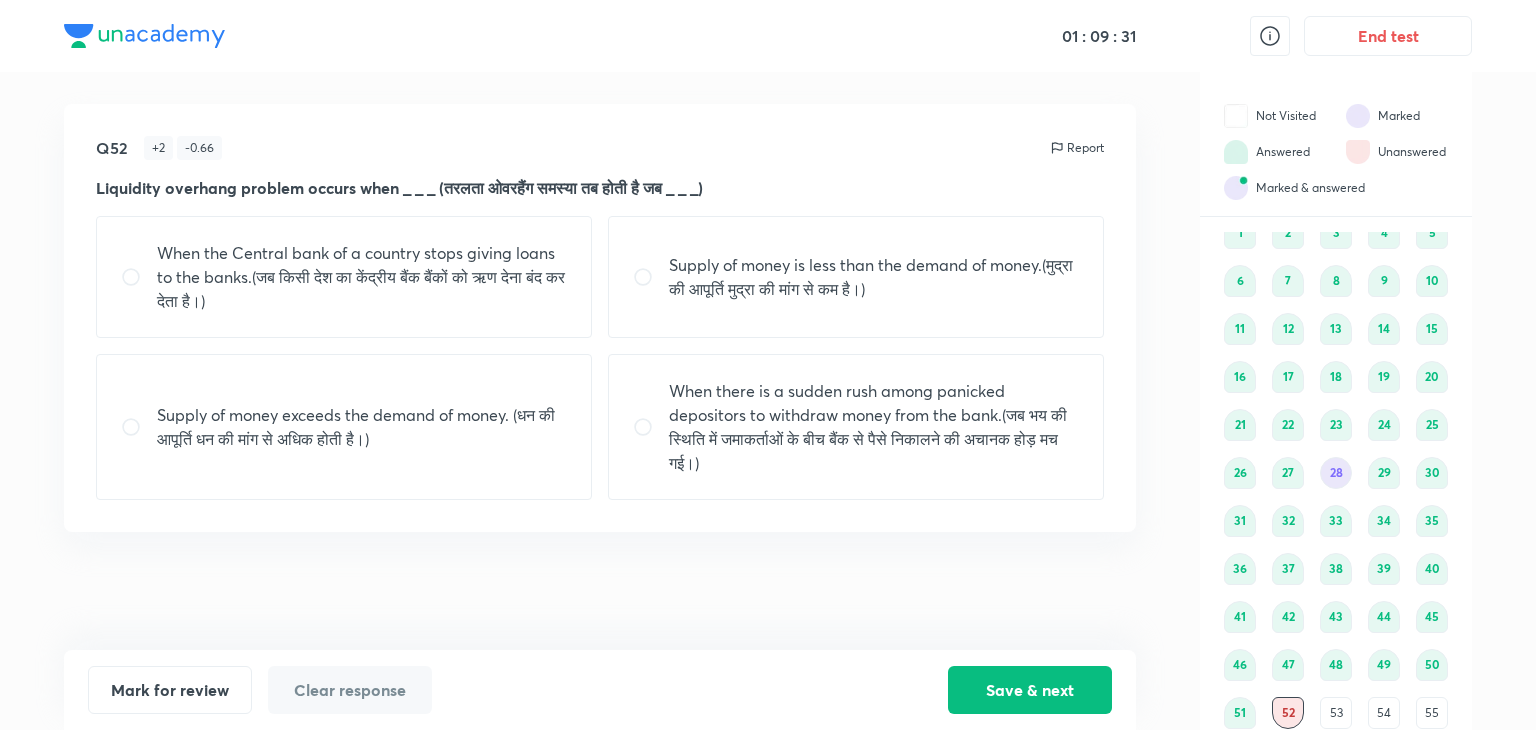 click on "Supply of money exceeds the demand of money. (धन की आपूर्ति धन की मांग से अधिक होती है।)" at bounding box center (344, 427) 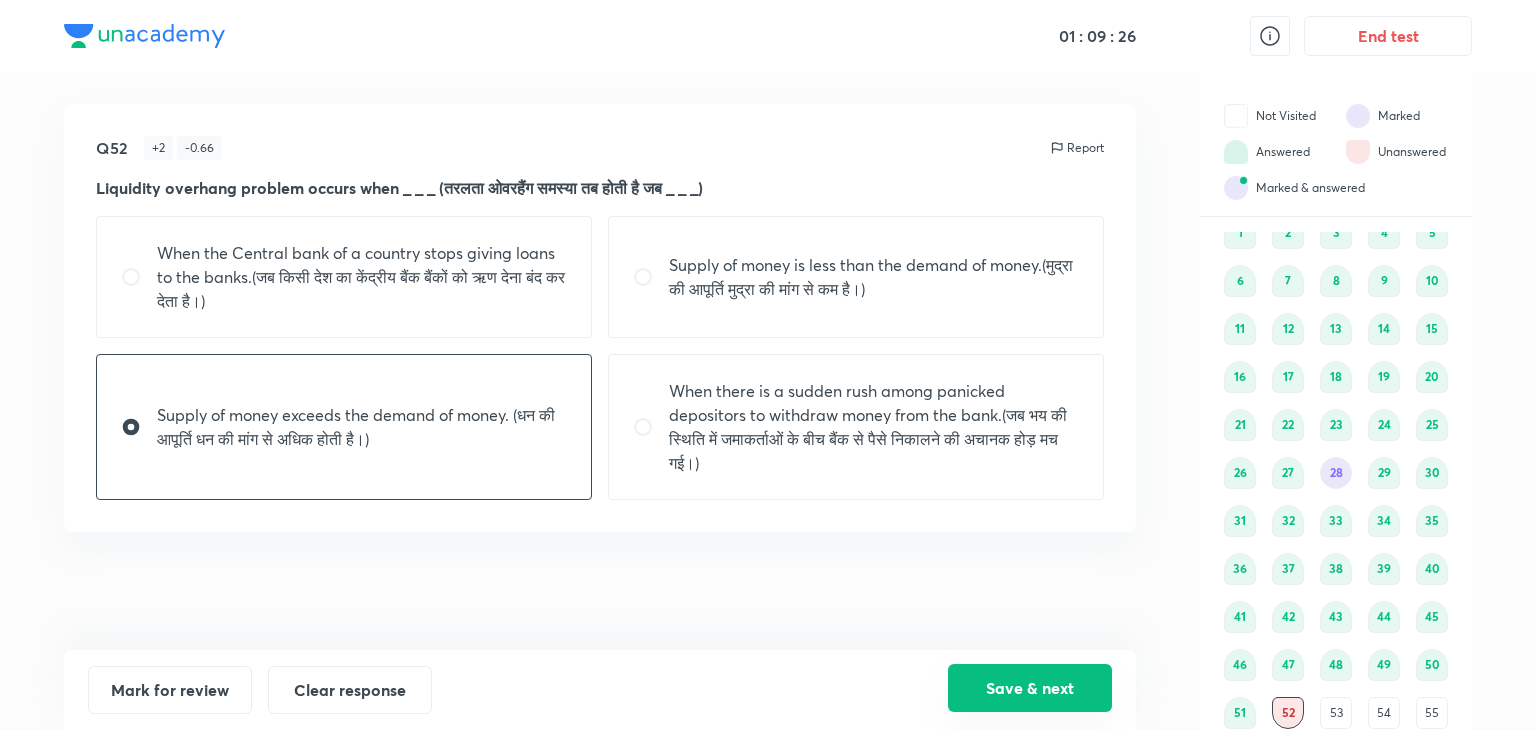 click on "Save & next" at bounding box center (1030, 688) 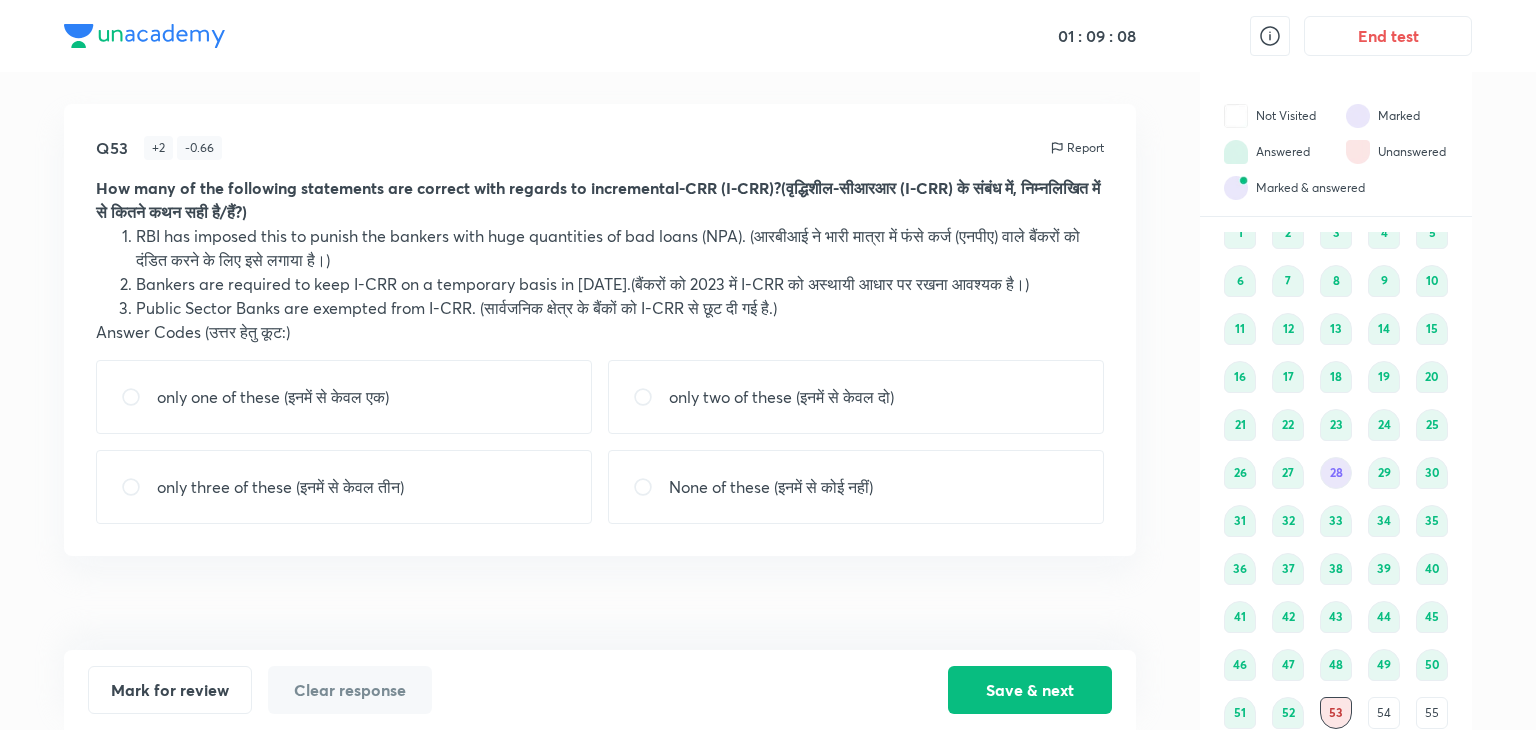 click on "only one of these (इनमें से केवल एक)" at bounding box center (344, 397) 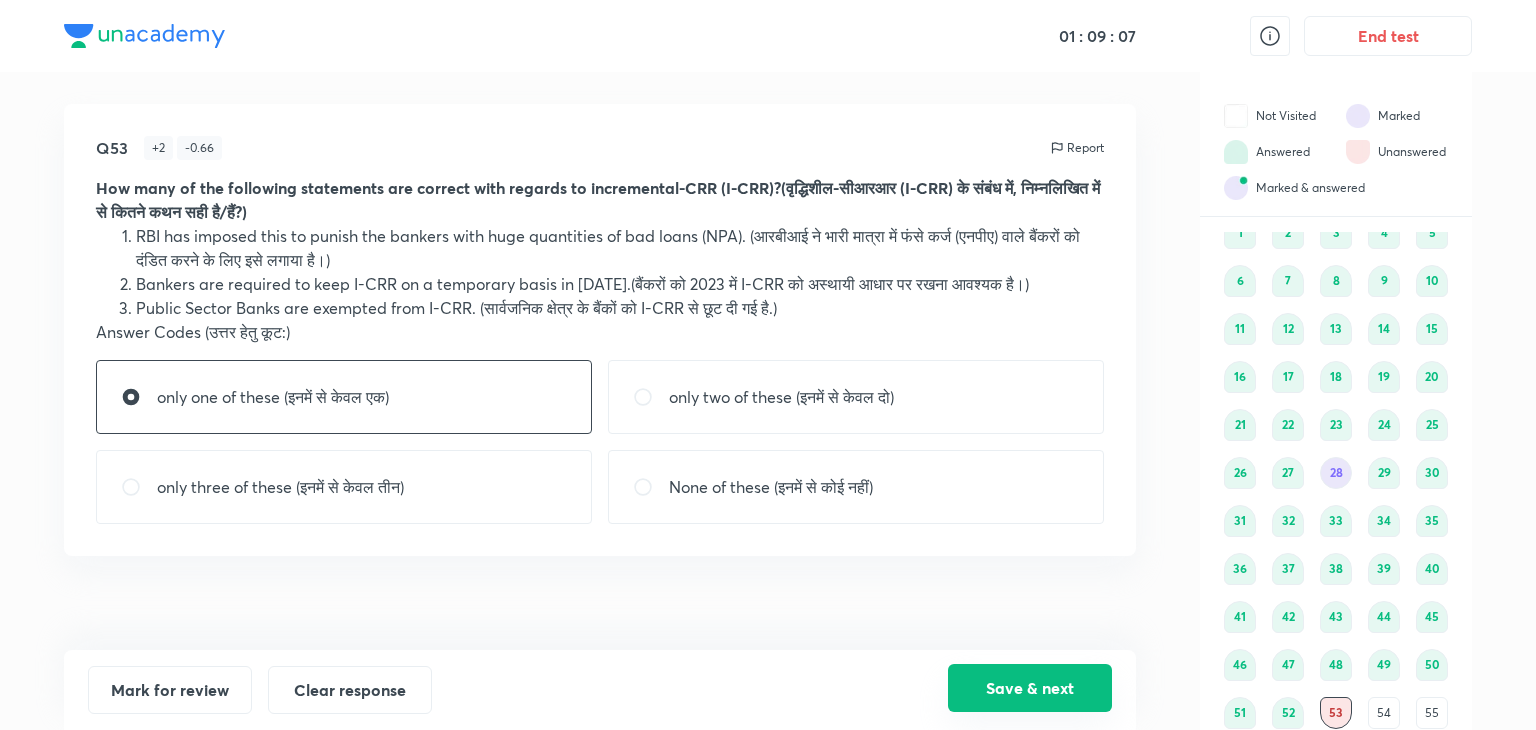 click on "Save & next" at bounding box center (1030, 688) 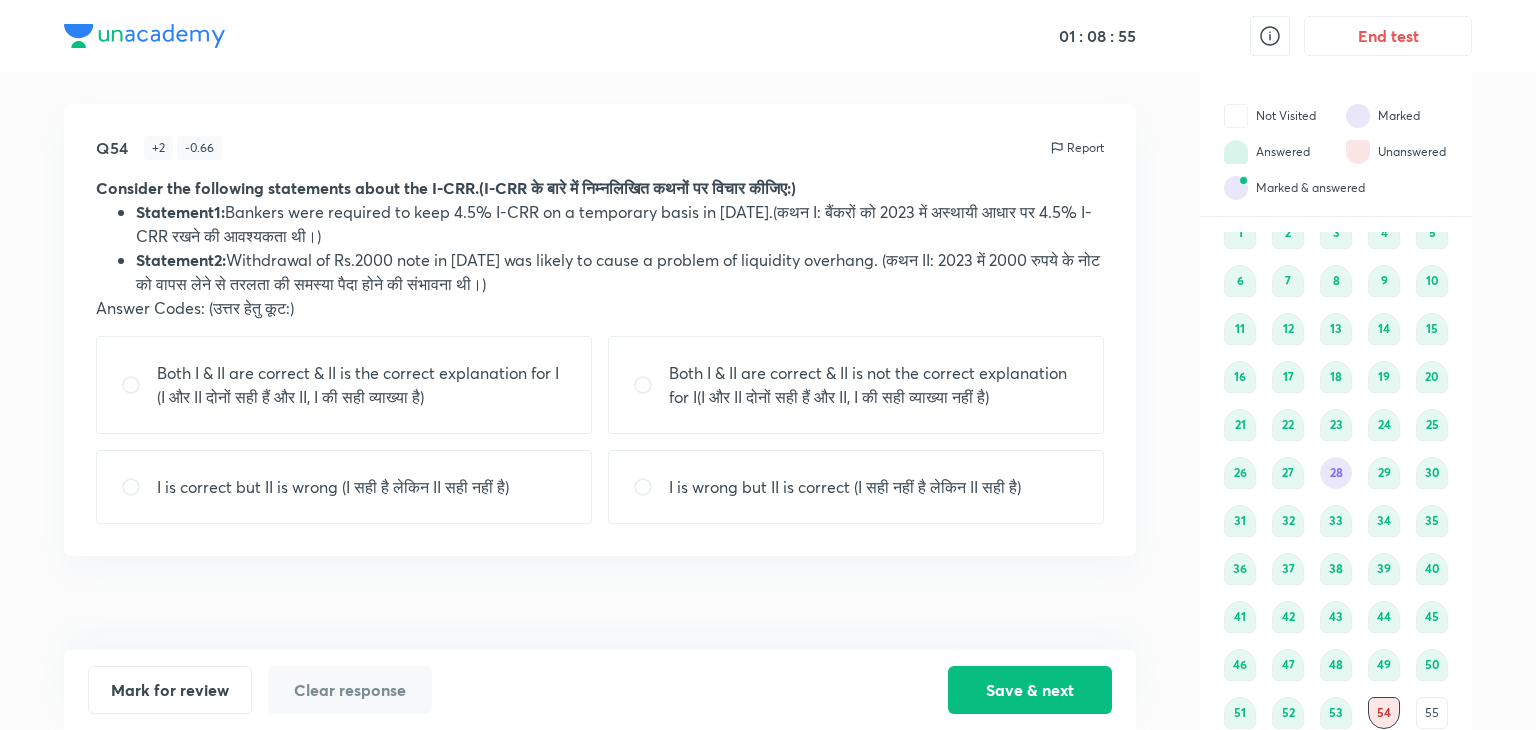 click on "I is wrong but II is correct (I सही नहीं है लेकिन II सही है)" at bounding box center [845, 487] 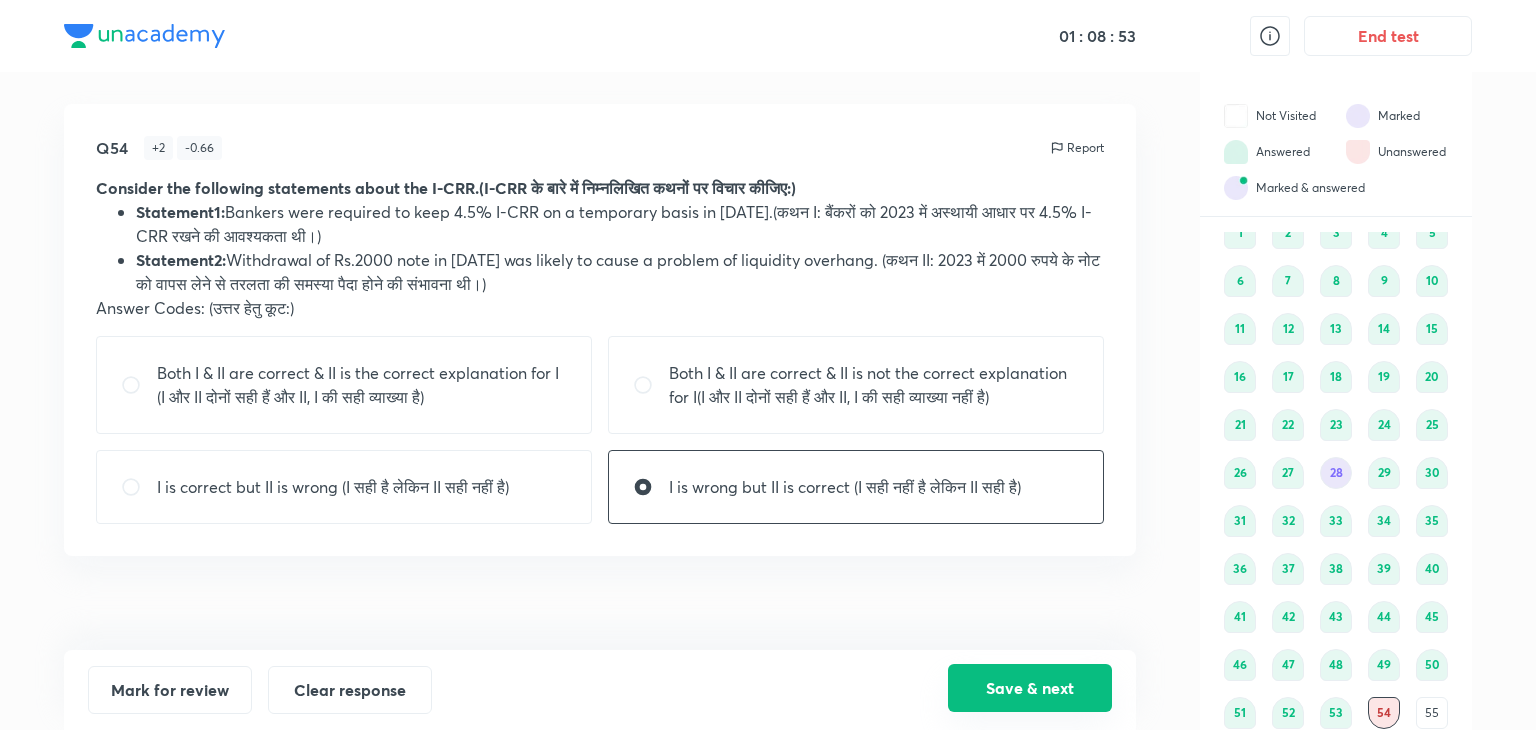 click on "Save & next" at bounding box center (1030, 688) 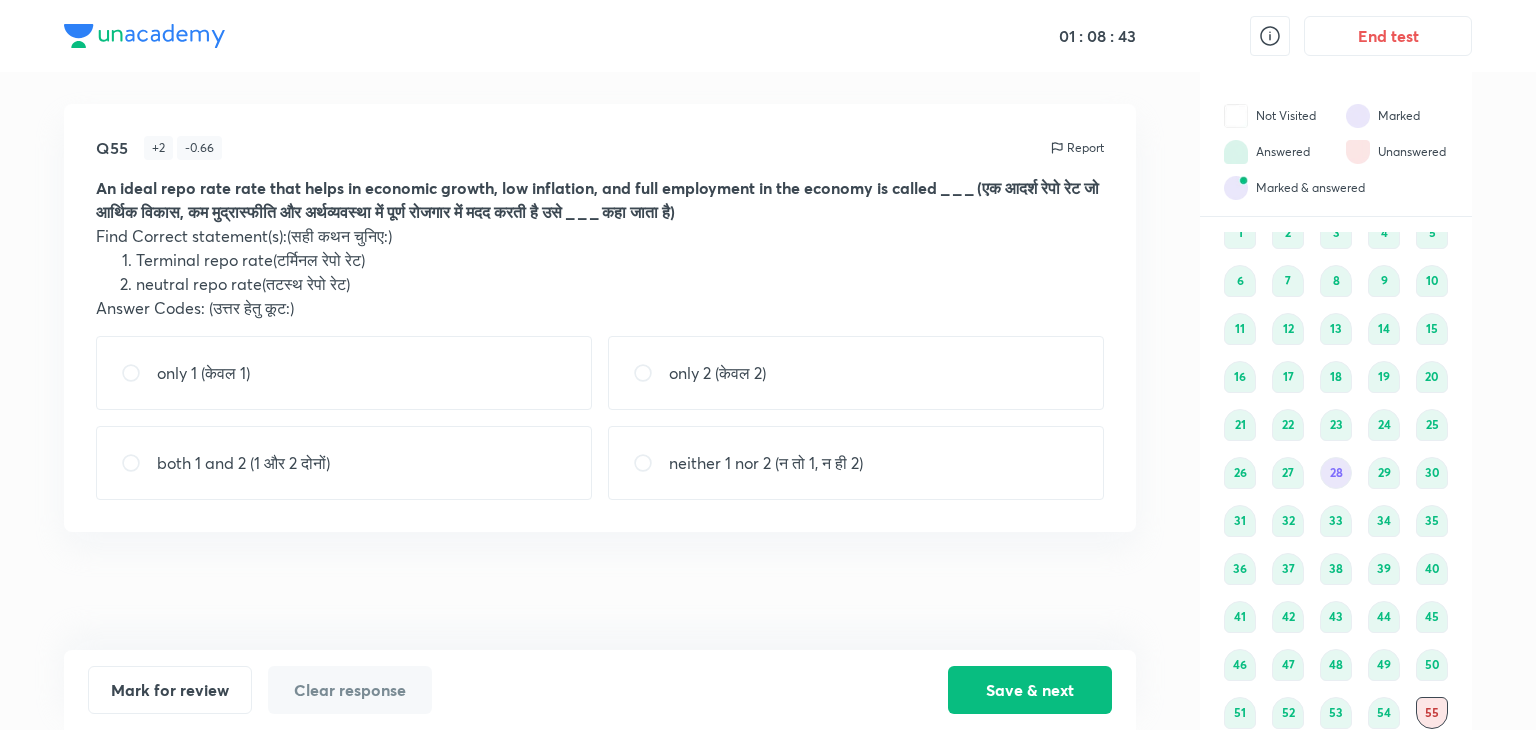 click on "both 1 and 2 (1 और 2 दोनों)" at bounding box center [344, 463] 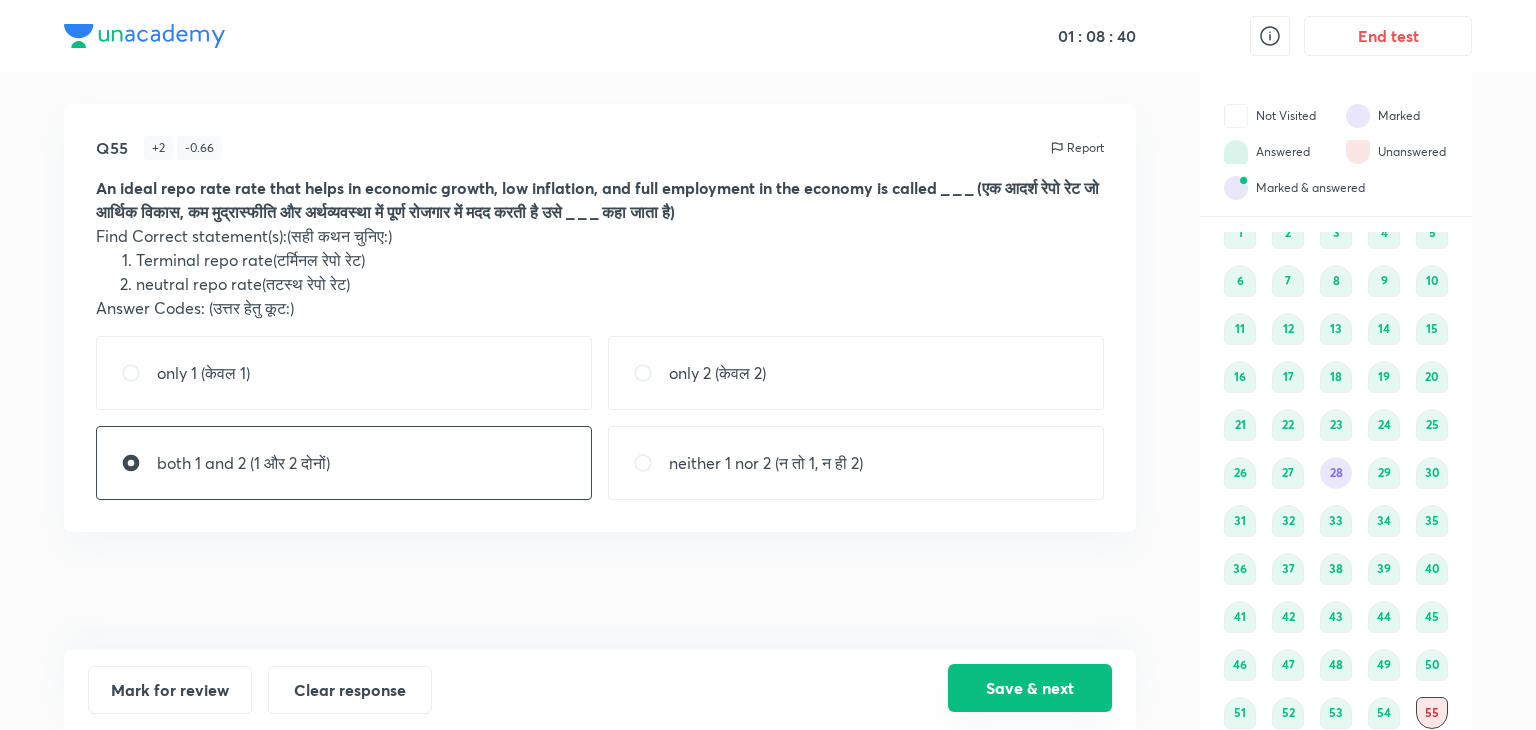 click on "Save & next" at bounding box center [1030, 688] 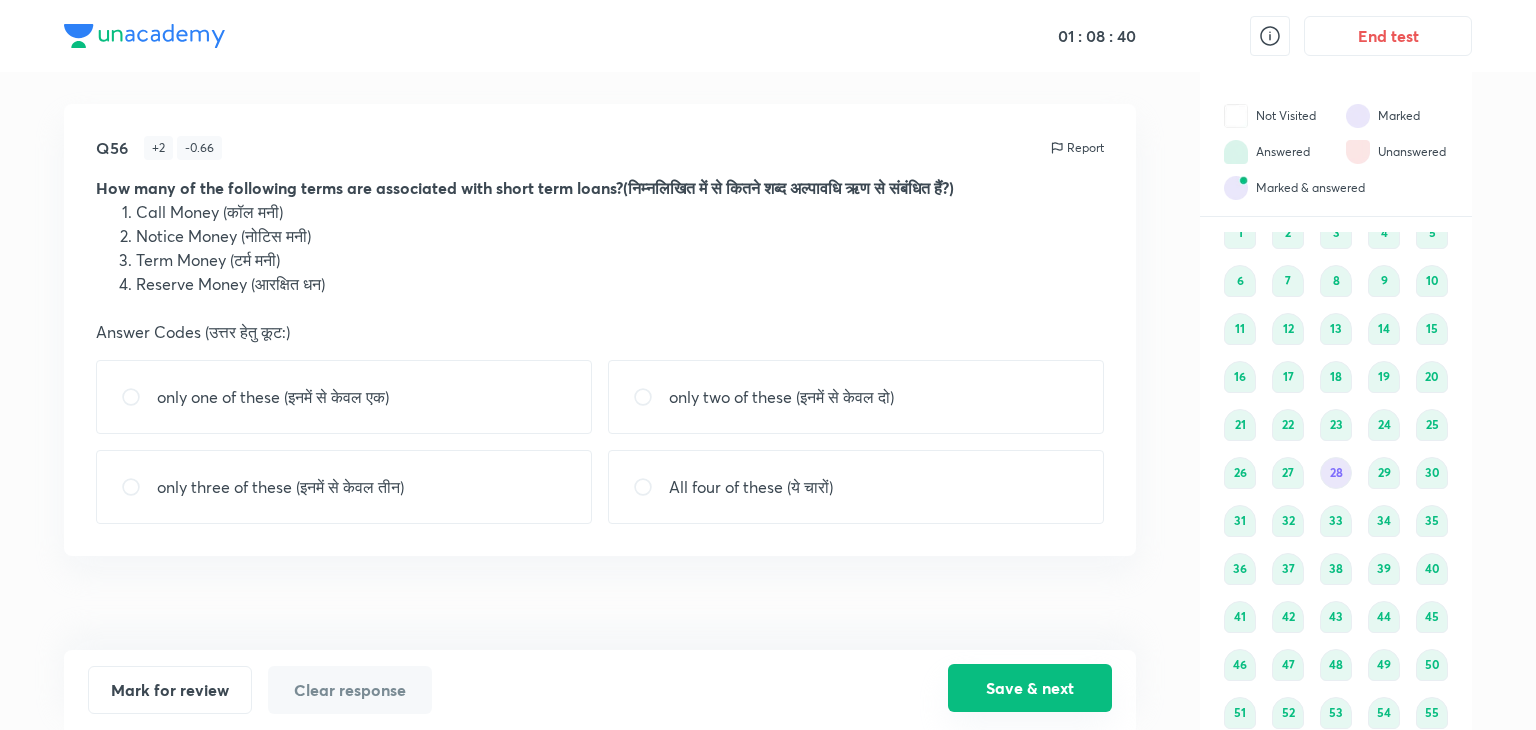 scroll, scrollTop: 113, scrollLeft: 0, axis: vertical 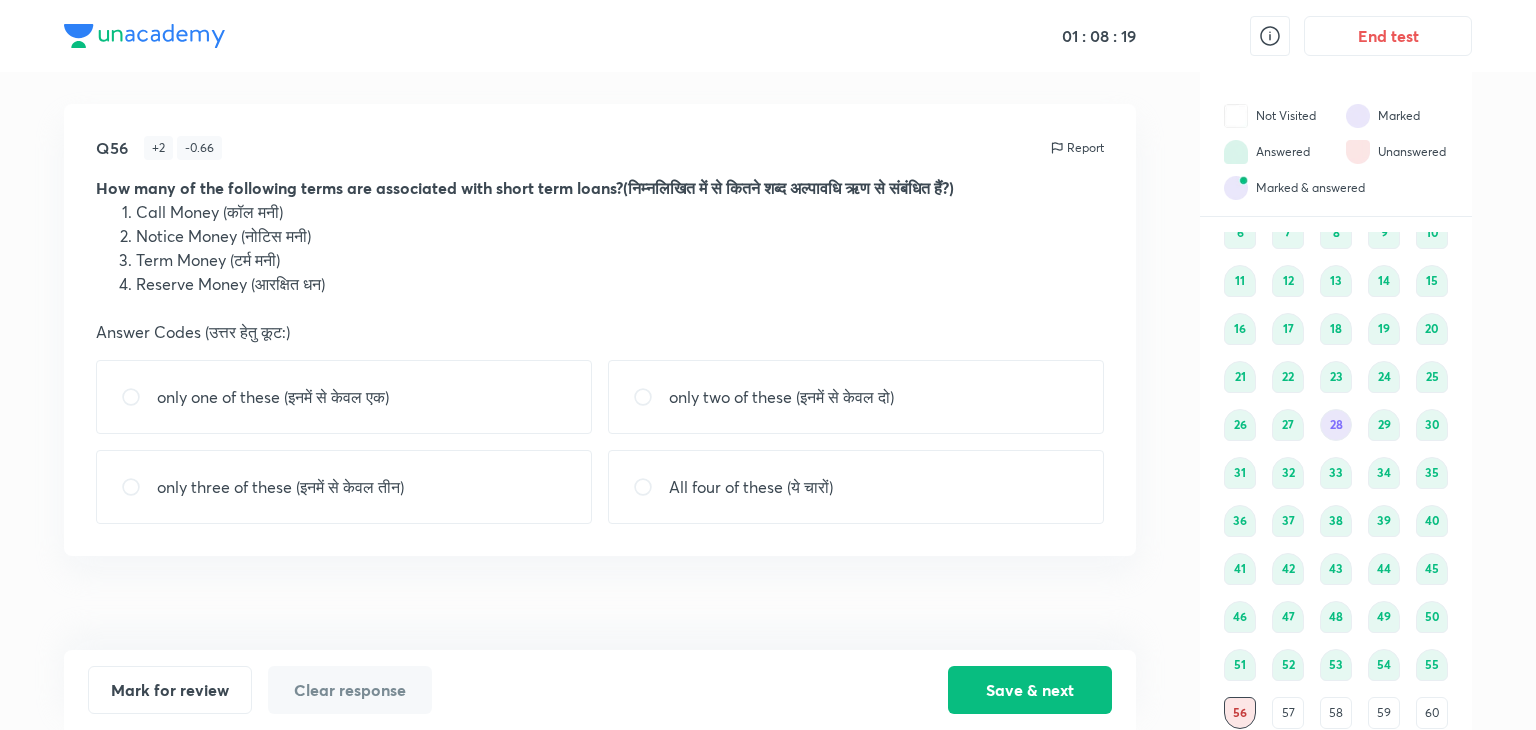 click on "How many of the following terms are associated with short term loans?(निम्नलिखित में से कितने शब्द अल्पावधि ऋण से संबंधित हैं?)" at bounding box center (600, 188) 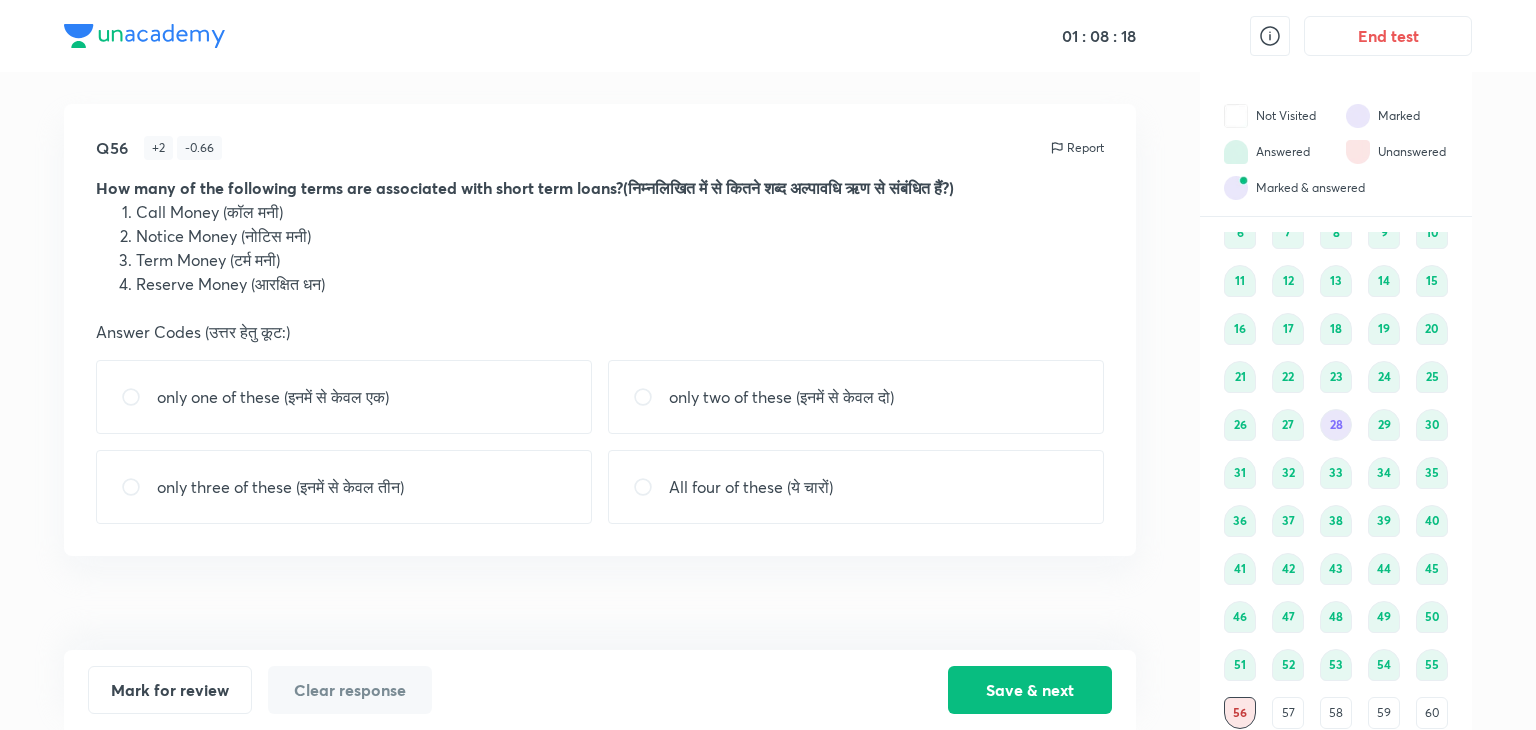 click on "only three of these (इनमें से केवल तीन)" at bounding box center [344, 487] 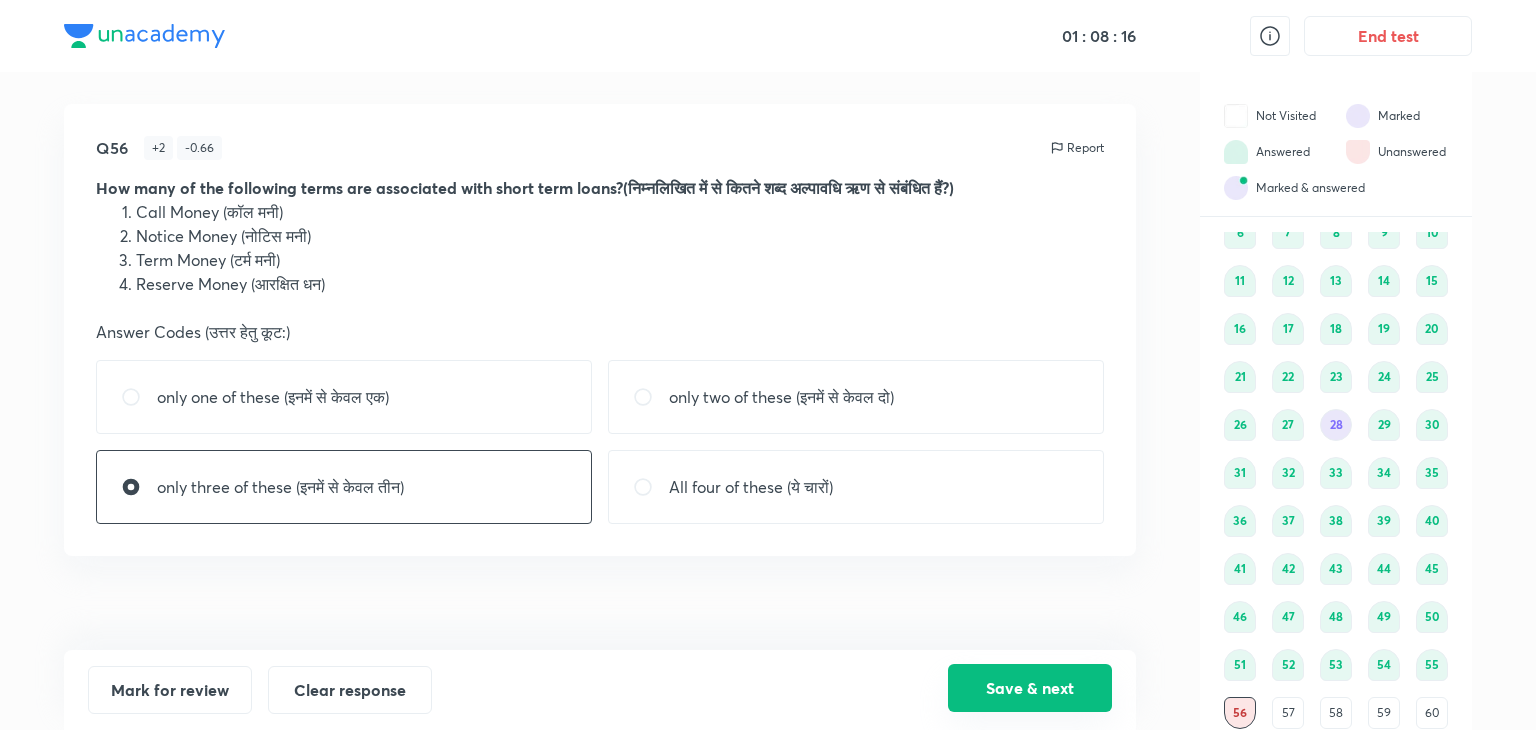 click on "Save & next" at bounding box center [1030, 688] 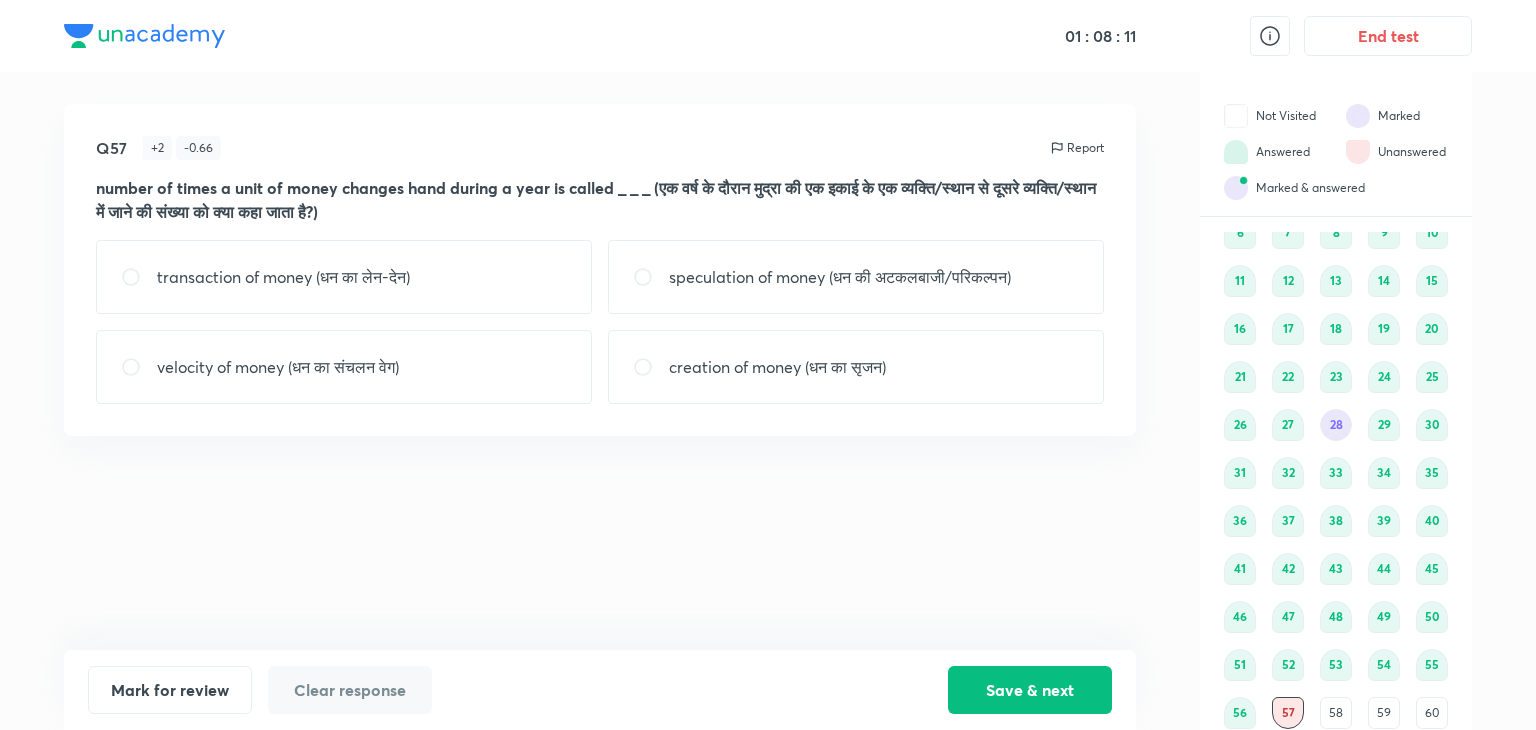 click on "velocity of money (धन का संचलन वेग)" at bounding box center [344, 367] 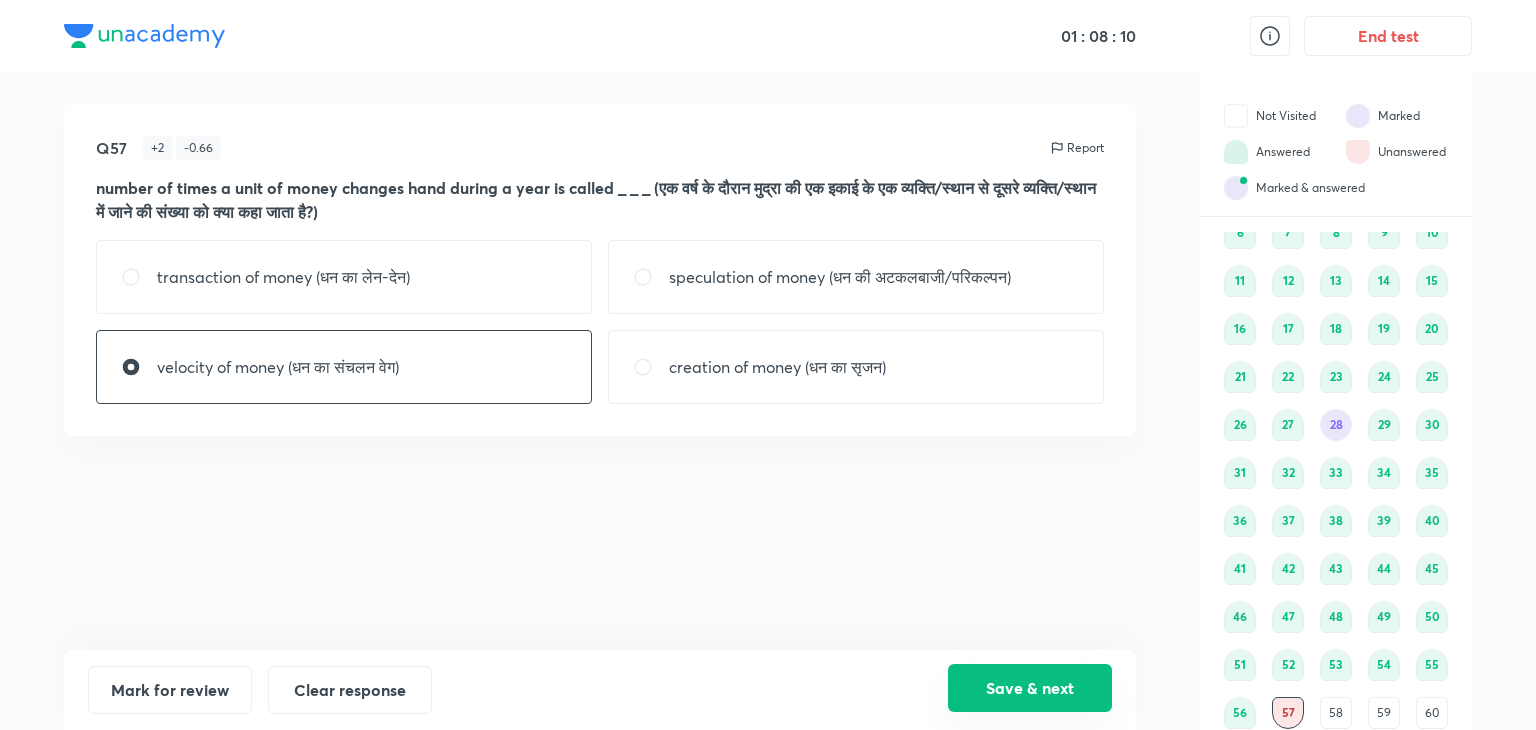click on "Save & next" at bounding box center [1030, 688] 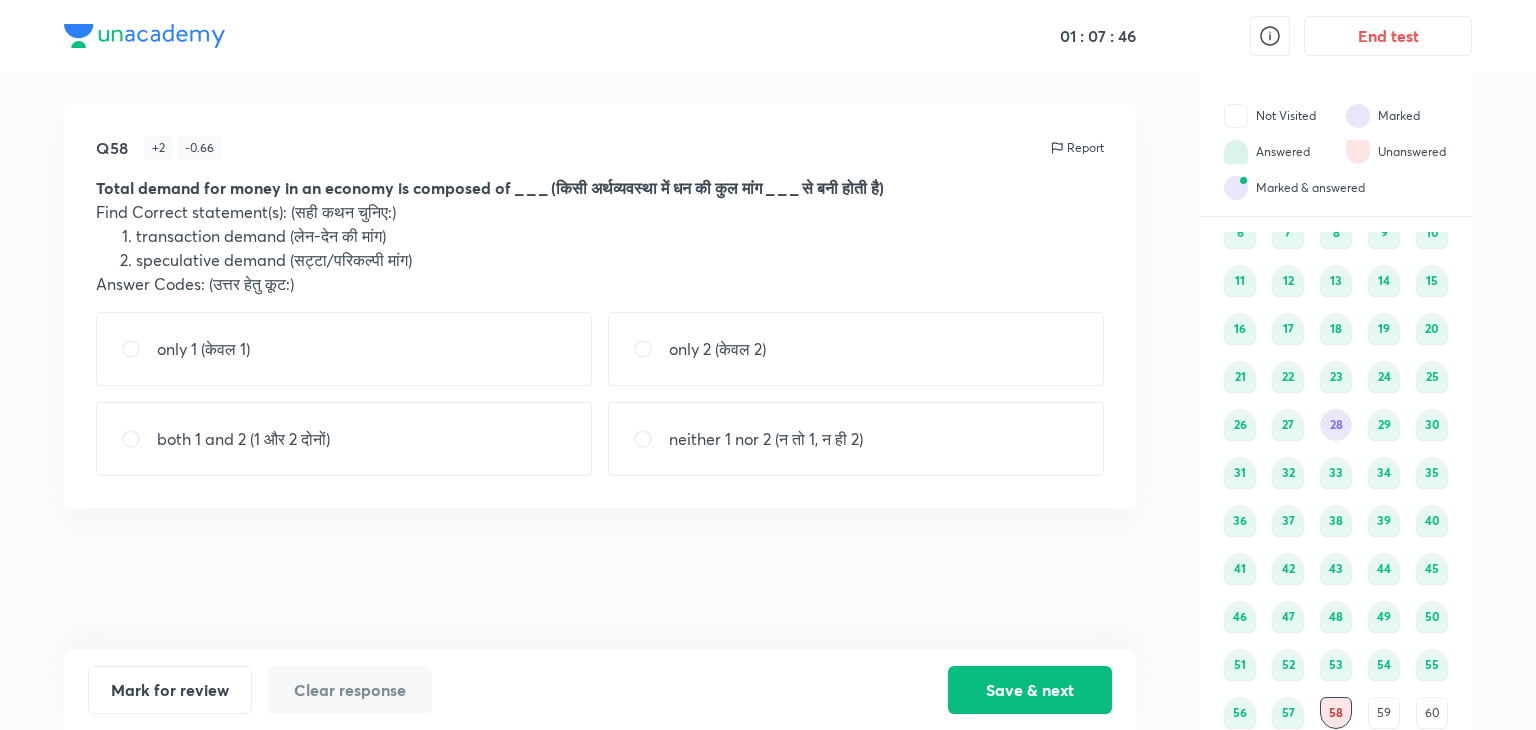 click on "both 1 and 2 (1 और 2 दोनों)" at bounding box center [344, 439] 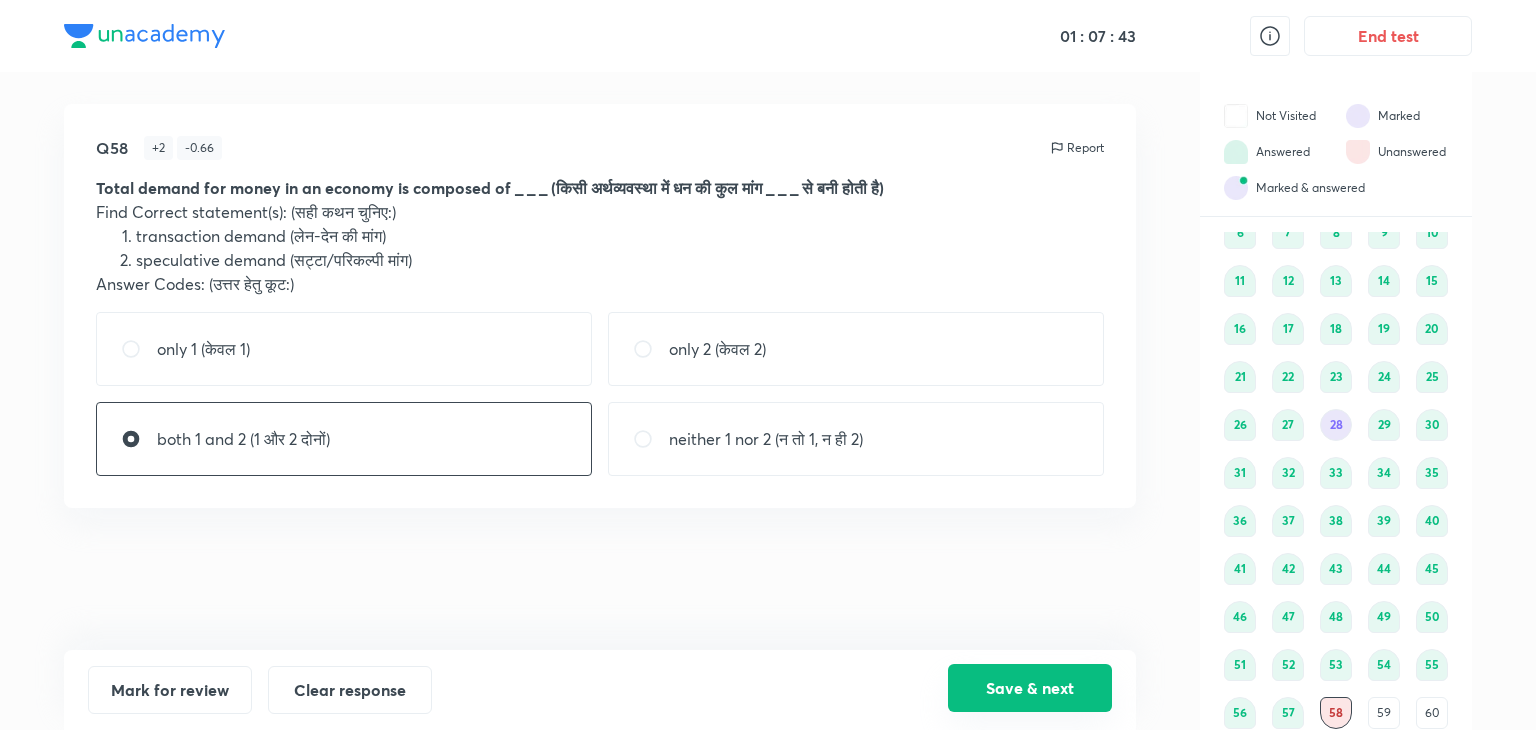 click on "Save & next" at bounding box center (1030, 688) 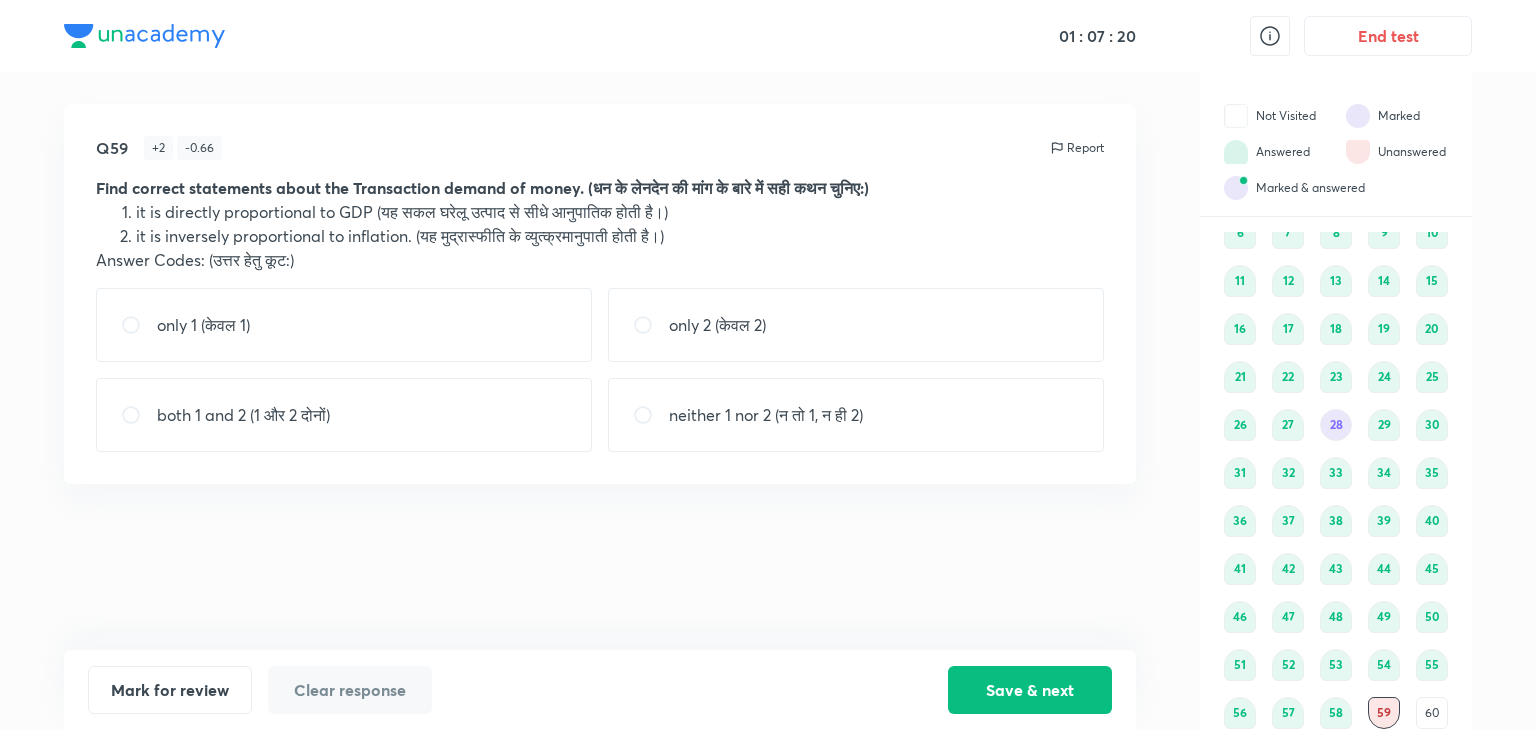 click on "only 1 (केवल 1)" at bounding box center (344, 325) 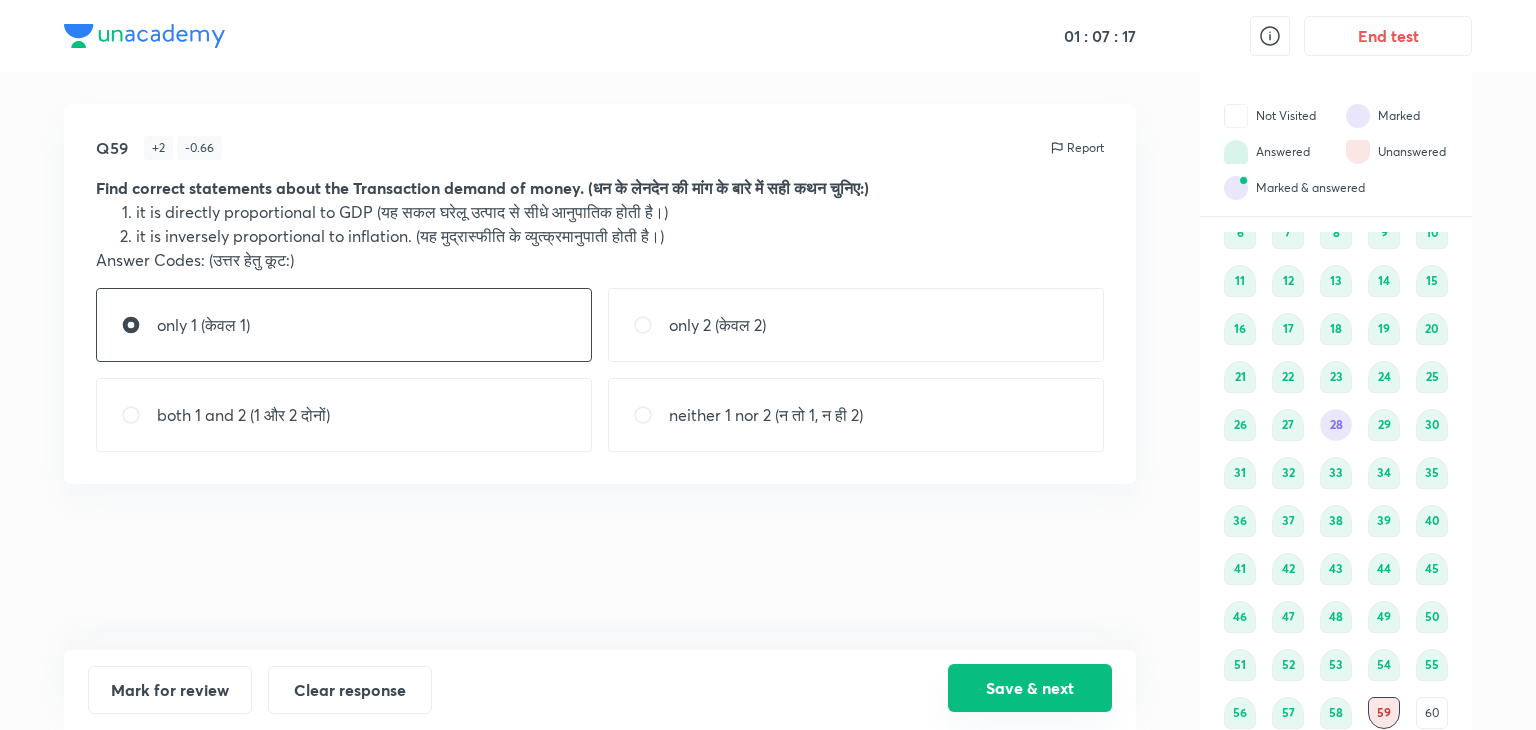 click on "Save & next" at bounding box center [1030, 688] 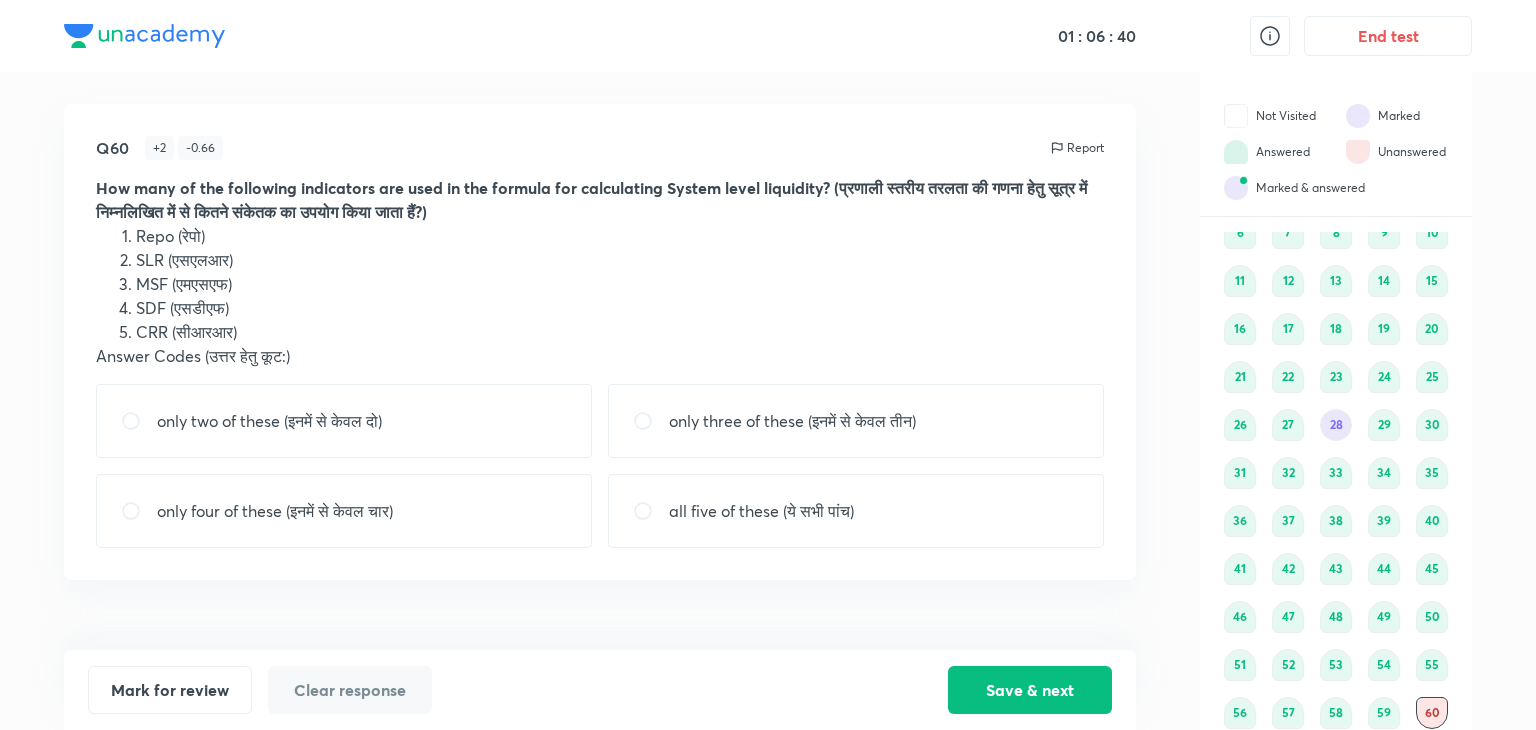 click on "only four of these (इनमें से केवल चार)" at bounding box center [344, 511] 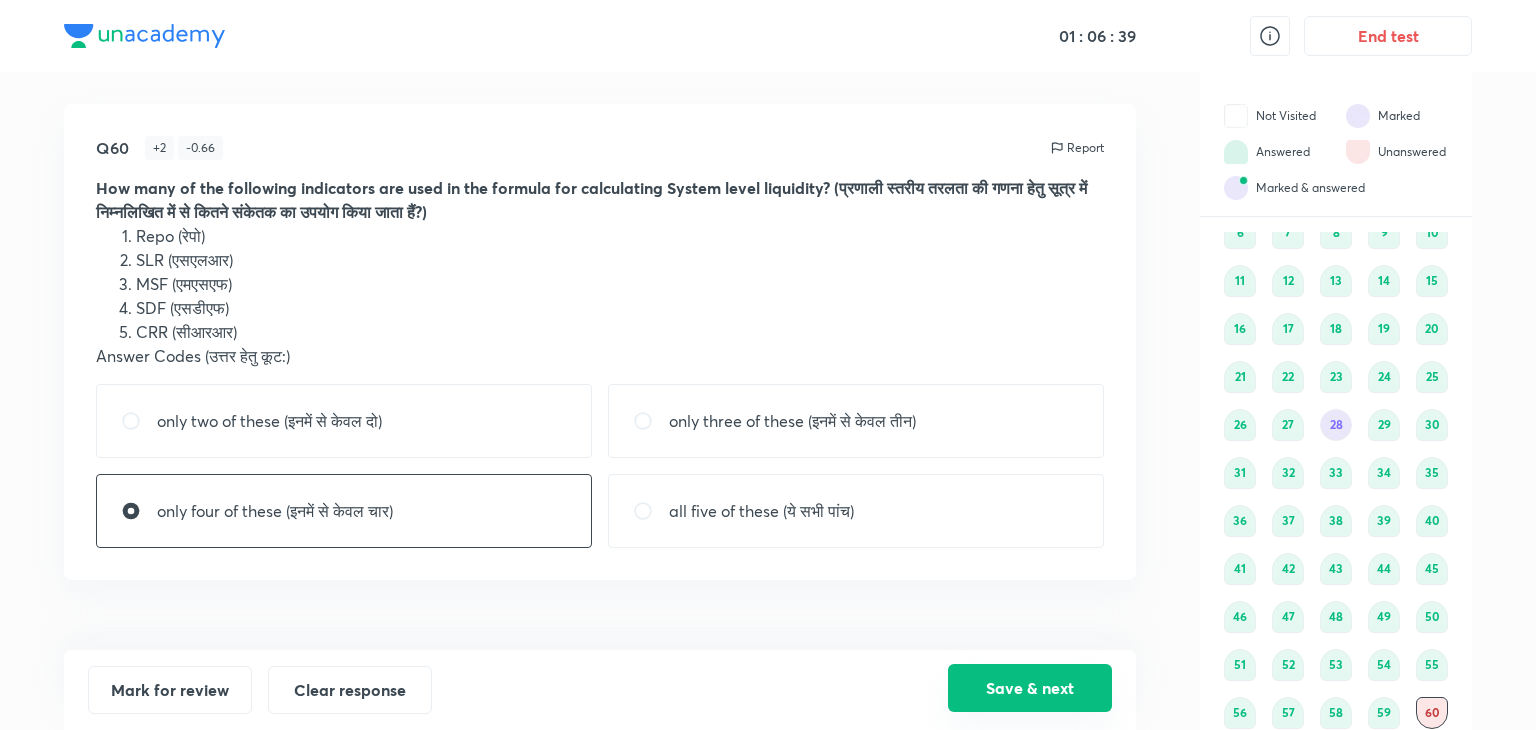 click on "Save & next" at bounding box center (1030, 688) 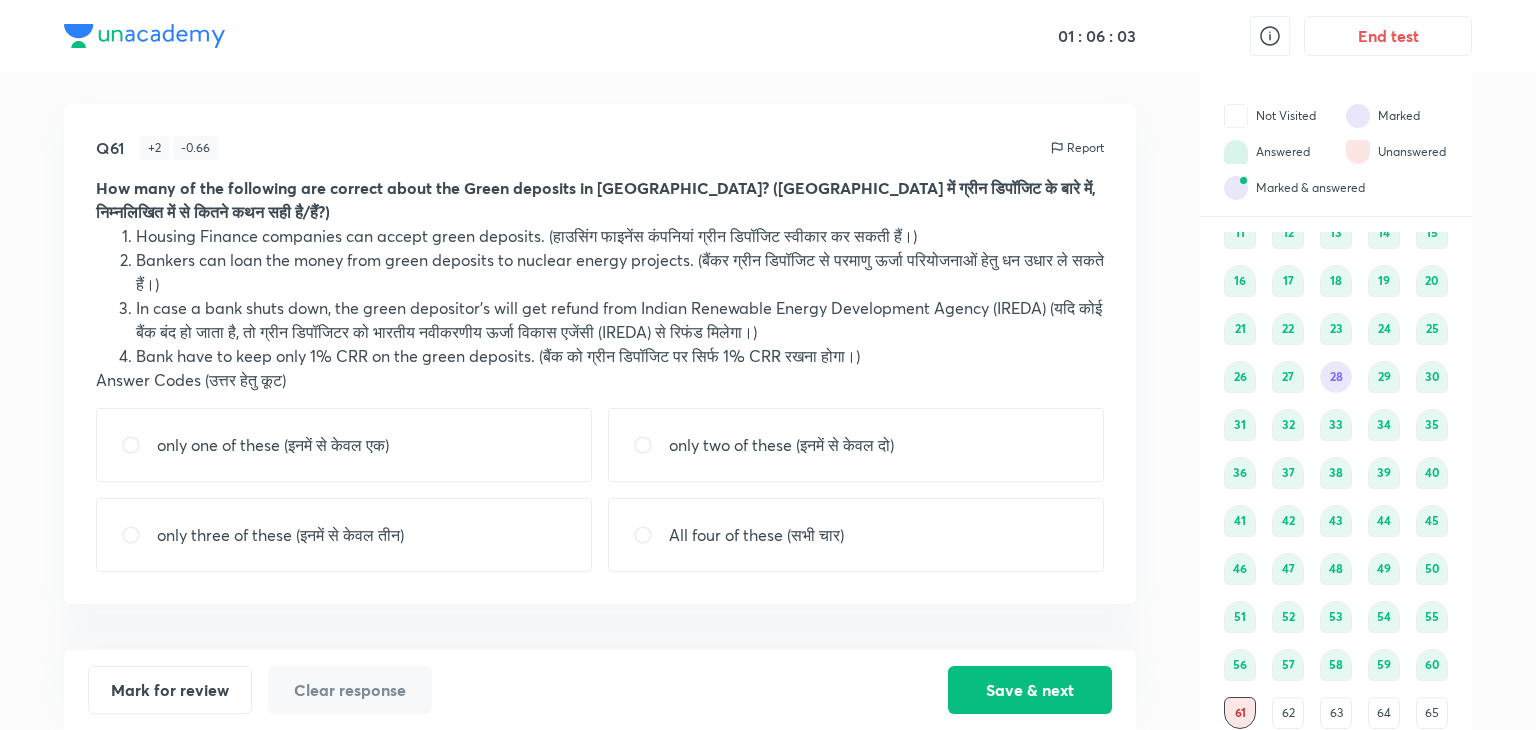 click on "only one of these (इनमें से केवल एक)" at bounding box center [273, 445] 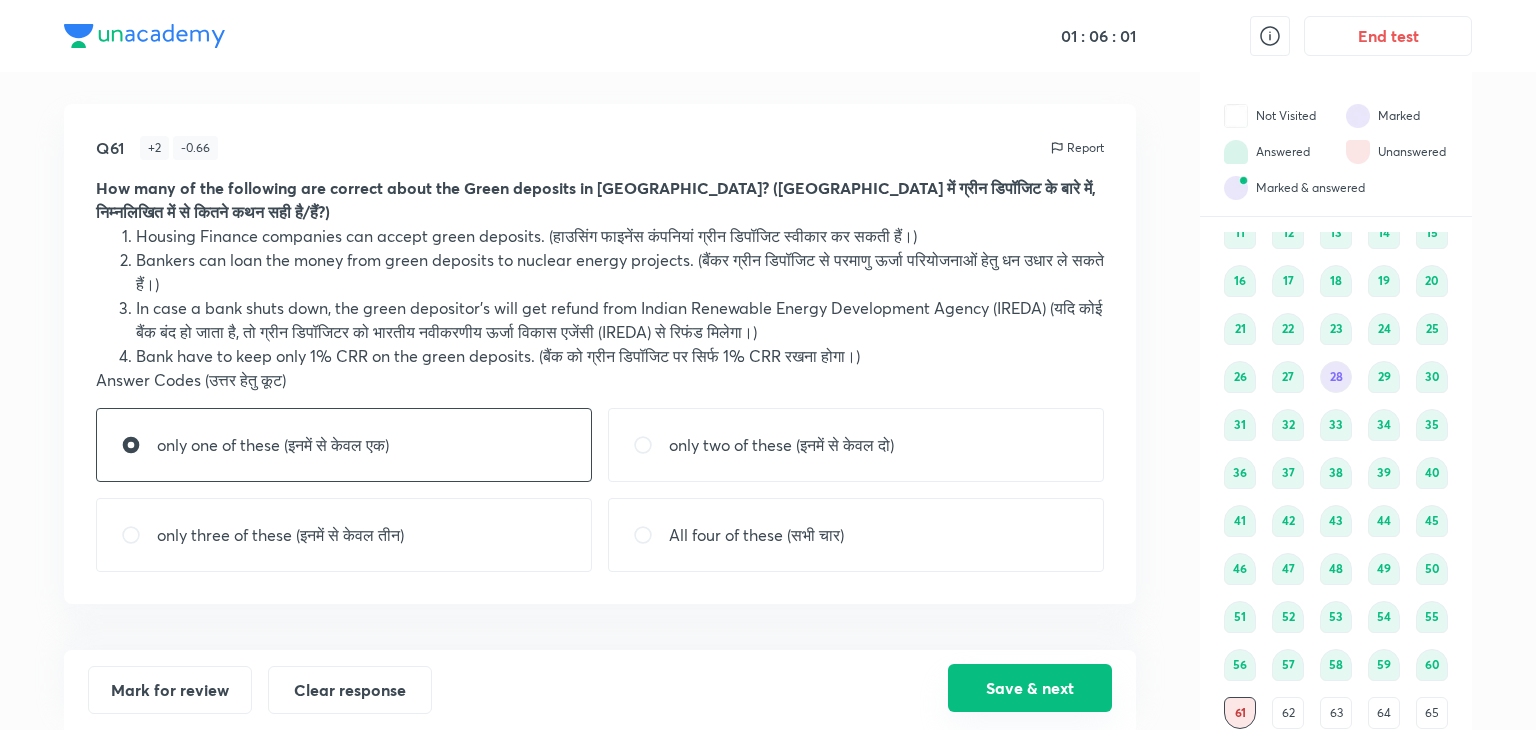 click on "Save & next" at bounding box center (1030, 688) 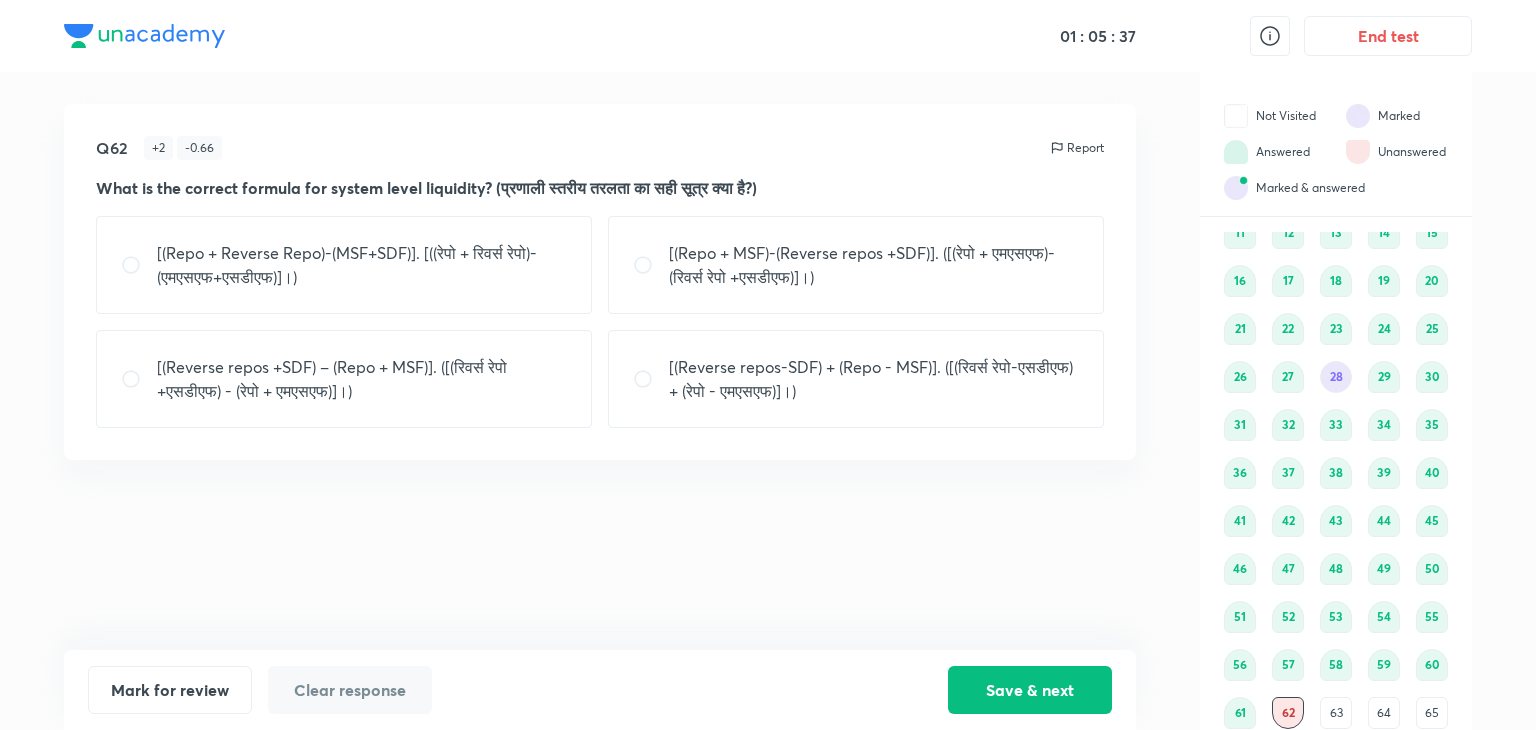click on "[(Repo + MSF)-(Reverse repos +SDF)]. ([(रेपो + एमएसएफ)-(रिवर्स रेपो +एसडीएफ)]।)" at bounding box center (874, 265) 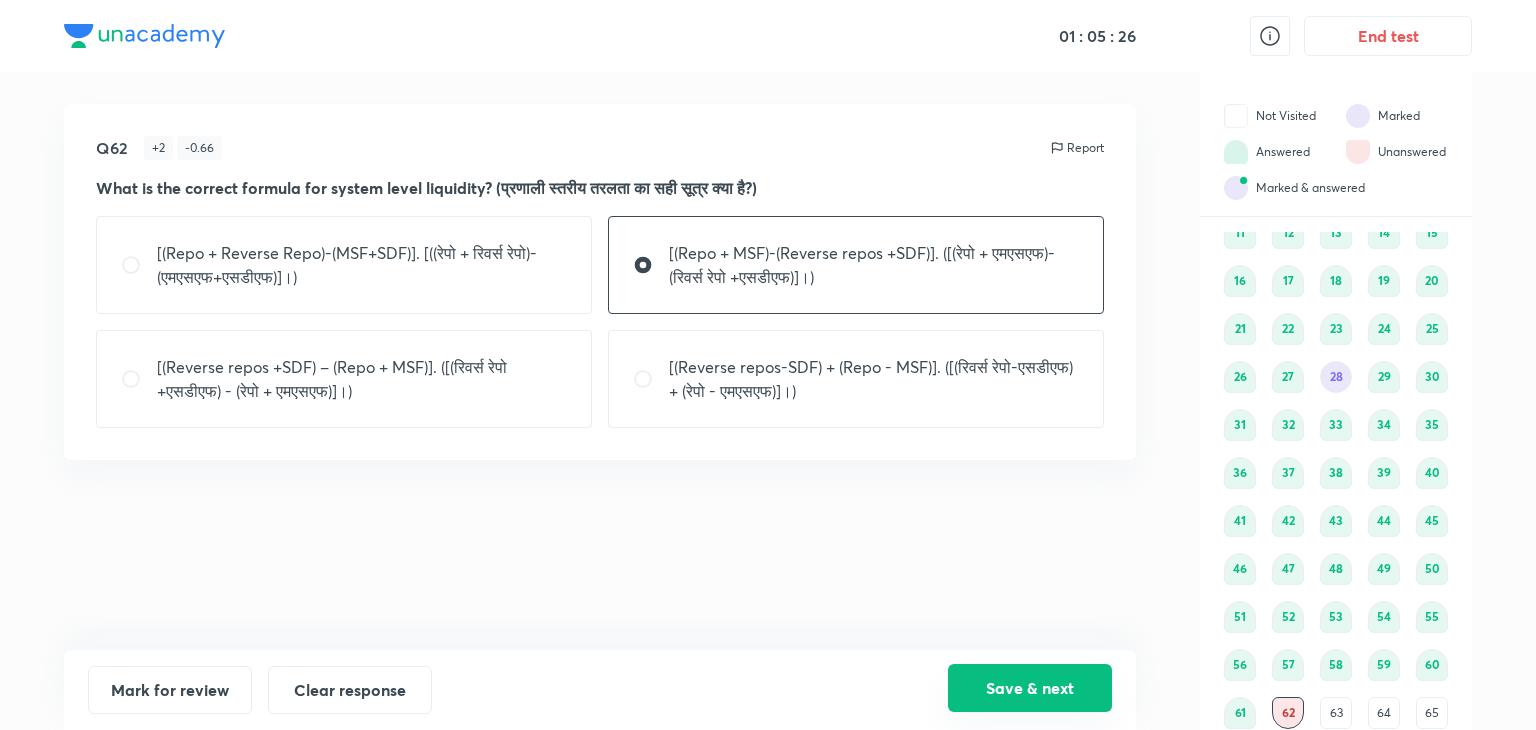 click on "Save & next" at bounding box center [1030, 688] 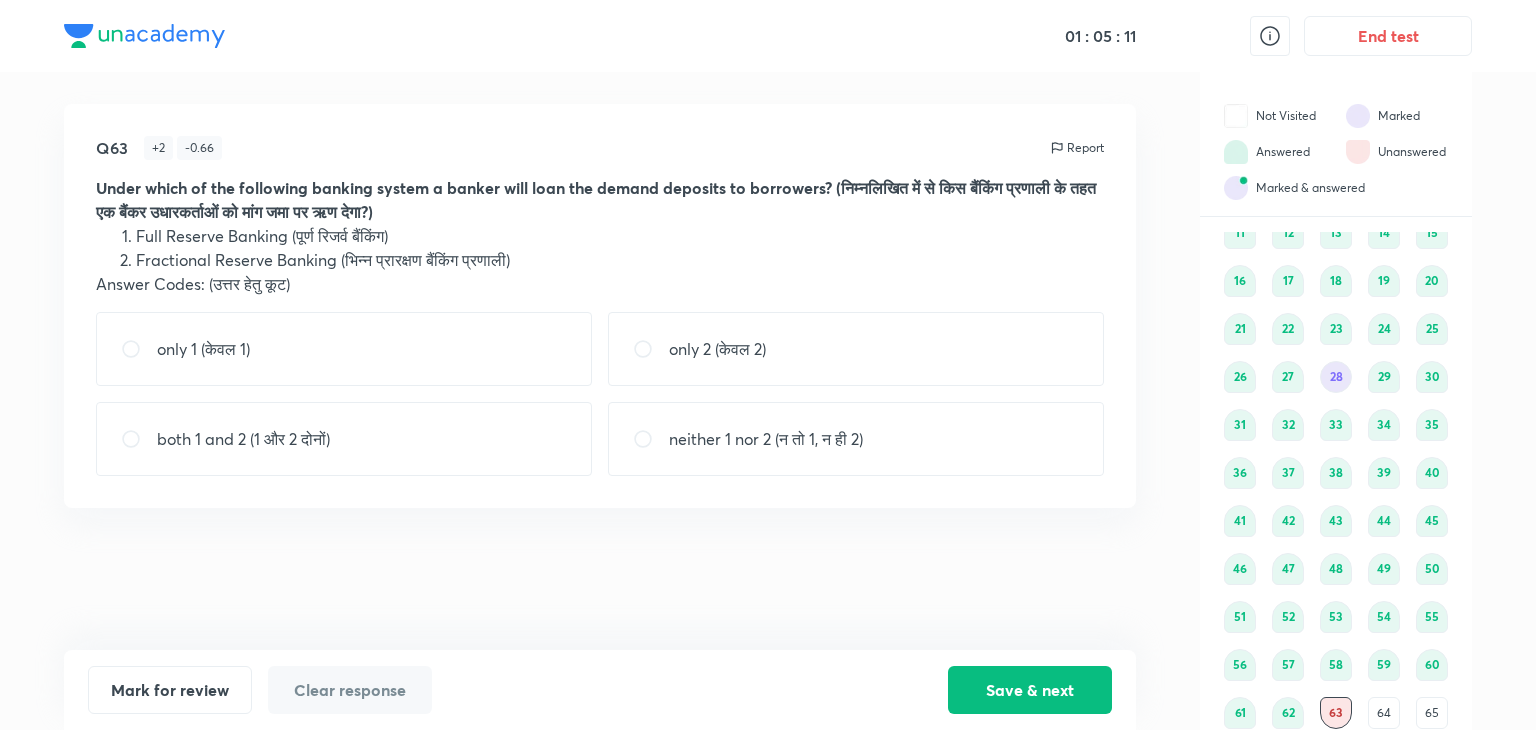 click on "only 2 (केवल 2)" at bounding box center [717, 349] 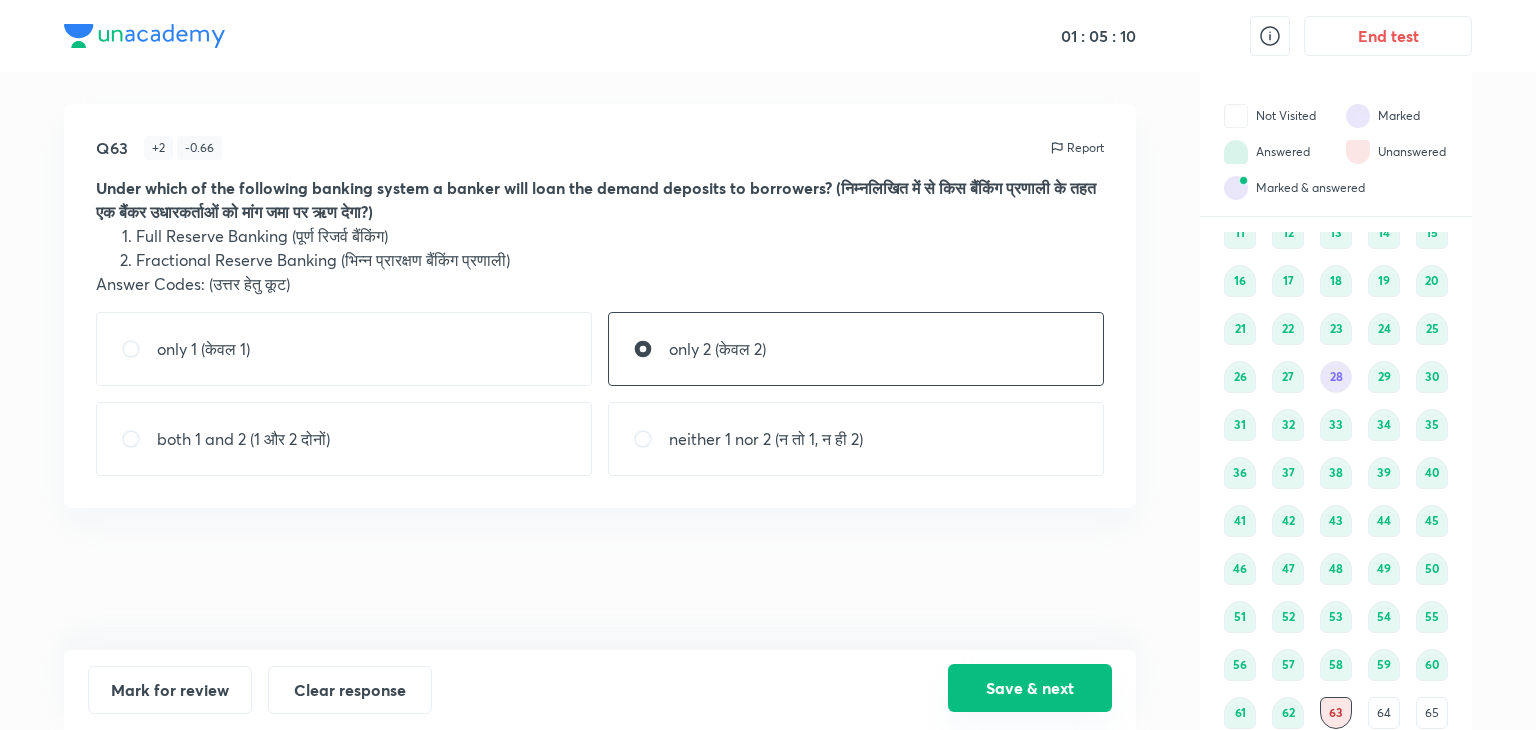 click on "Save & next" at bounding box center (1030, 688) 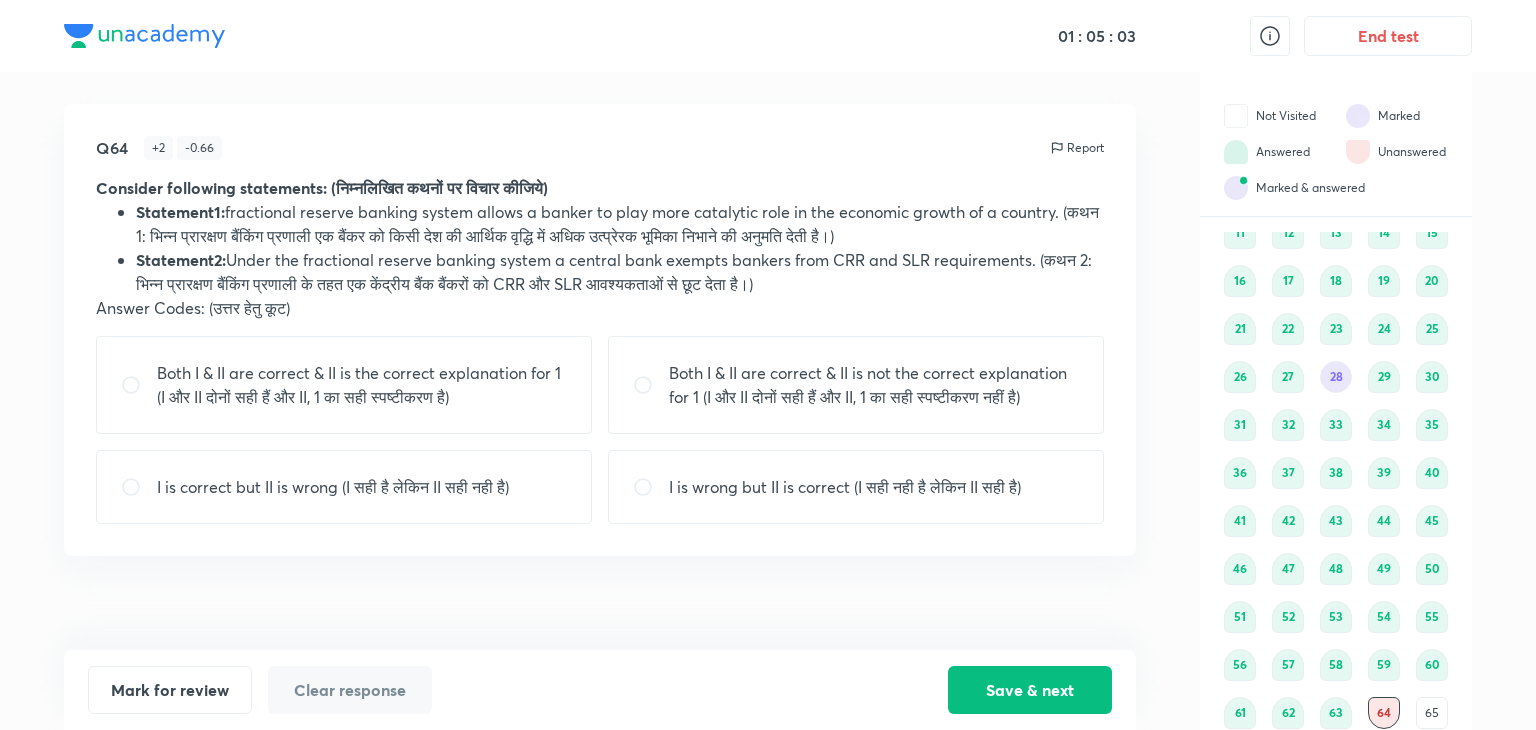 click on "Statement1:  fractional reserve banking system allows a banker to play more catalytic role in the economic growth of a country. (कथन 1: भिन्न प्रारक्षण बैंकिंग प्रणाली एक बैंकर को किसी देश की आर्थिक वृद्धि में अधिक उत्प्रेरक भूमिका निभाने की अनुमति देती है।)" at bounding box center [620, 224] 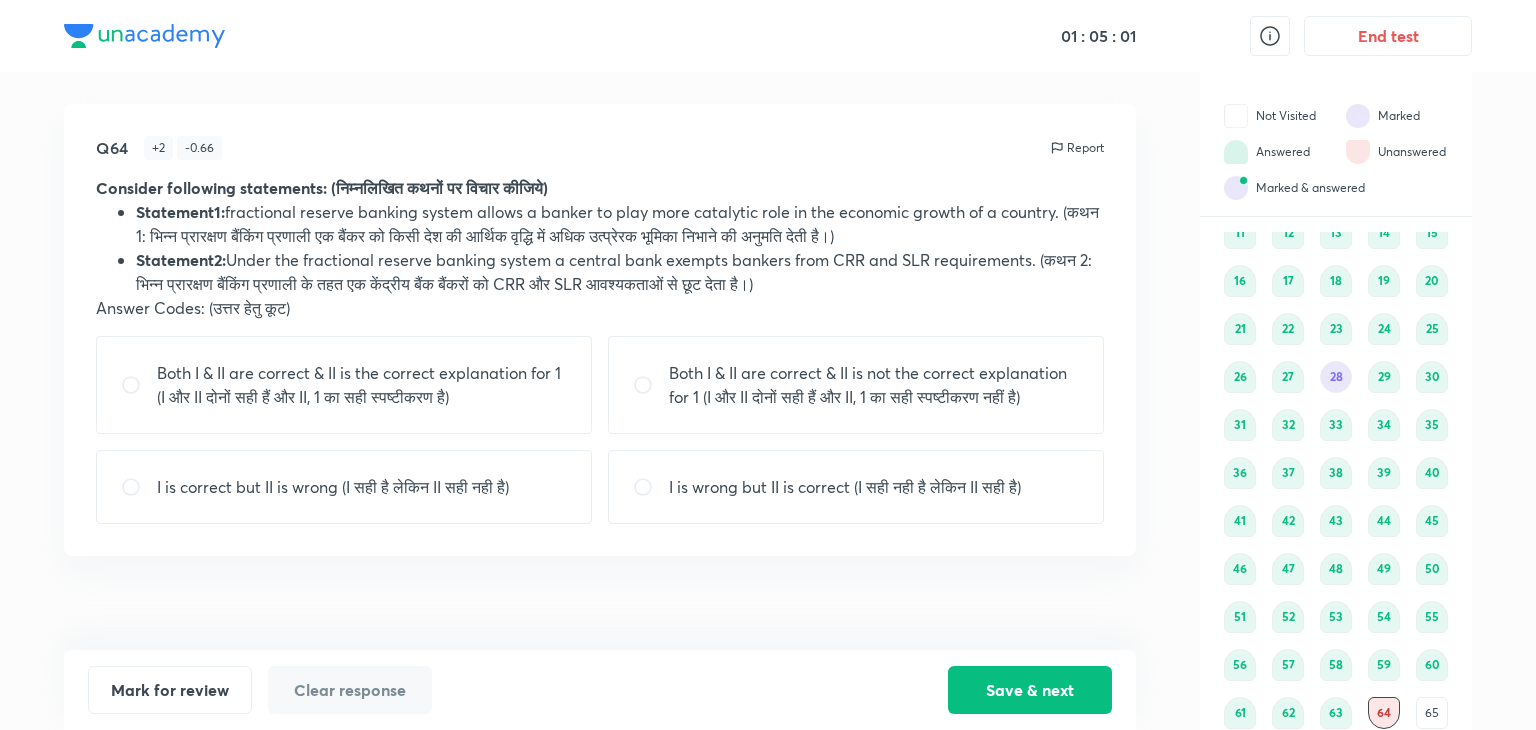 drag, startPoint x: 281, startPoint y: 222, endPoint x: 572, endPoint y: 225, distance: 291.01547 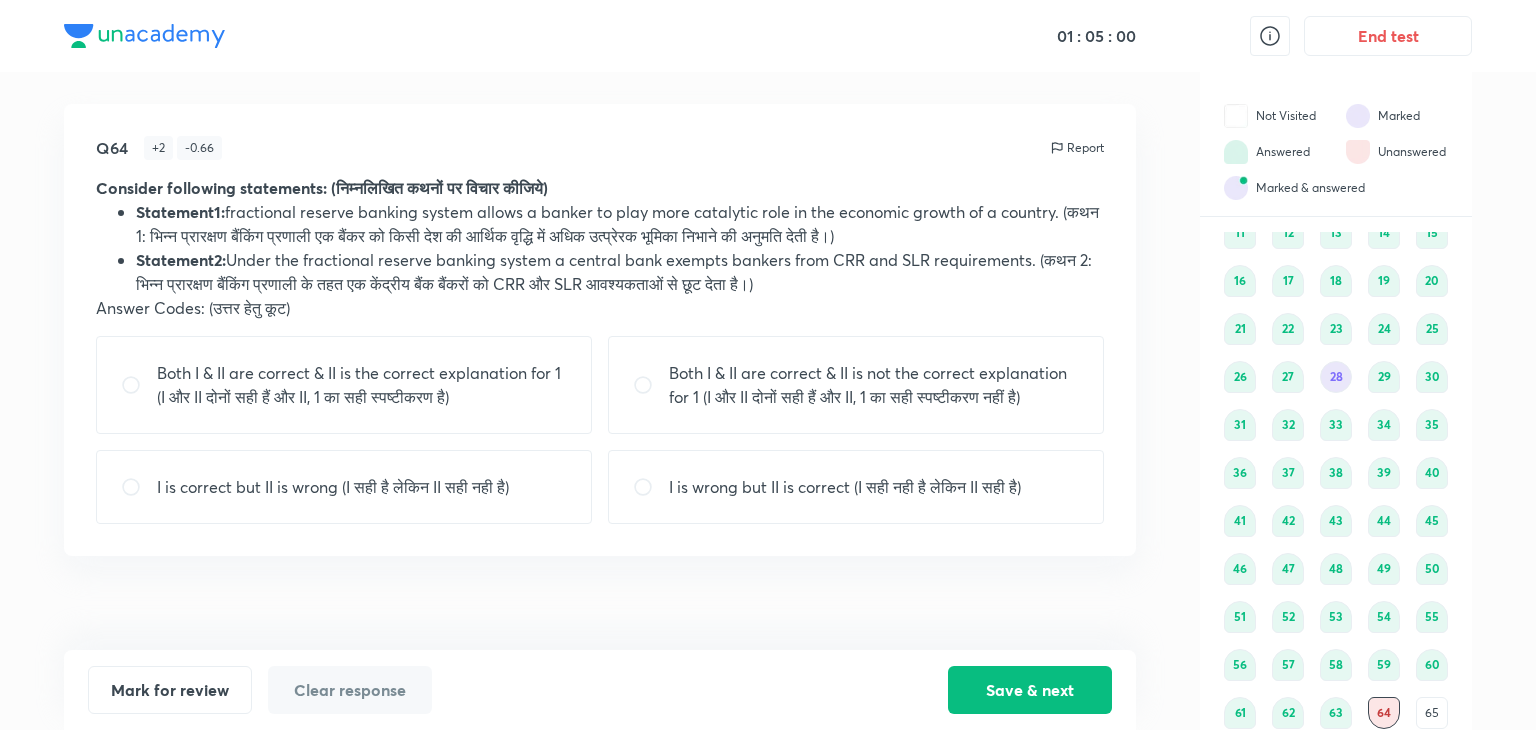 drag, startPoint x: 572, startPoint y: 225, endPoint x: 738, endPoint y: 214, distance: 166.36406 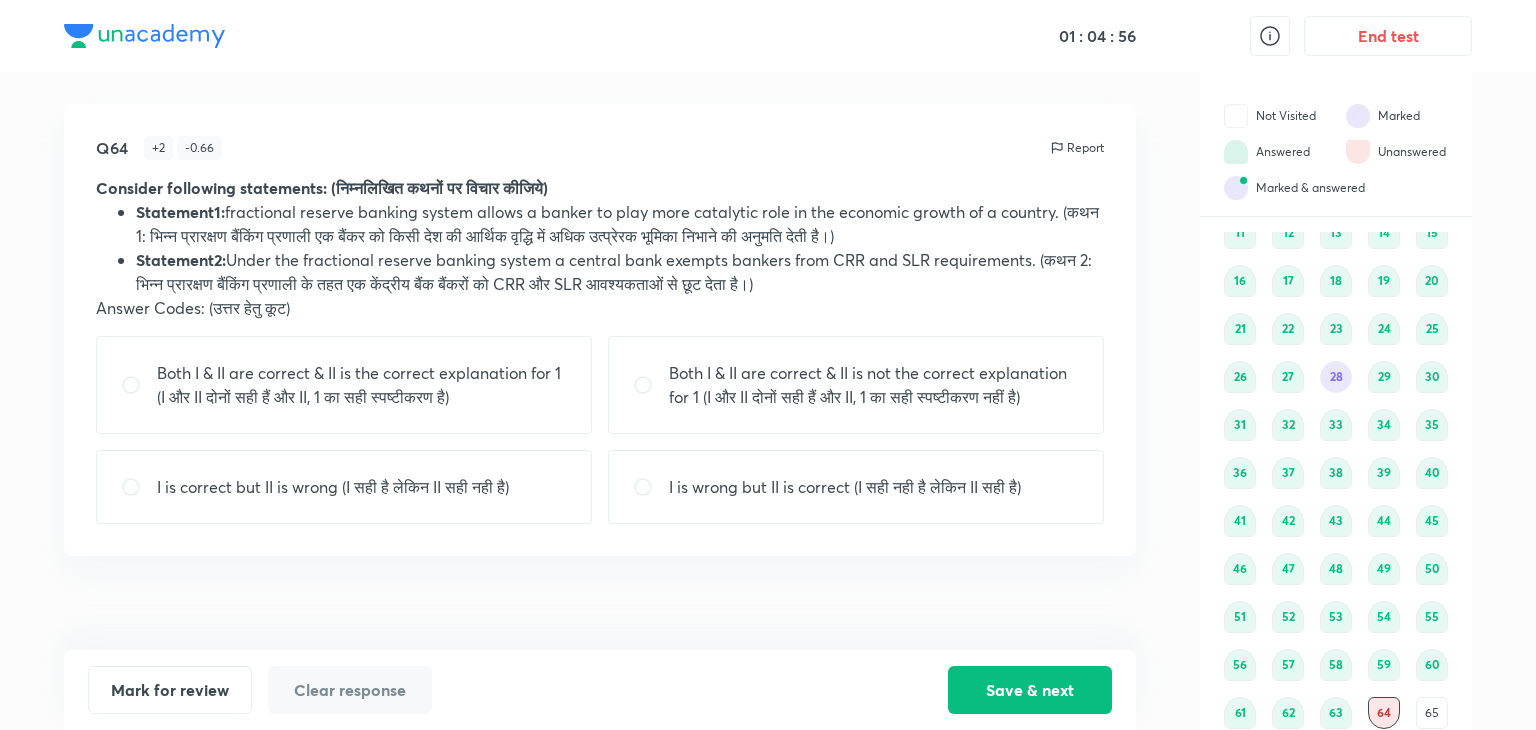 drag, startPoint x: 425, startPoint y: 277, endPoint x: 601, endPoint y: 277, distance: 176 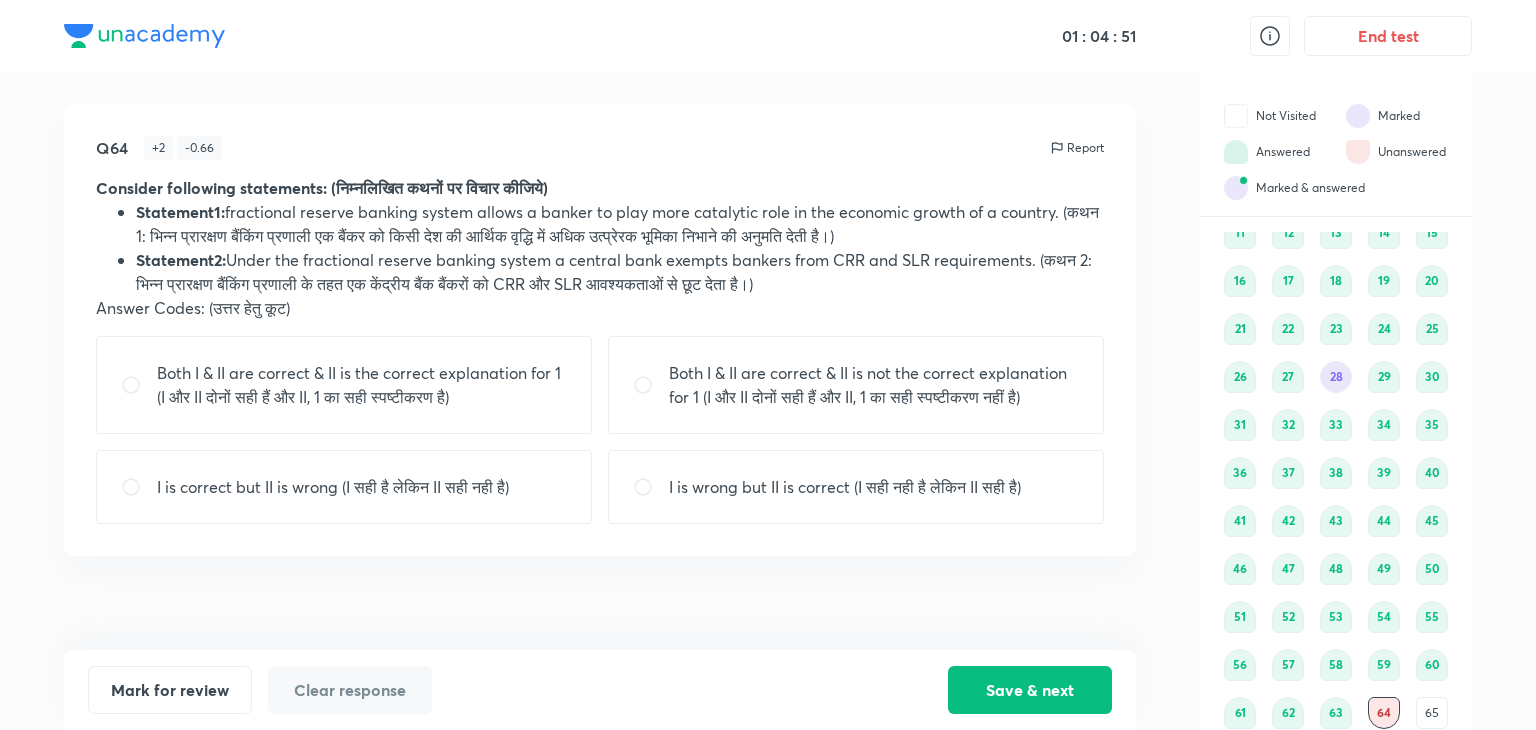 click on "I is correct but II is wrong (I सही है लेकिन II सही नही है)" at bounding box center [344, 487] 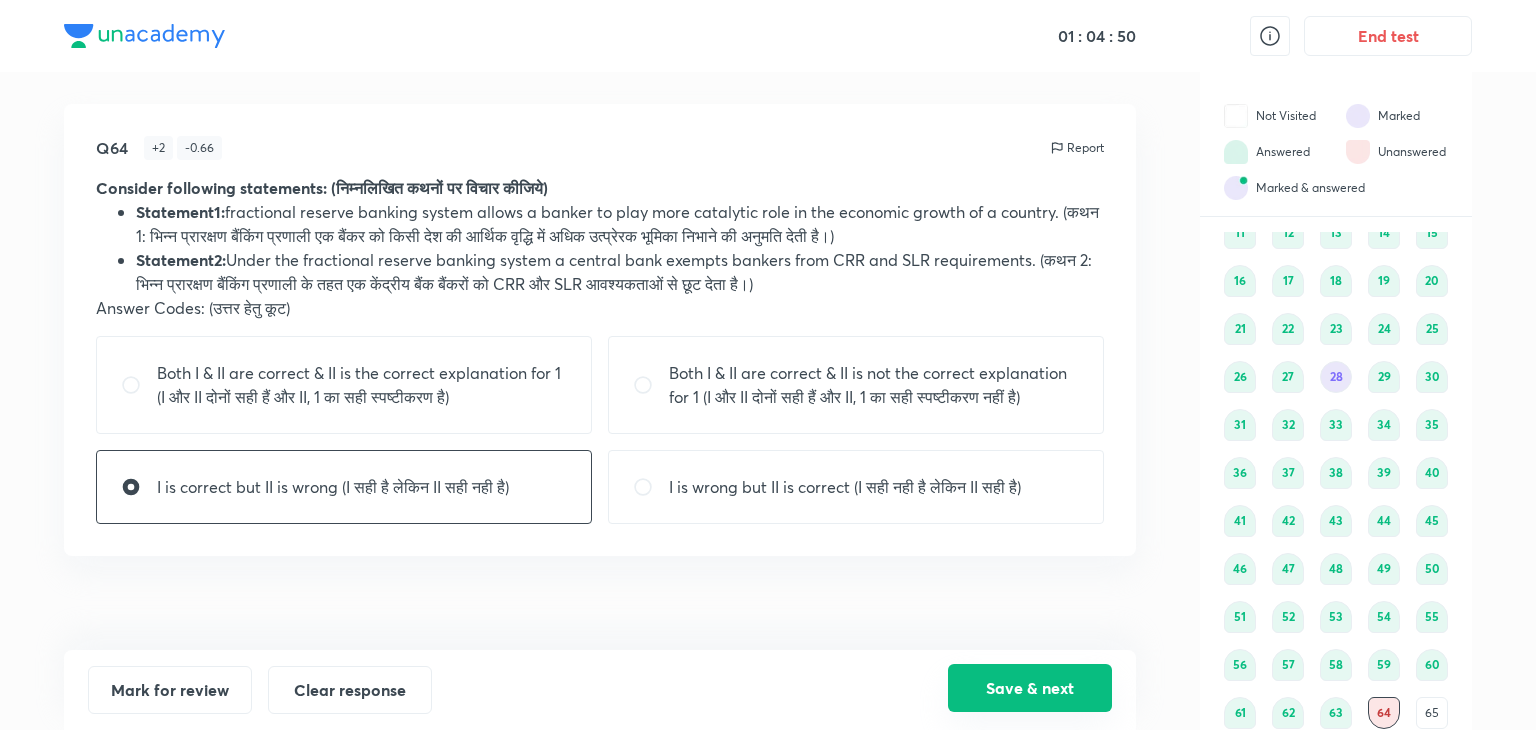 click on "Save & next" at bounding box center [1030, 688] 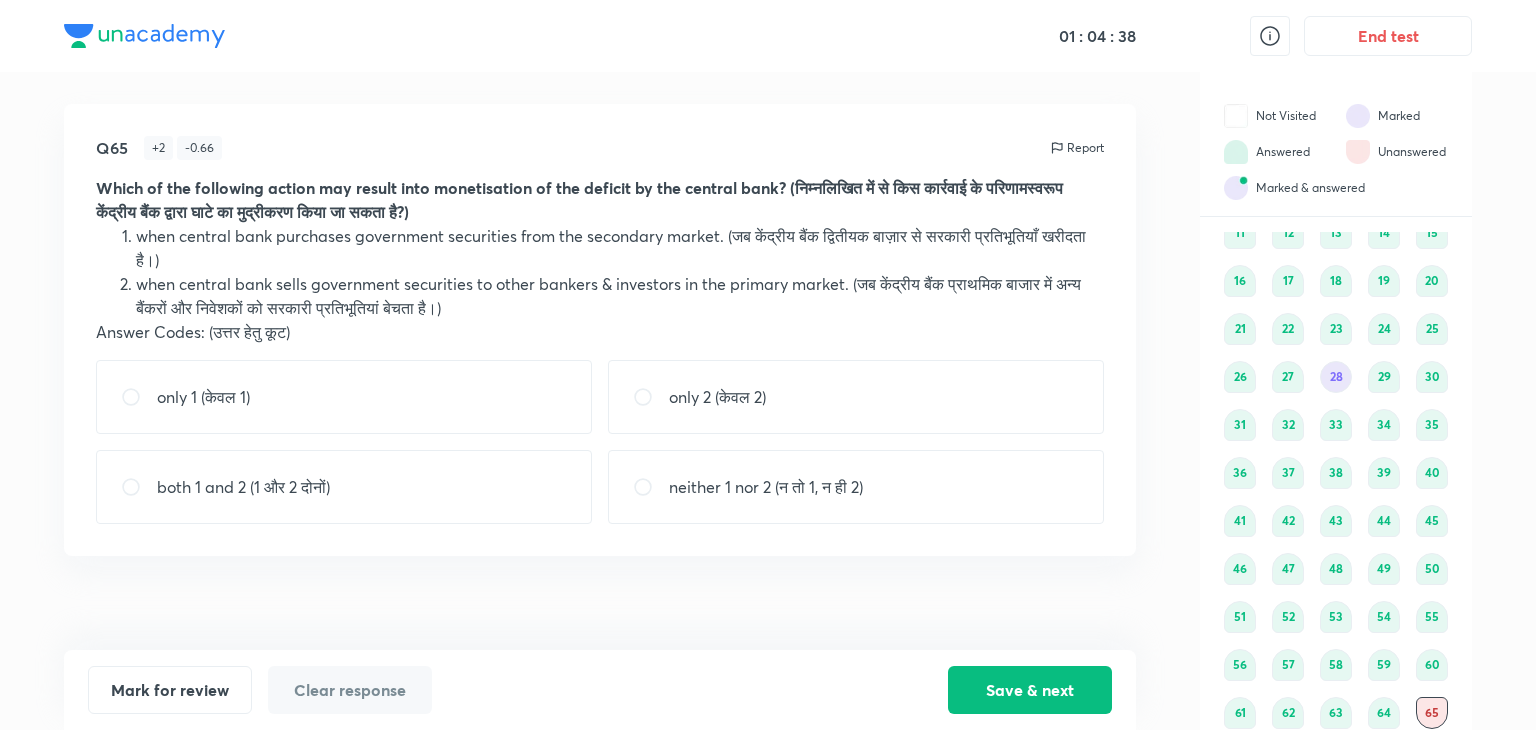 click on "neither 1 nor 2 (न तो 1, न ही 2)" at bounding box center [856, 487] 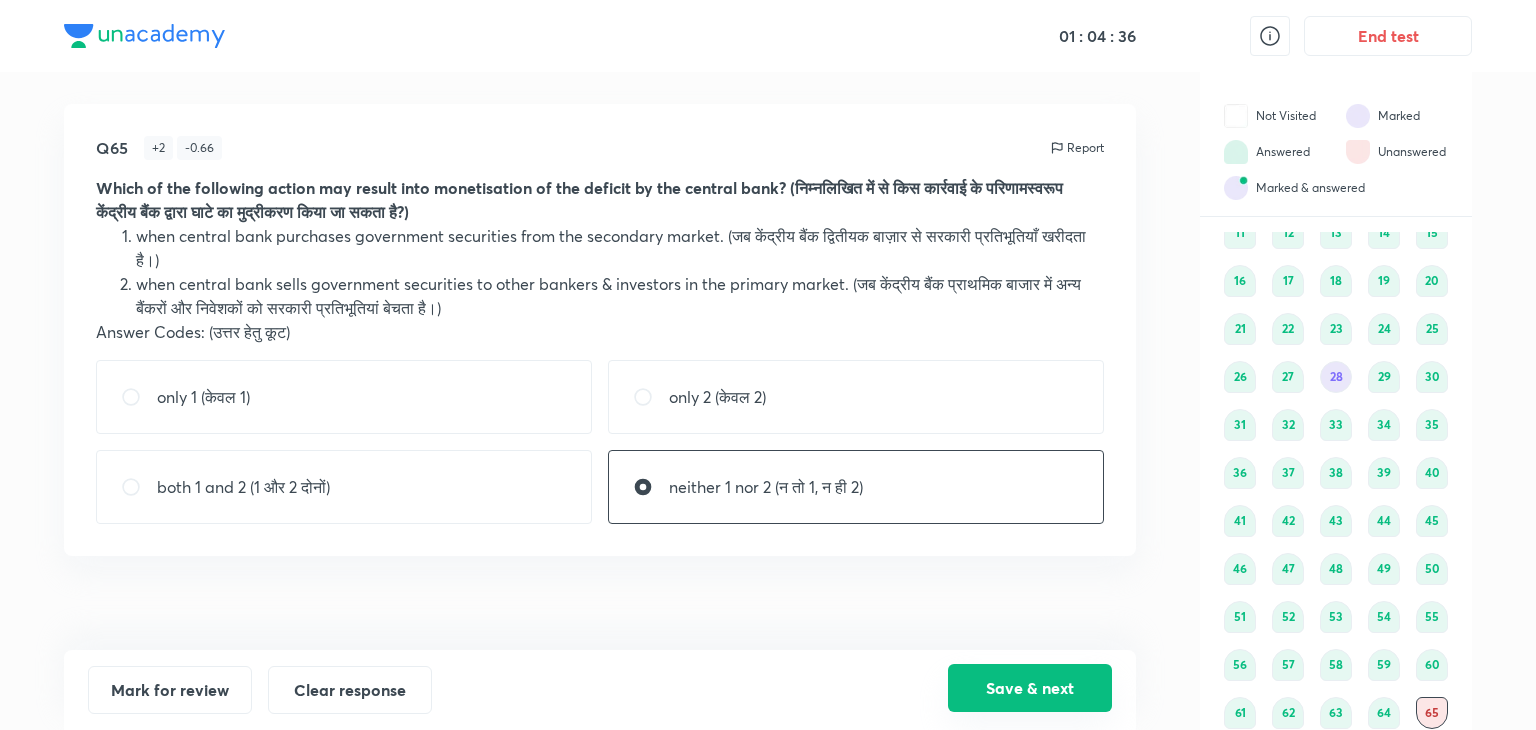 click on "Save & next" at bounding box center [1030, 688] 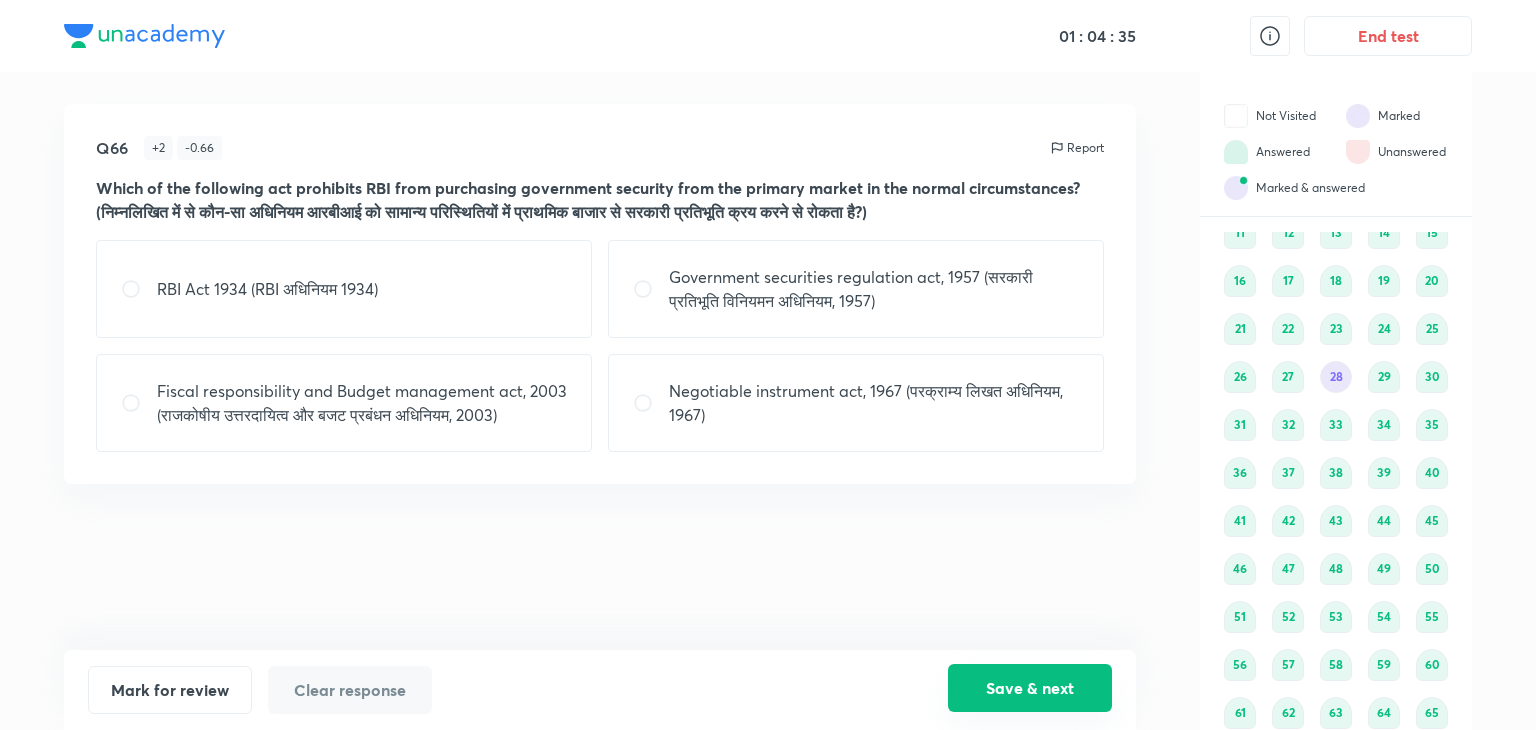 scroll, scrollTop: 209, scrollLeft: 0, axis: vertical 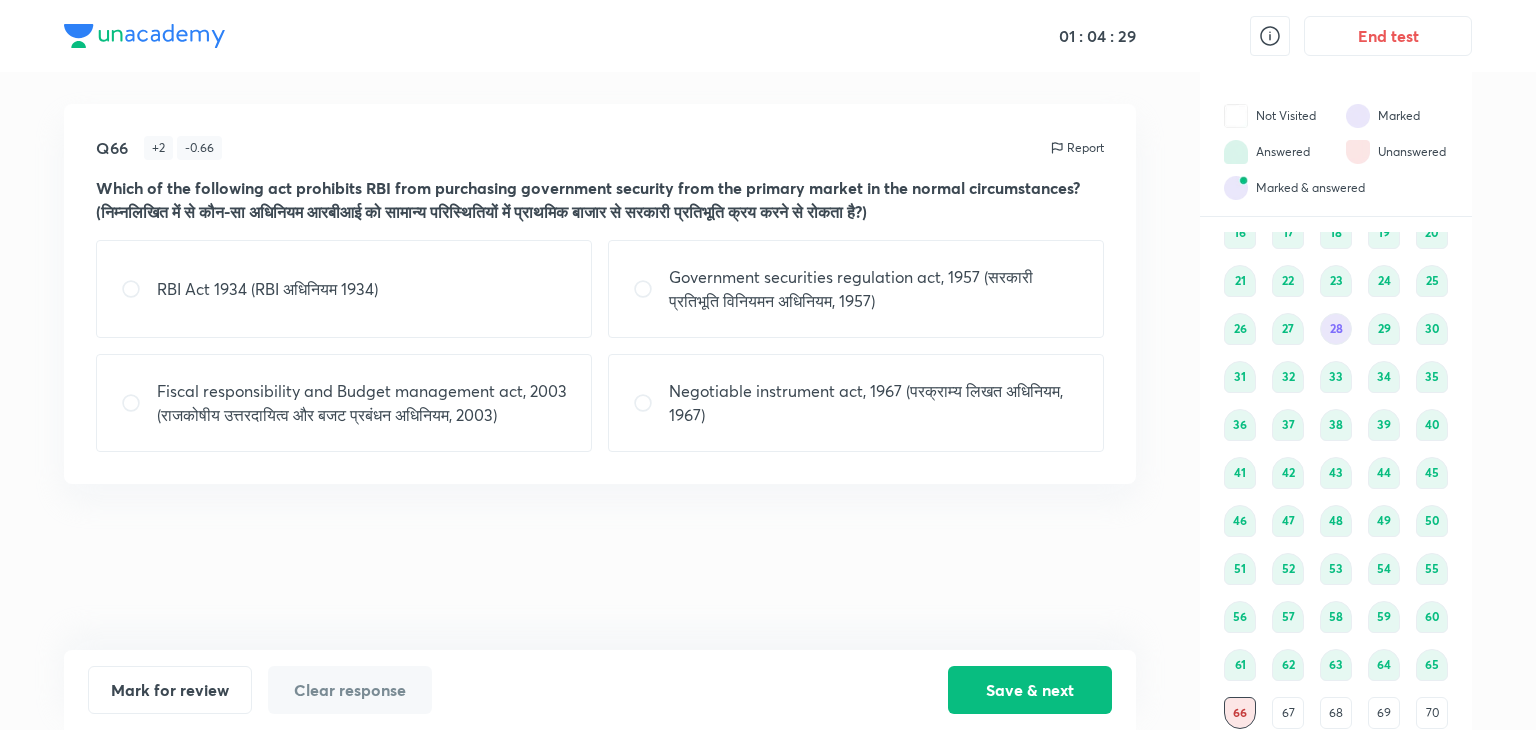 click on "Fiscal responsibility and Budget management act, 2003 (राजकोषीय उत्तरदायित्व और बजट प्रबंधन अधिनियम, 2003)" at bounding box center (362, 403) 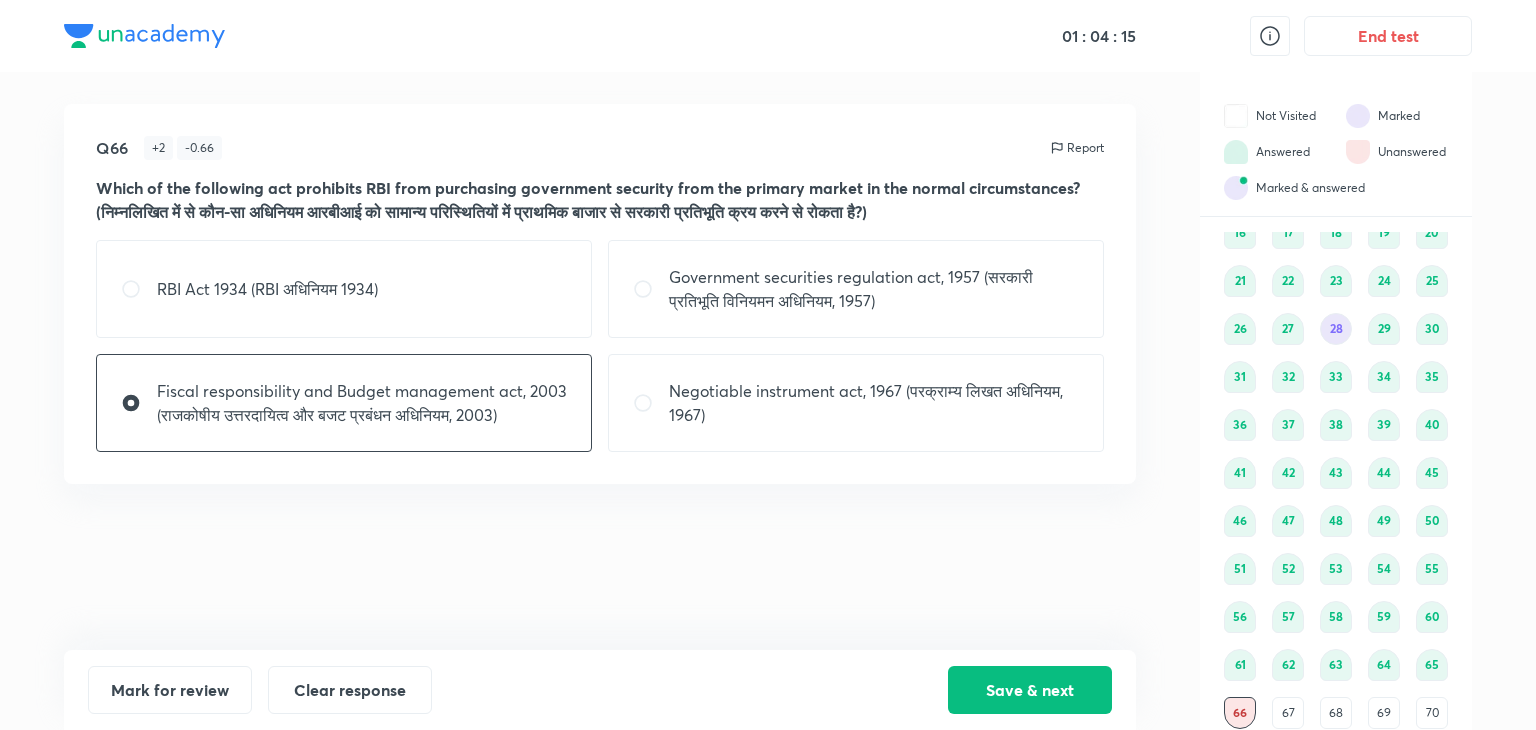 click on "RBI Act 1934 (RBI अधिनियम 1934)" at bounding box center (344, 289) 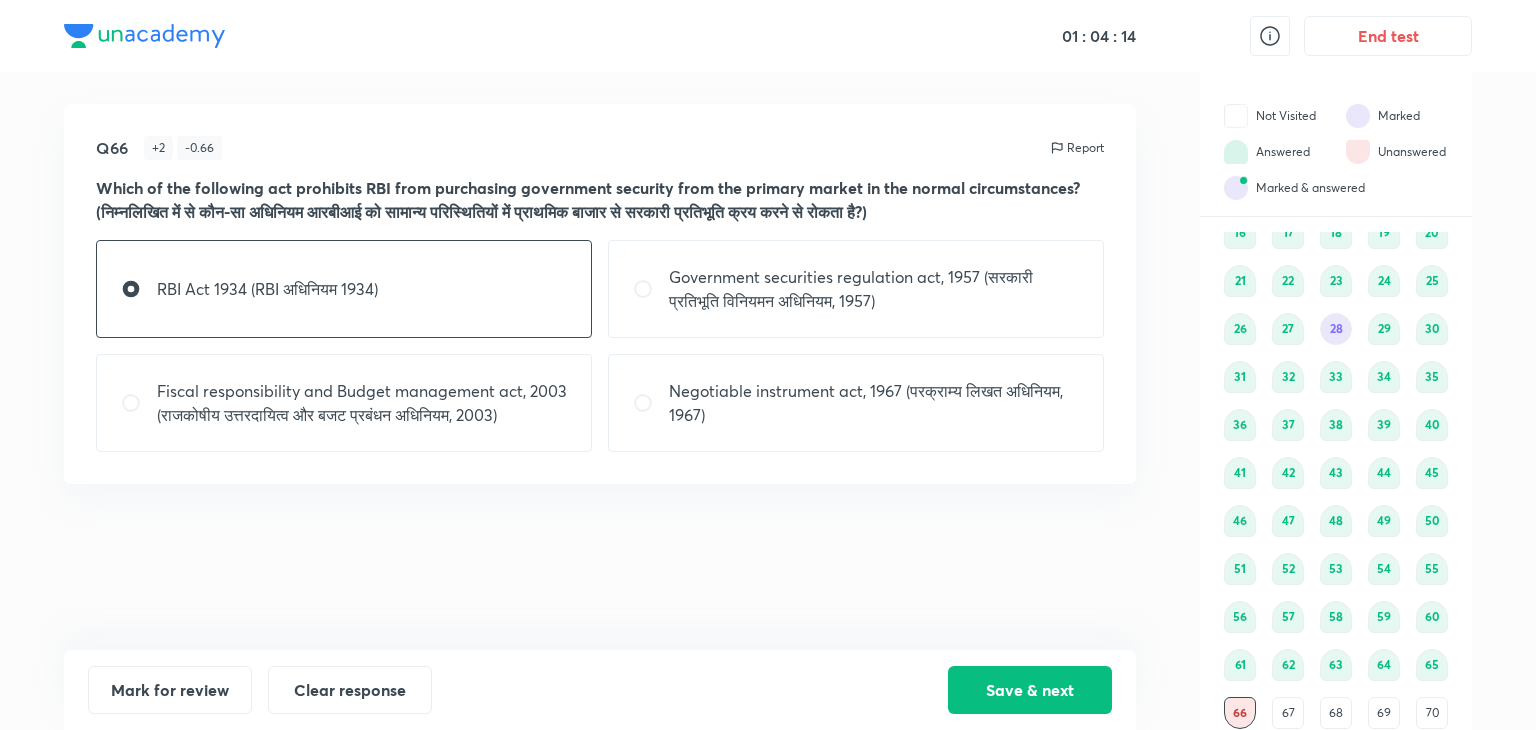 click on "Government securities regulation act, 1957 (सरकारी प्रतिभूति विनियमन अधिनियम, 1957)" at bounding box center [856, 289] 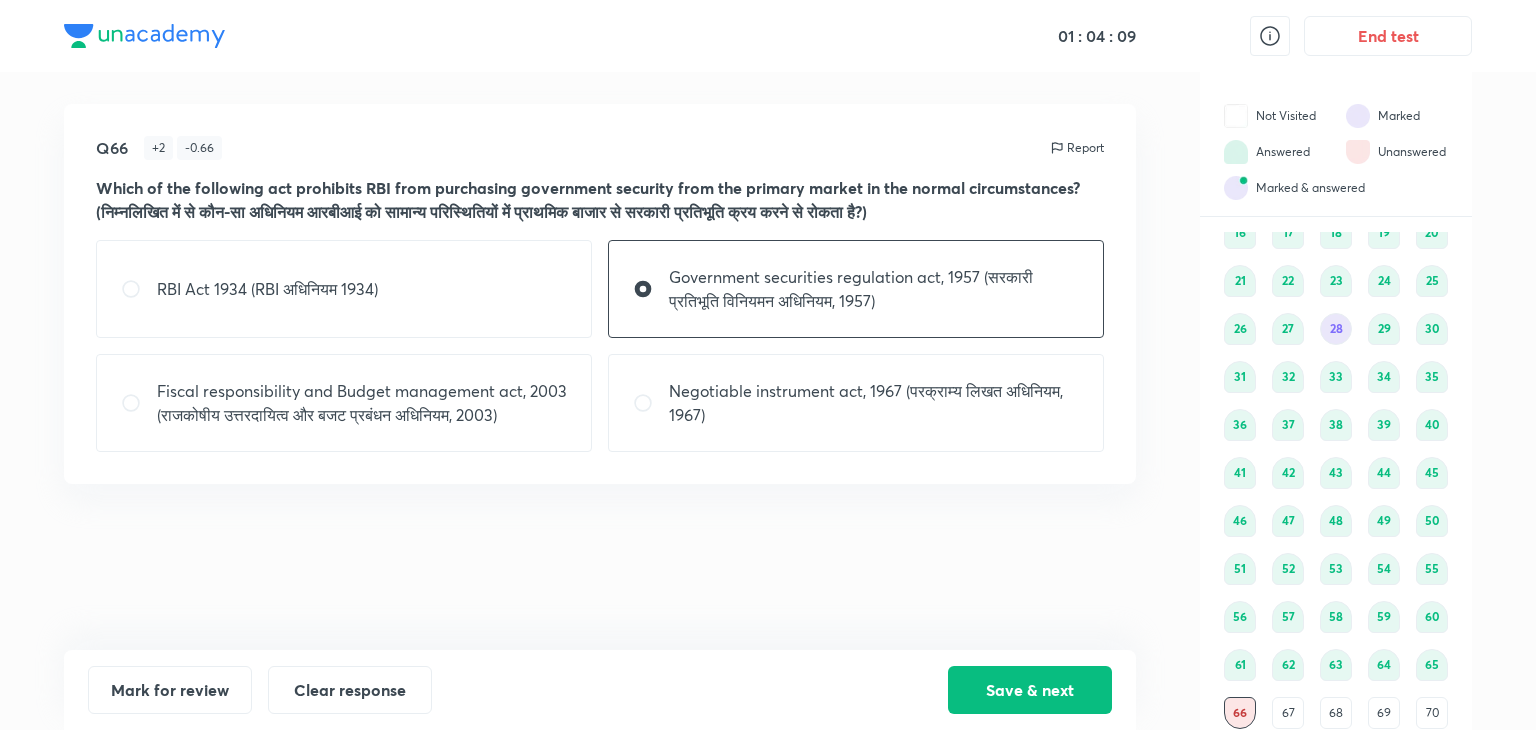 click on "RBI Act 1934 (RBI अधिनियम 1934)" at bounding box center (344, 289) 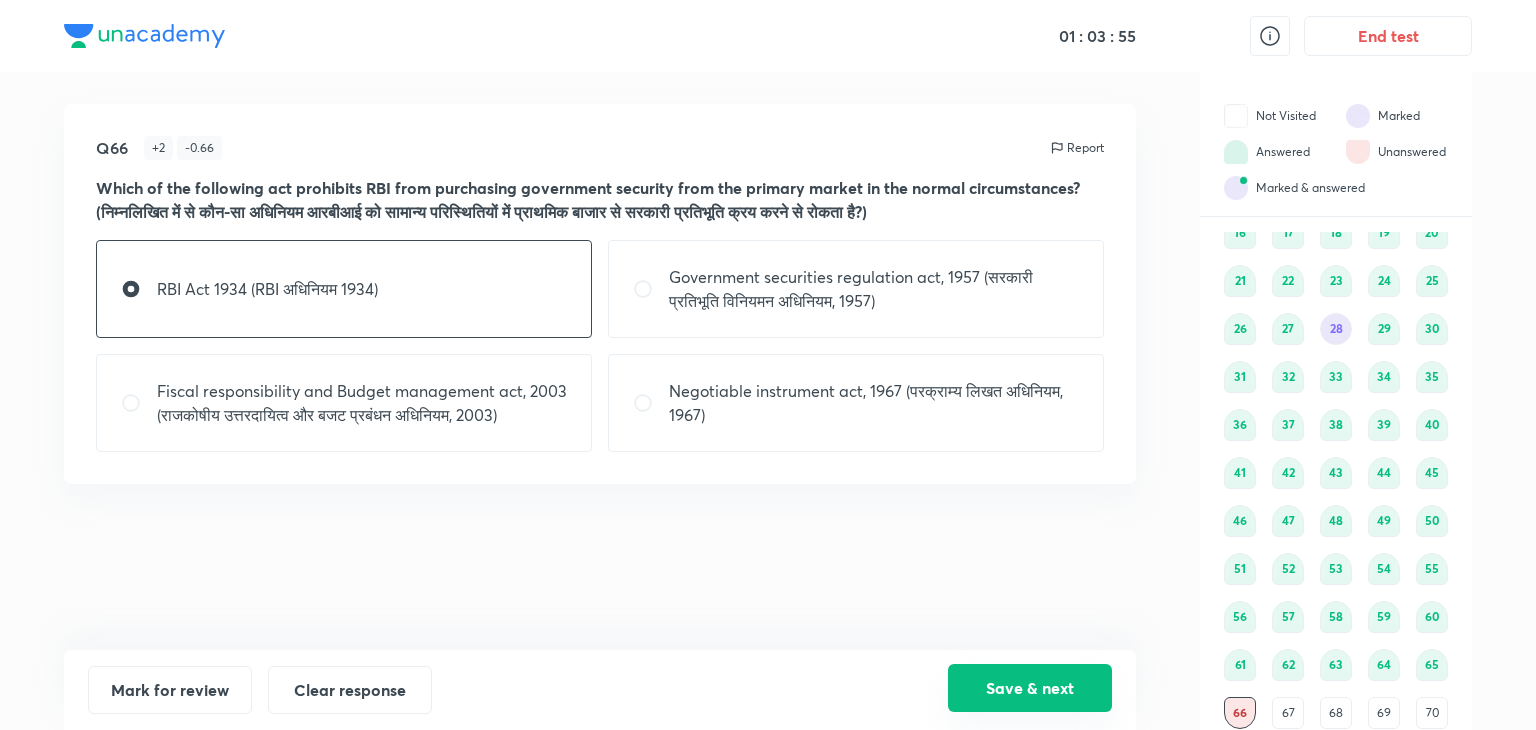 click on "Save & next" at bounding box center [1030, 688] 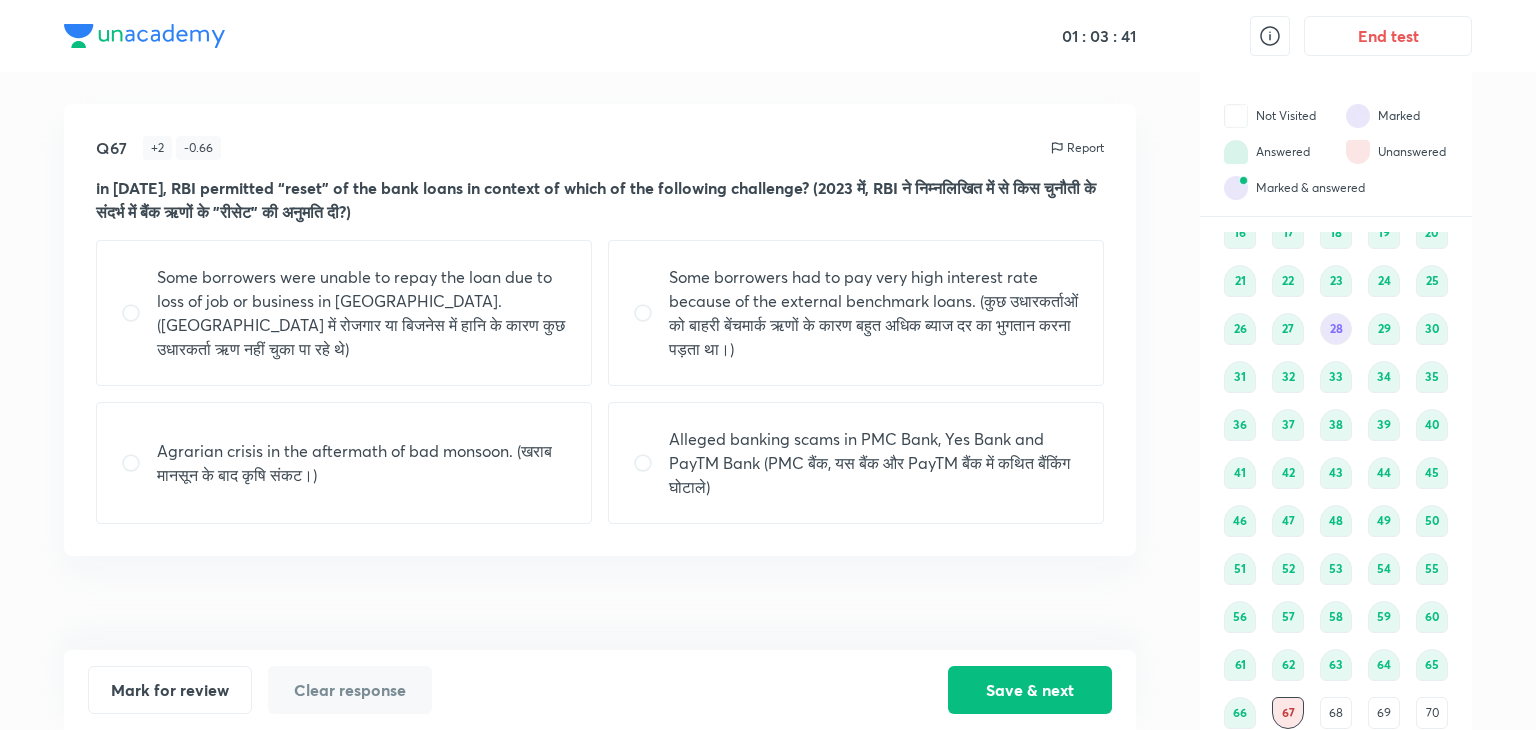 click on "Some borrowers had to pay very high interest rate because of the external benchmark loans. (कुछ उधारकर्ताओं को बाहरी बेंचमार्क ऋणों के कारण बहुत अधिक ब्याज दर का भुगतान करना पड़ता था।)" at bounding box center [874, 313] 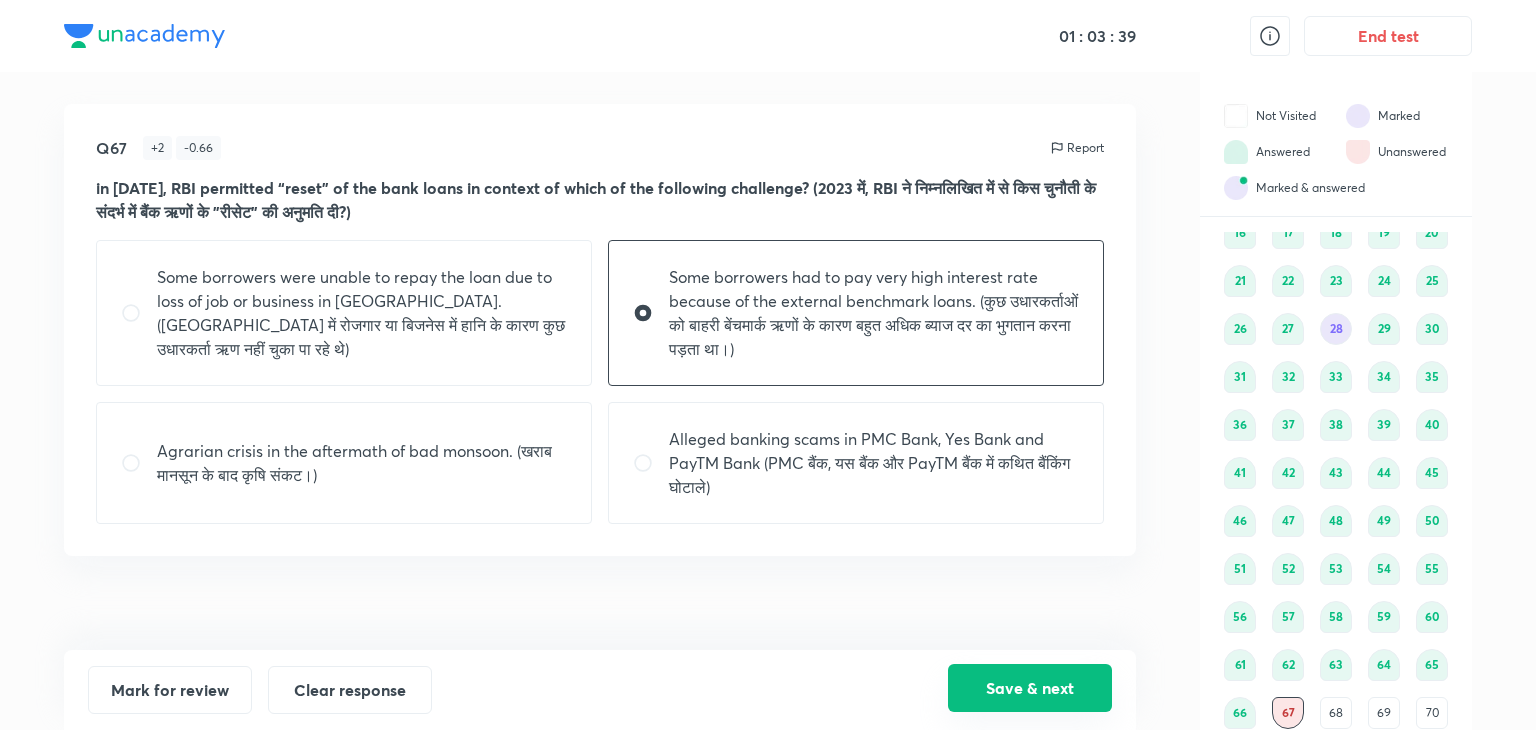 click on "Save & next" at bounding box center [1030, 688] 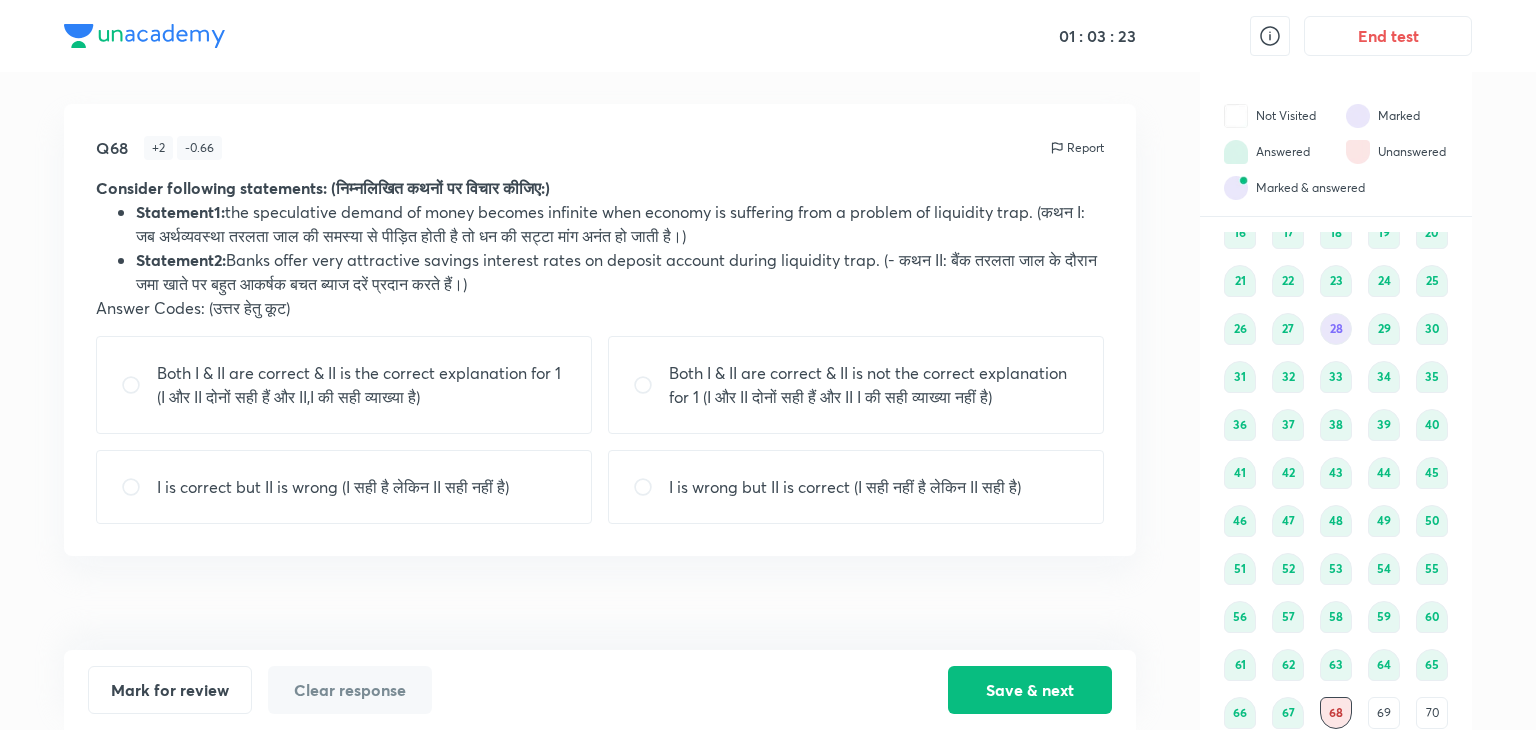 click on "I is correct but II is wrong (I सही है लेकिन II सही नहीं है)" at bounding box center (333, 487) 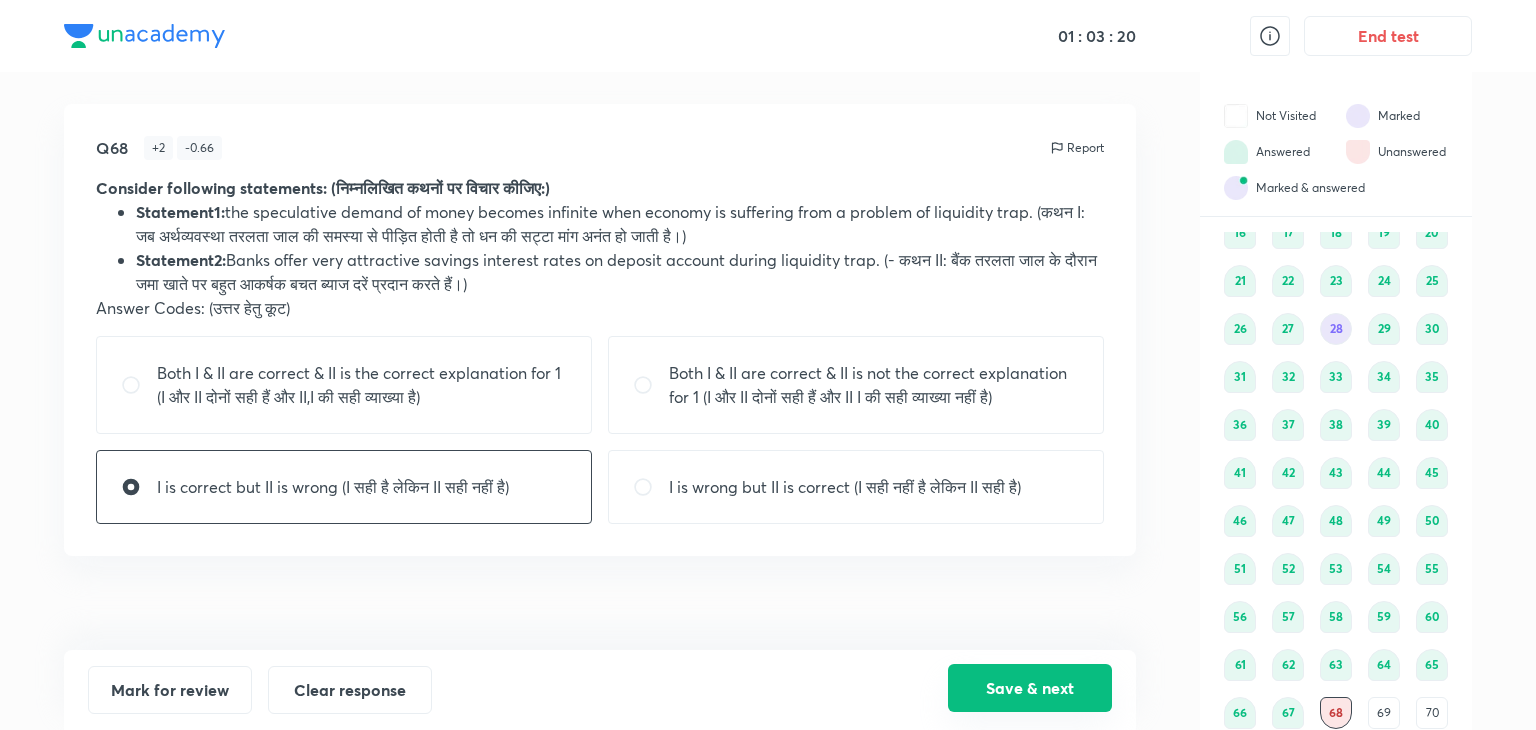 click on "Save & next" at bounding box center [1030, 688] 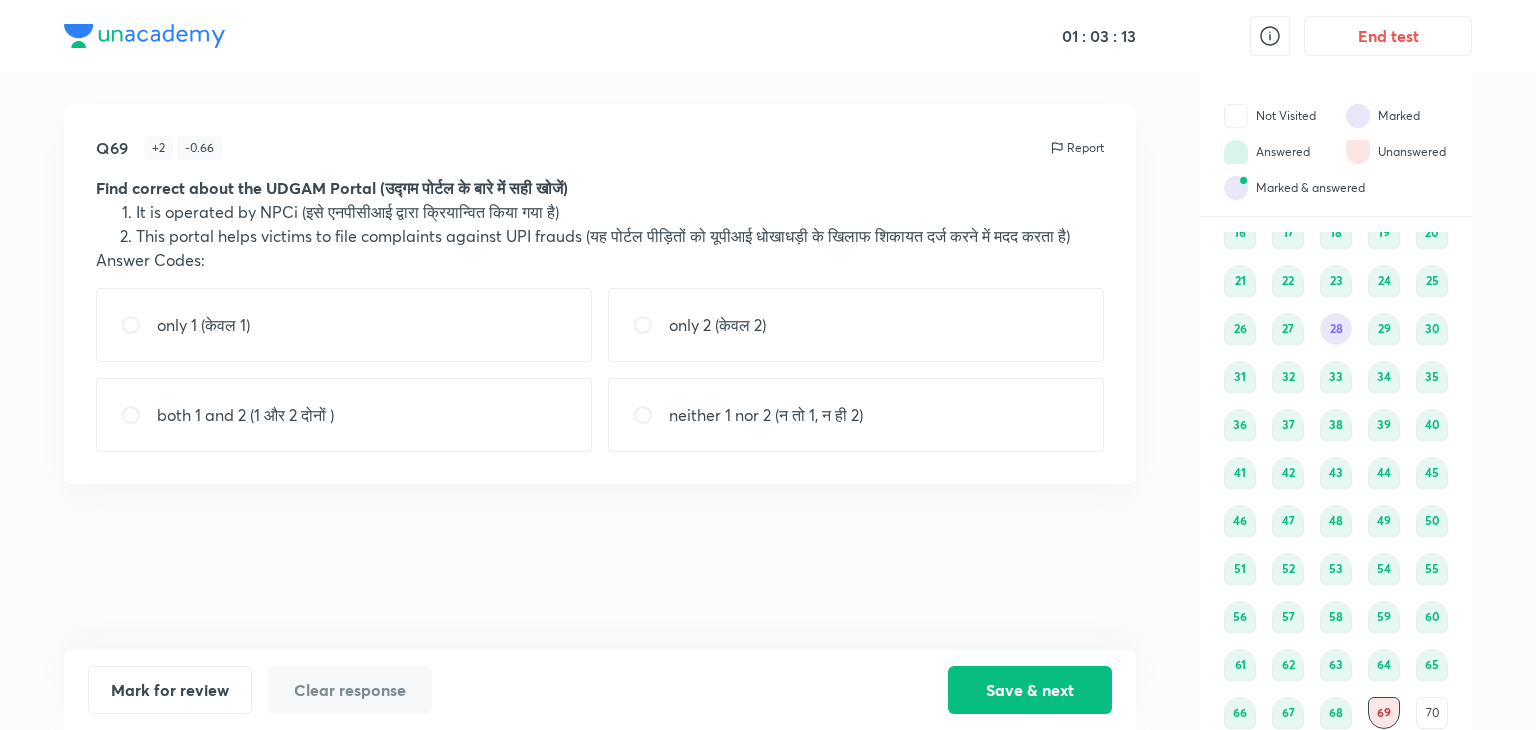 click on "neither 1 nor 2 (न तो 1, न ही 2)" at bounding box center [856, 415] 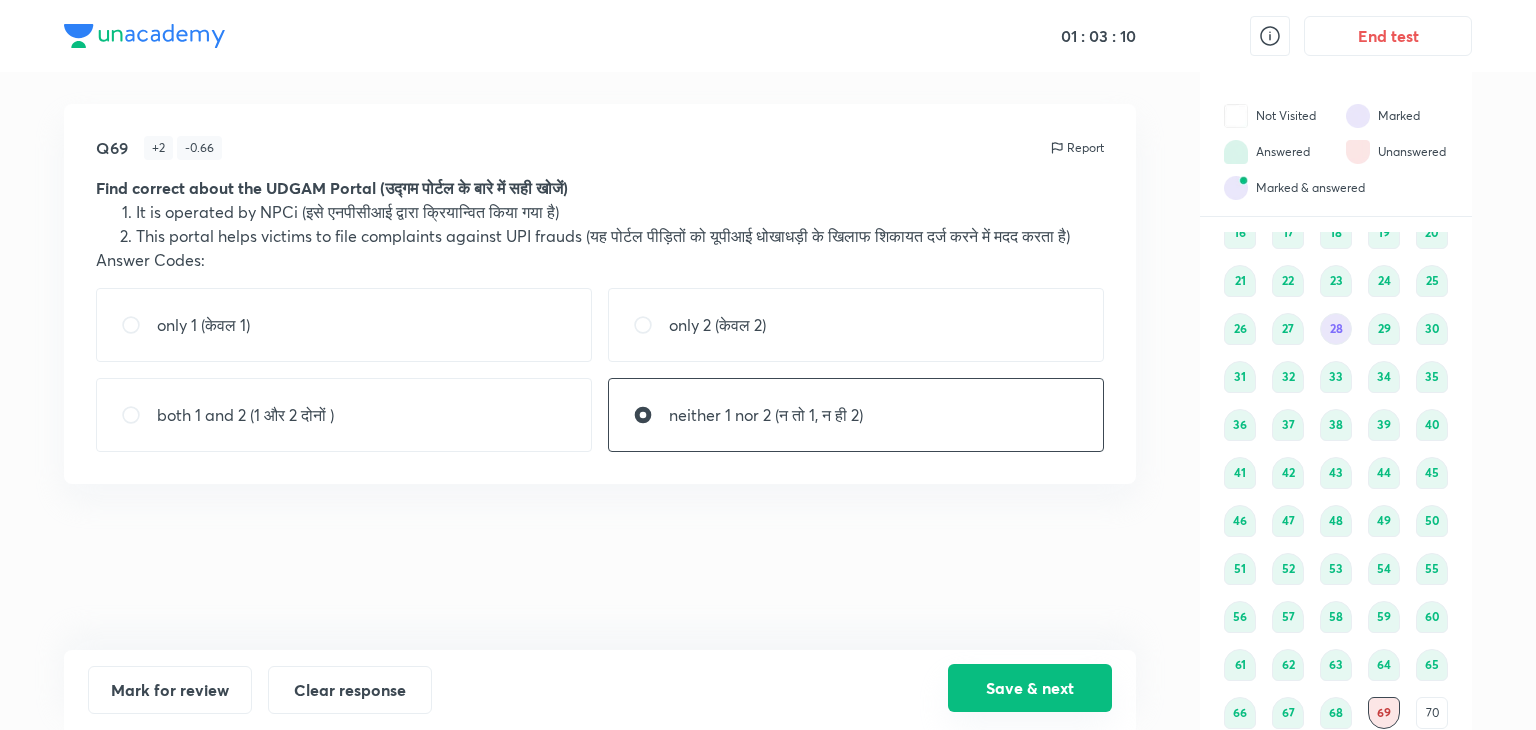 click on "Save & next" at bounding box center [1030, 688] 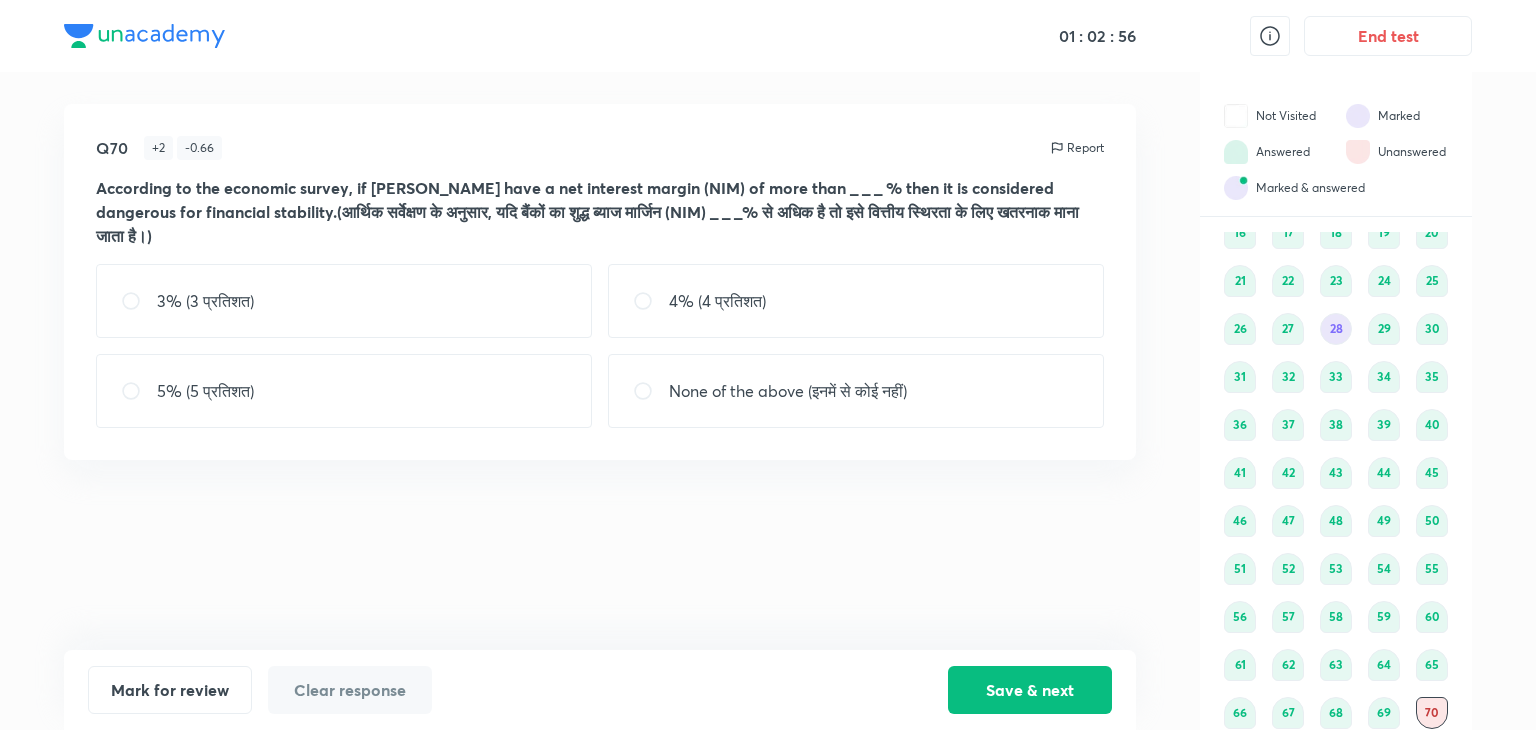 click on "None of the above (इनमें से कोई नहीं)" at bounding box center (856, 391) 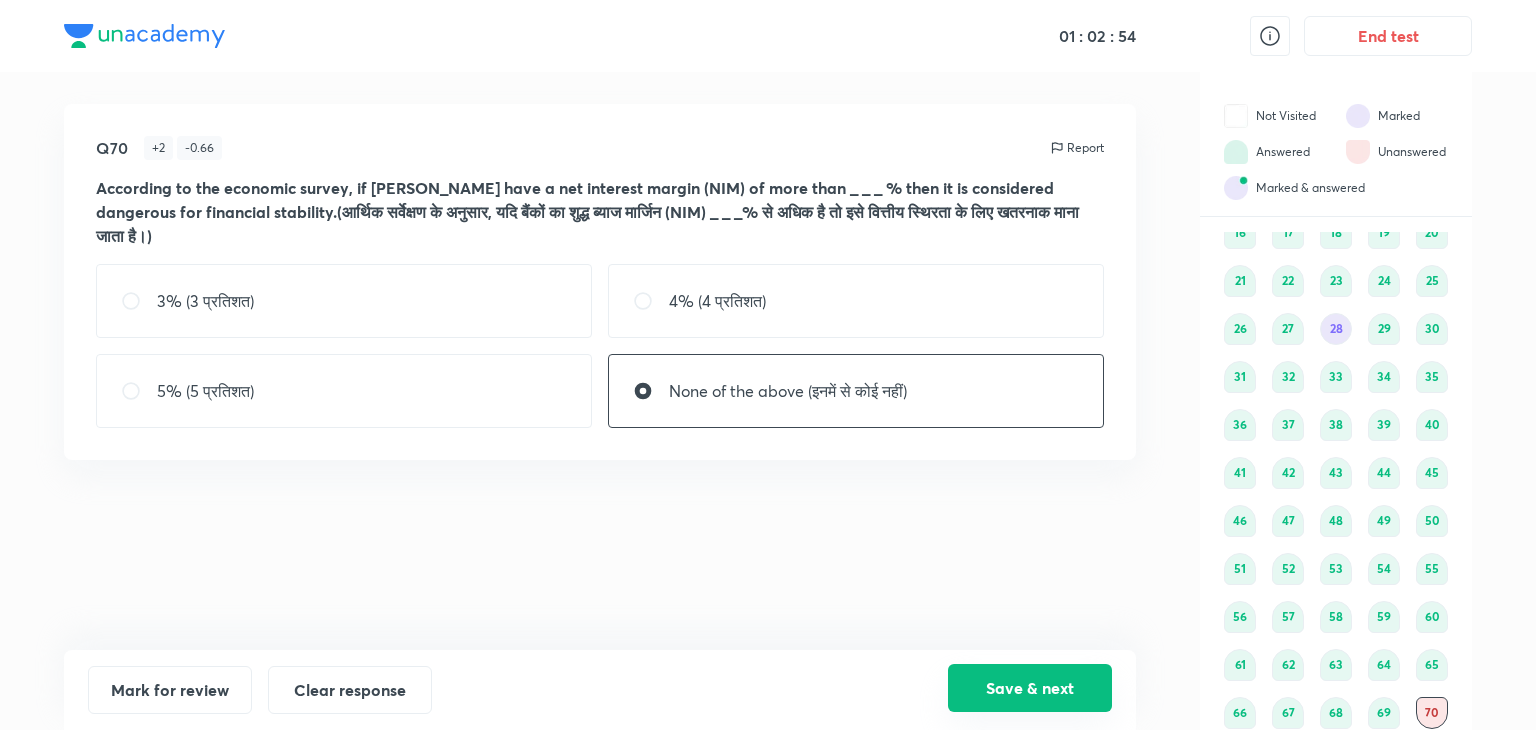 click on "Save & next" at bounding box center [1030, 688] 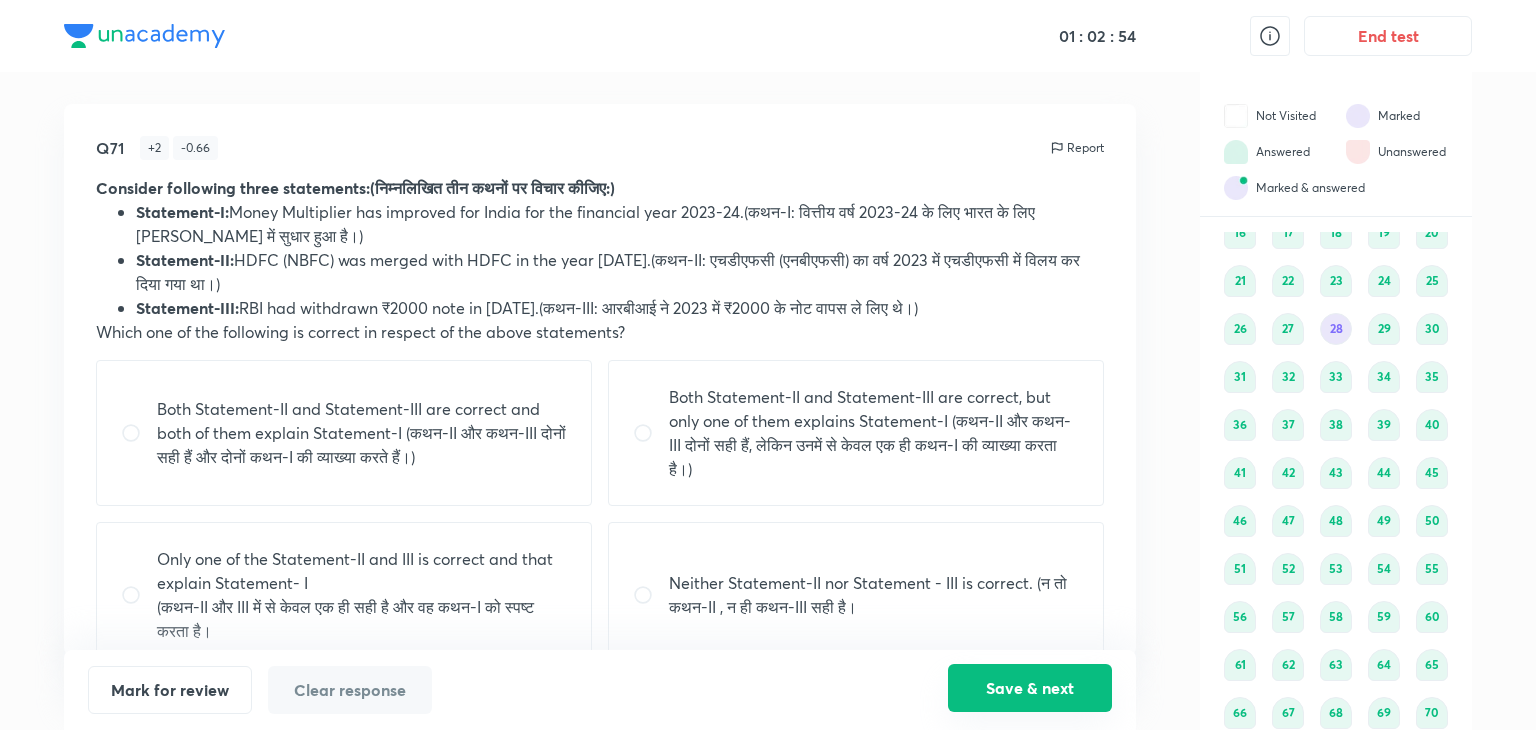 scroll, scrollTop: 257, scrollLeft: 0, axis: vertical 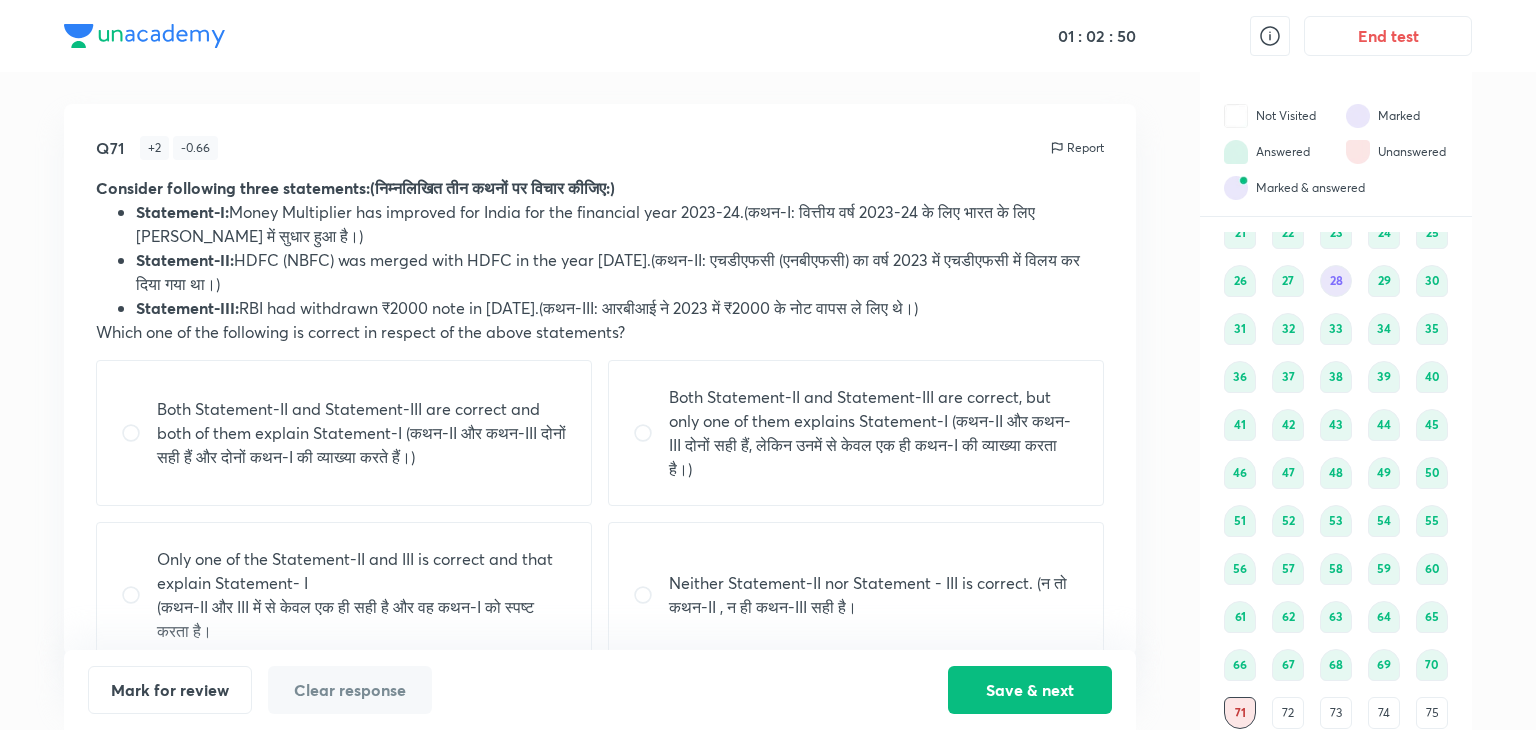 click on "70" at bounding box center (1432, 665) 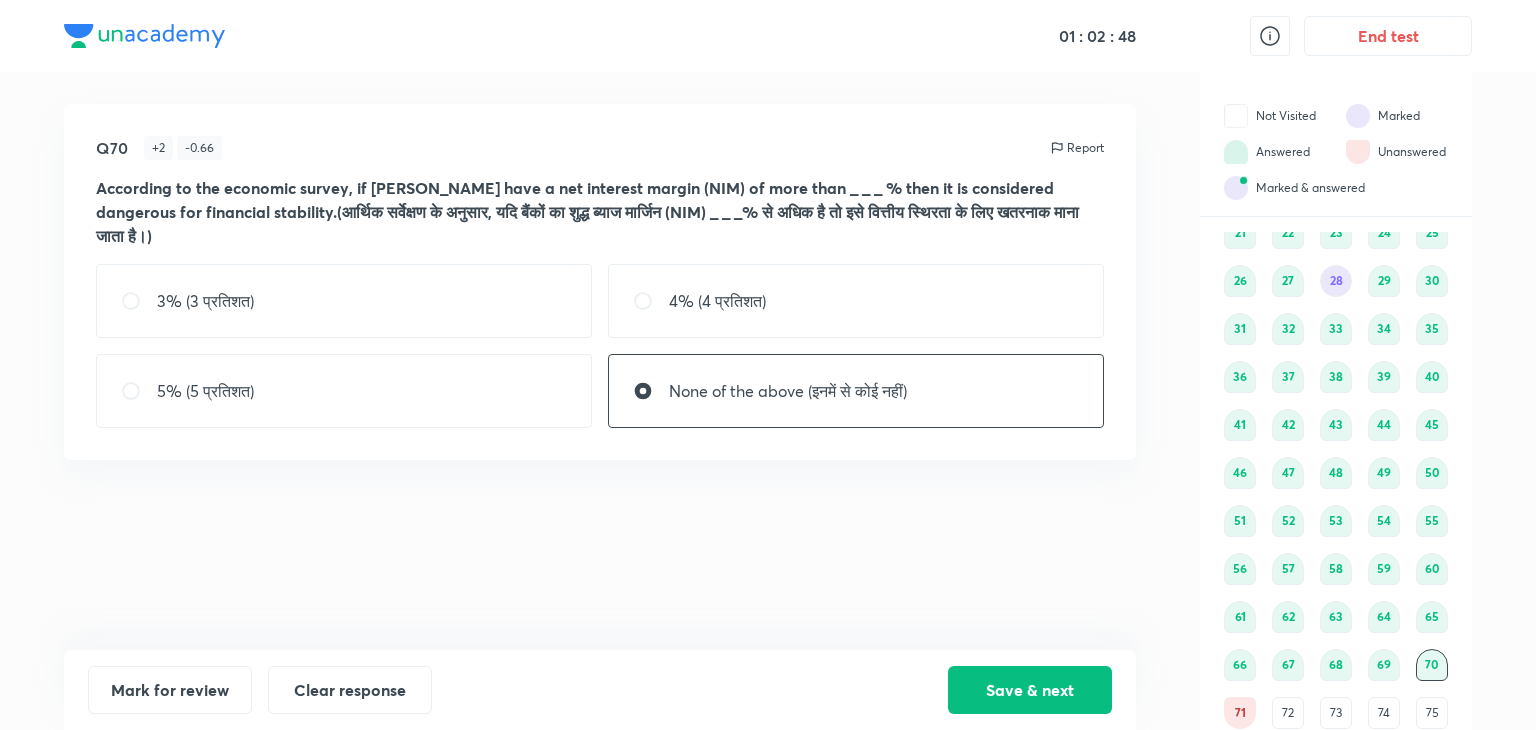 click on "5% (5 प्रतिशत)" at bounding box center [344, 391] 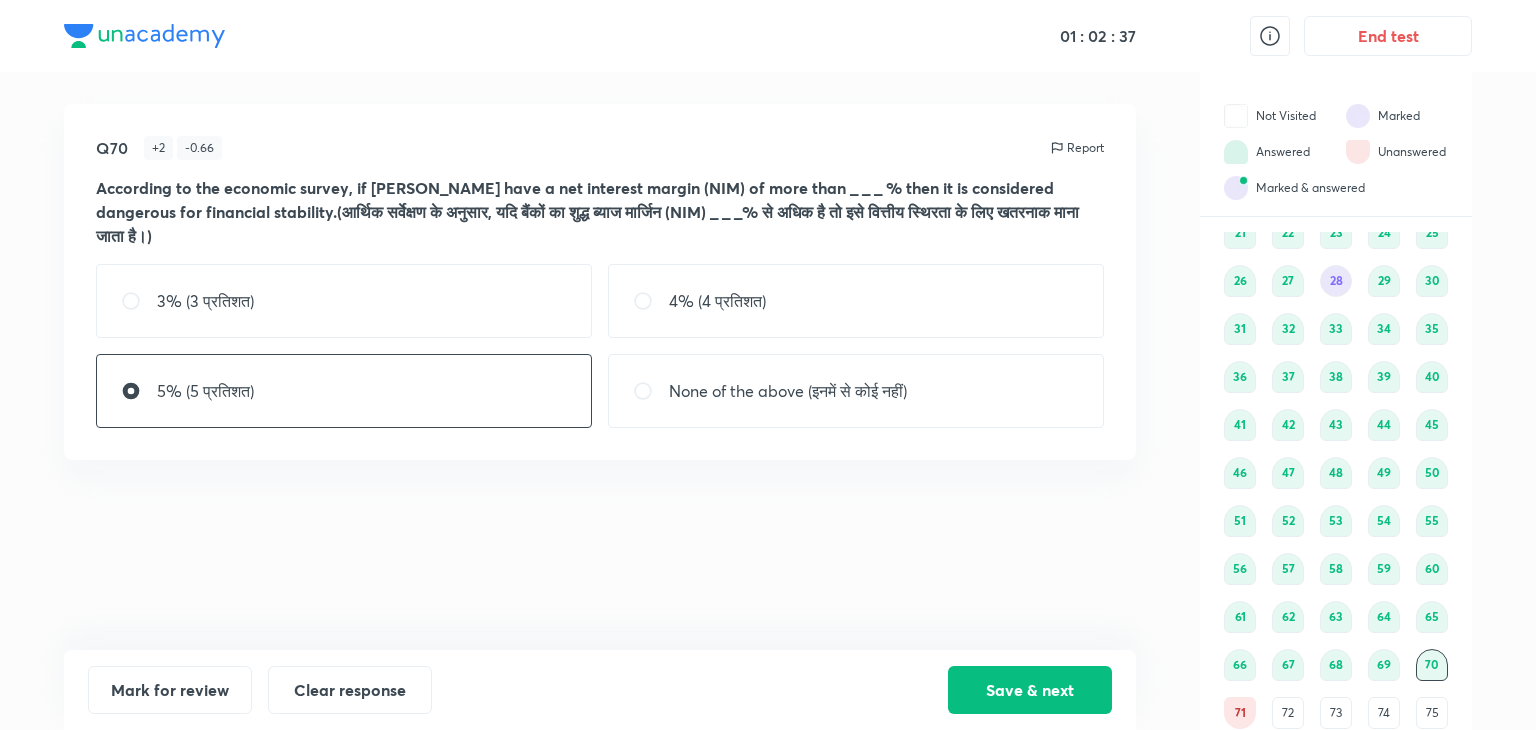 click on "None of the above (इनमें से कोई नहीं)" at bounding box center [856, 391] 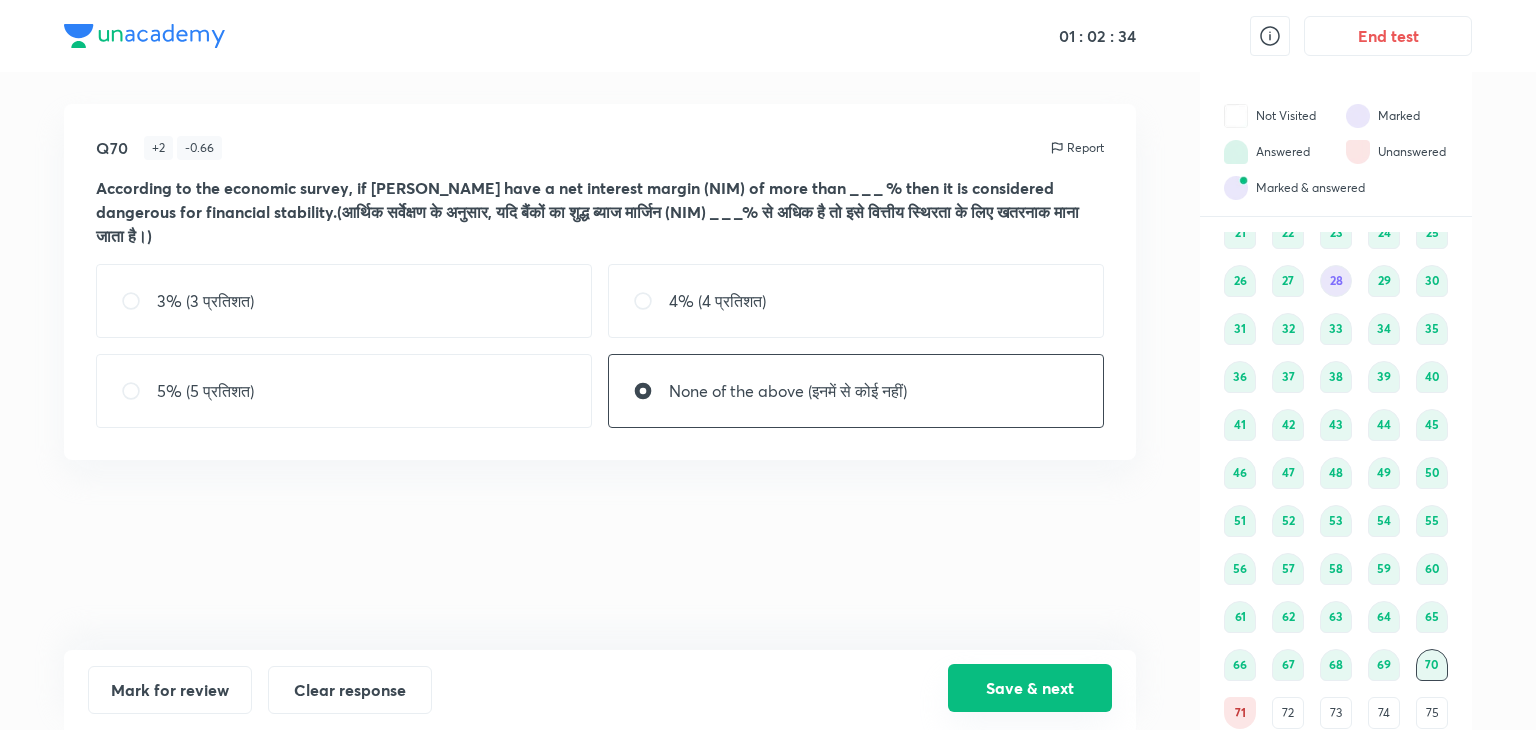 click on "Save & next" at bounding box center [1030, 688] 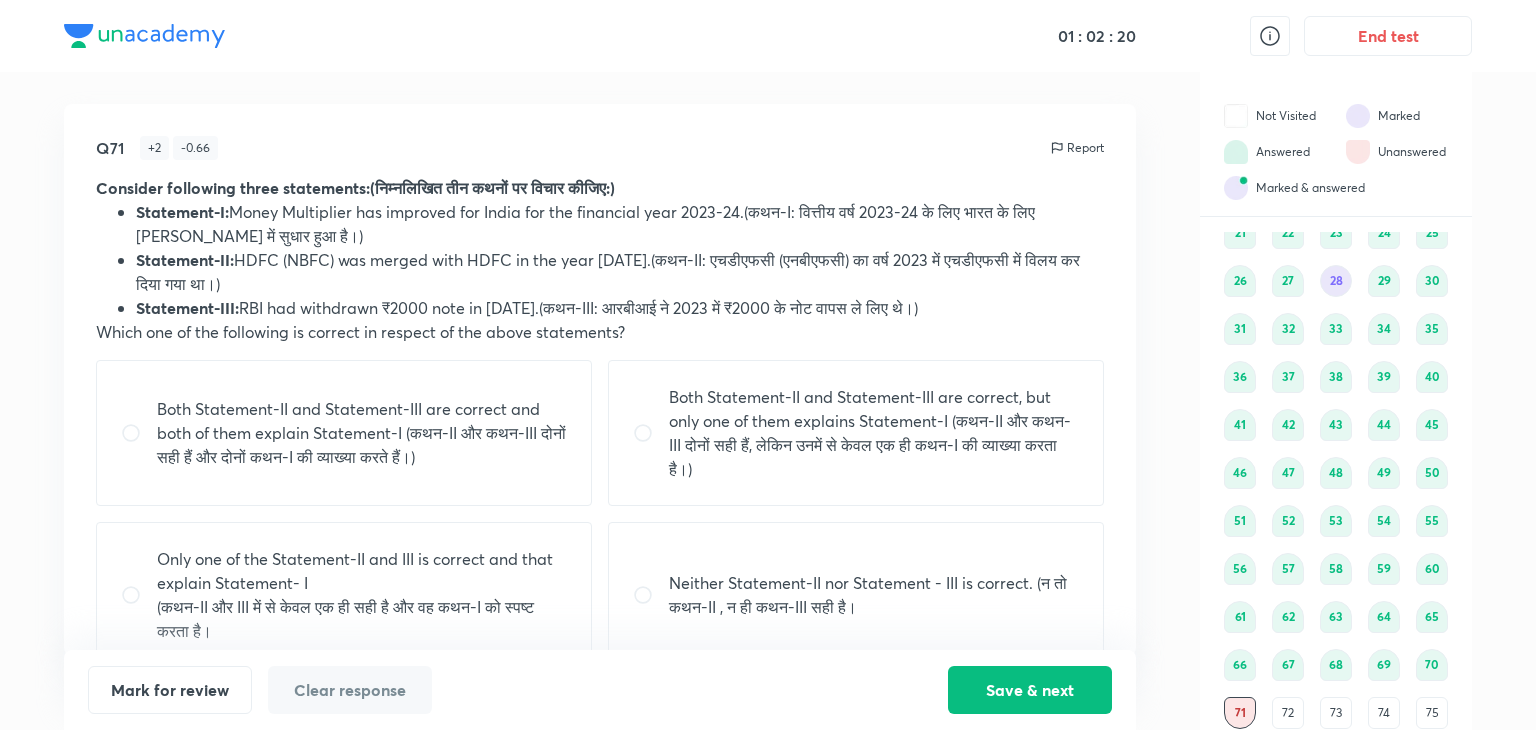 click on "Both Statement-II and Statement-III are correct and both of them explain Statement-I (कथन-II और कथन-III दोनों सही हैं और दोनों कथन-I की व्याख्या करते हैं।)" at bounding box center [362, 433] 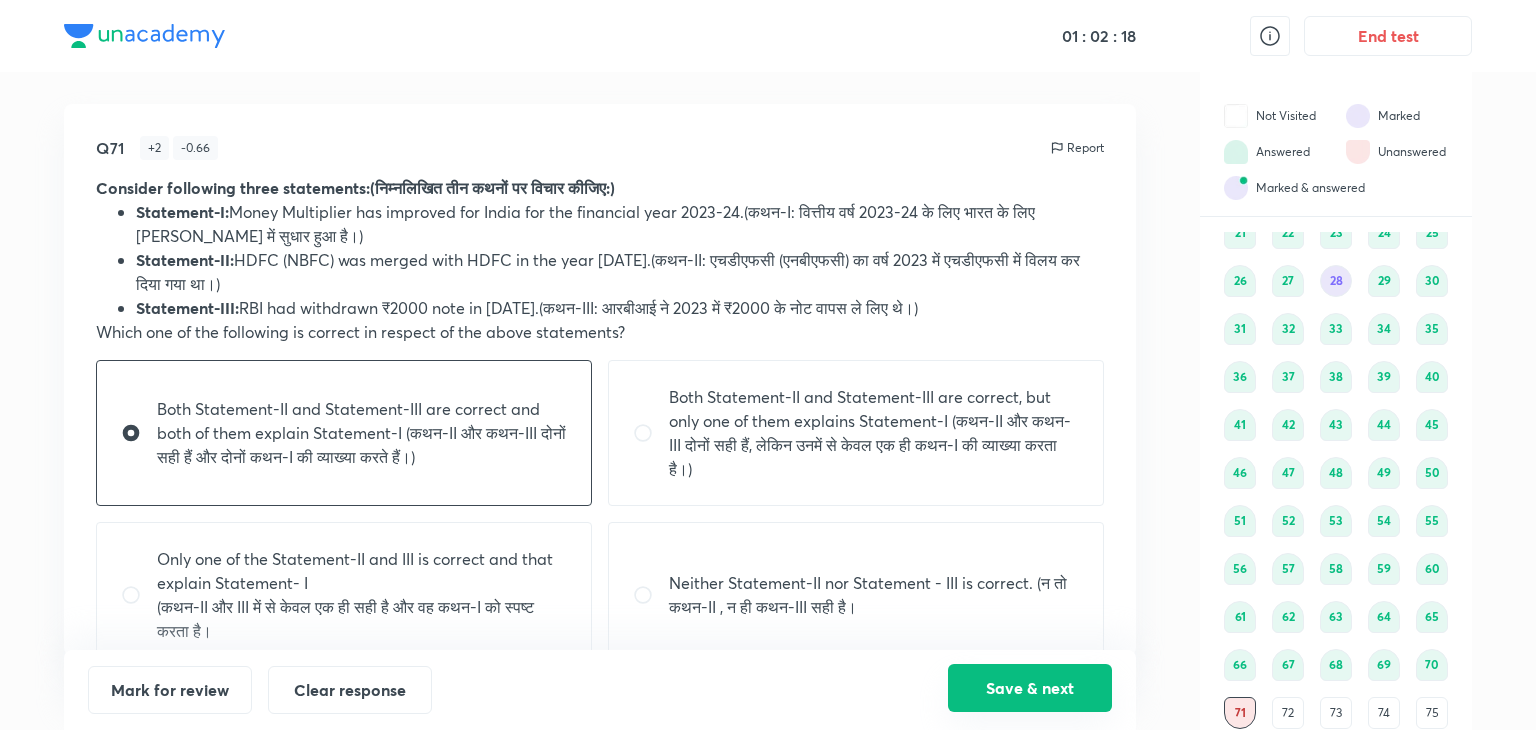 click on "Save & next" at bounding box center (1030, 688) 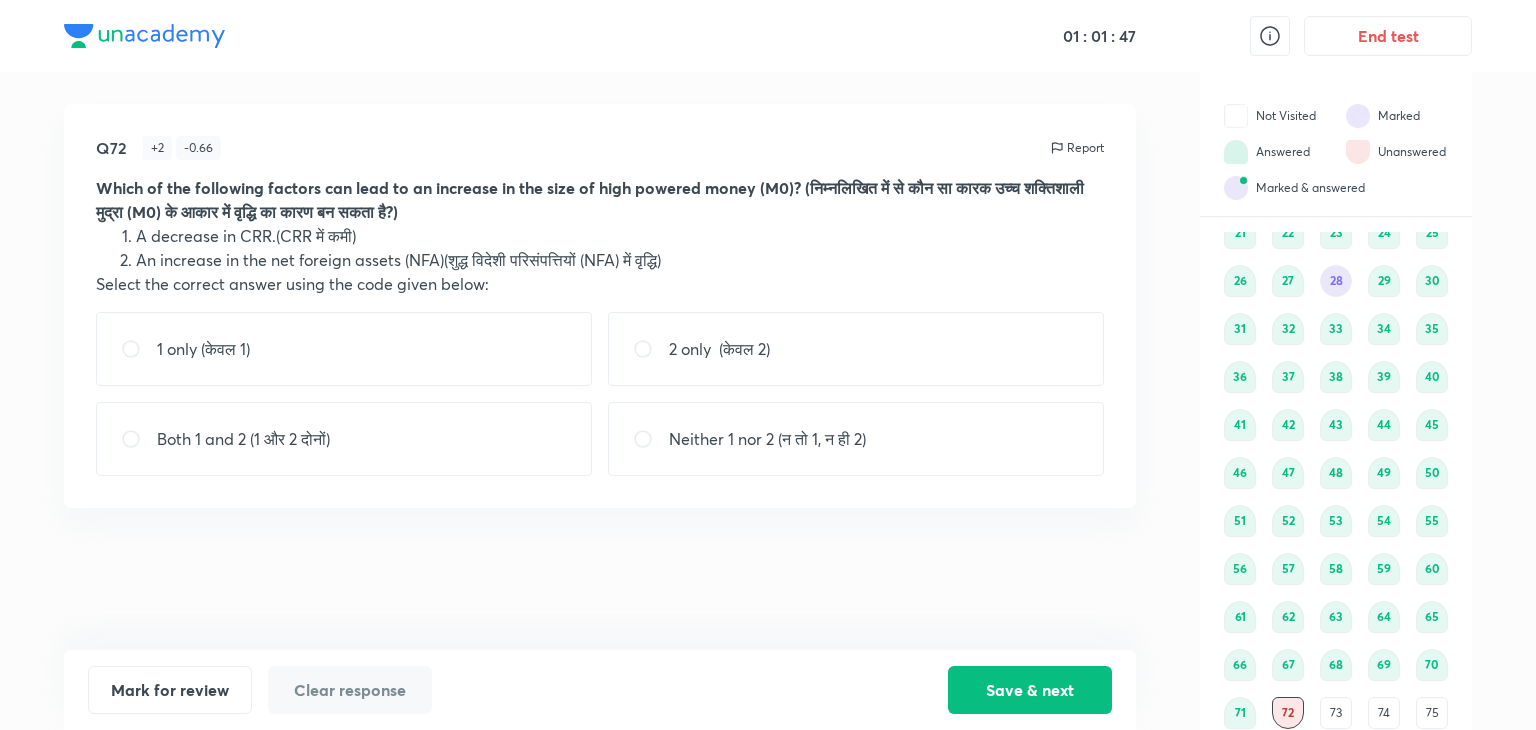 click on "2 only  (केवल 2)" at bounding box center [719, 349] 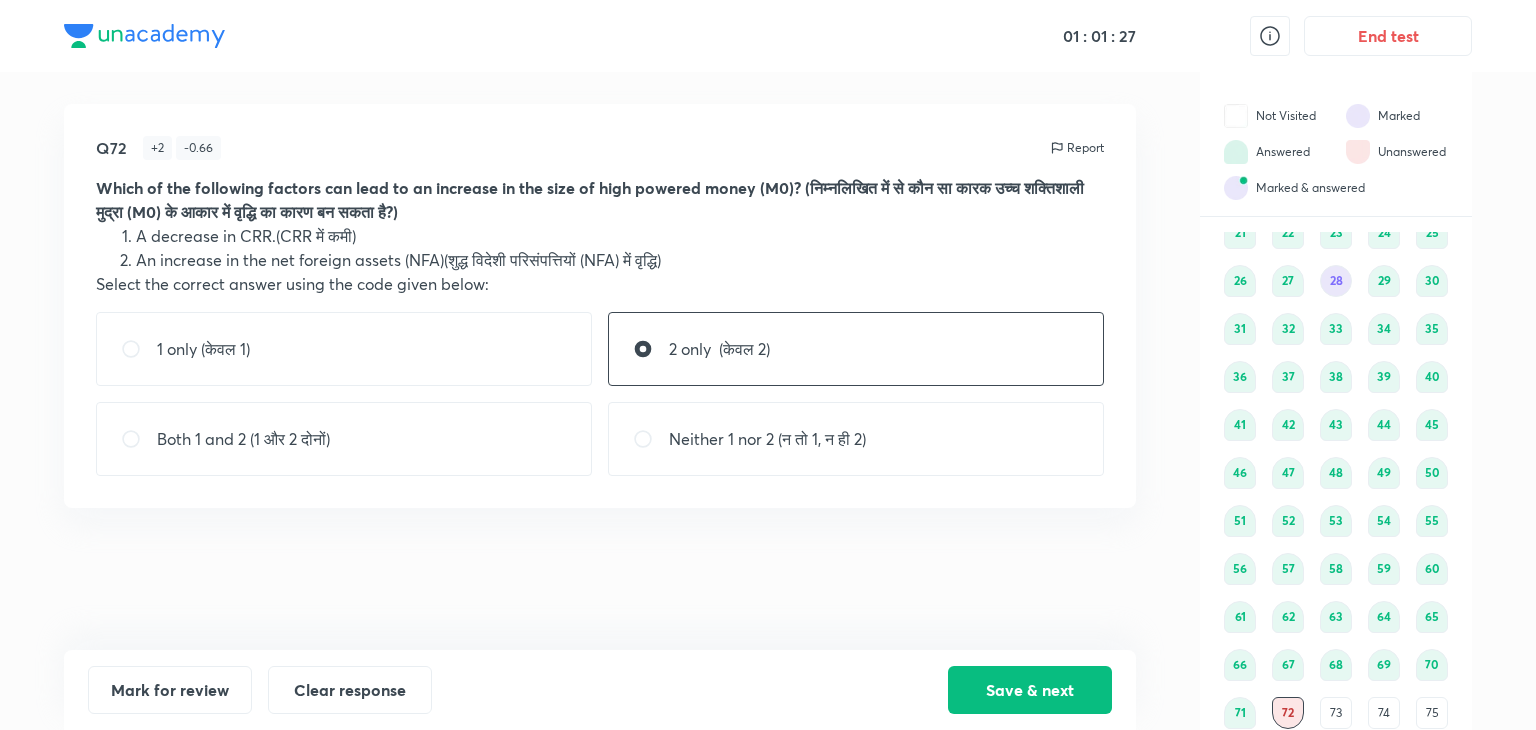 click on "Both 1 and 2 (1 और 2 दोनों)" at bounding box center (344, 439) 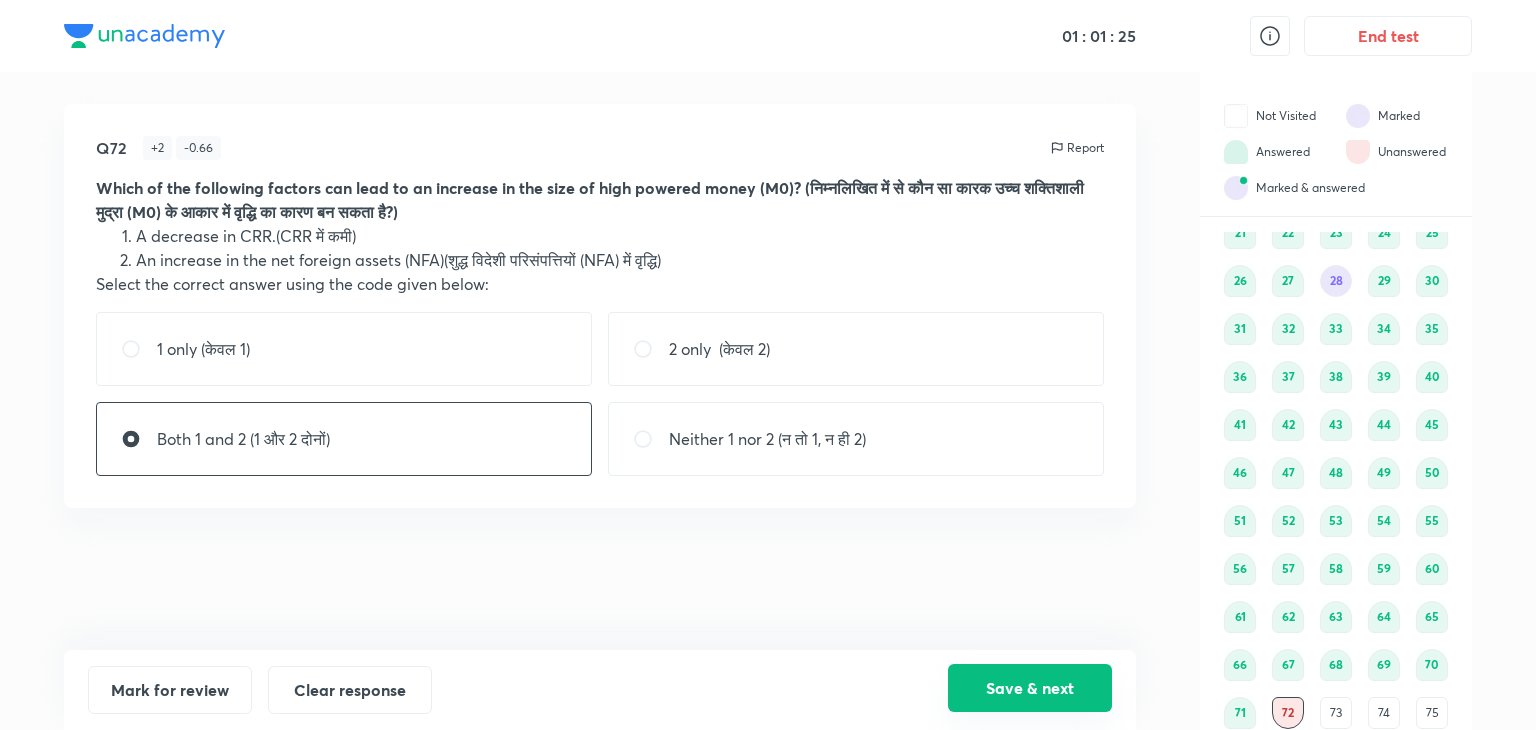 click on "Save & next" at bounding box center [1030, 688] 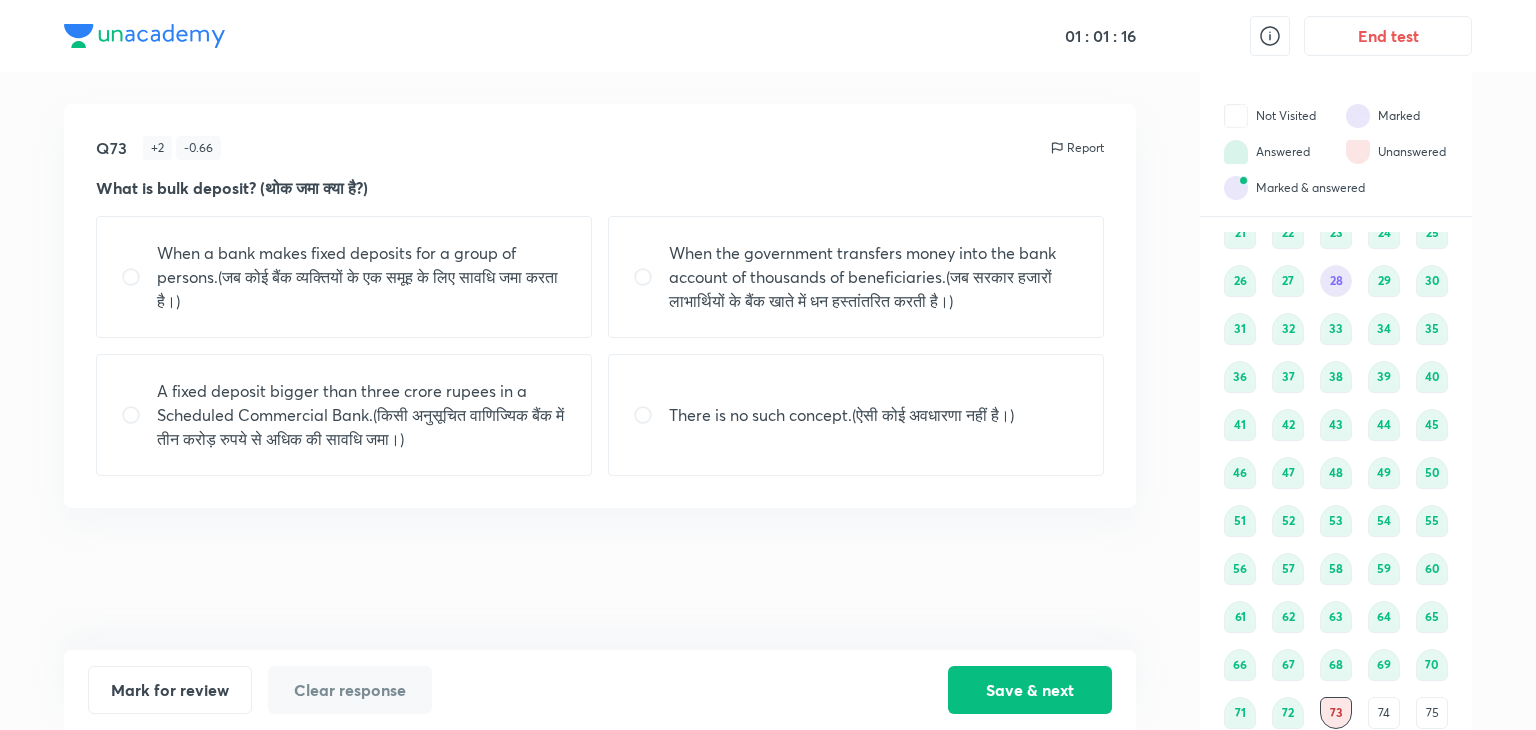 click on "A fixed deposit bigger than three crore rupees in a Scheduled Commercial Bank.(किसी अनुसूचित वाणिज्यिक बैंक में तीन करोड़ रुपये से अधिक की सावधि जमा।)" at bounding box center (362, 415) 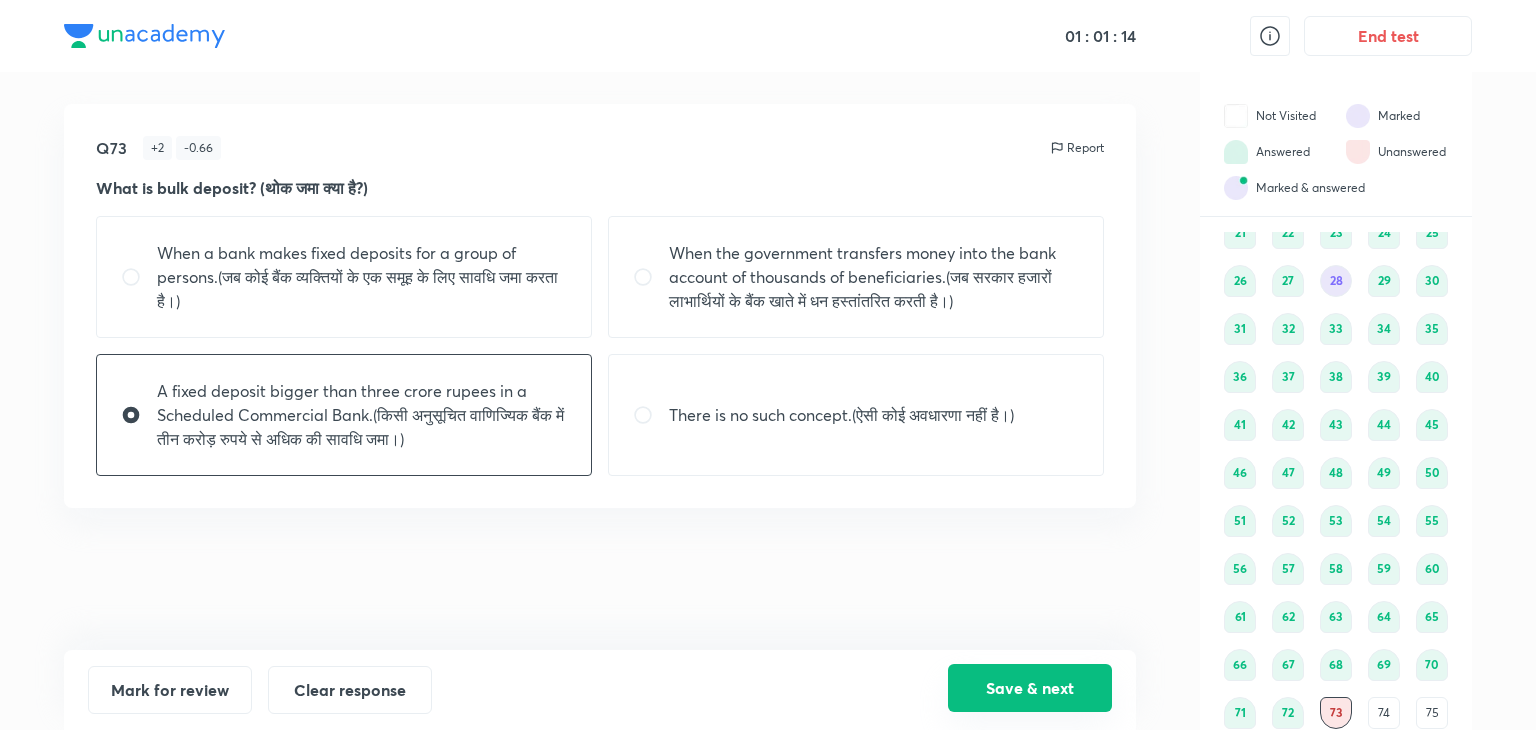 click on "Save & next" at bounding box center [1030, 688] 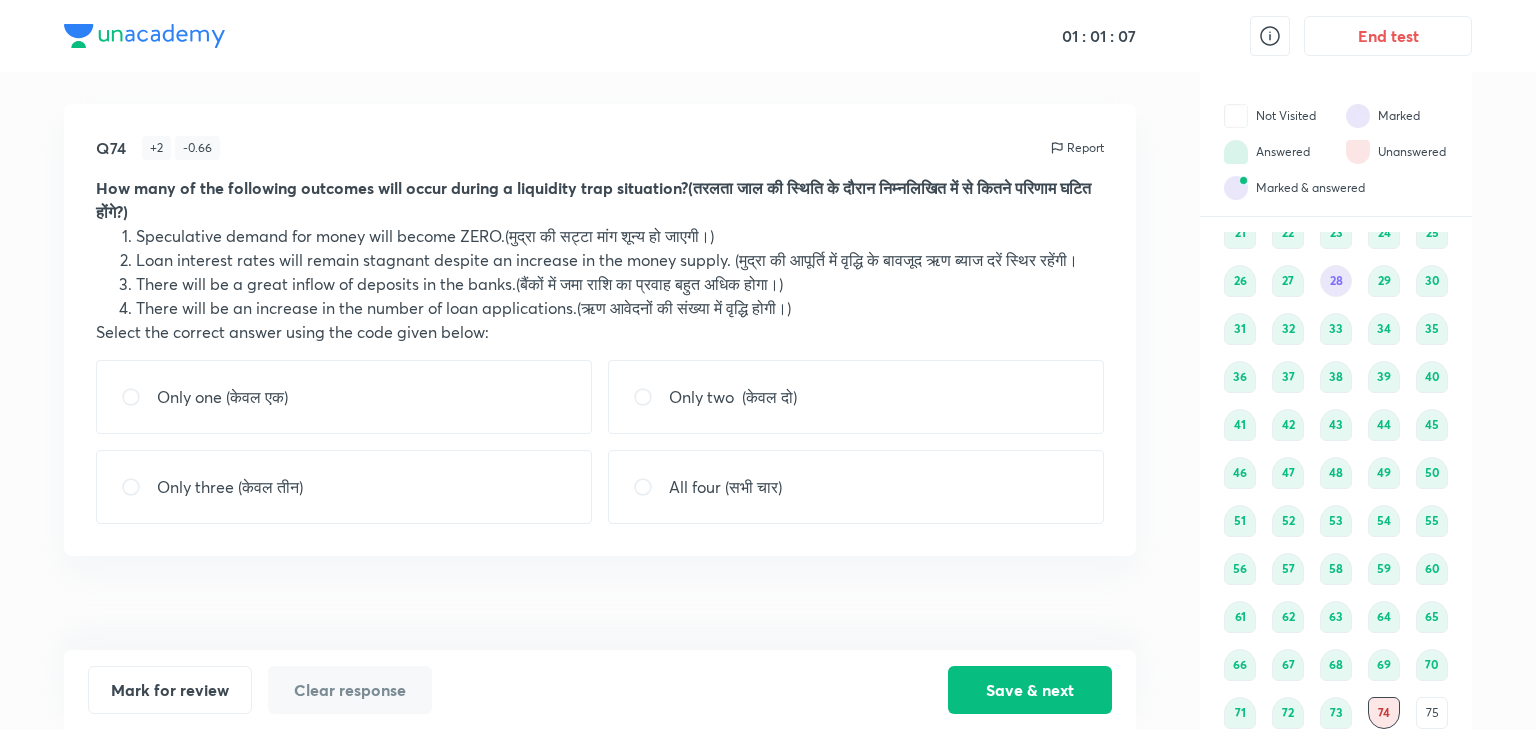 drag, startPoint x: 419, startPoint y: 237, endPoint x: 475, endPoint y: 225, distance: 57.271286 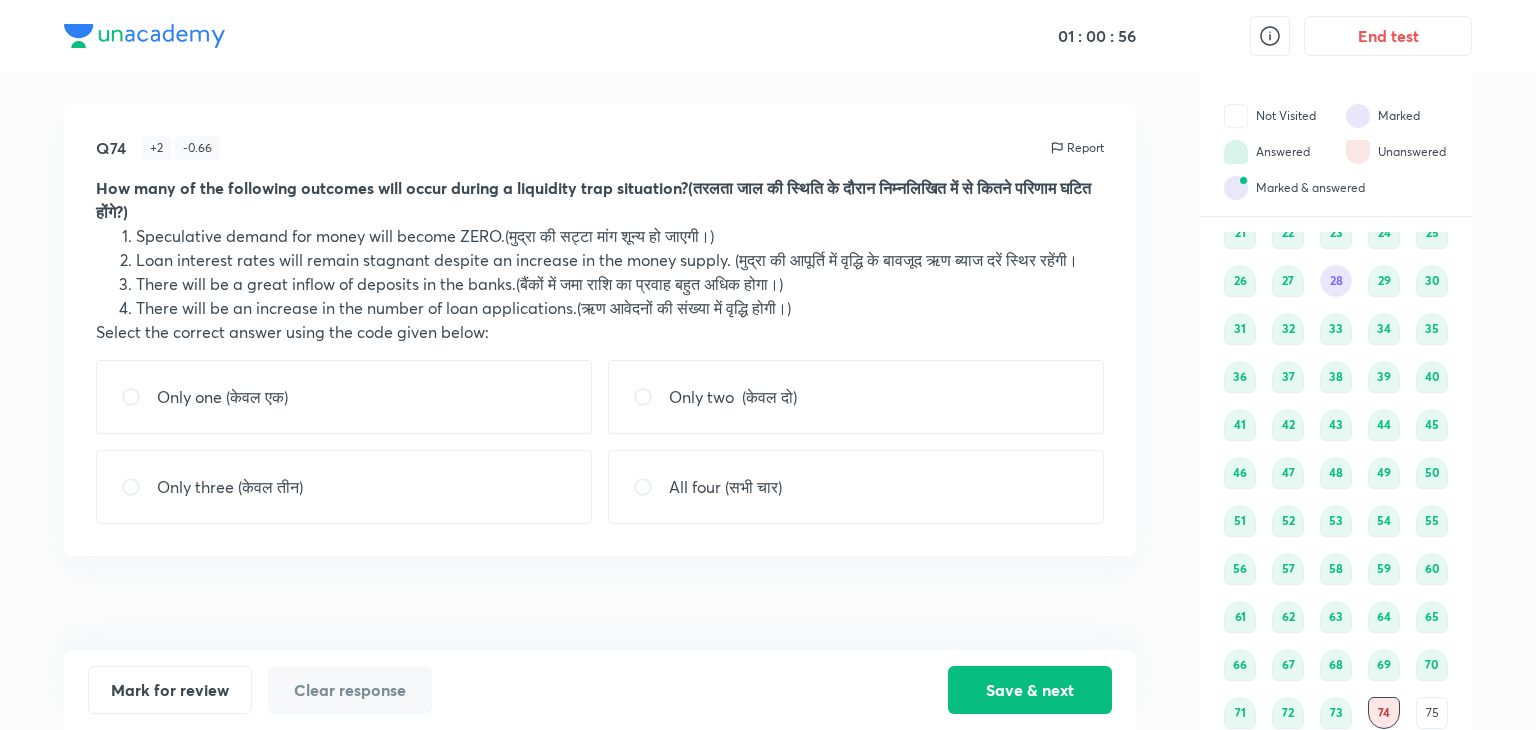drag, startPoint x: 288, startPoint y: 280, endPoint x: 408, endPoint y: 261, distance: 121.49486 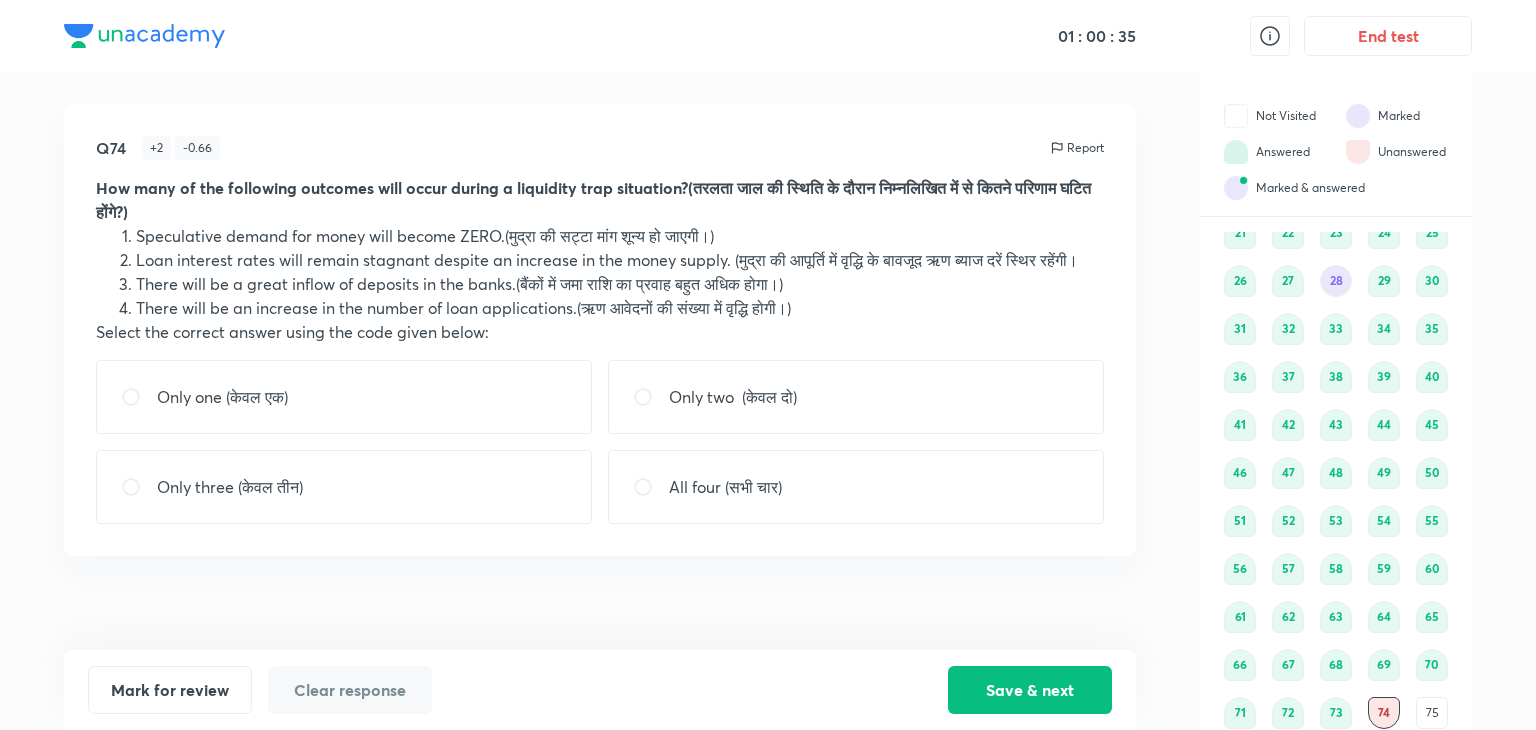 click on "Only two  (केवल दो)" at bounding box center [733, 397] 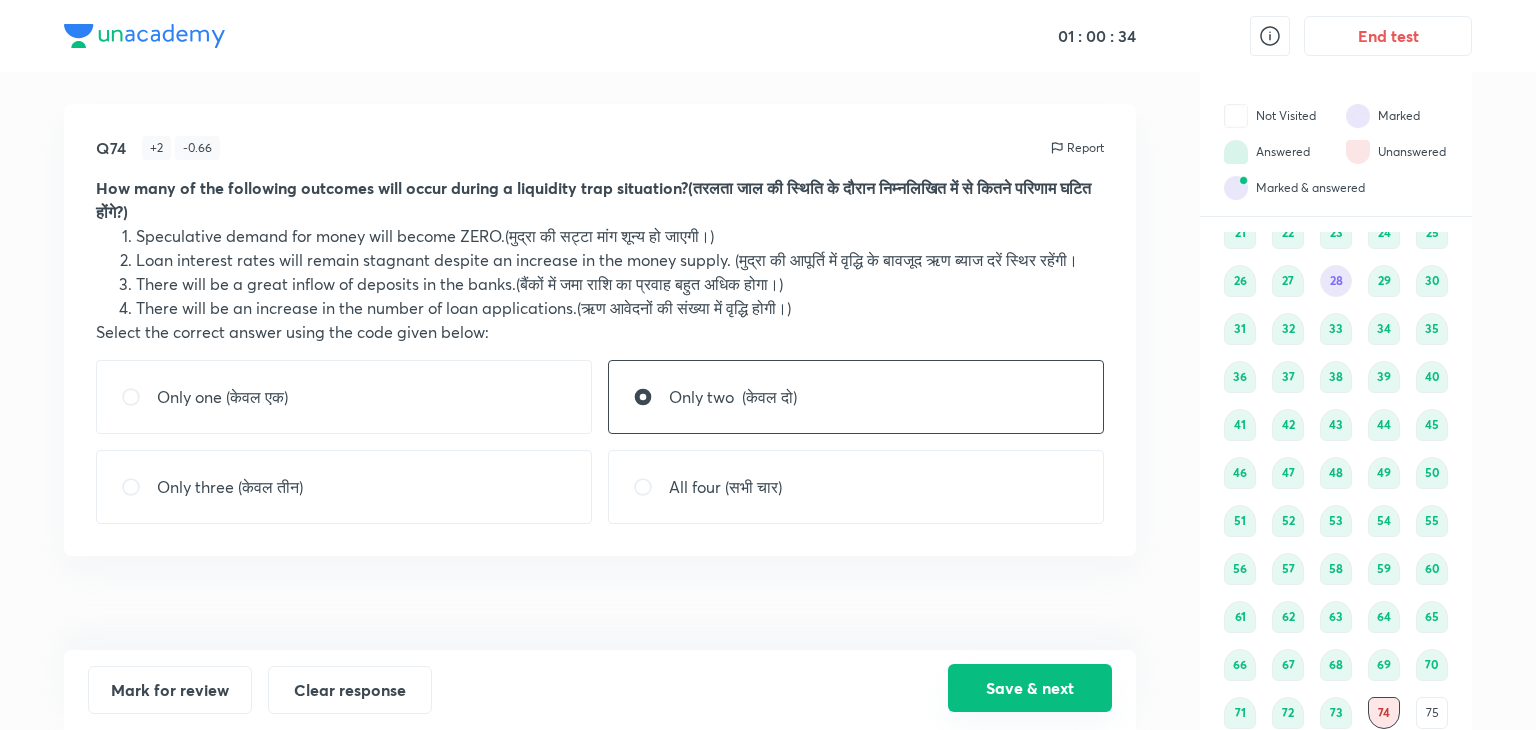 click on "Save & next" at bounding box center [1030, 688] 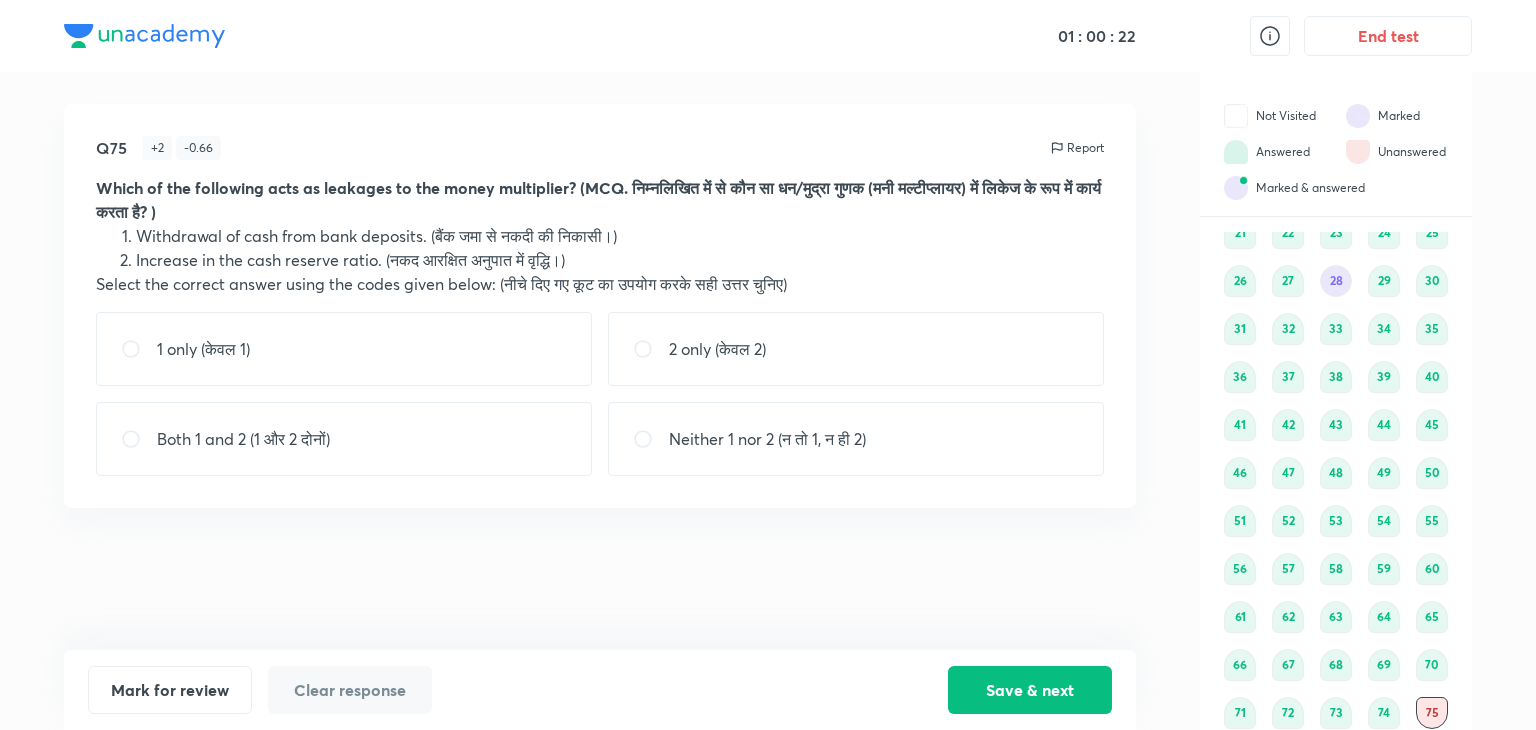 click on "Both 1 and 2 (1 और 2 दोनों)" at bounding box center [344, 439] 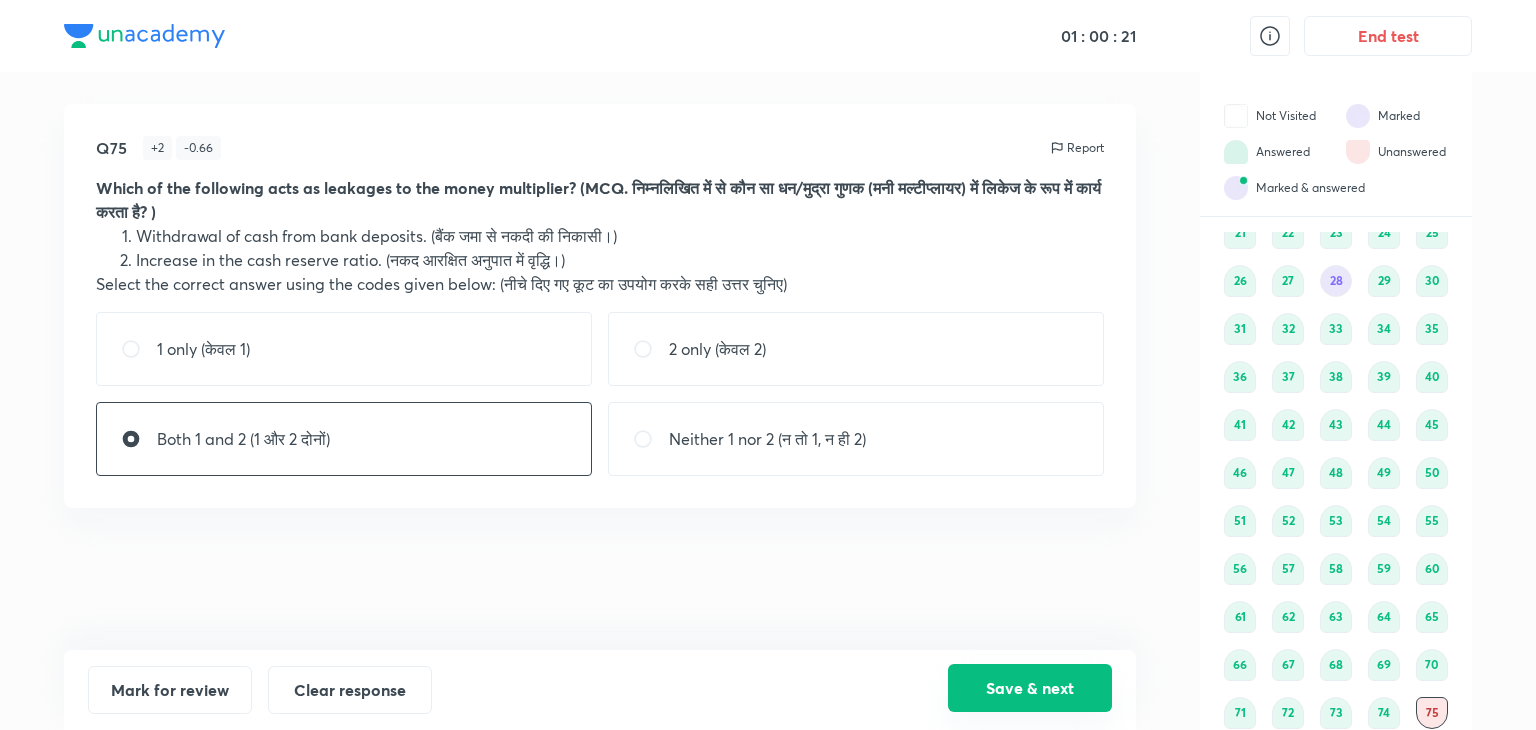click on "Save & next" at bounding box center (1030, 688) 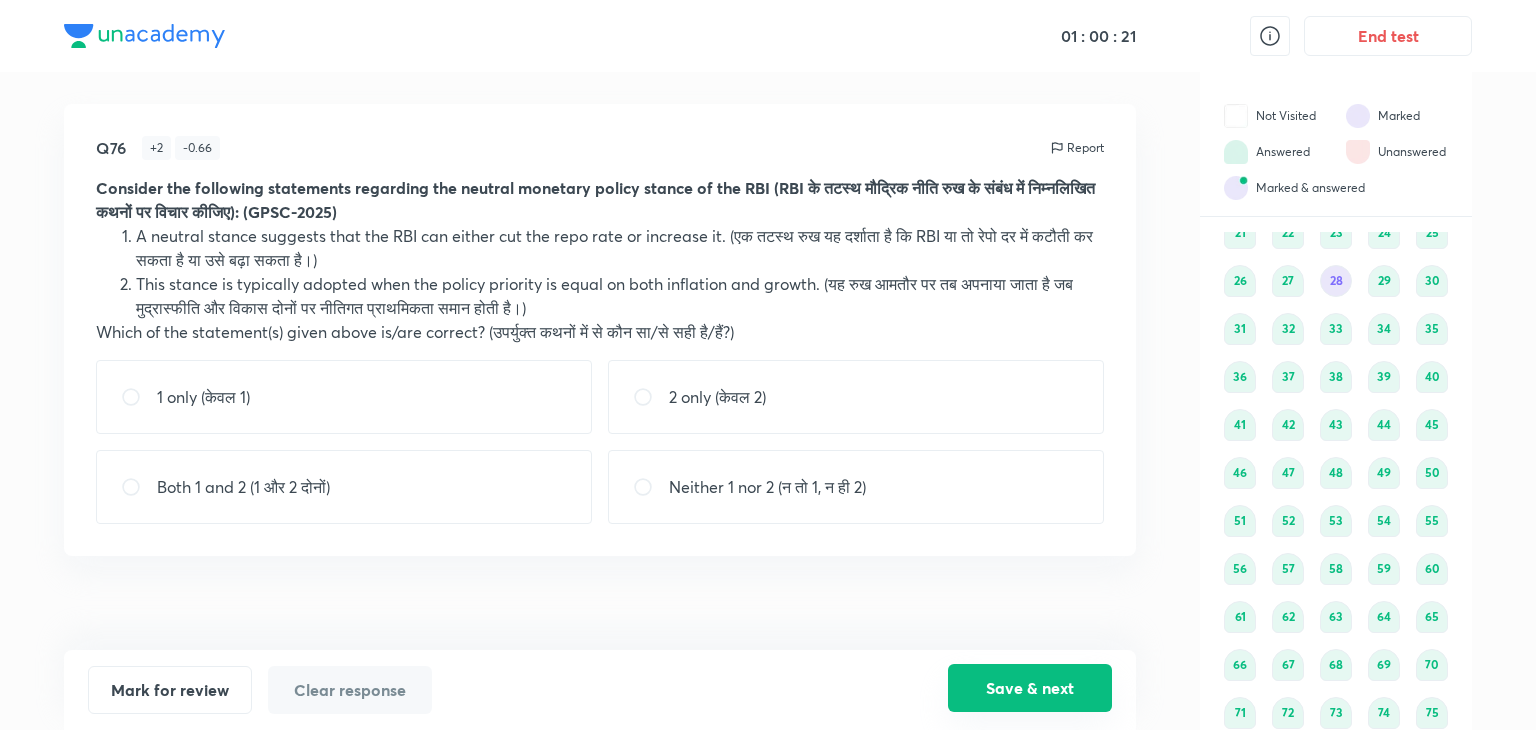 scroll, scrollTop: 305, scrollLeft: 0, axis: vertical 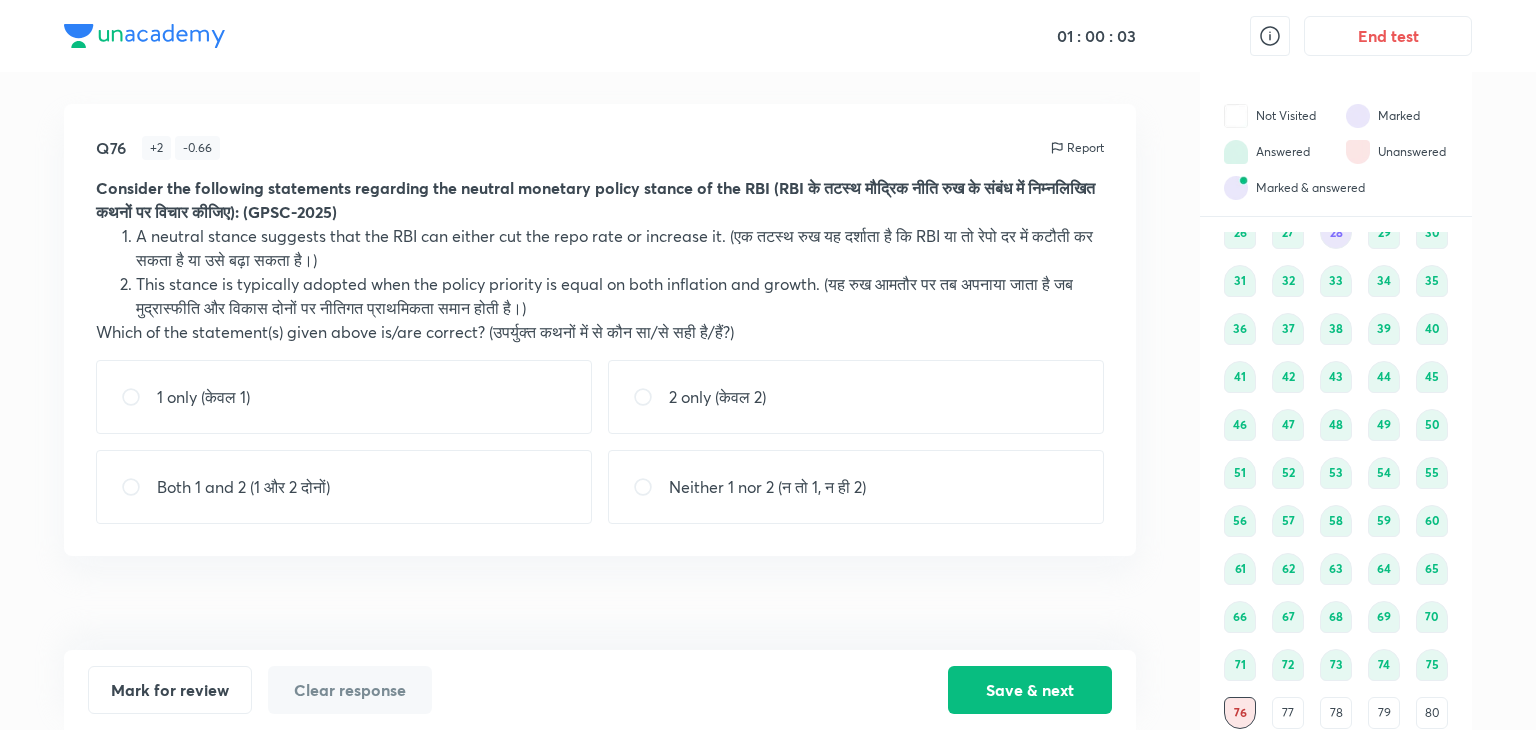 click on "Both 1 and 2 (1 और 2 दोनों)" at bounding box center [344, 487] 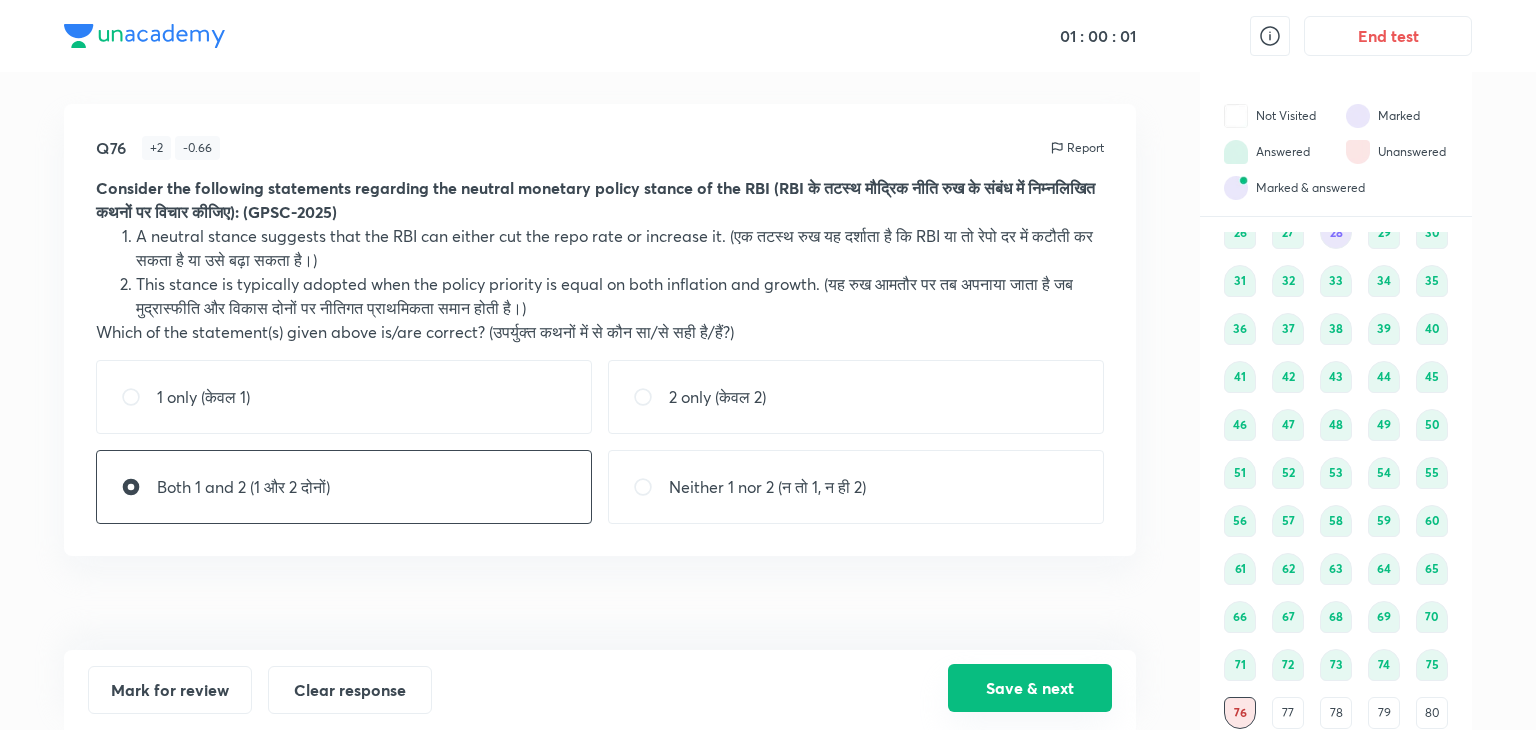 click on "Save & next" at bounding box center [1030, 688] 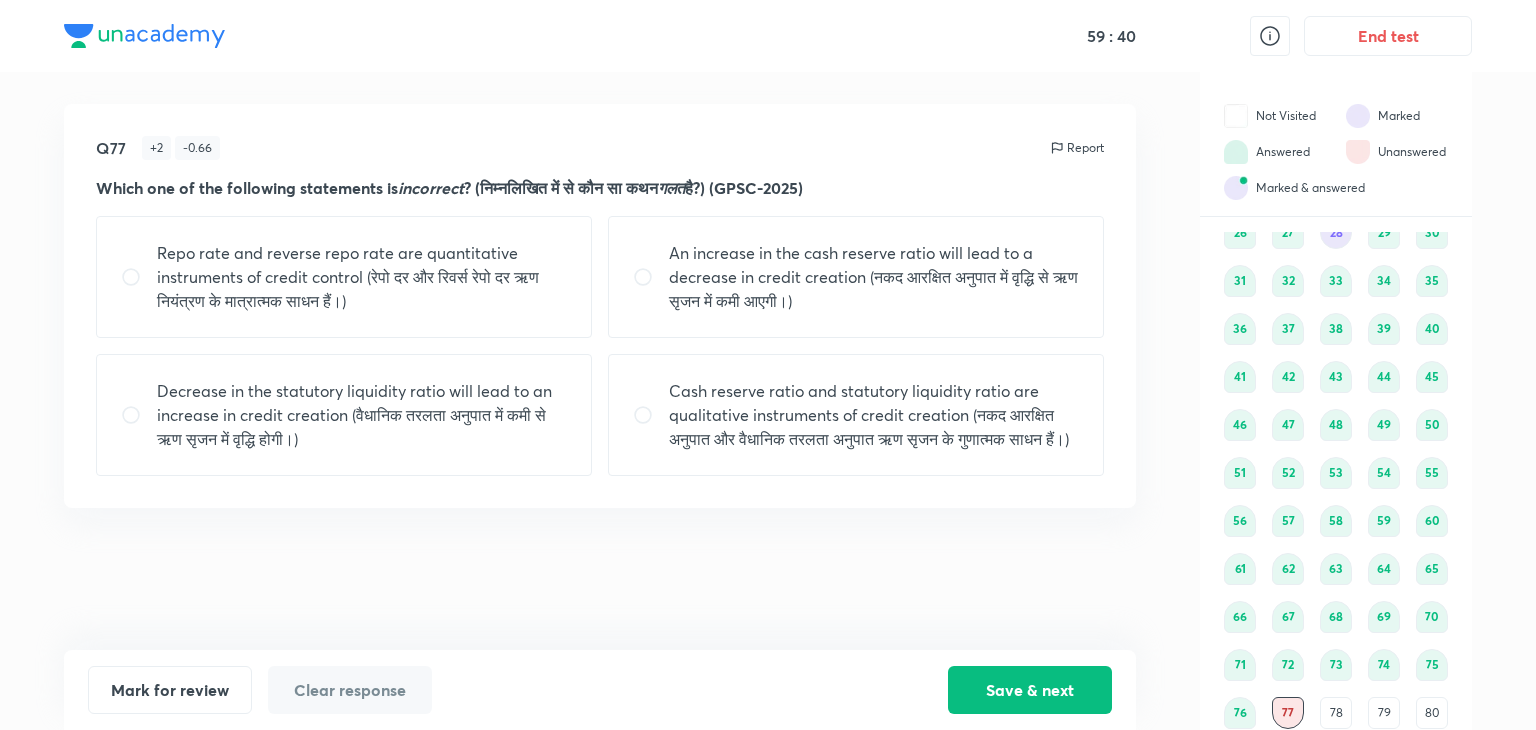 click on "Decrease in the statutory liquidity ratio will lead to an increase in credit creation (वैधानिक तरलता अनुपात में कमी से ऋण सृजन में वृद्धि होगी।)" at bounding box center (362, 415) 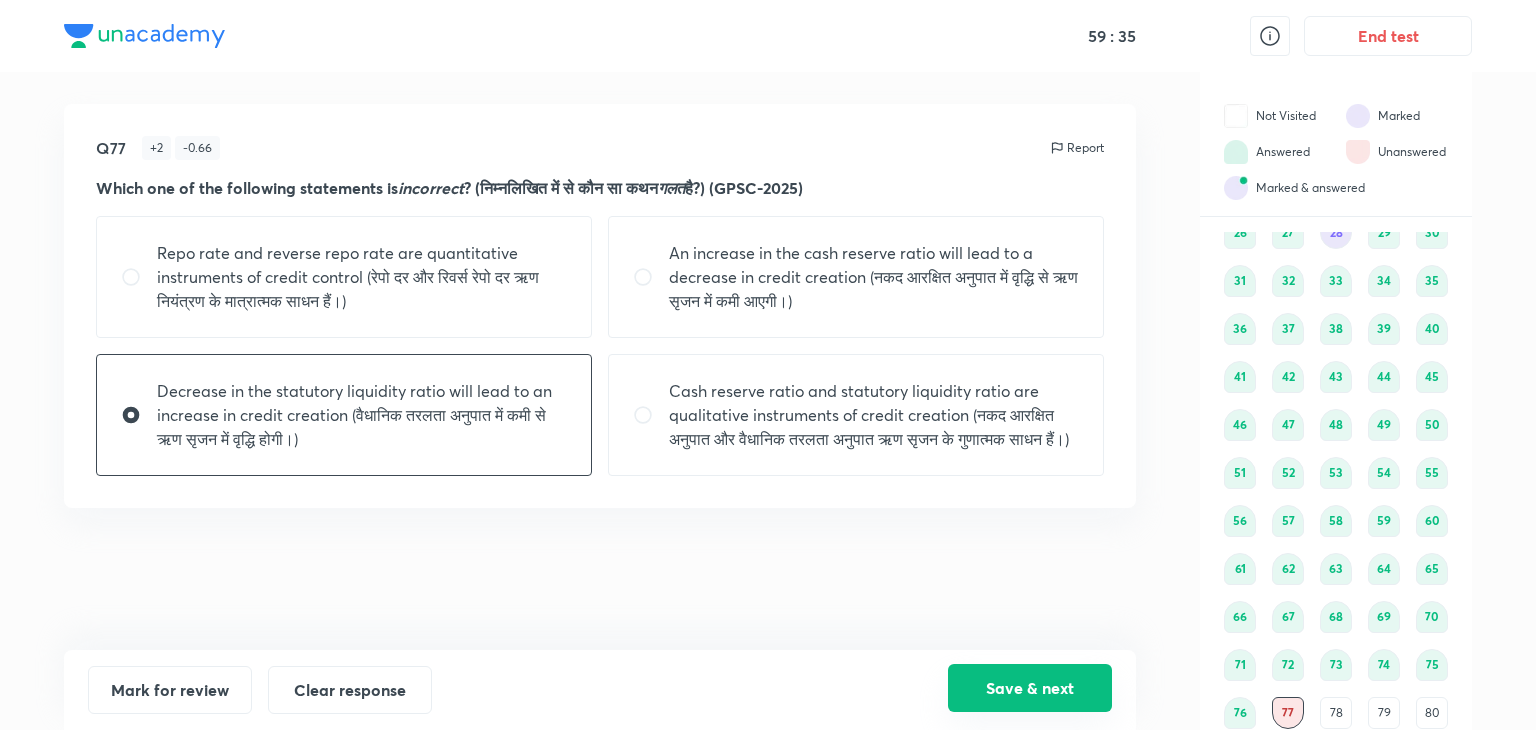 click on "Save & next" at bounding box center [1030, 688] 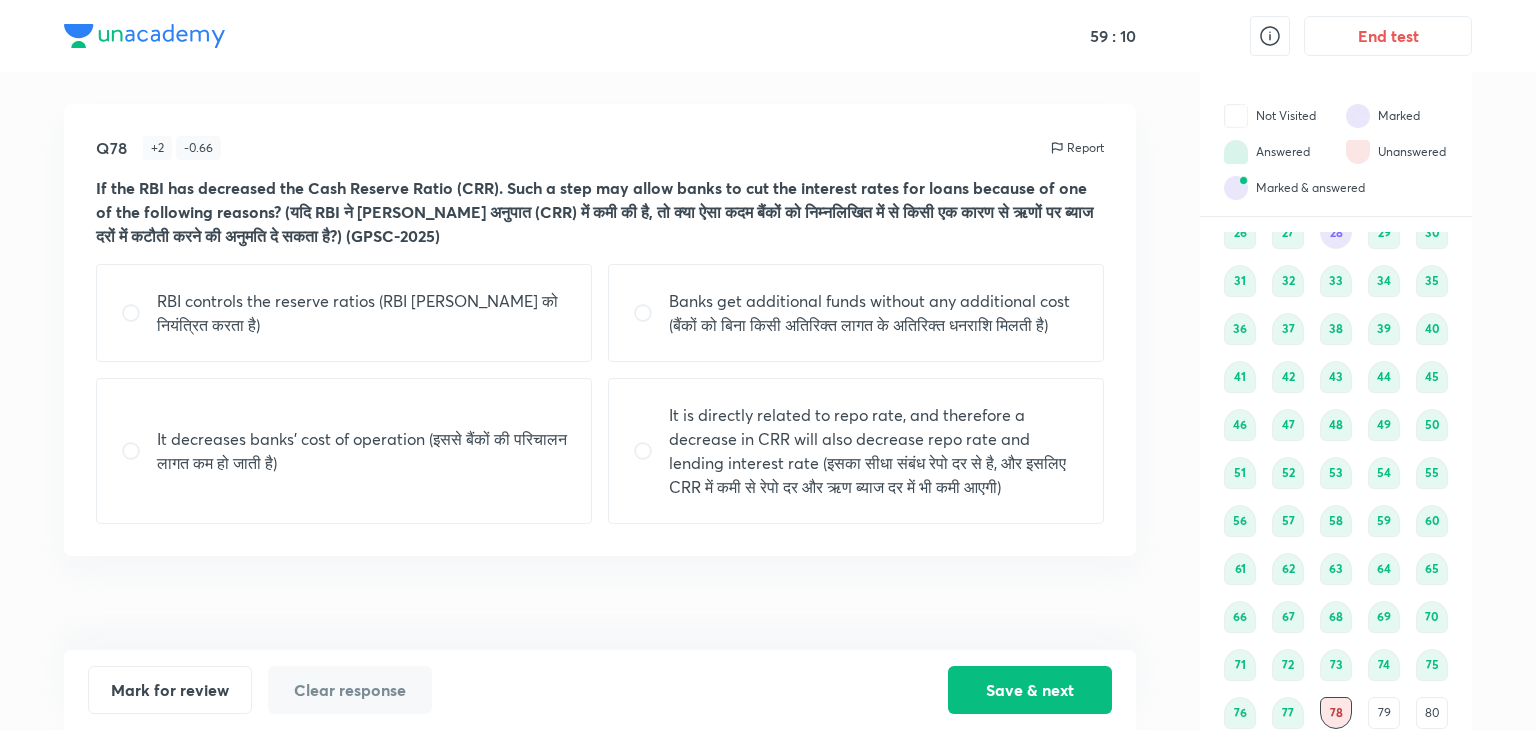 click on "Banks get additional funds without any additional cost (बैंकों को बिना किसी अतिरिक्त लागत के अतिरिक्त धनराशि मिलती है)" at bounding box center (874, 313) 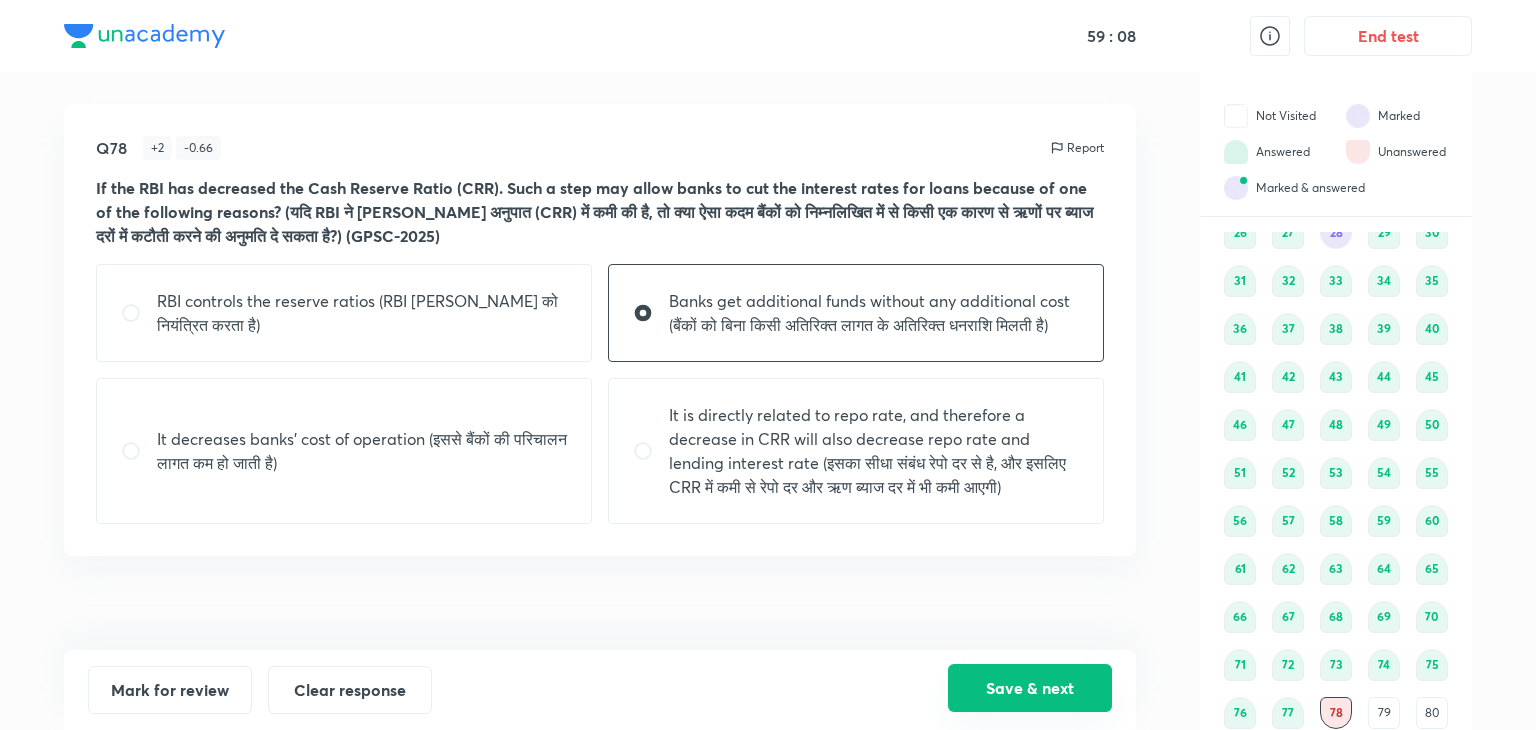 click on "Save & next" at bounding box center [1030, 688] 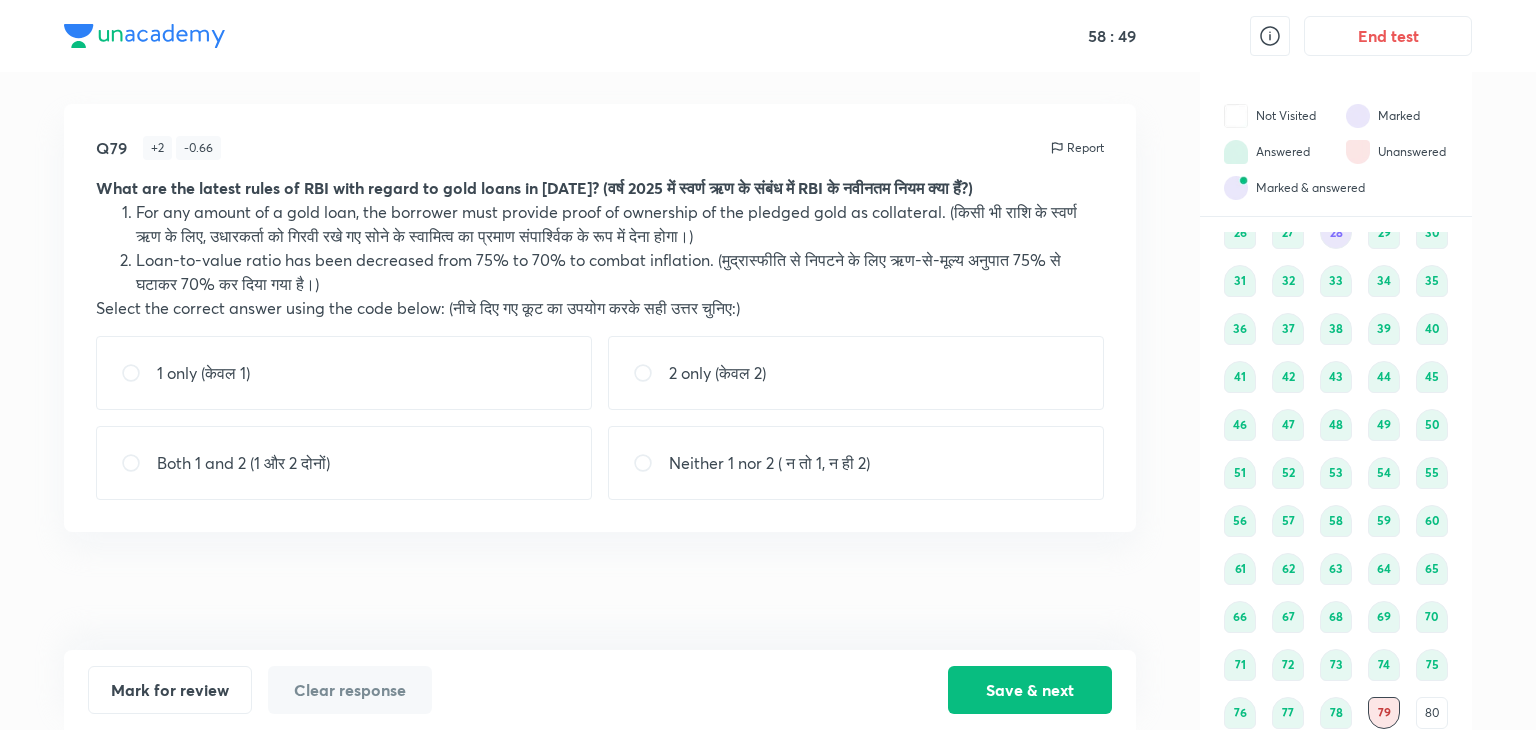click on "Neither 1 nor 2 ( न तो 1, न ही 2)" at bounding box center (856, 463) 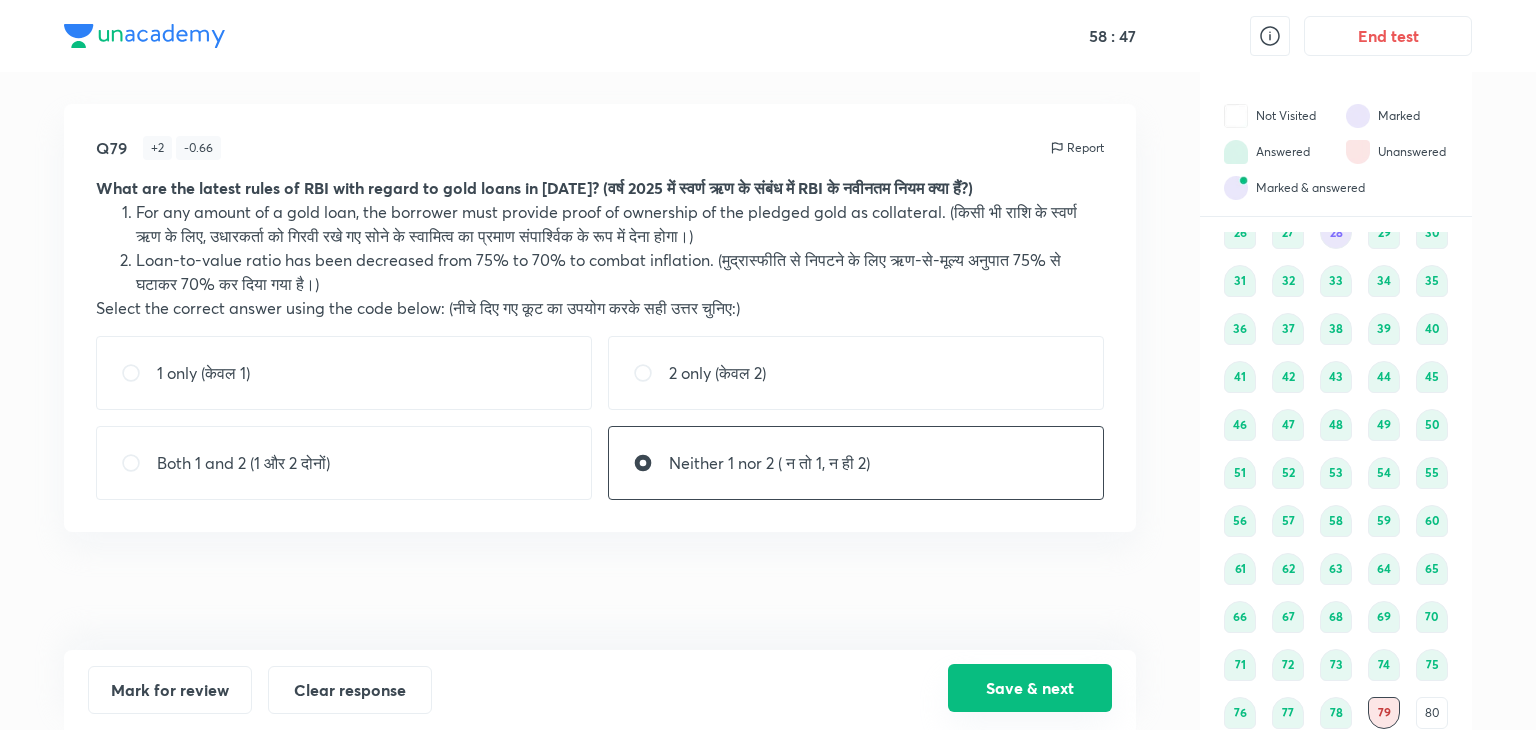 click on "Save & next" at bounding box center [1030, 688] 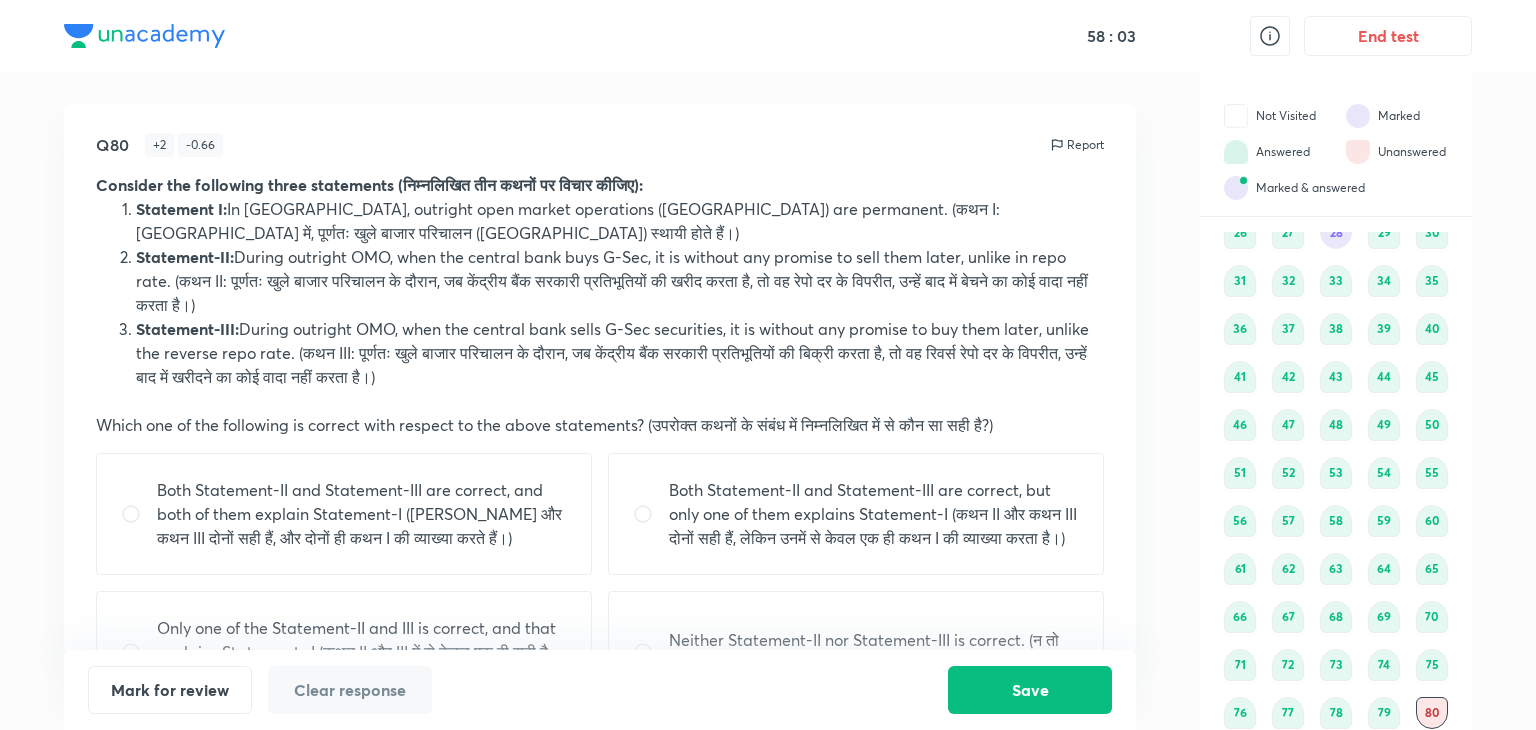 scroll, scrollTop: 0, scrollLeft: 0, axis: both 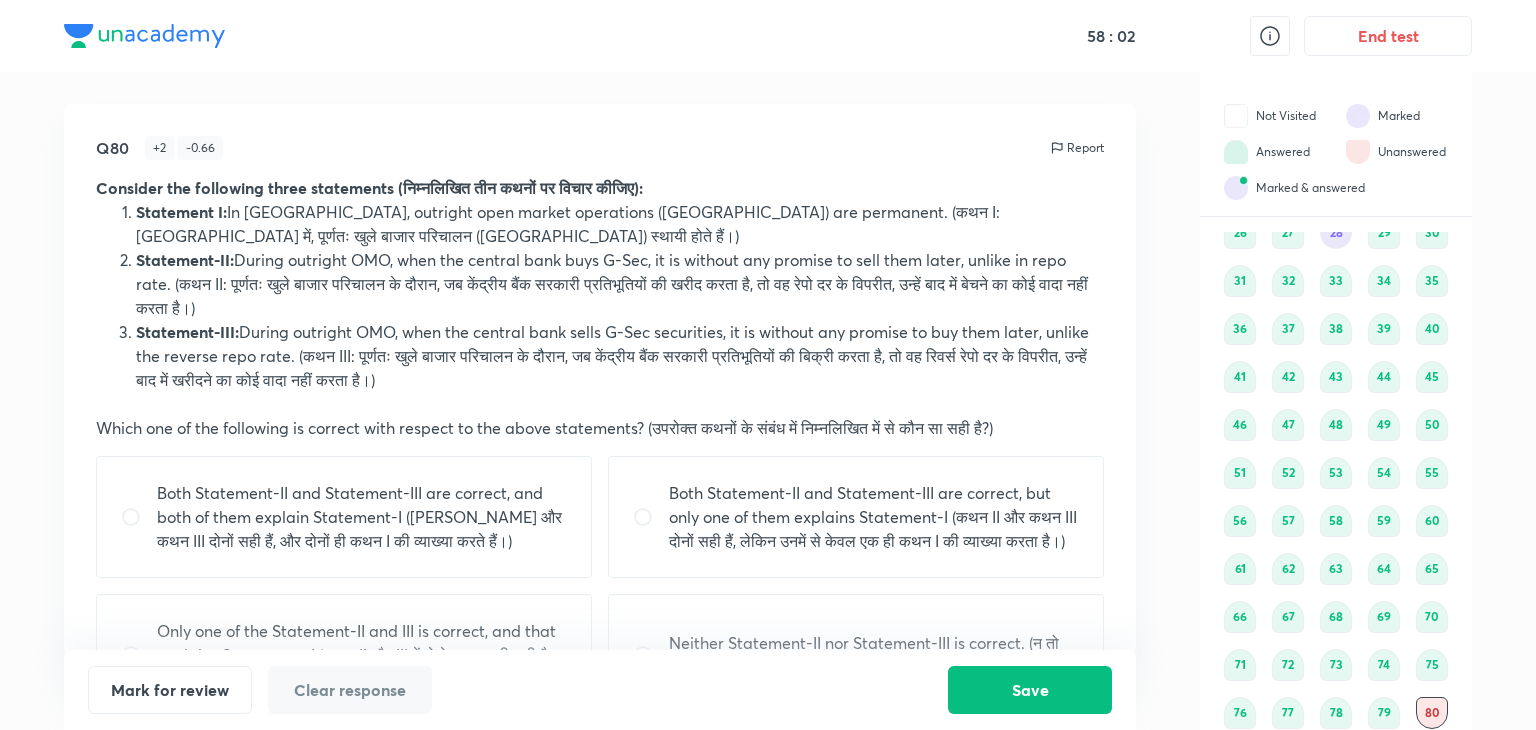 drag, startPoint x: 301, startPoint y: 283, endPoint x: 568, endPoint y: 269, distance: 267.3668 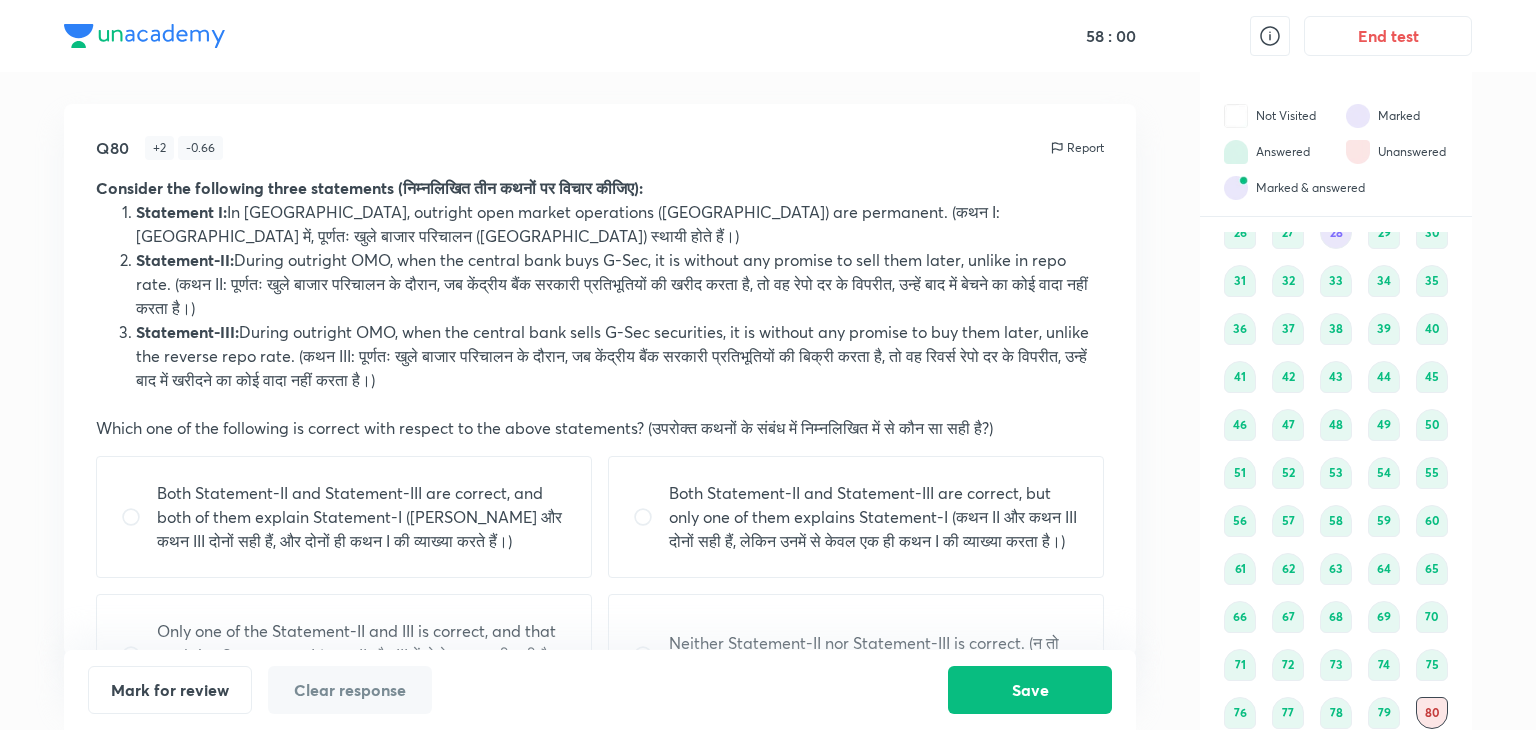 drag, startPoint x: 668, startPoint y: 267, endPoint x: 914, endPoint y: 272, distance: 246.05081 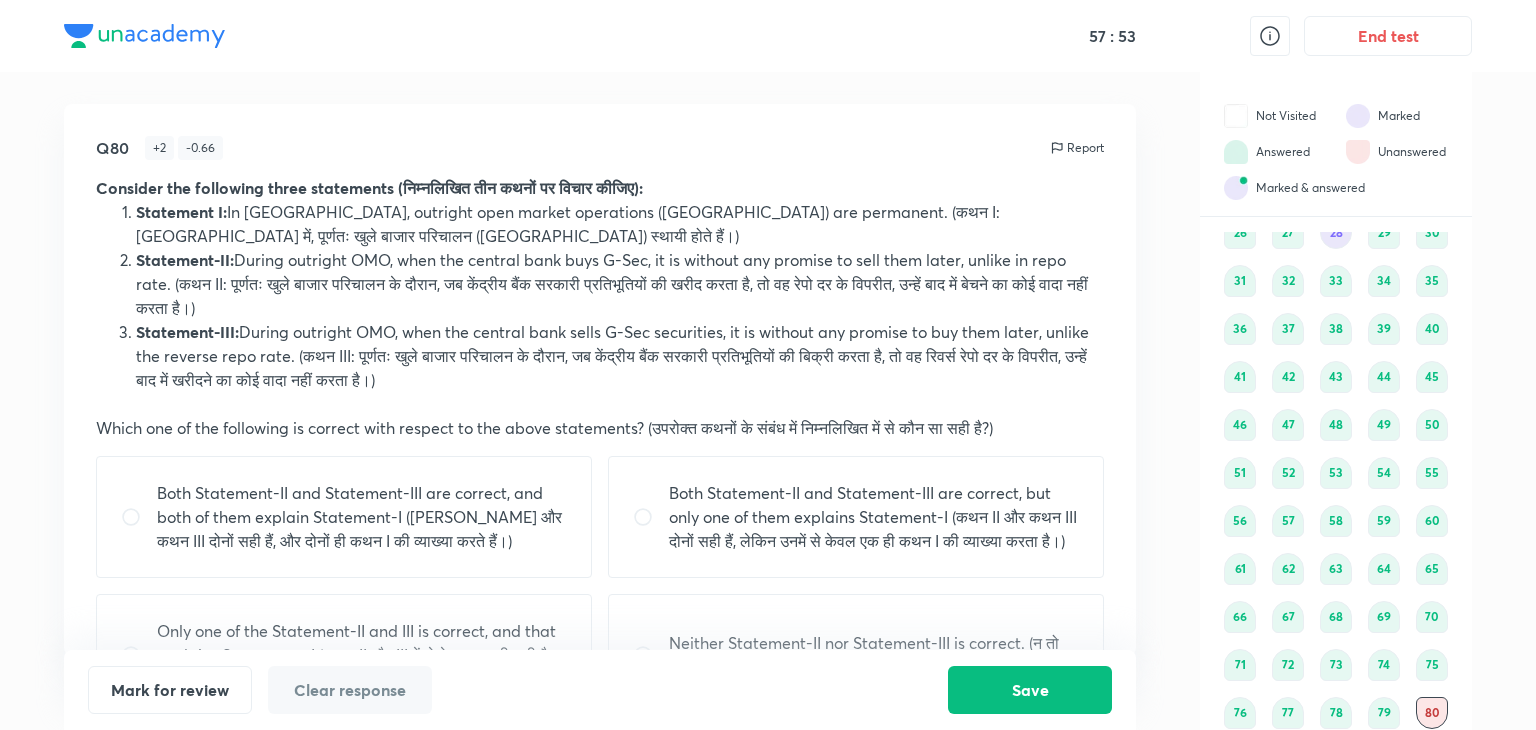 drag, startPoint x: 365, startPoint y: 316, endPoint x: 452, endPoint y: 313, distance: 87.05171 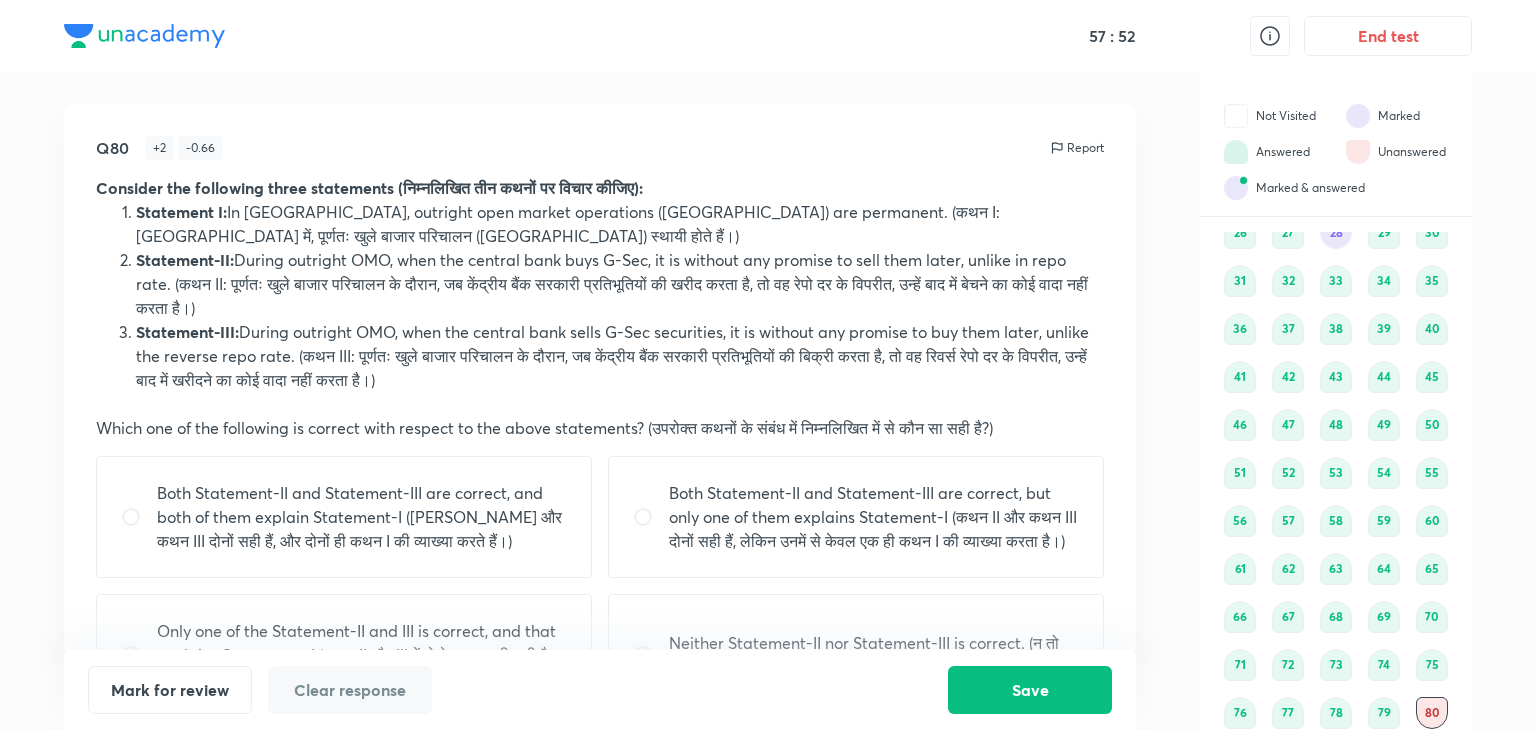 drag, startPoint x: 452, startPoint y: 313, endPoint x: 357, endPoint y: 317, distance: 95.084175 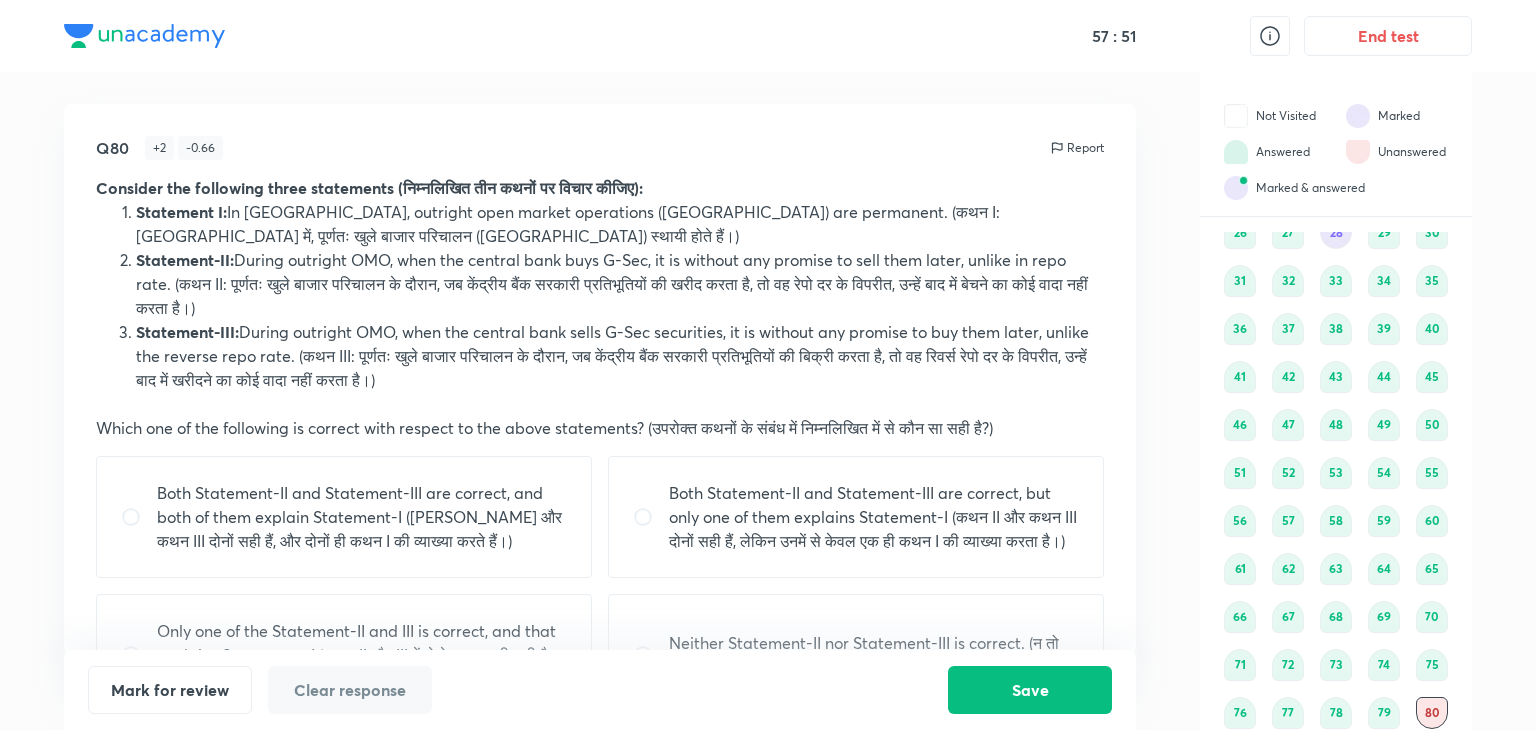 drag, startPoint x: 287, startPoint y: 296, endPoint x: 409, endPoint y: 280, distance: 123.04471 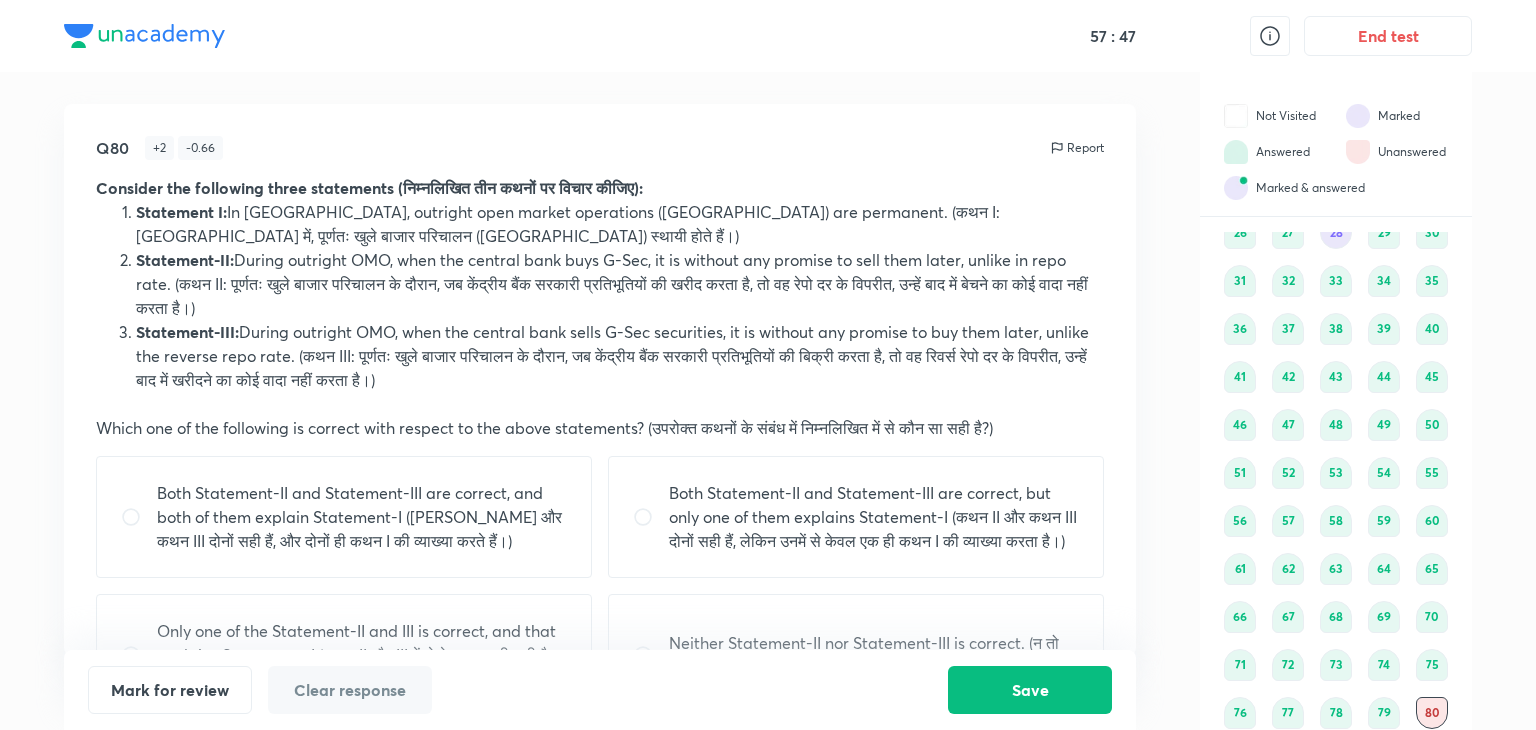 drag, startPoint x: 418, startPoint y: 319, endPoint x: 628, endPoint y: 294, distance: 211.48286 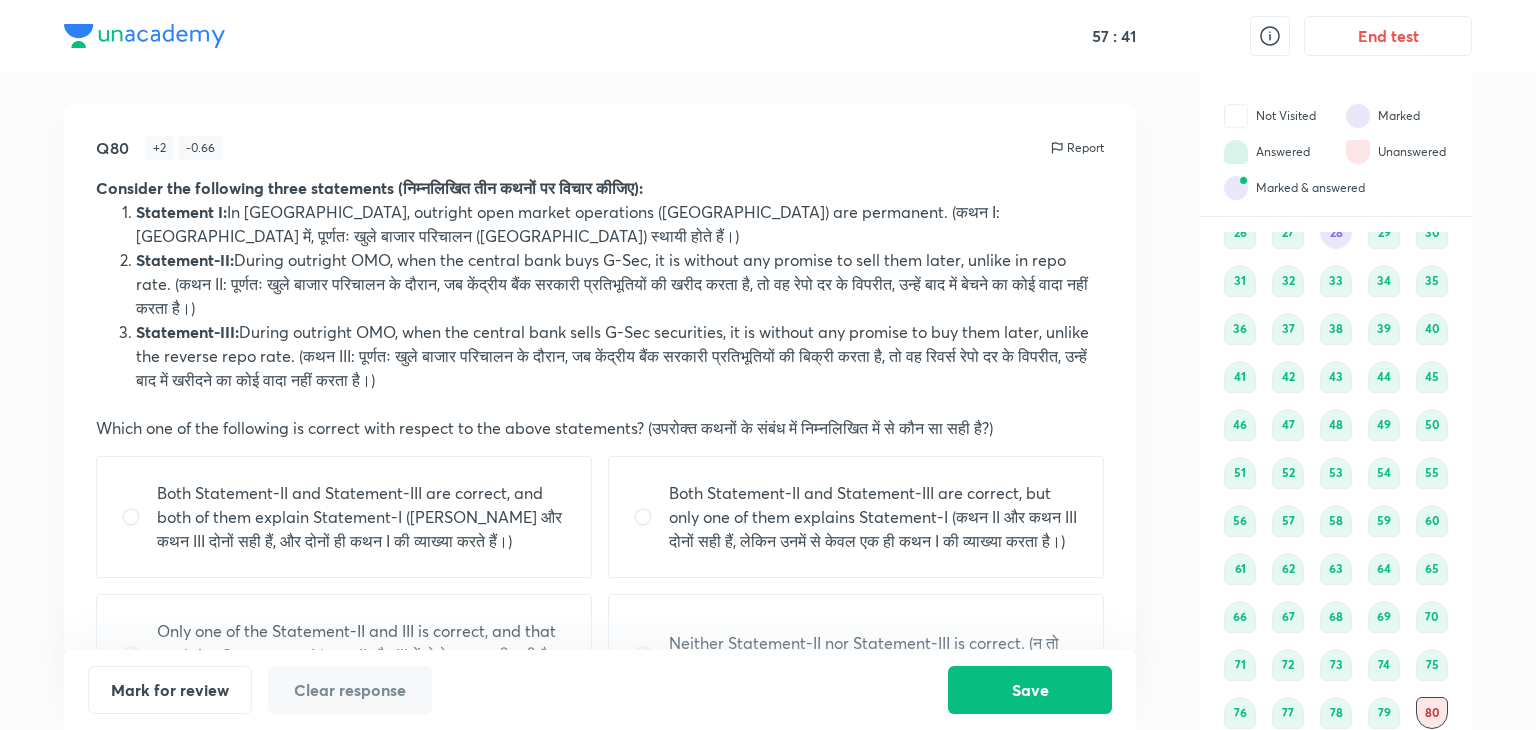 click on "Statement-III:  During outright OMO, when the central bank sells G-Sec securities, it is without any promise to buy them later, unlike the reverse repo rate. (कथन III: पूर्णतः खुले बाजार परिचालन के दौरान, जब केंद्रीय बैंक सरकारी प्रतिभूतियों की बिक्री करता है, तो वह रिवर्स रेपो दर के विपरीत, उन्हें बाद में खरीदने का कोई वादा नहीं करता है।)" at bounding box center [620, 356] 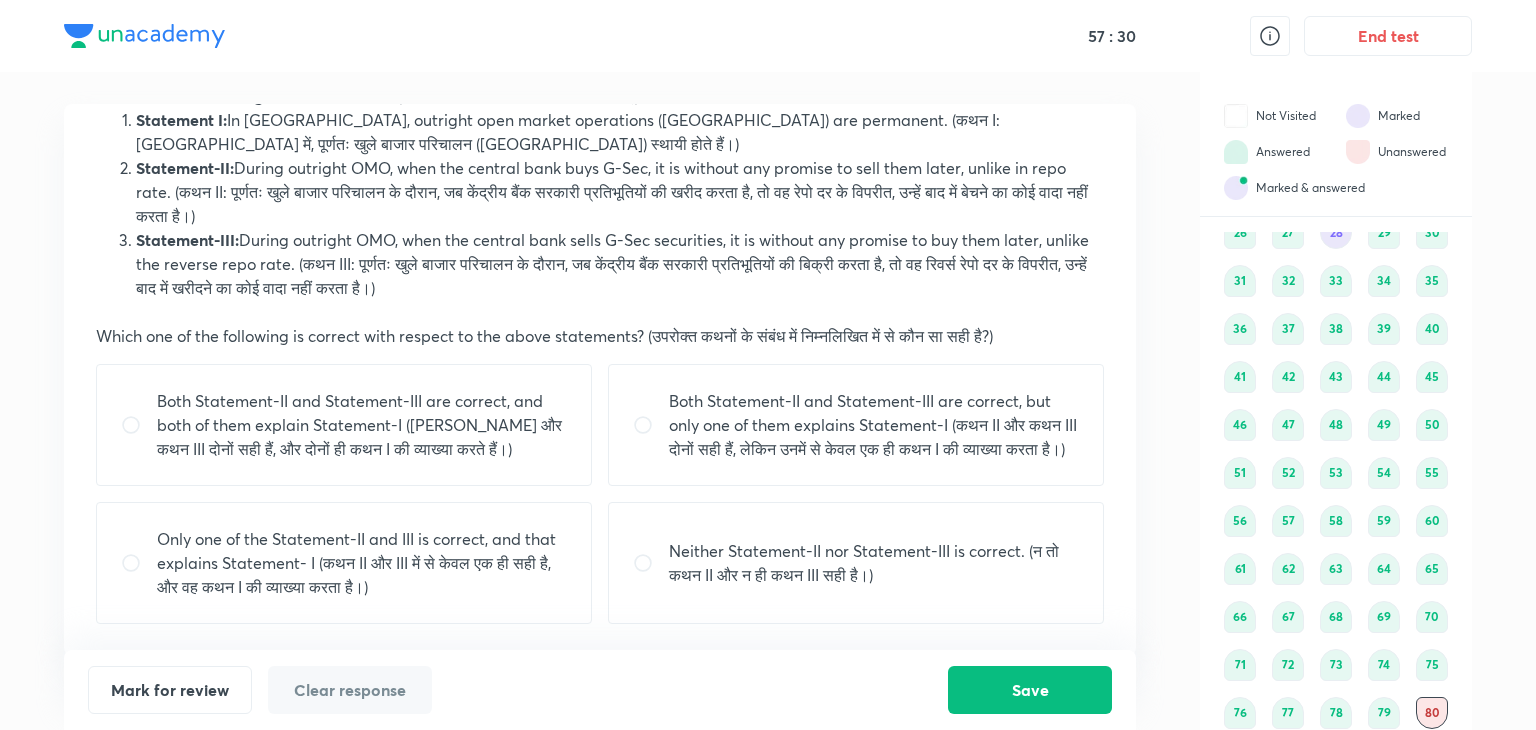 scroll, scrollTop: 0, scrollLeft: 0, axis: both 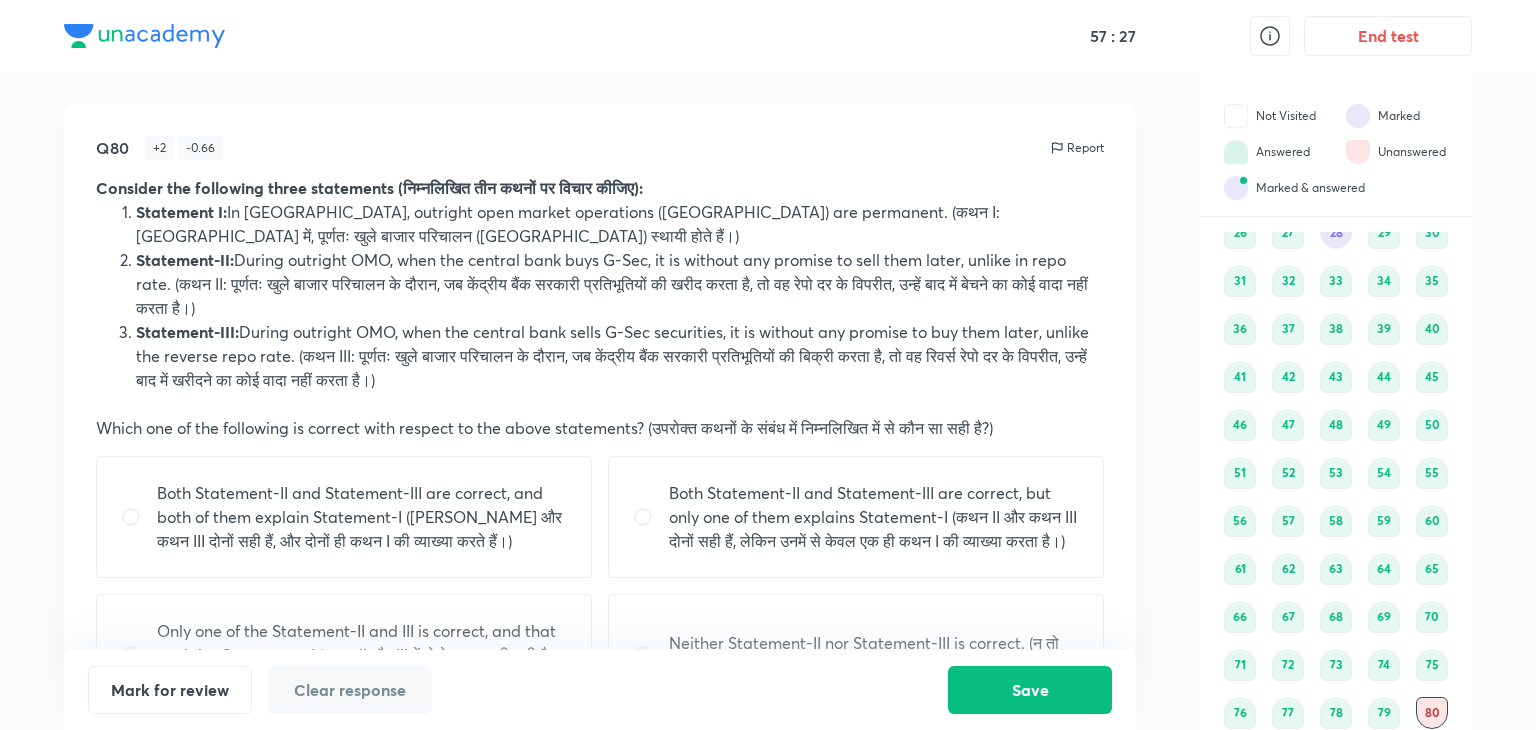 click on "Both Statement-II and Statement-III are correct, and both of them explain Statement-I (कथन II और कथन III दोनों सही हैं, और दोनों ही कथन I की व्याख्या करते हैं।)" at bounding box center (362, 517) 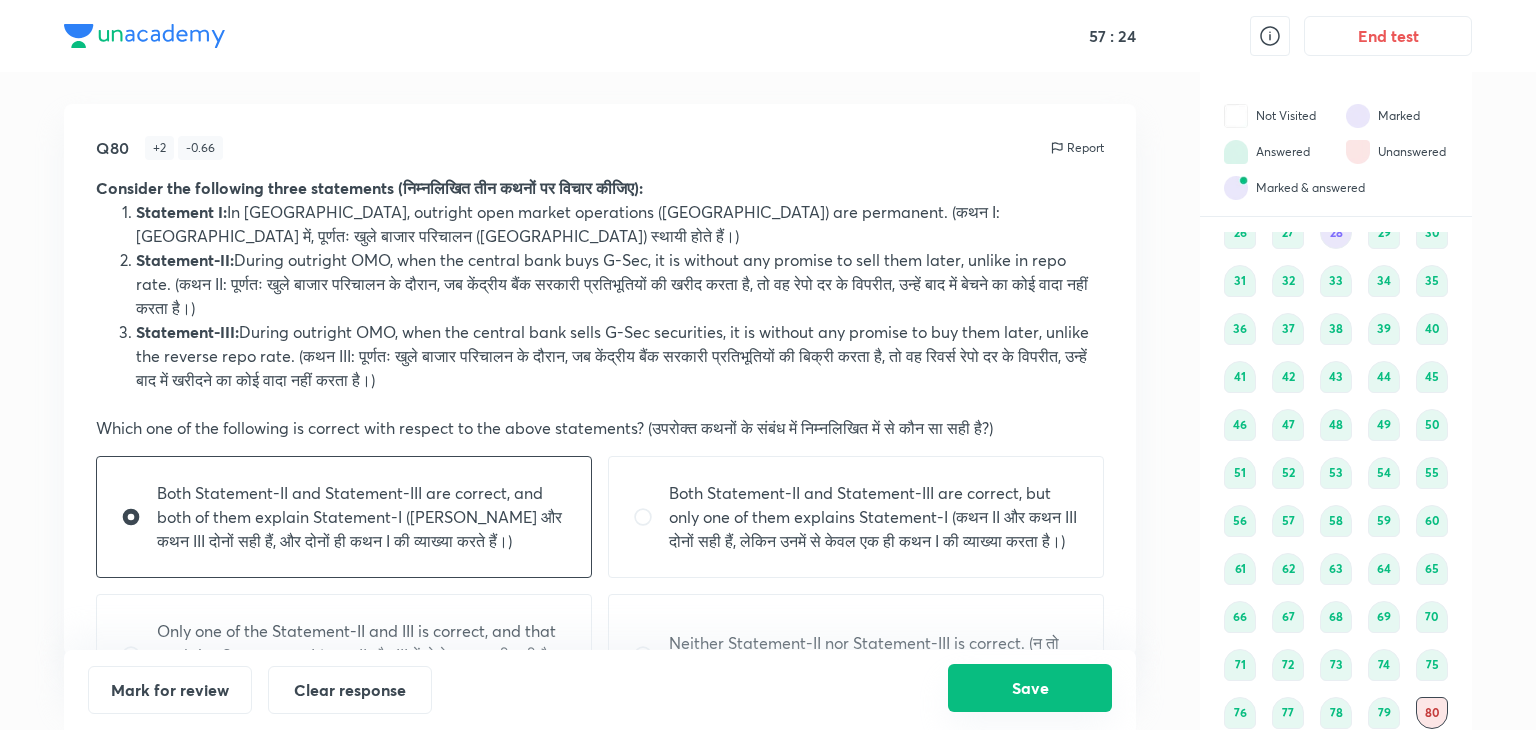 click on "Save" at bounding box center [1030, 688] 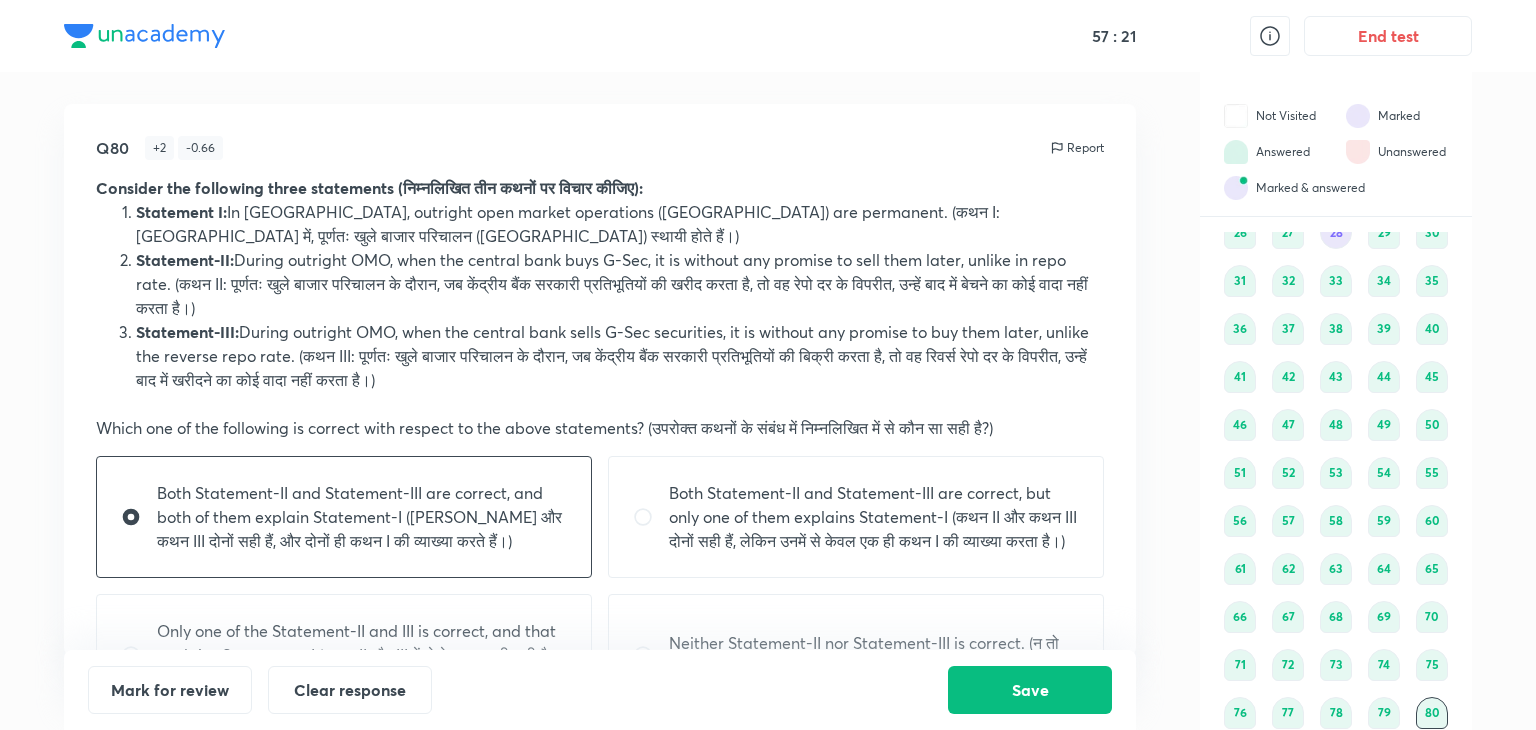 click on "28" at bounding box center (1336, 233) 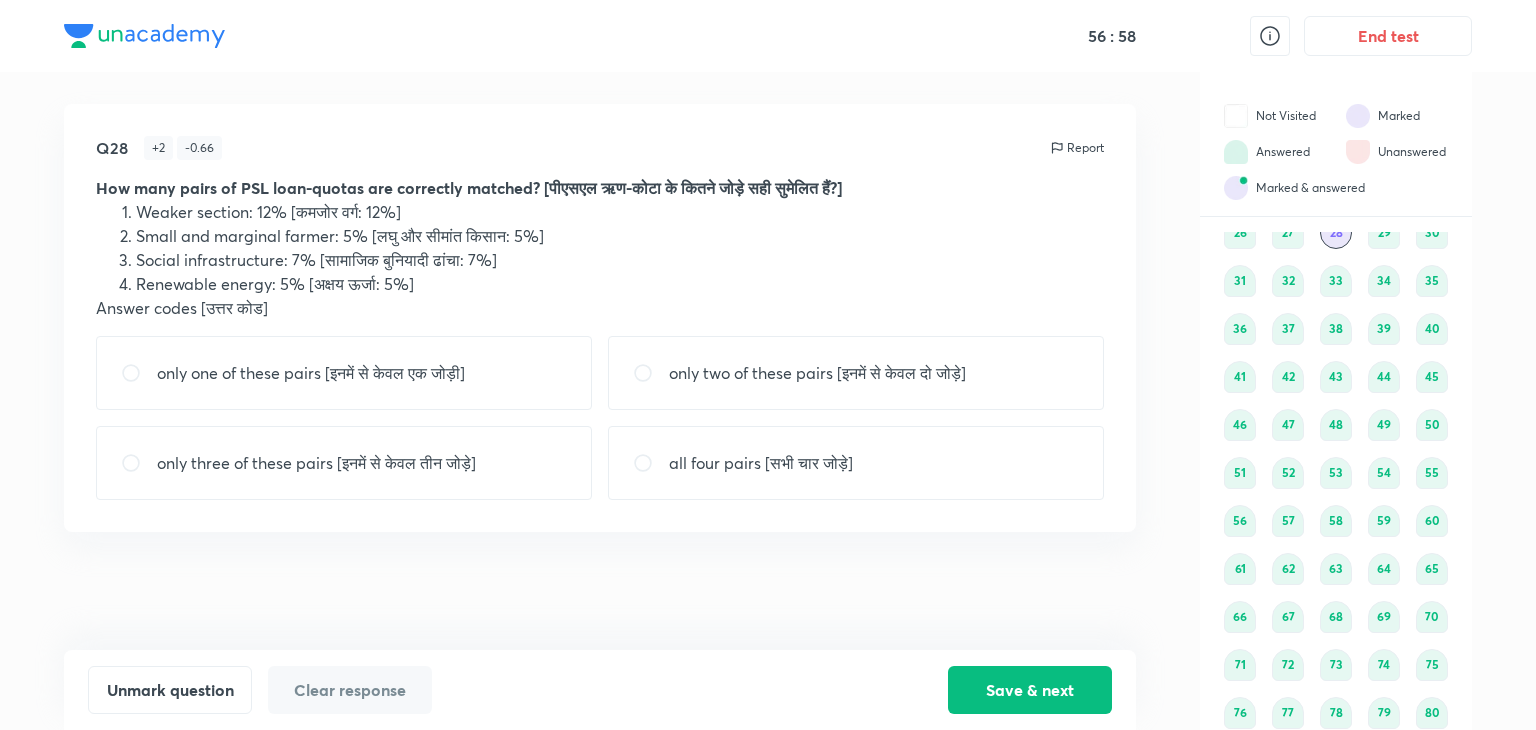 click on "only two of these pairs [इनमें से केवल दो जोड़े]" at bounding box center (856, 373) 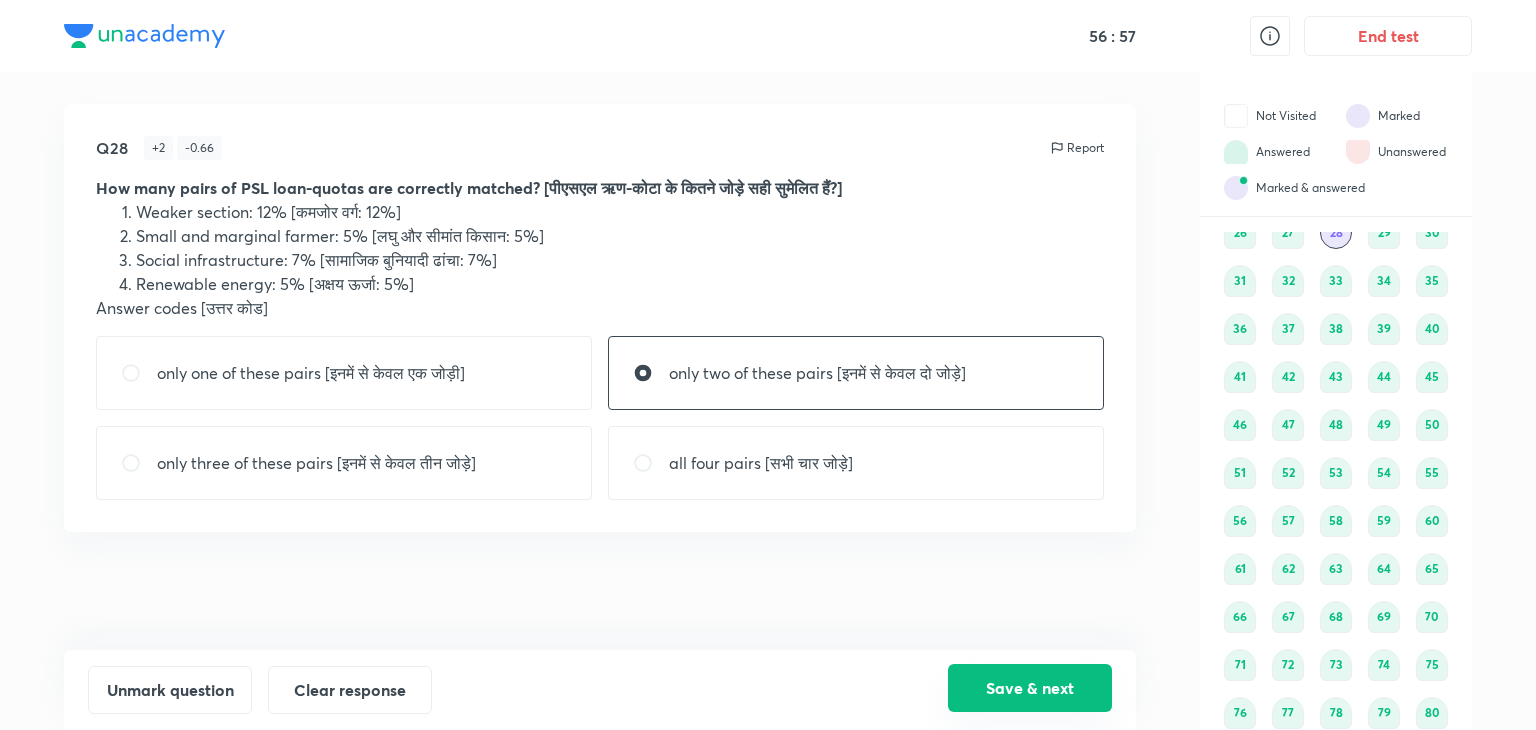 click on "Save & next" at bounding box center (1030, 688) 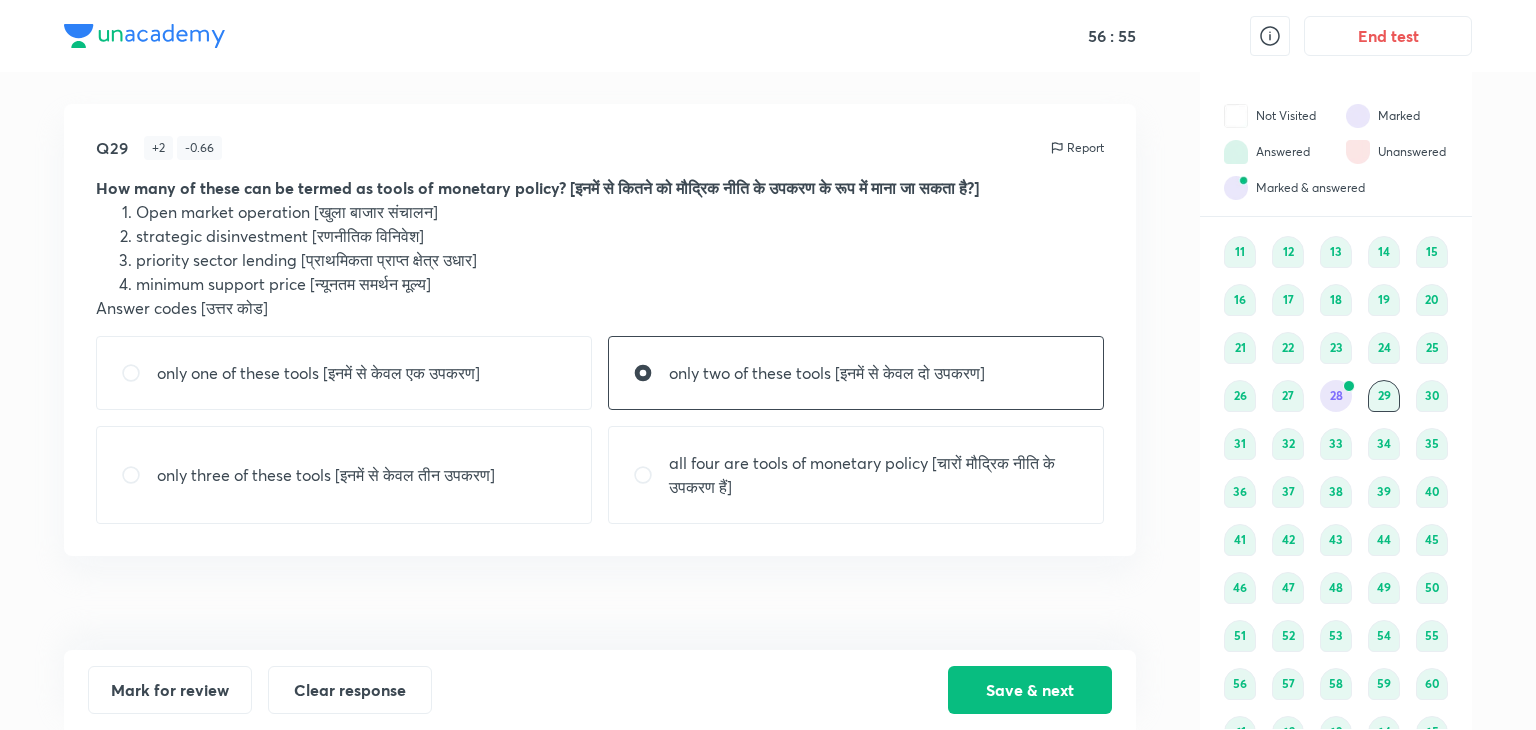 scroll, scrollTop: 141, scrollLeft: 0, axis: vertical 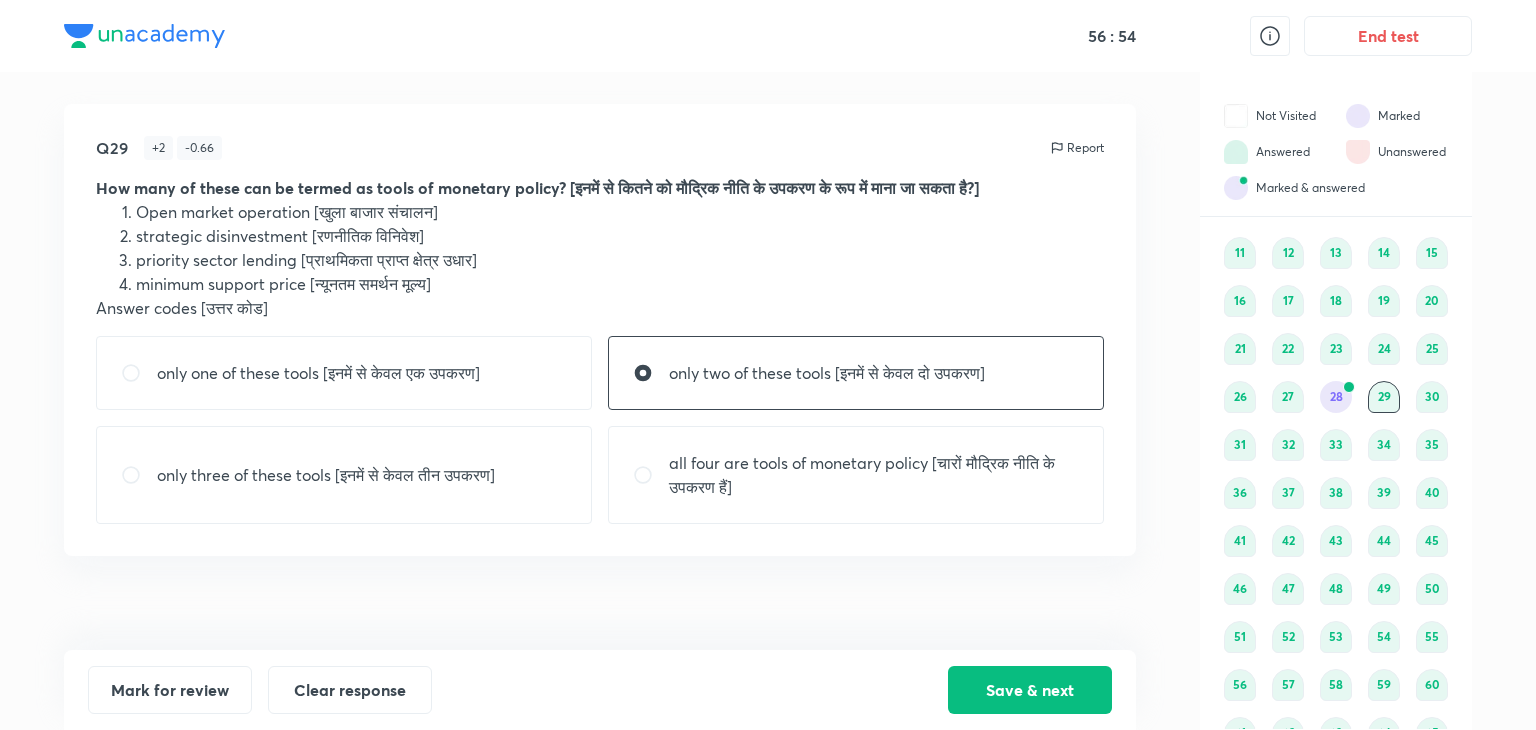 click on "28" at bounding box center [1336, 397] 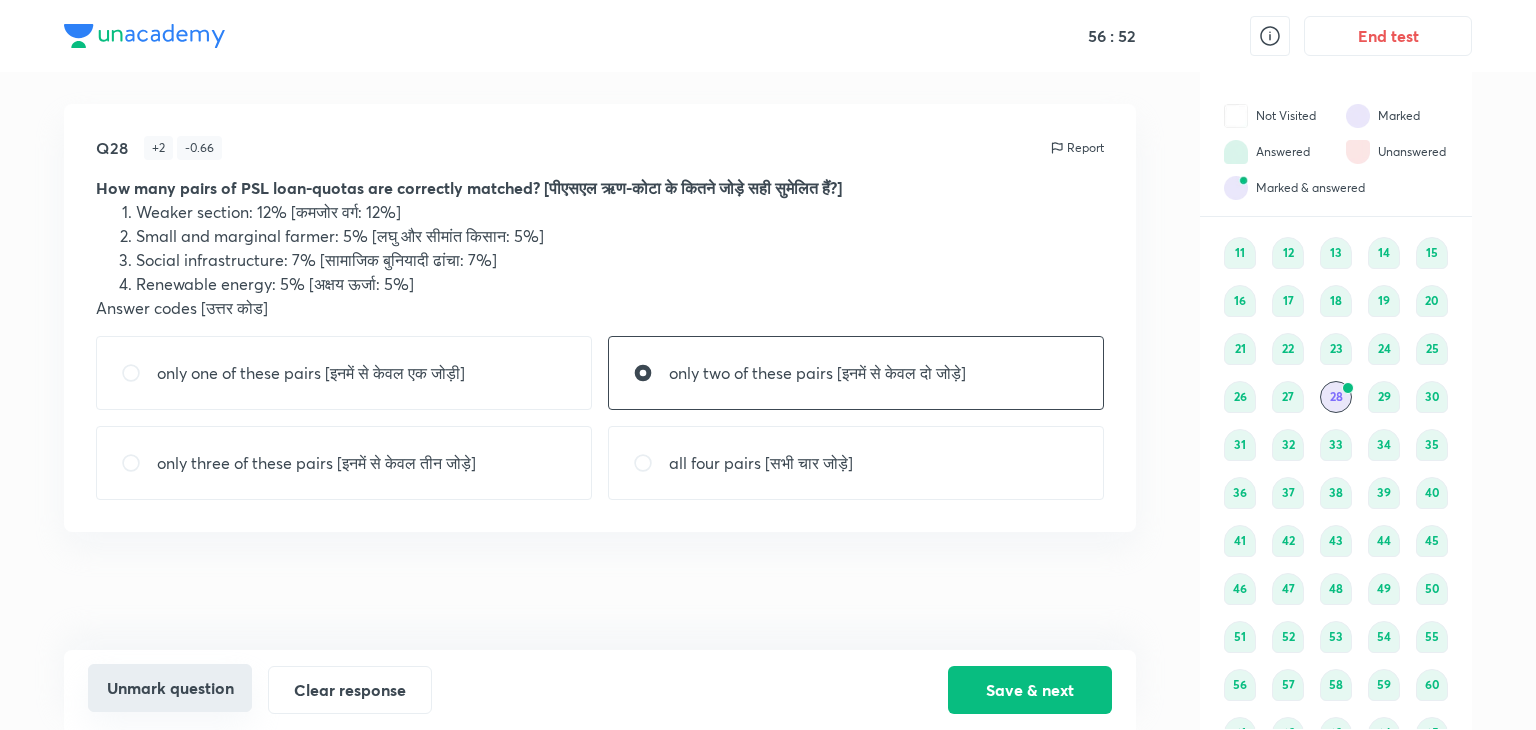 click on "Unmark question" at bounding box center (170, 688) 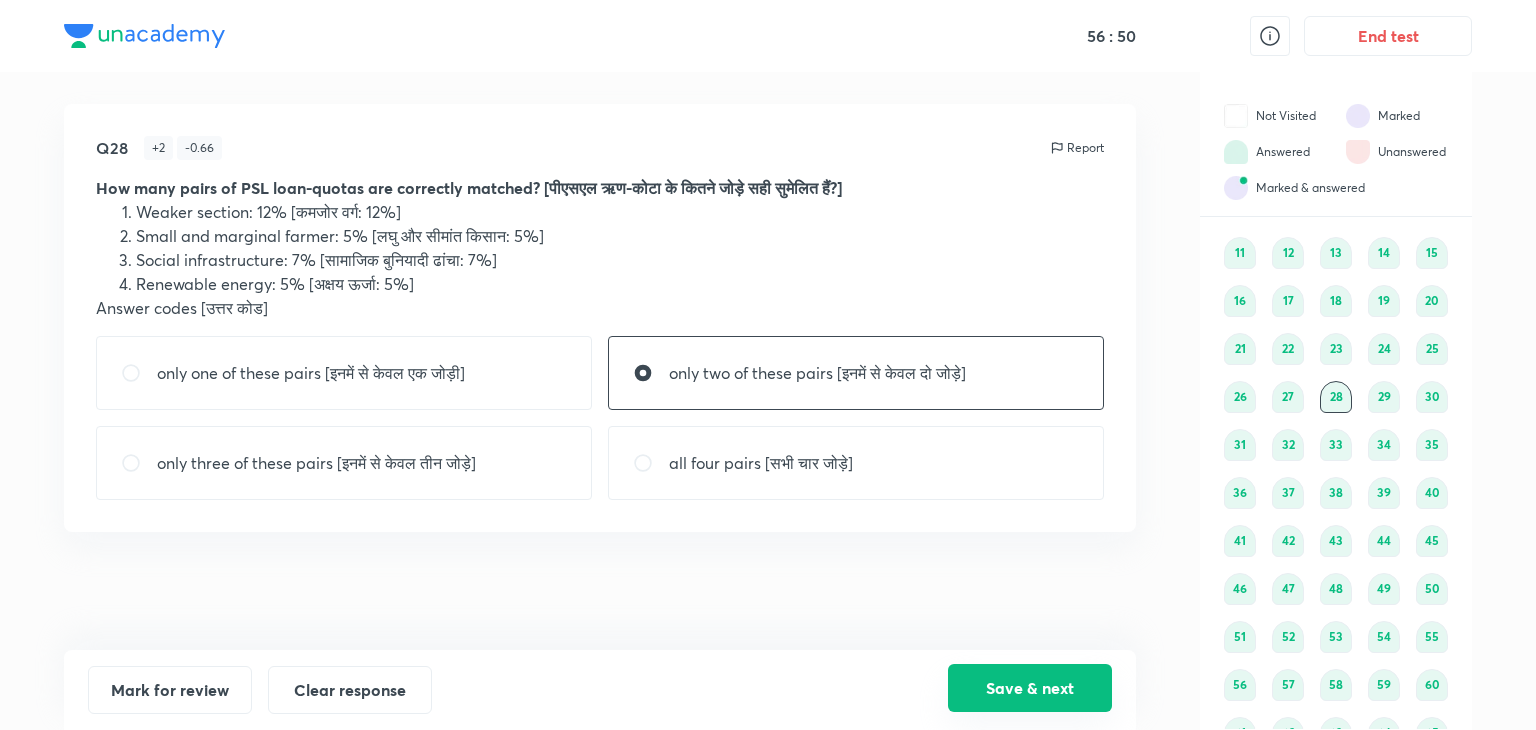 click on "Save & next" at bounding box center [1030, 688] 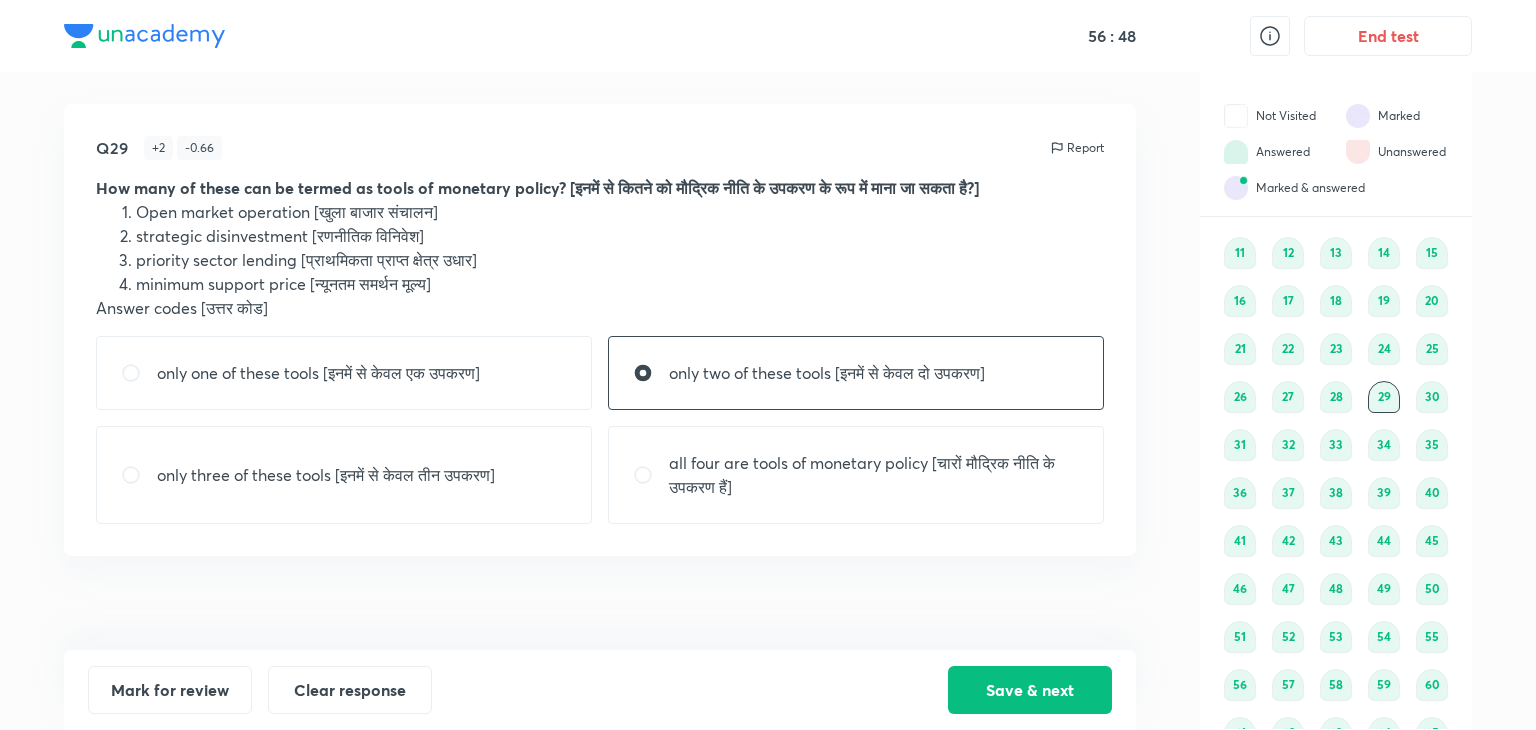 scroll, scrollTop: 0, scrollLeft: 0, axis: both 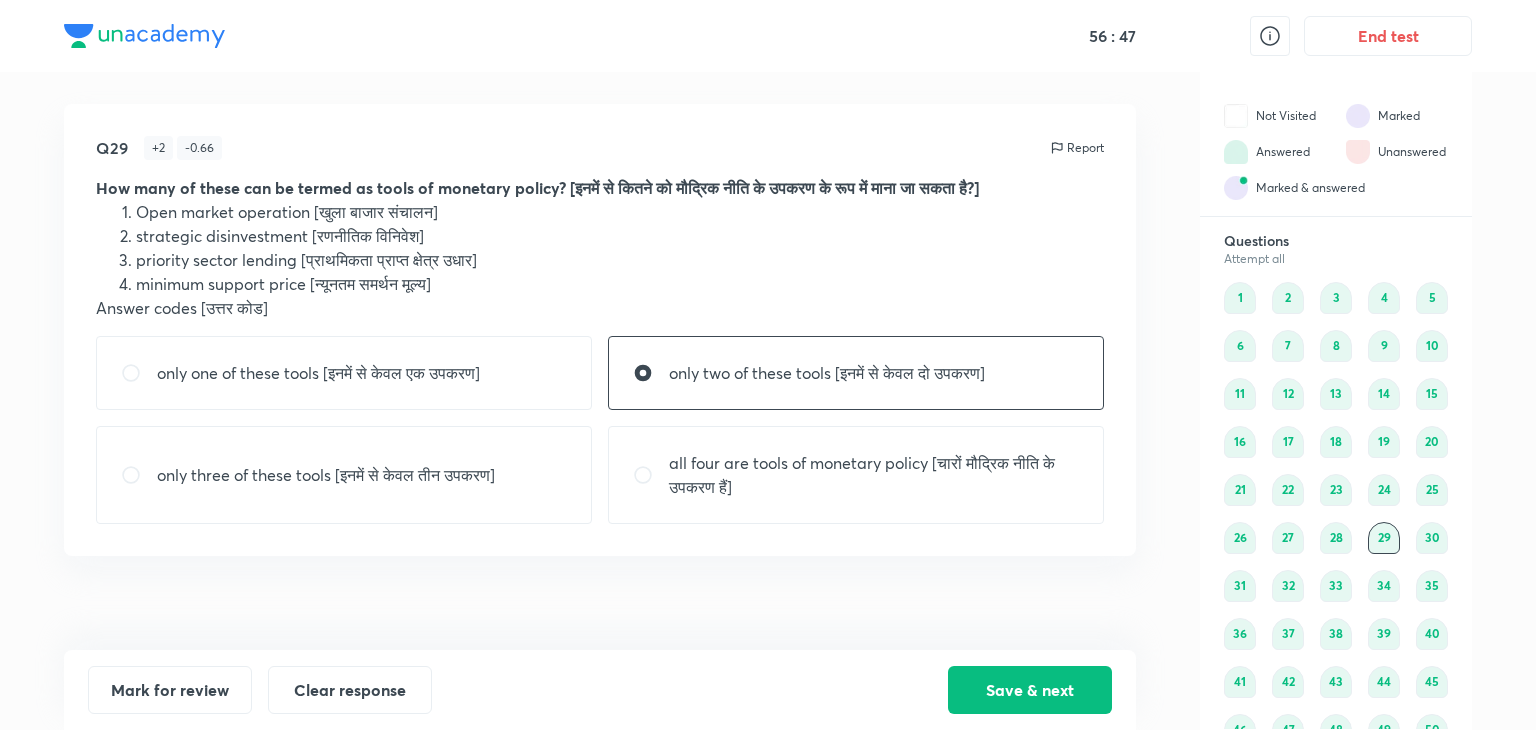 click on "1" at bounding box center [1240, 298] 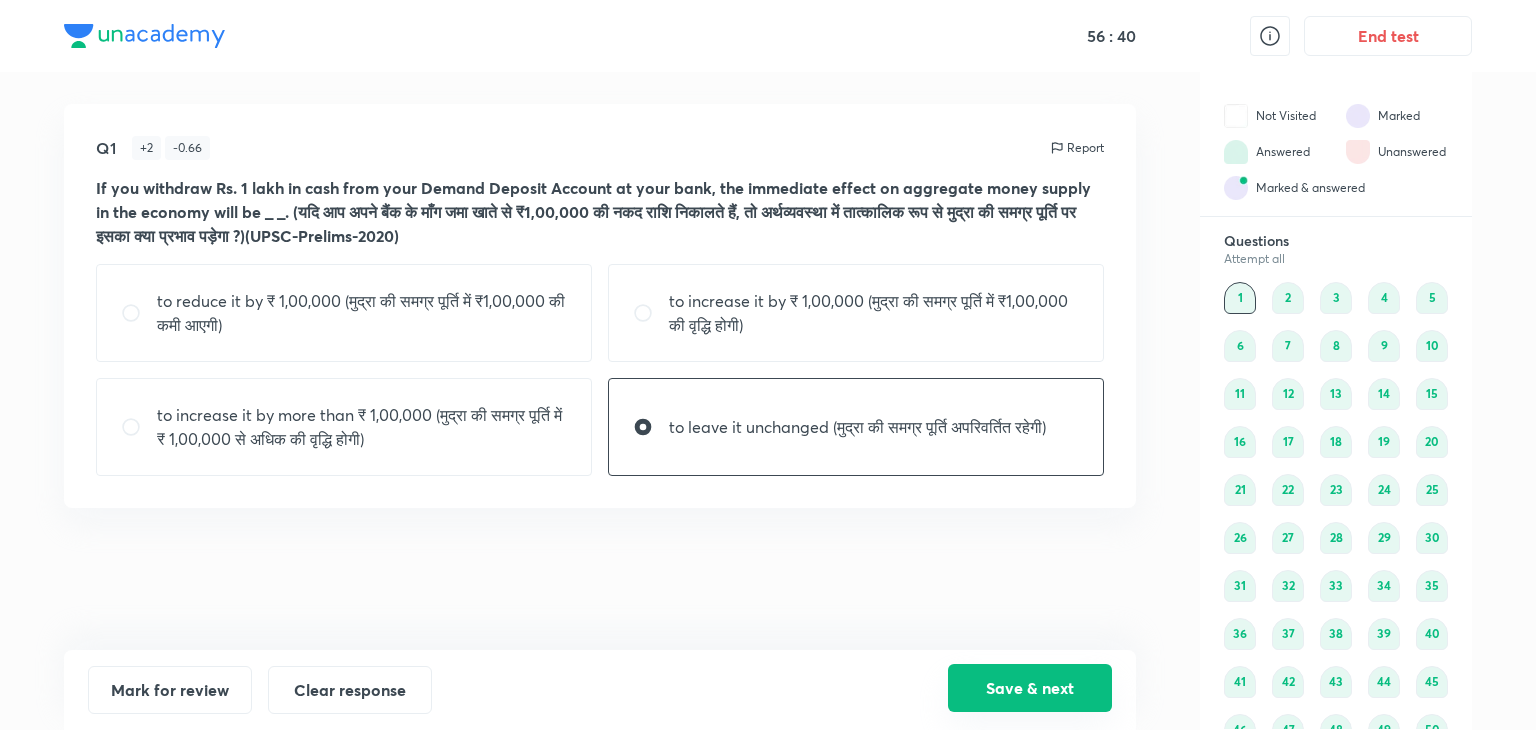 click on "Save & next" at bounding box center [1030, 688] 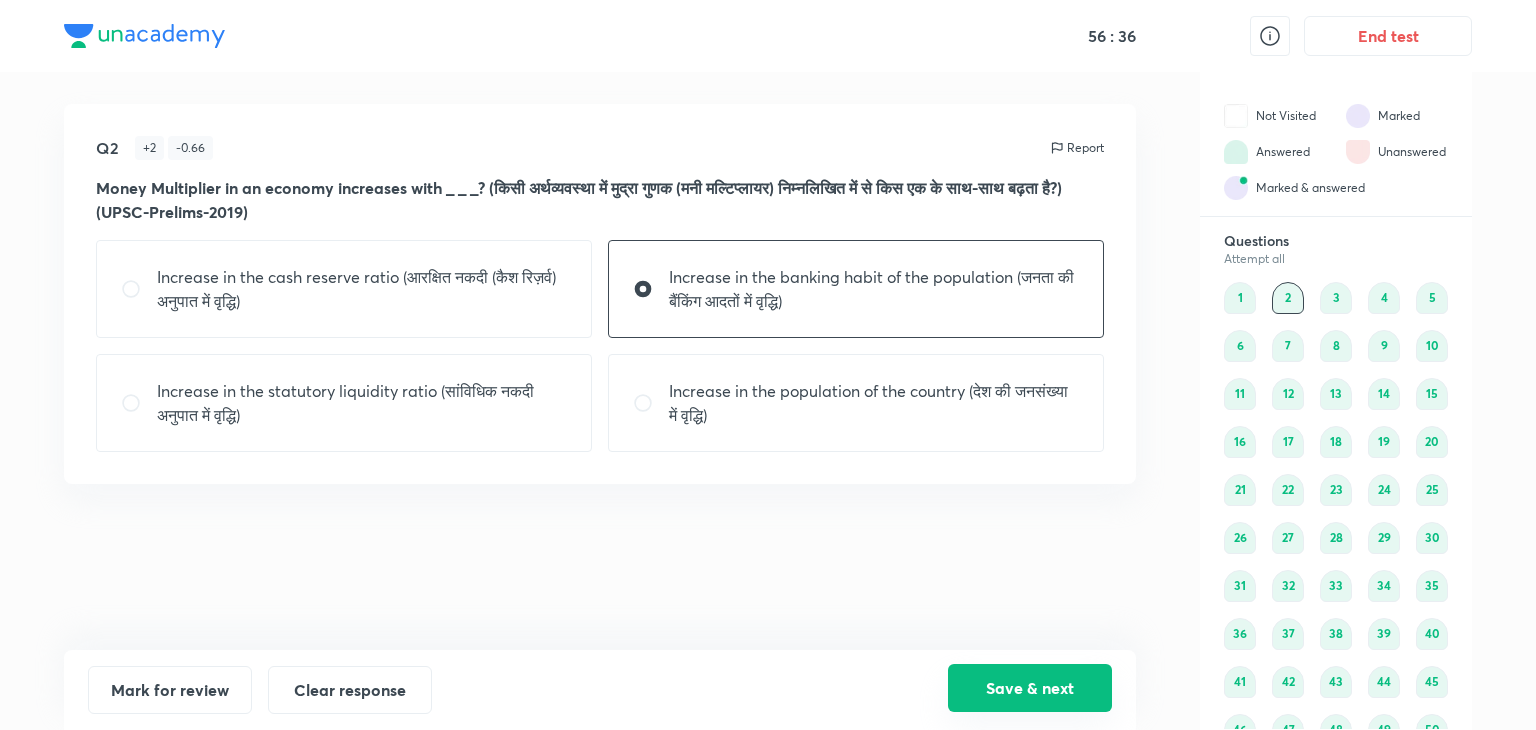 click on "Save & next" at bounding box center (1030, 688) 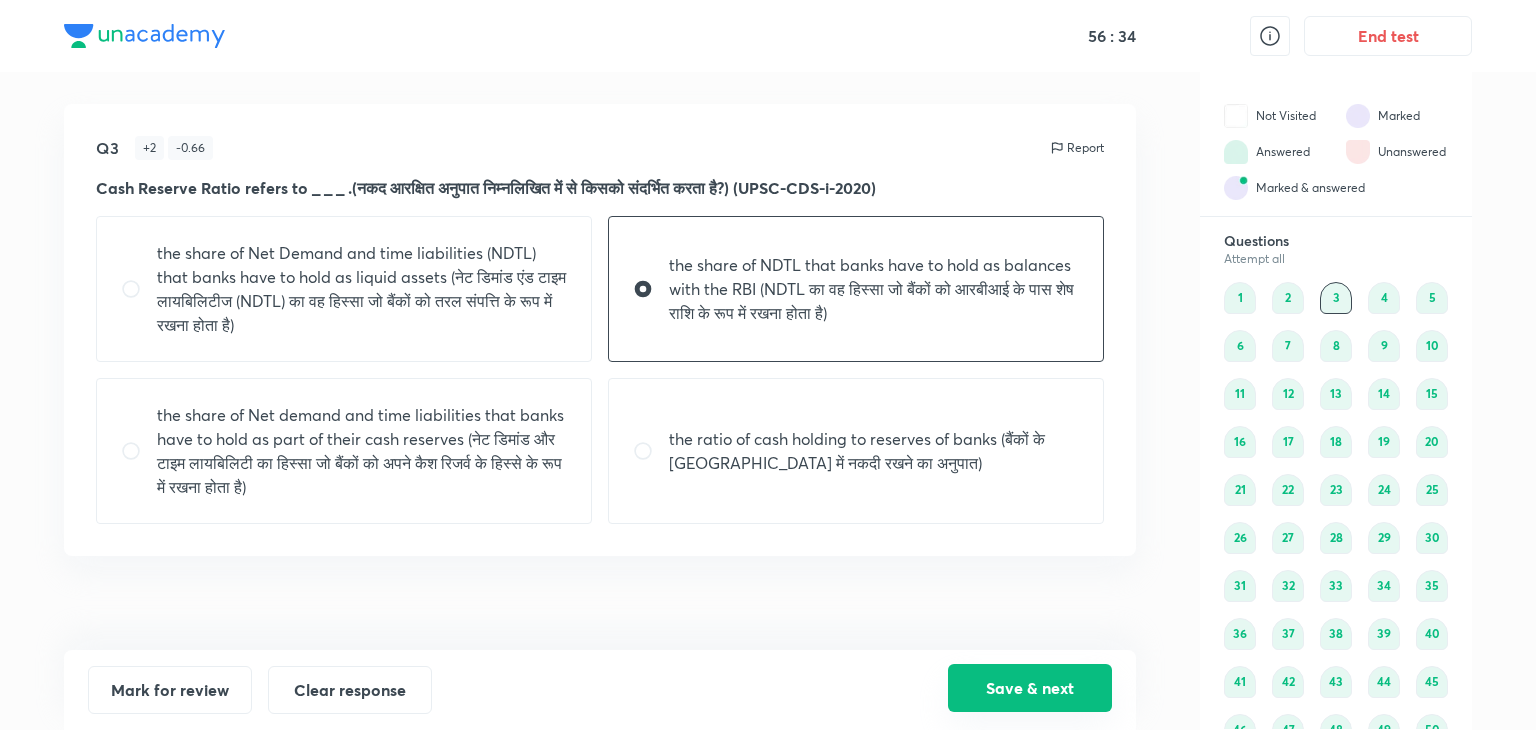 click on "Save & next" at bounding box center [1030, 688] 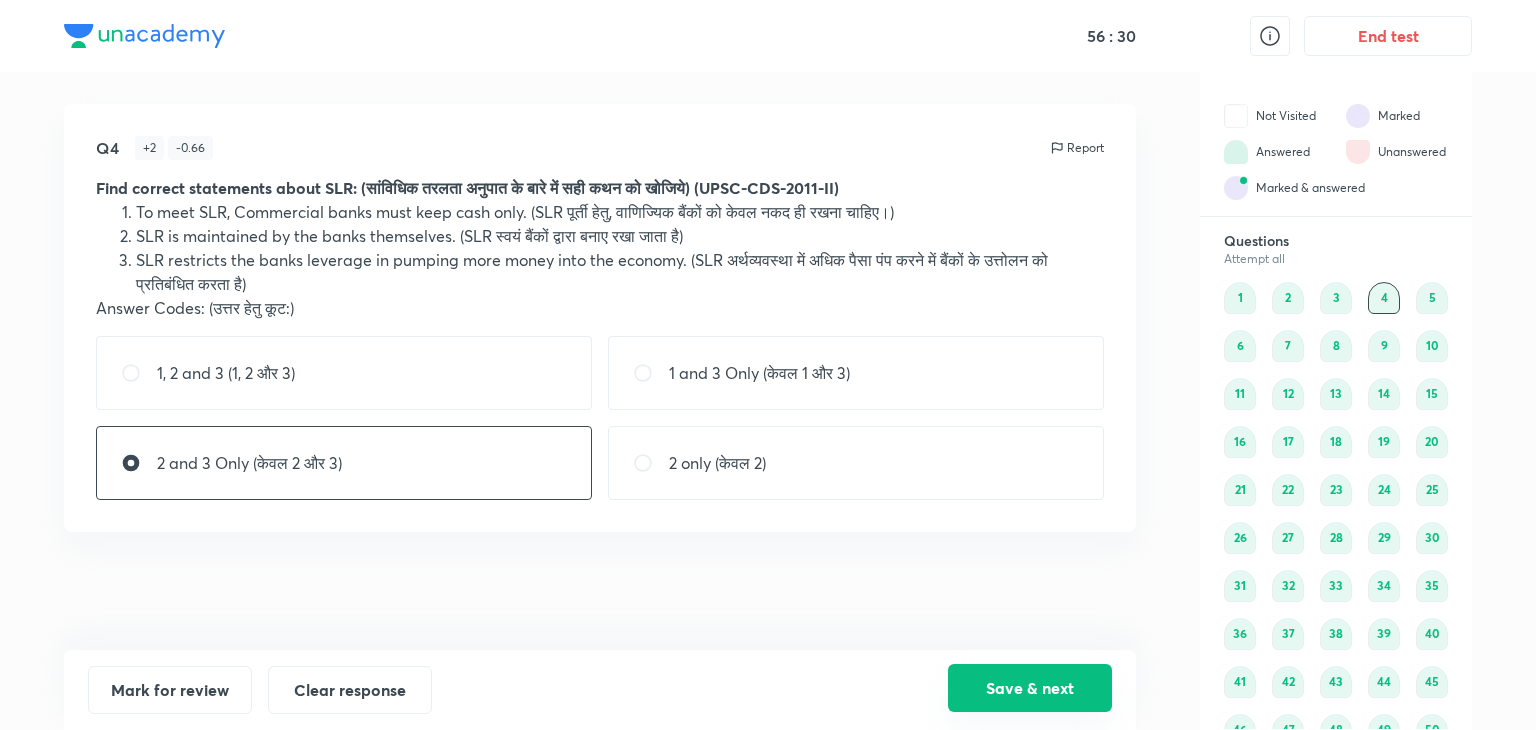 click on "Save & next" at bounding box center [1030, 688] 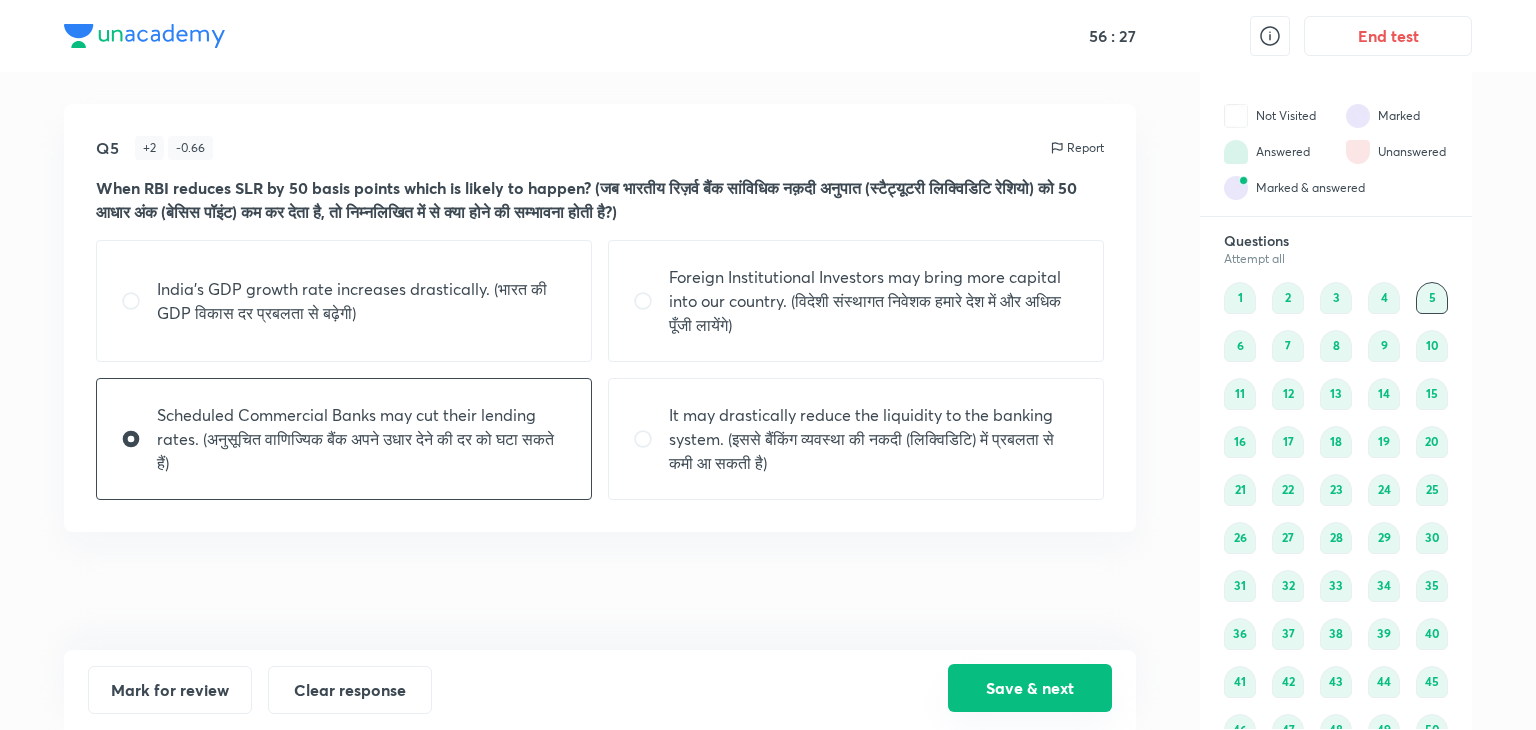 click on "Save & next" at bounding box center [1030, 688] 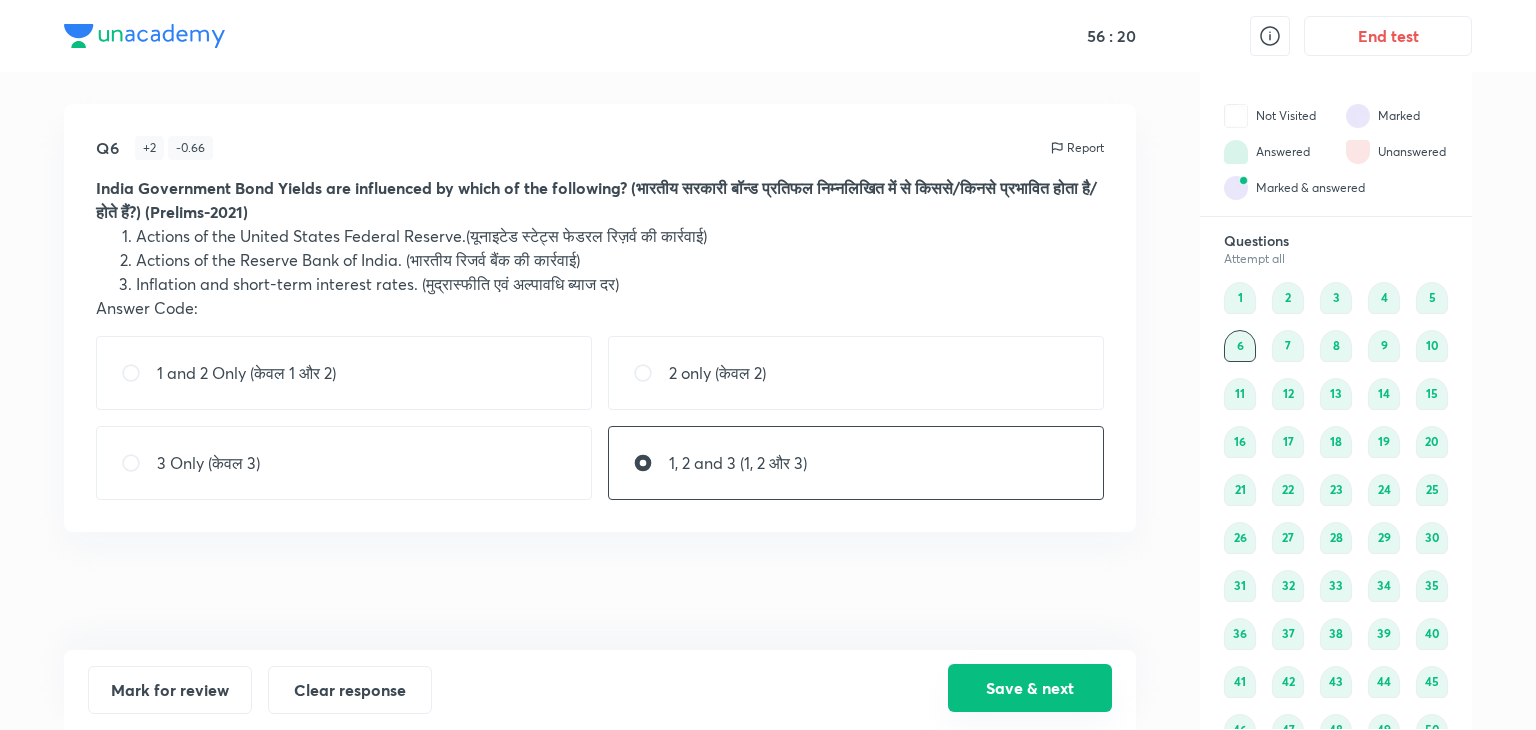 click on "Save & next" at bounding box center [1030, 688] 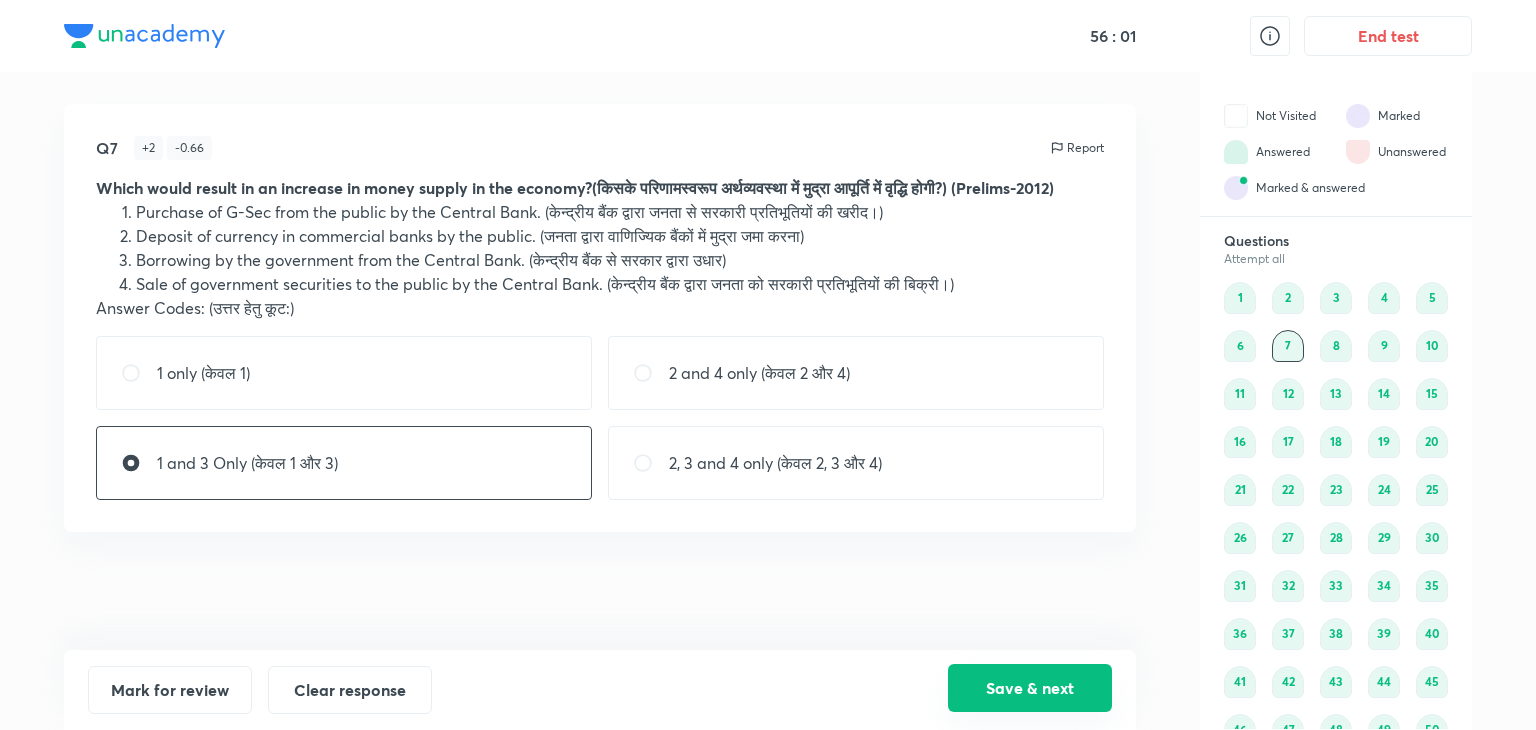 click on "Save & next" at bounding box center [1030, 688] 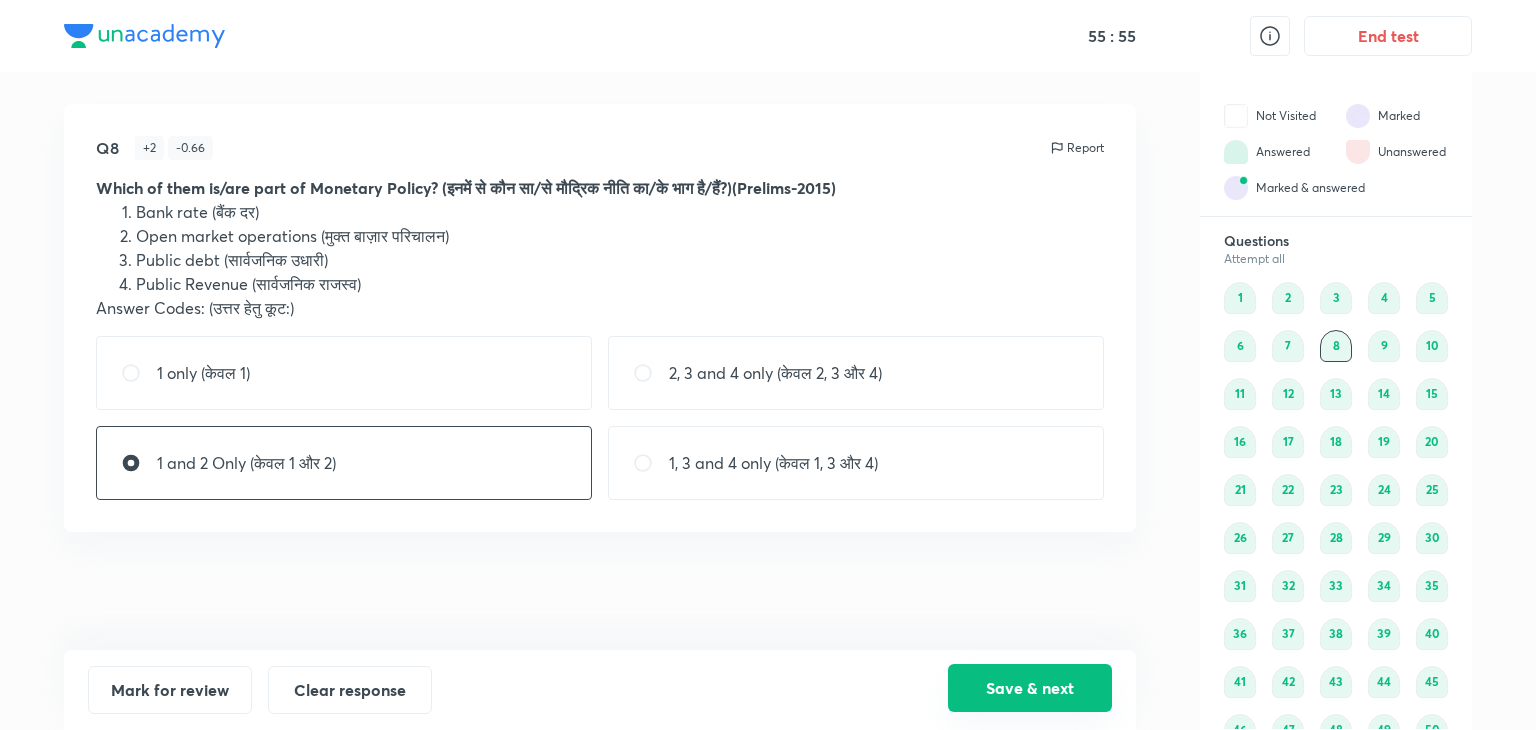 click on "Save & next" at bounding box center (1030, 688) 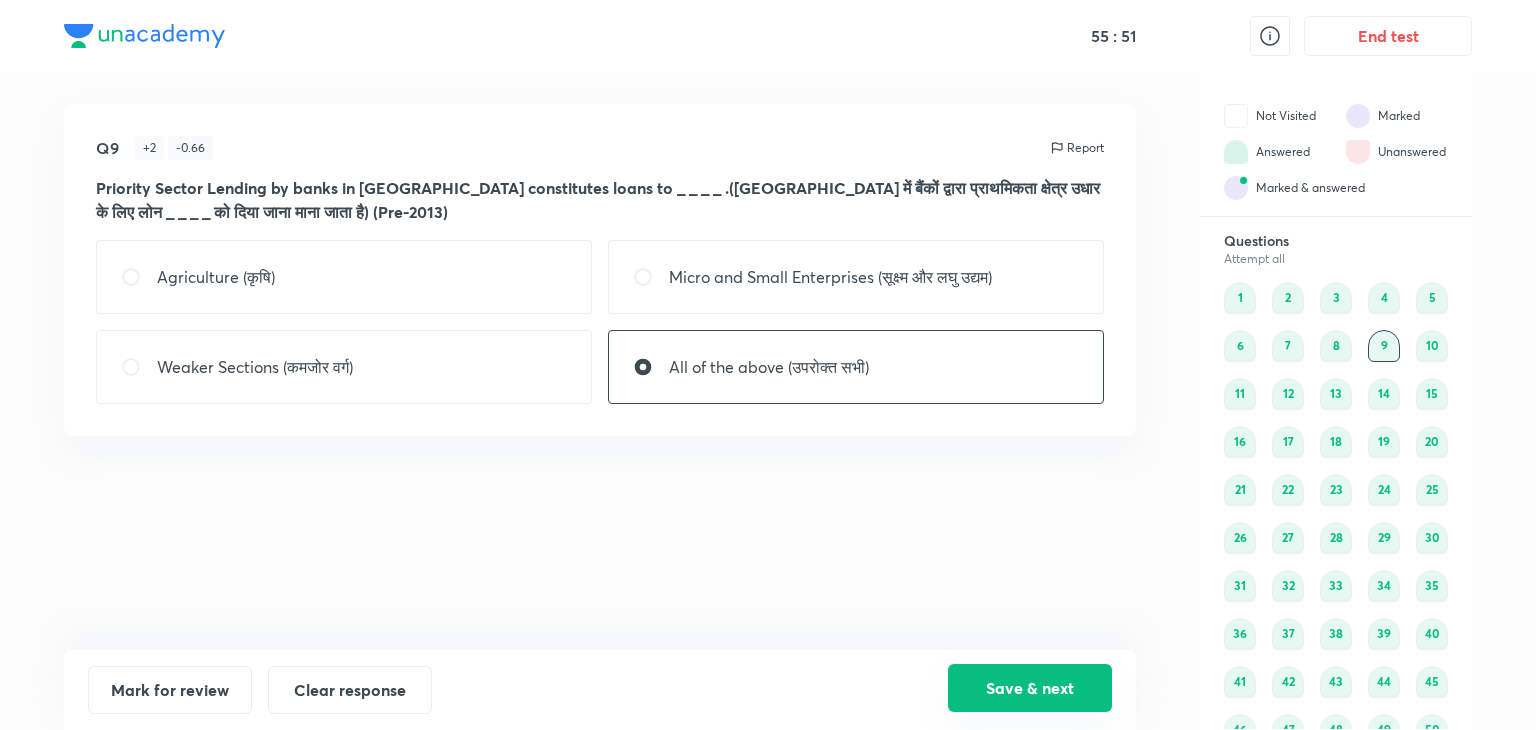 click on "Save & next" at bounding box center [1030, 688] 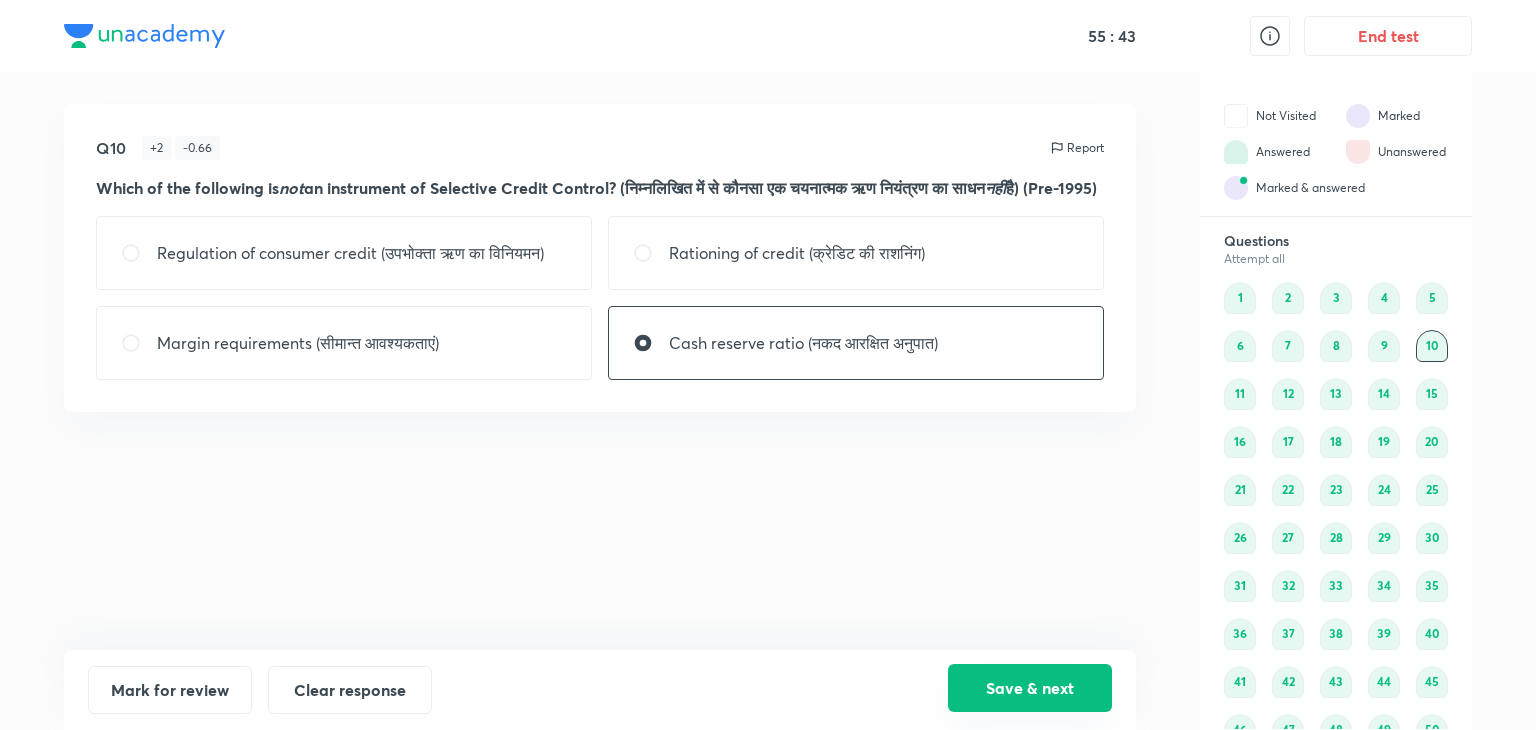 click on "Save & next" at bounding box center [1030, 688] 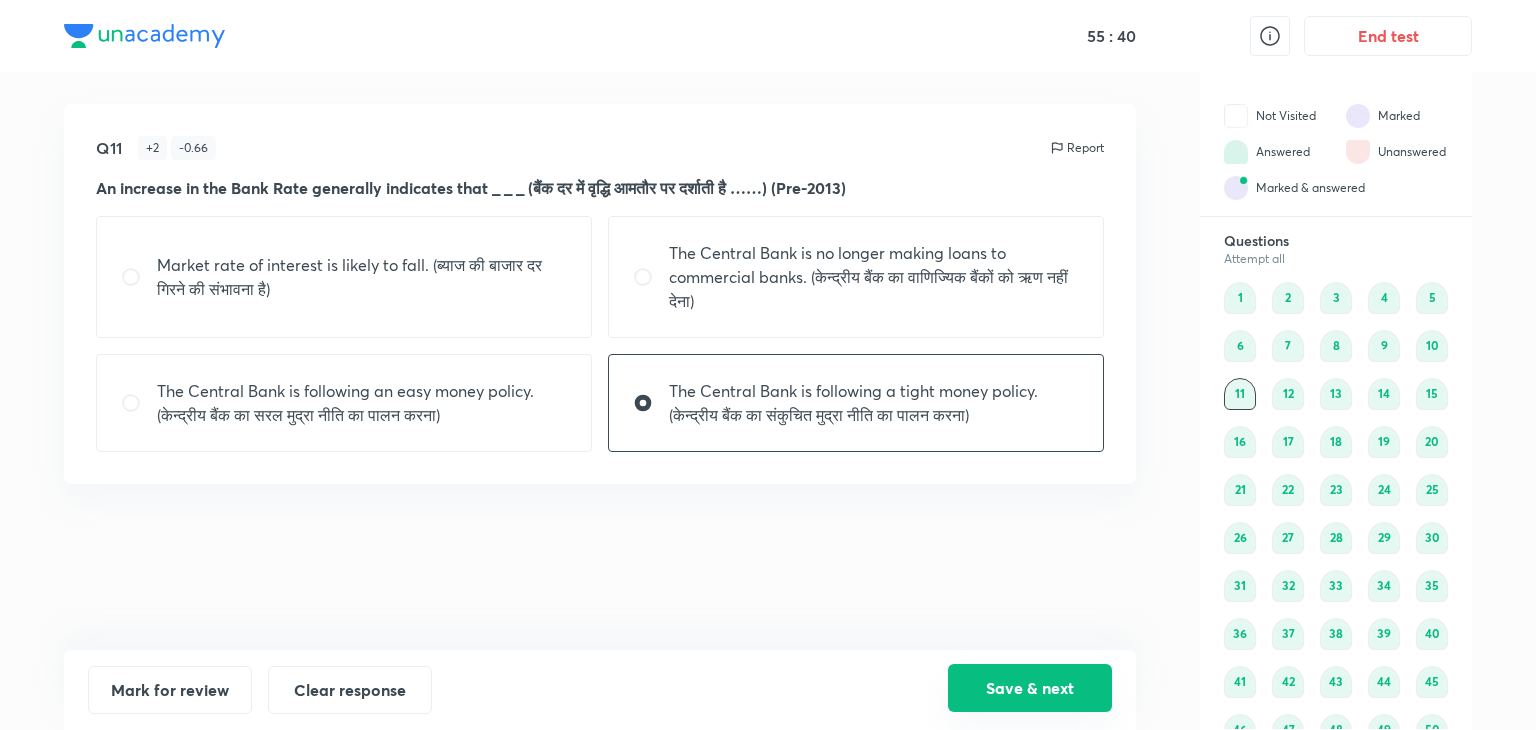 click on "Save & next" at bounding box center (1030, 688) 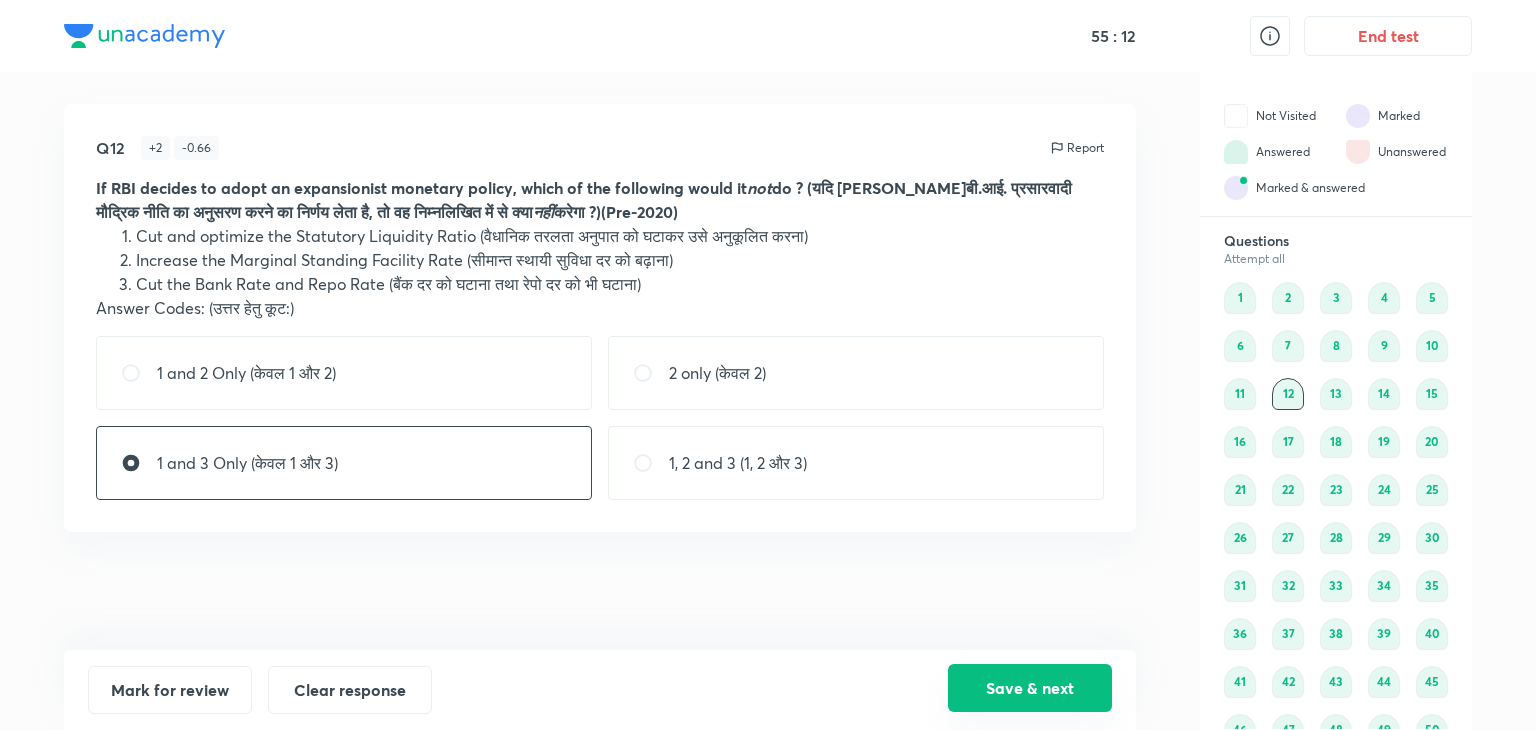 click on "Save & next" at bounding box center [1030, 688] 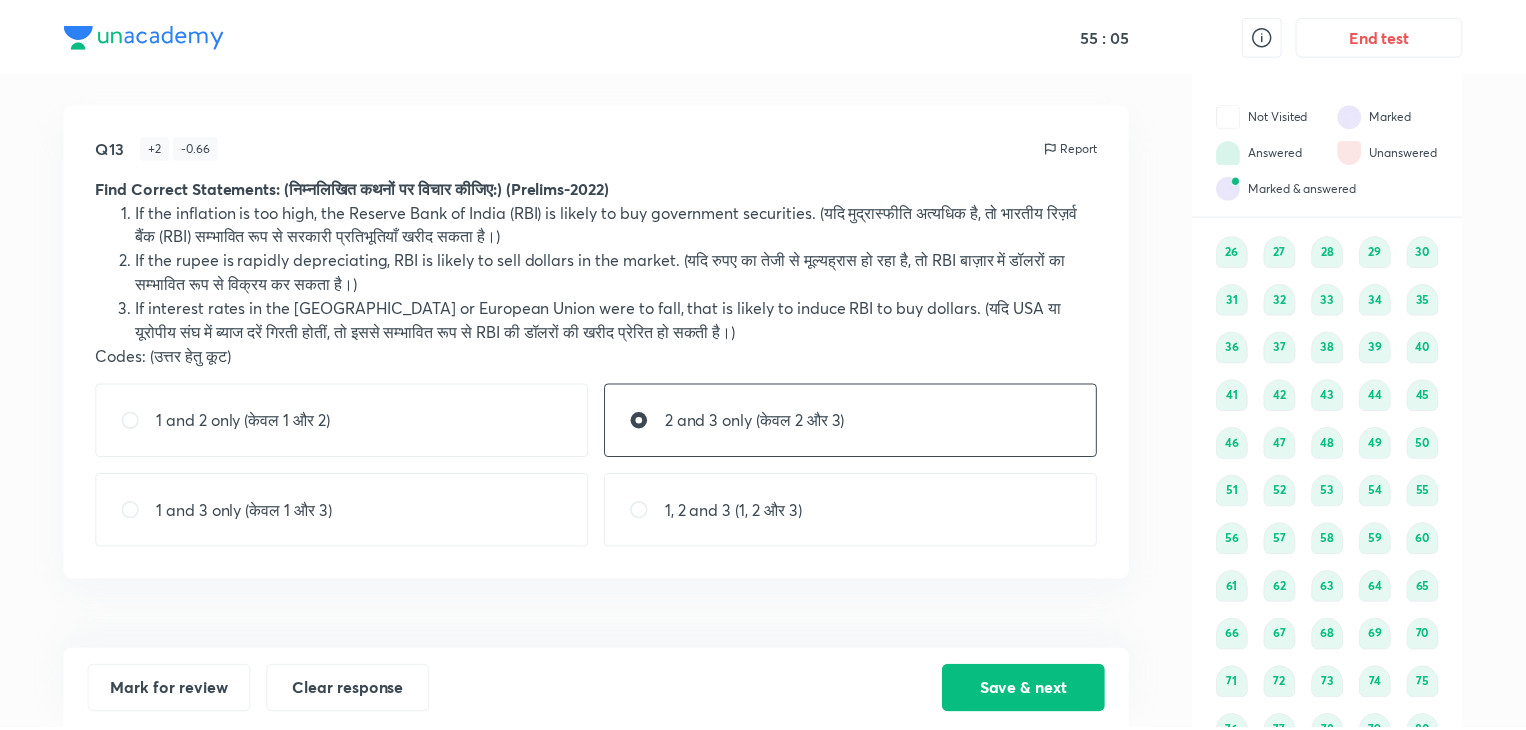 scroll, scrollTop: 328, scrollLeft: 0, axis: vertical 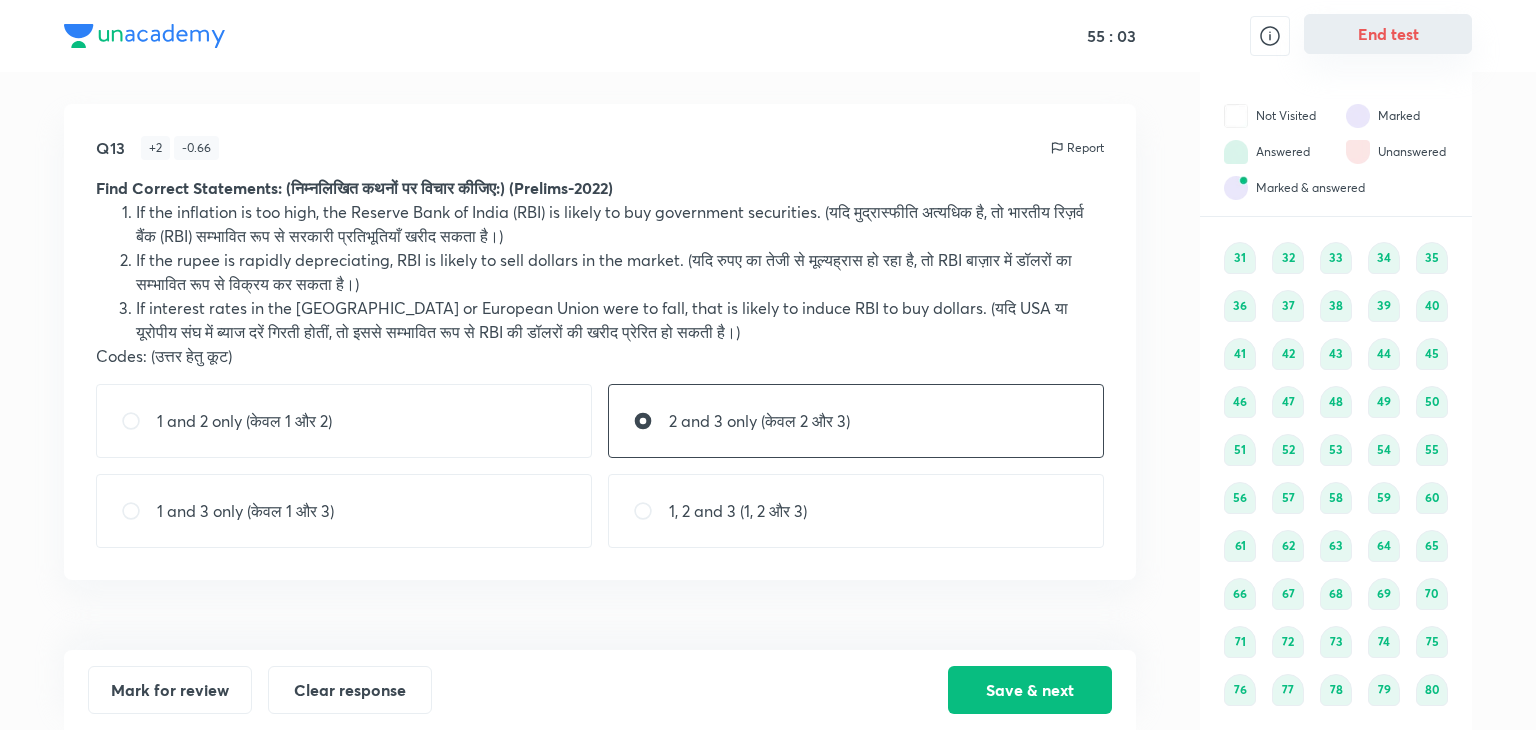 click on "End test" at bounding box center (1388, 34) 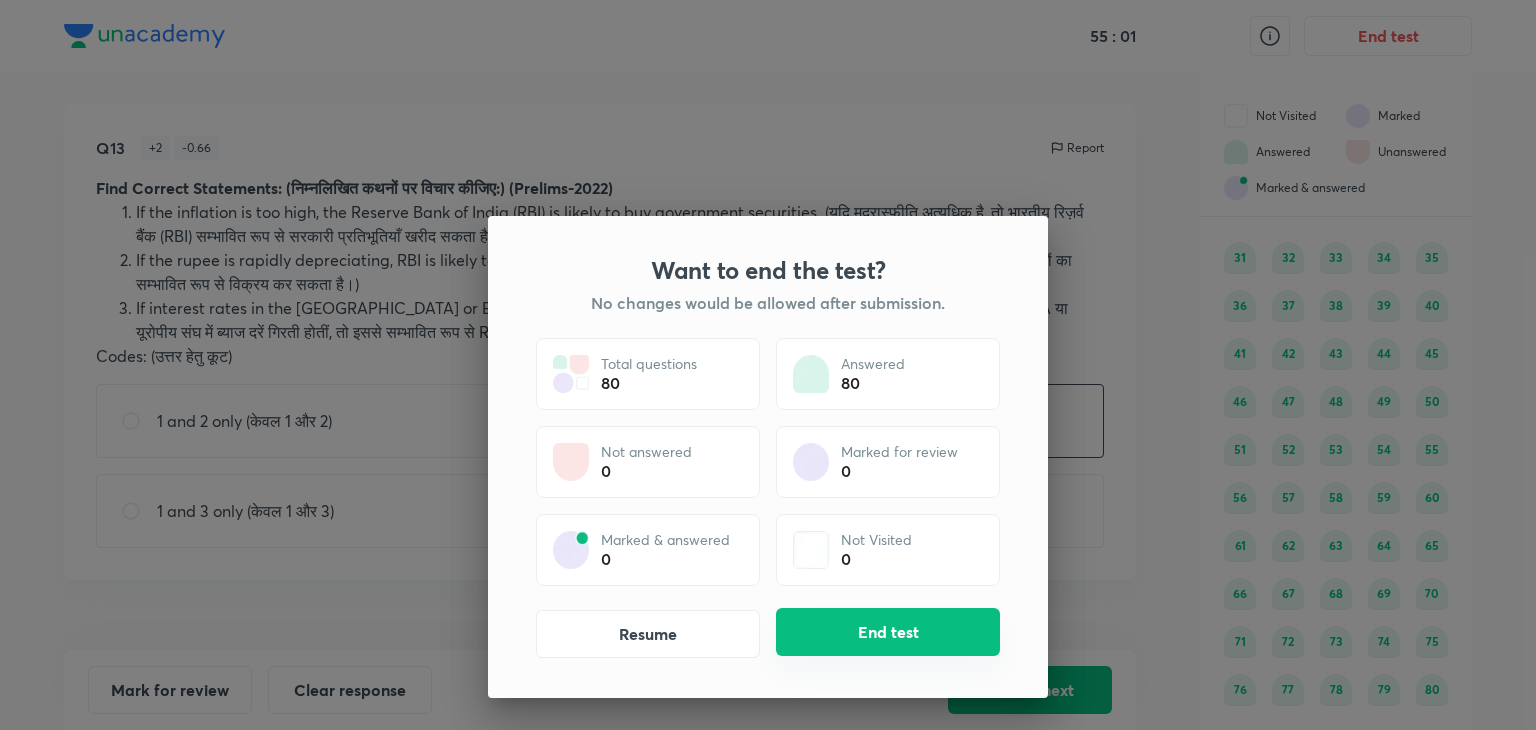 click on "End test" at bounding box center (888, 632) 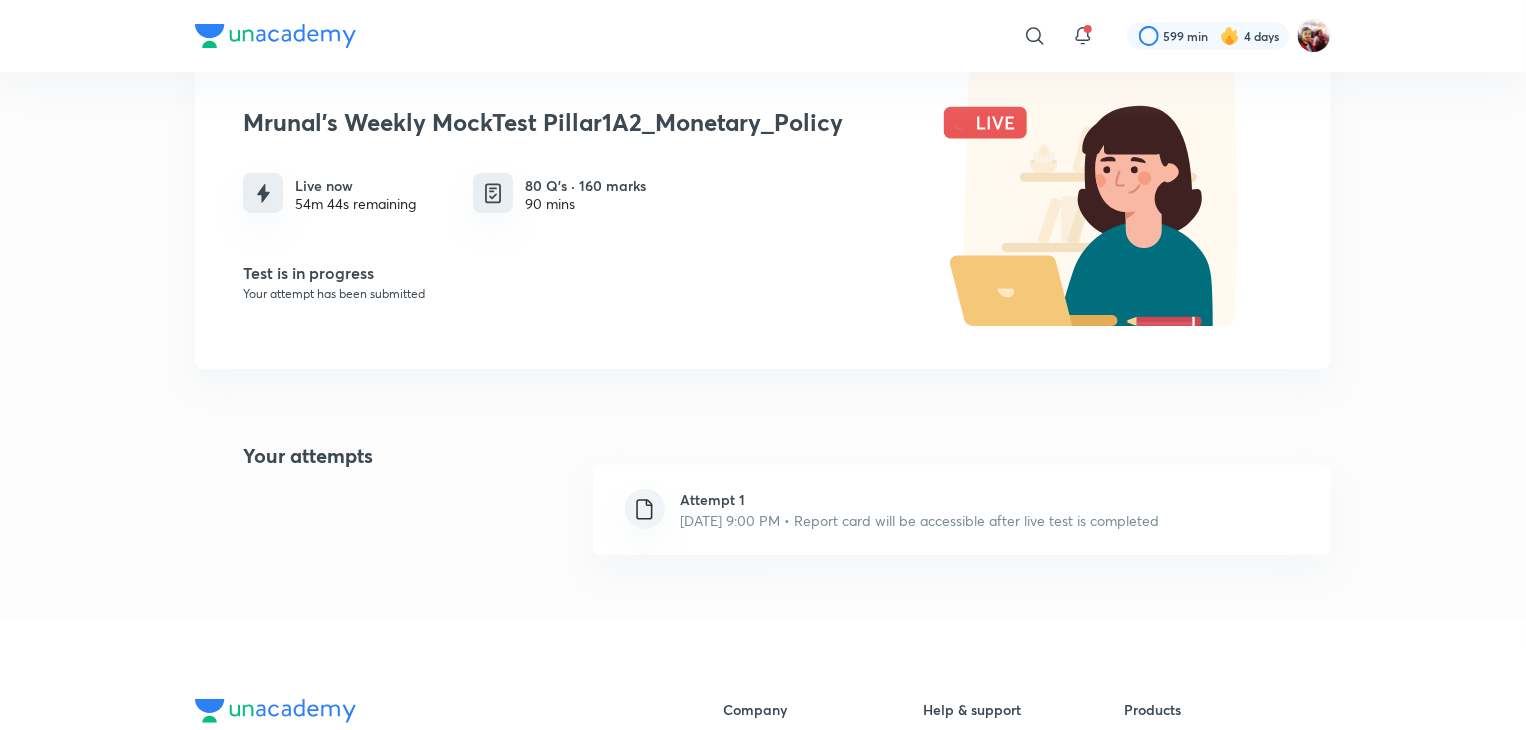 scroll, scrollTop: 0, scrollLeft: 0, axis: both 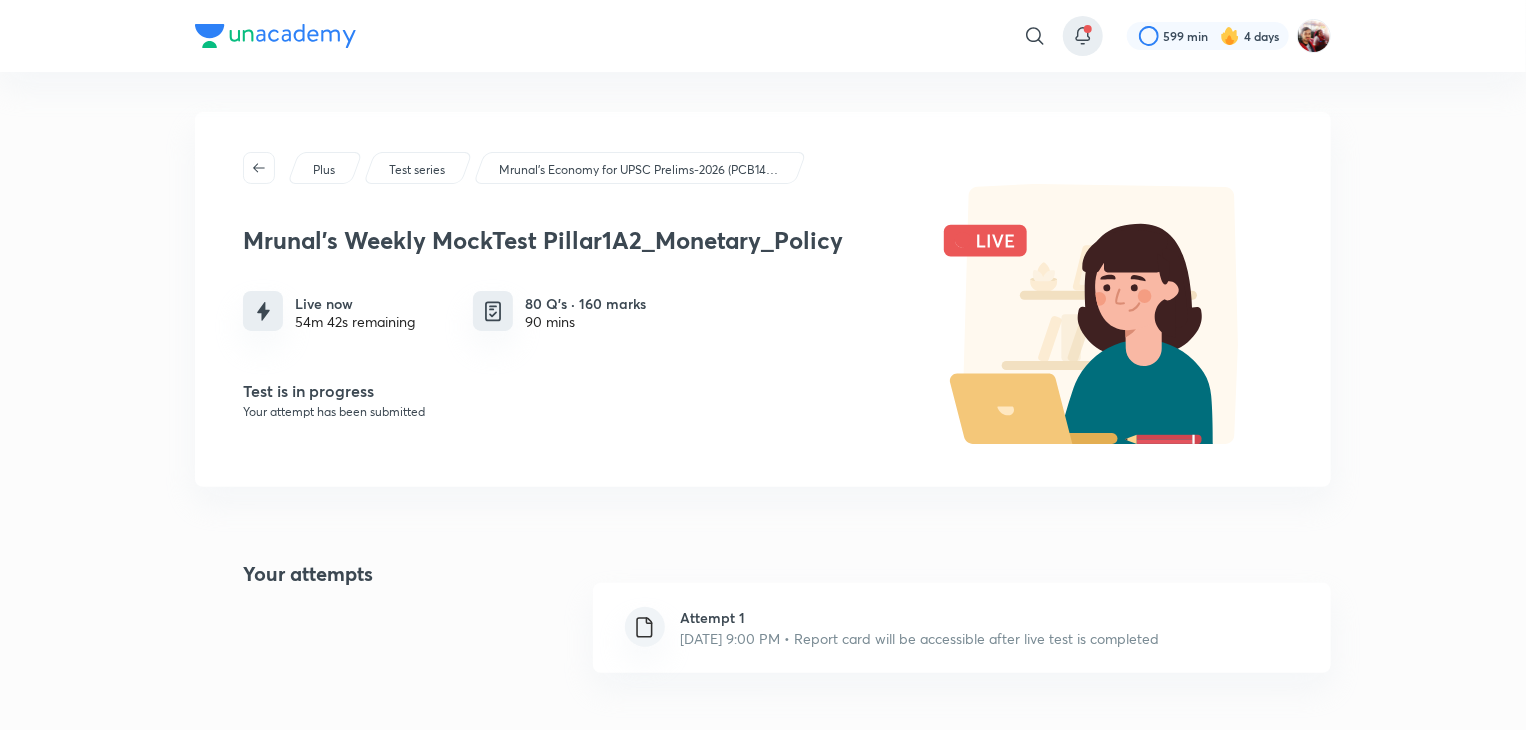 click 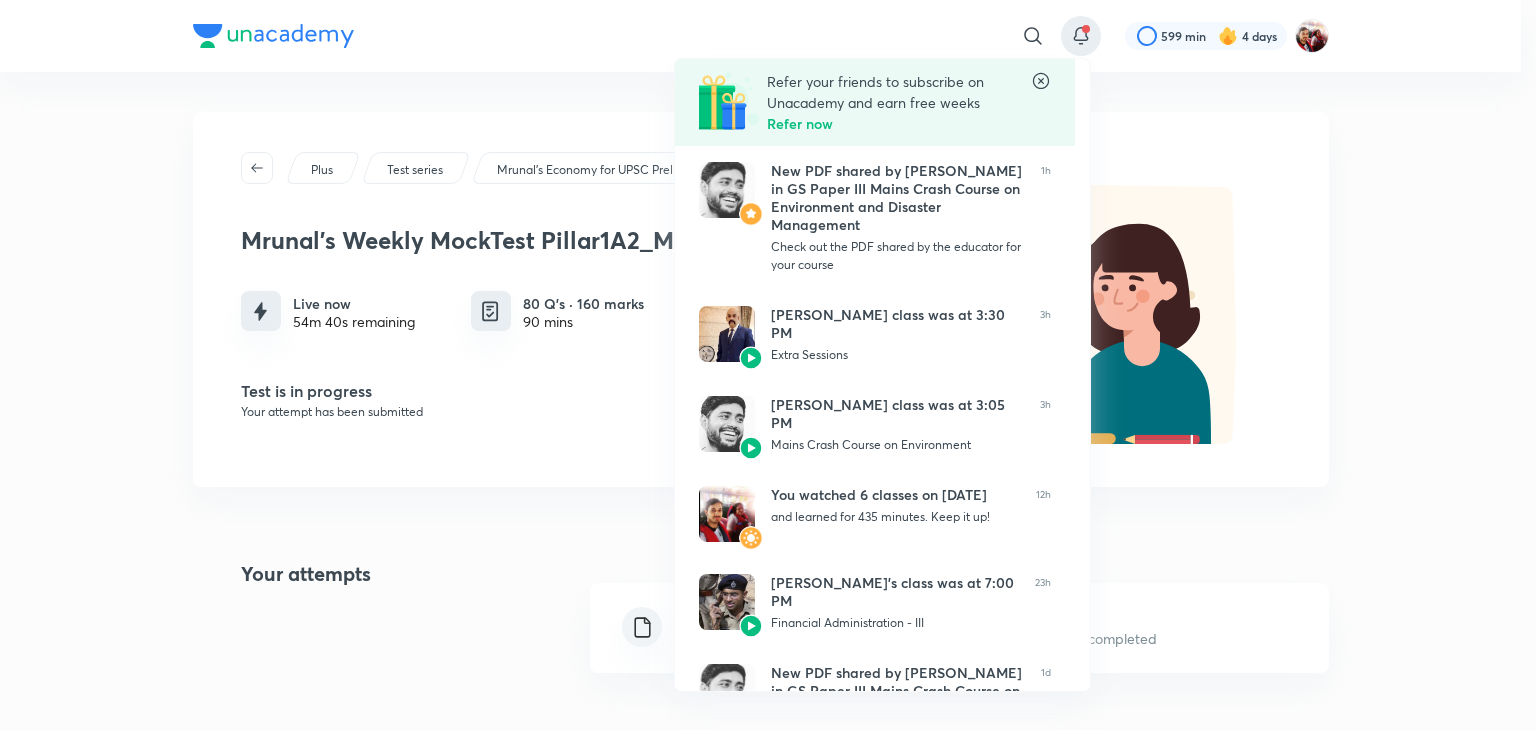click 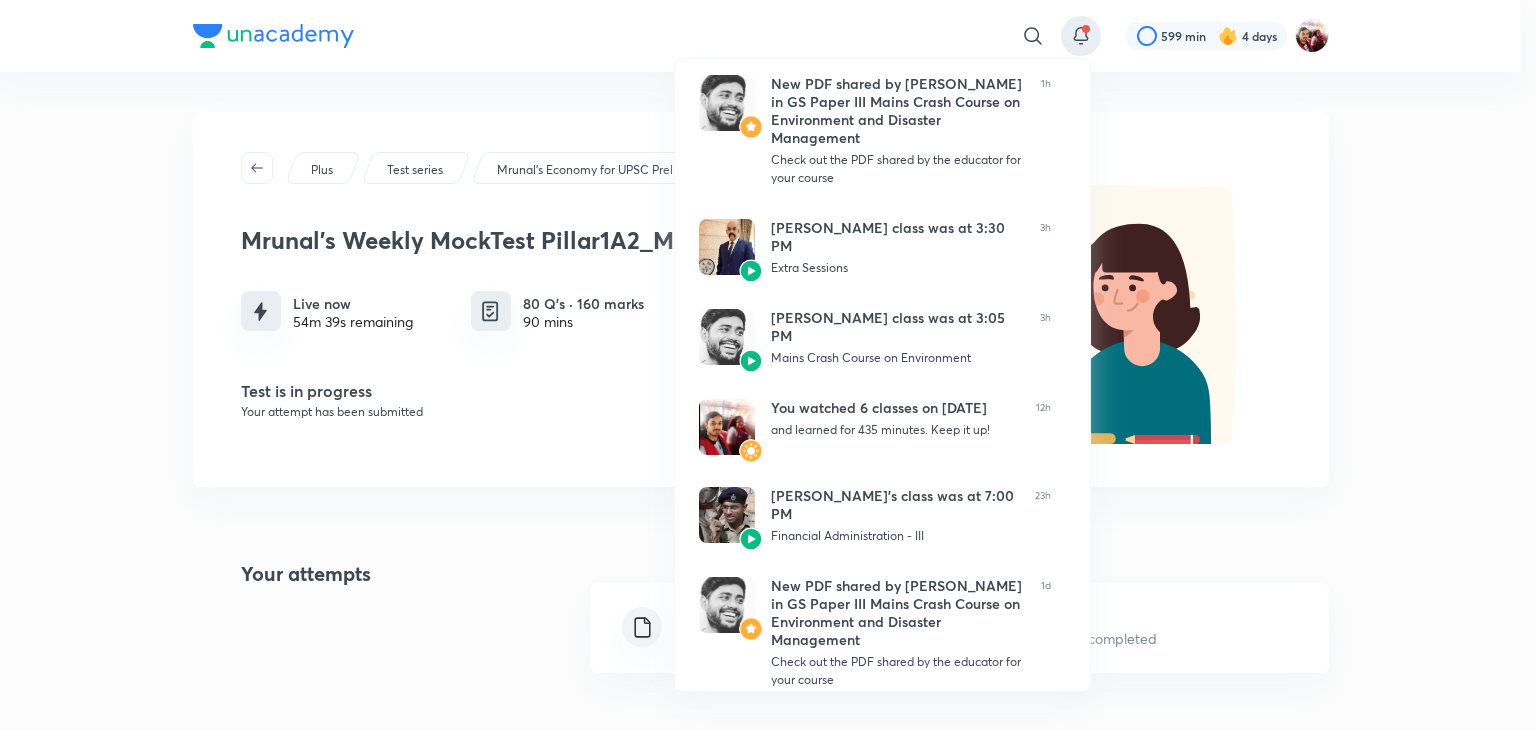 click at bounding box center [768, 365] 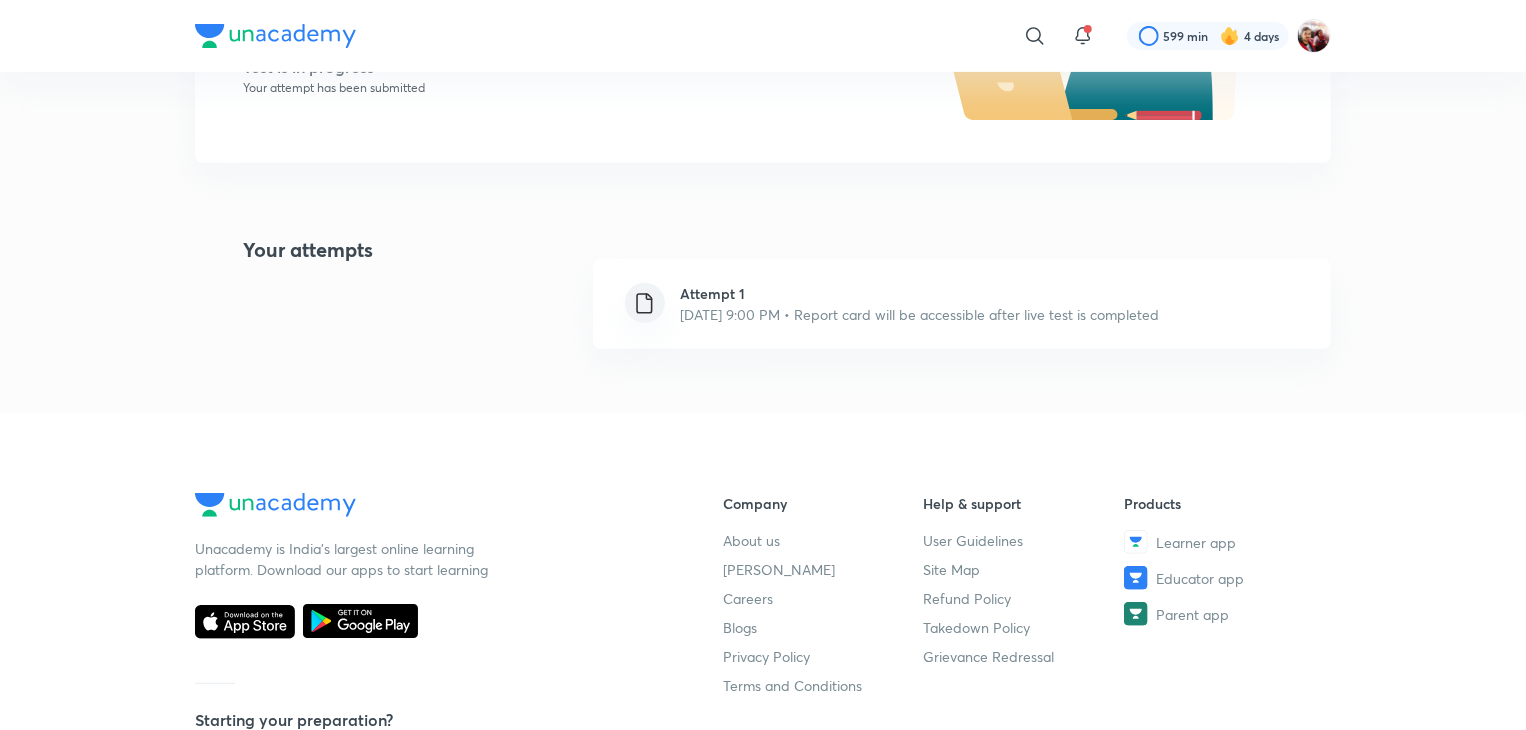 scroll, scrollTop: 0, scrollLeft: 0, axis: both 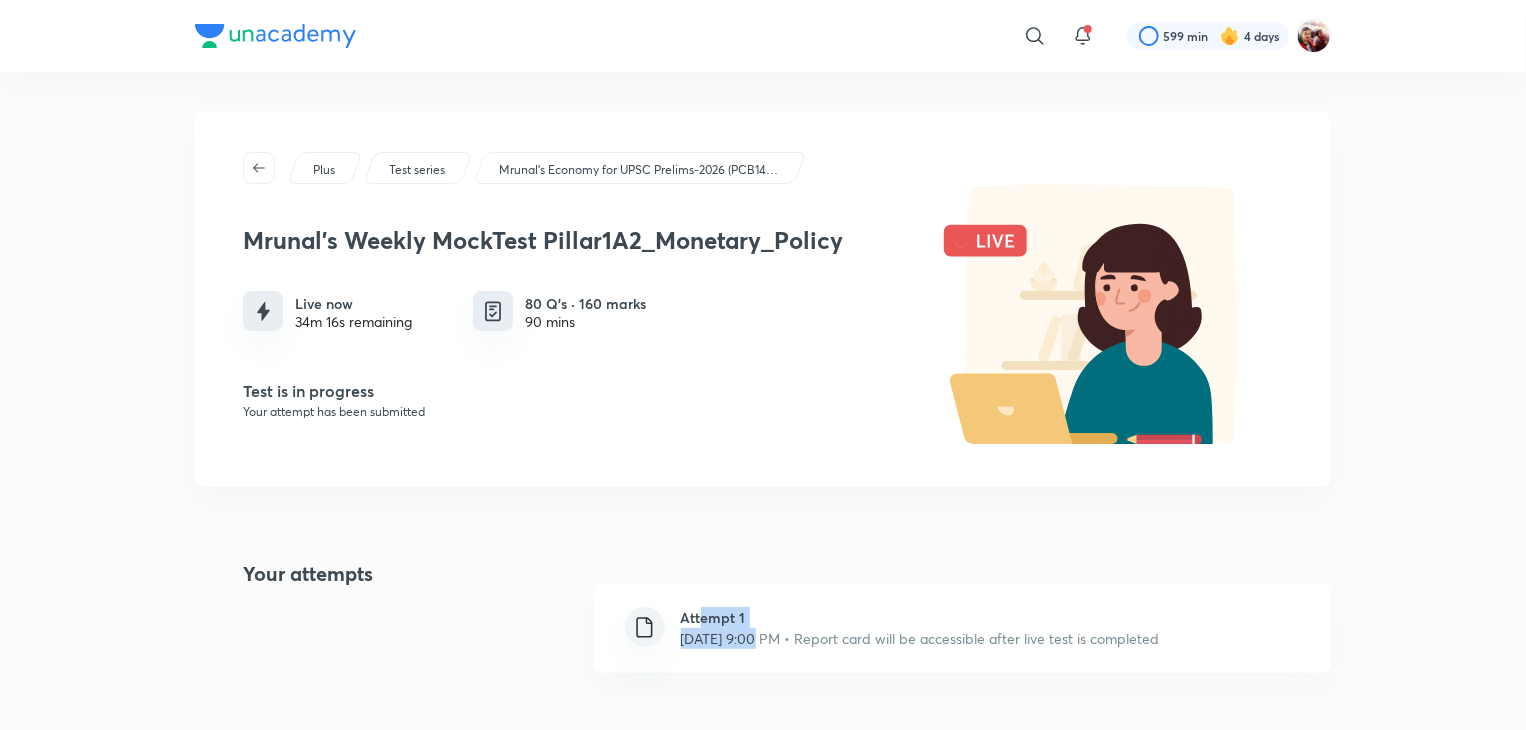 drag, startPoint x: 702, startPoint y: 602, endPoint x: 753, endPoint y: 653, distance: 72.12489 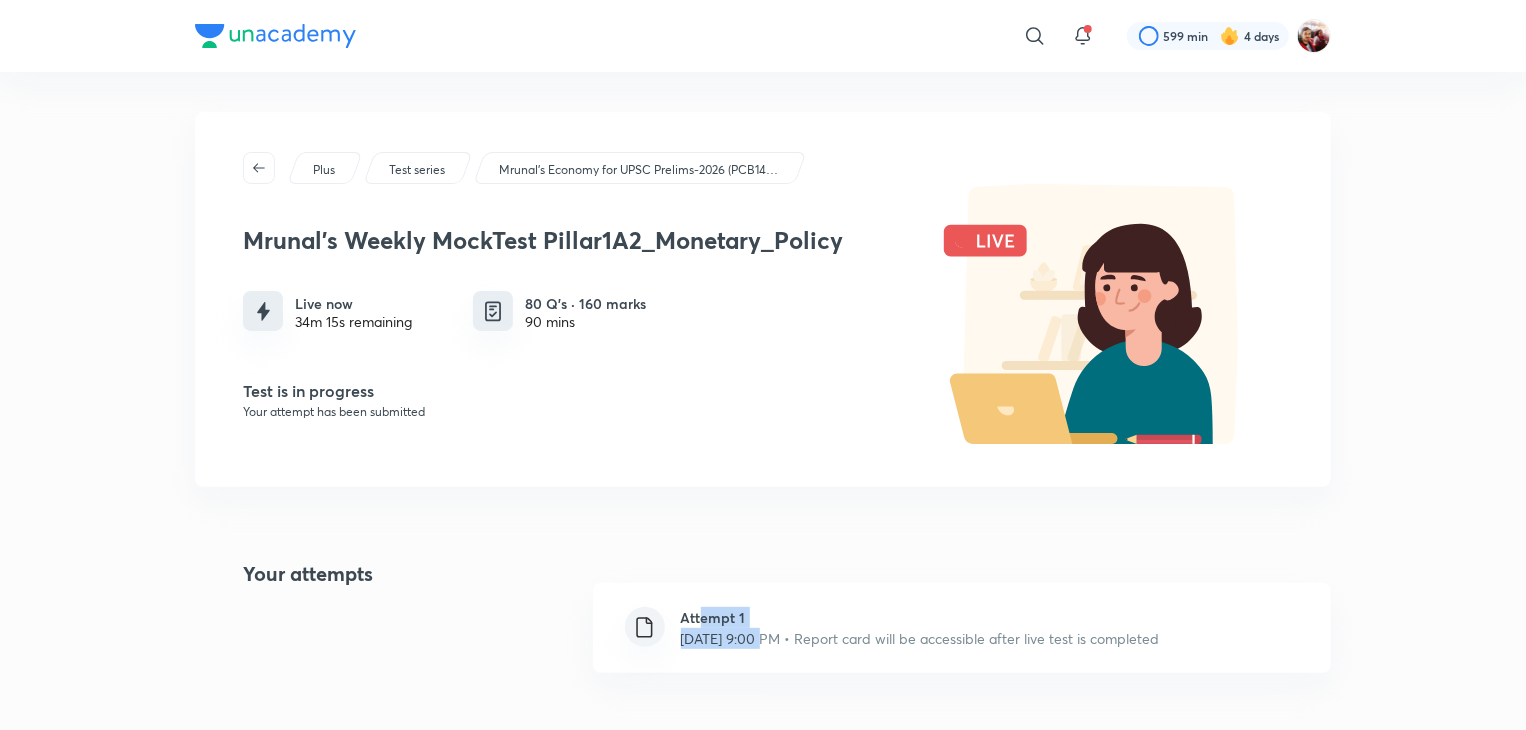 click on "Attempt 1 Jul 30, 2025, 9:00 PM • Report card will be accessible after live test is completed" at bounding box center (962, 628) 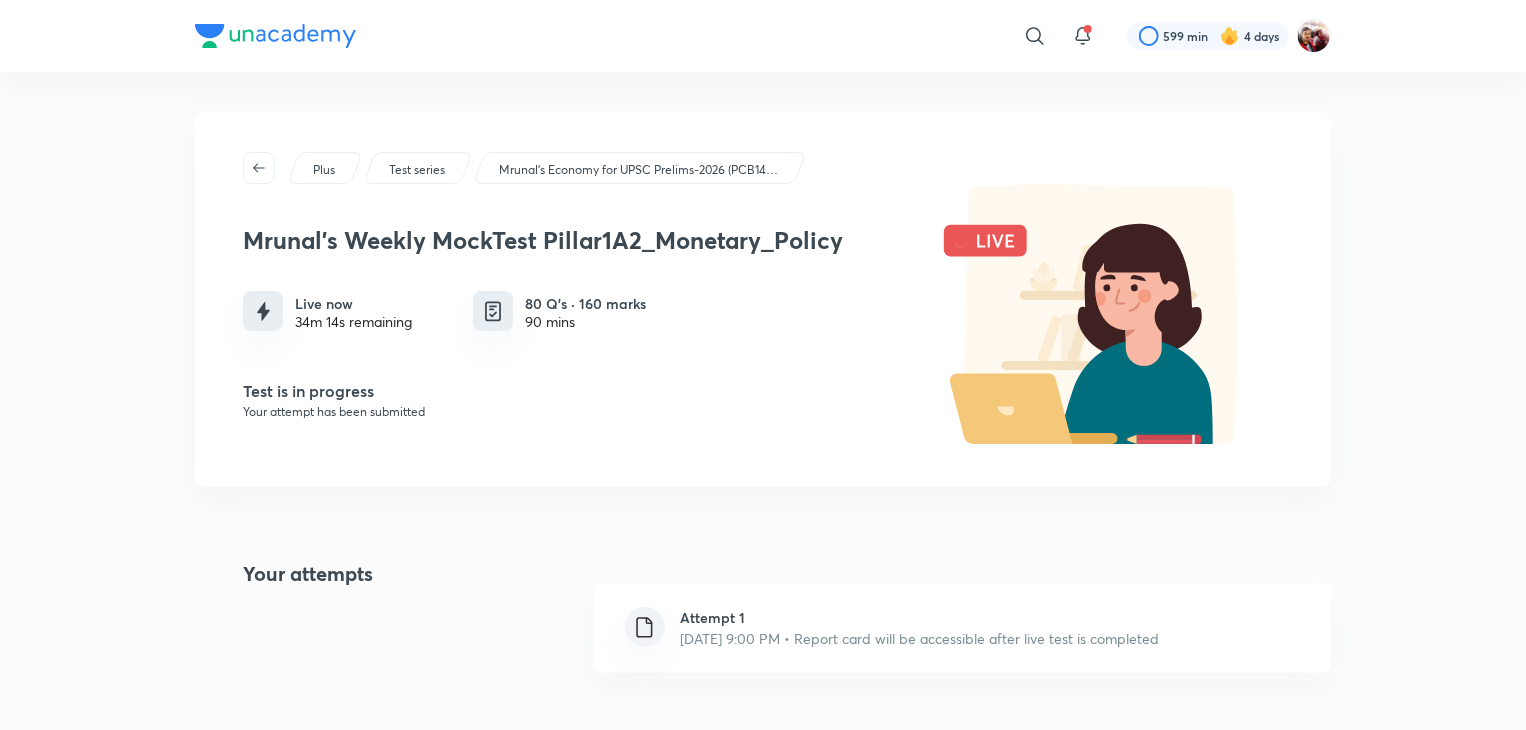 click on "Jul 30, 2025, 9:00 PM • Report card will be accessible after live test is completed" at bounding box center (920, 638) 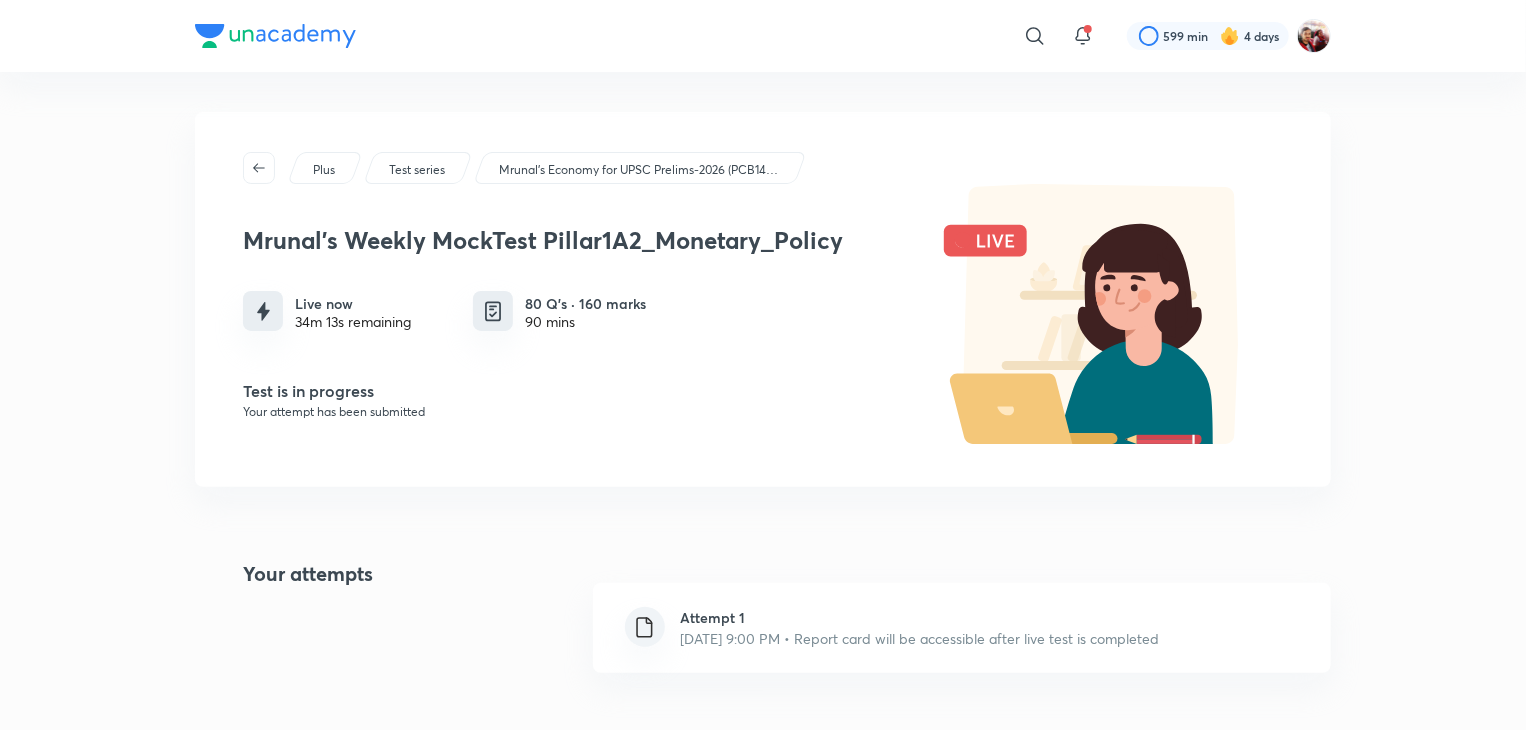 click on "Jul 30, 2025, 9:00 PM • Report card will be accessible after live test is completed" at bounding box center [920, 638] 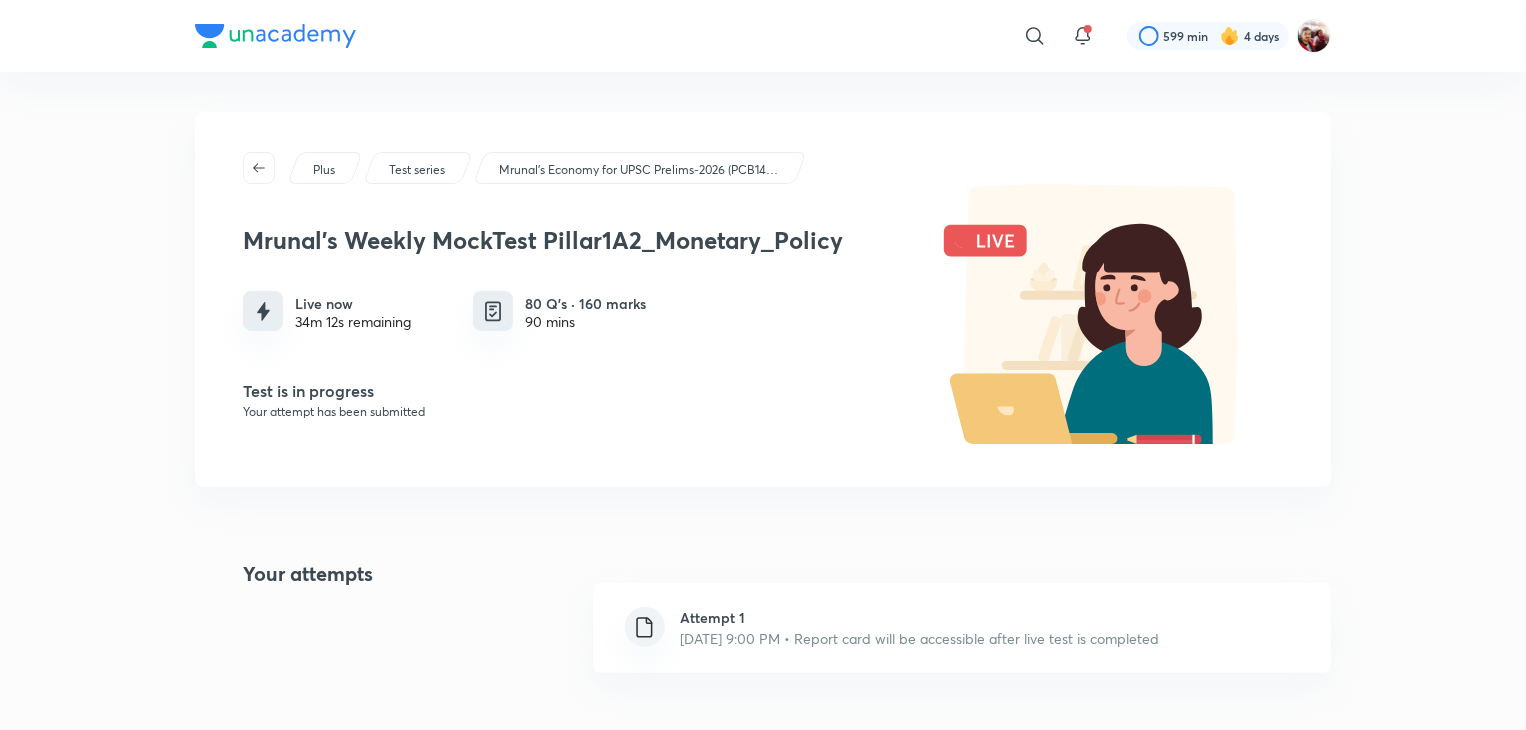 click on "Jul 30, 2025, 9:00 PM • Report card will be accessible after live test is completed" at bounding box center (920, 638) 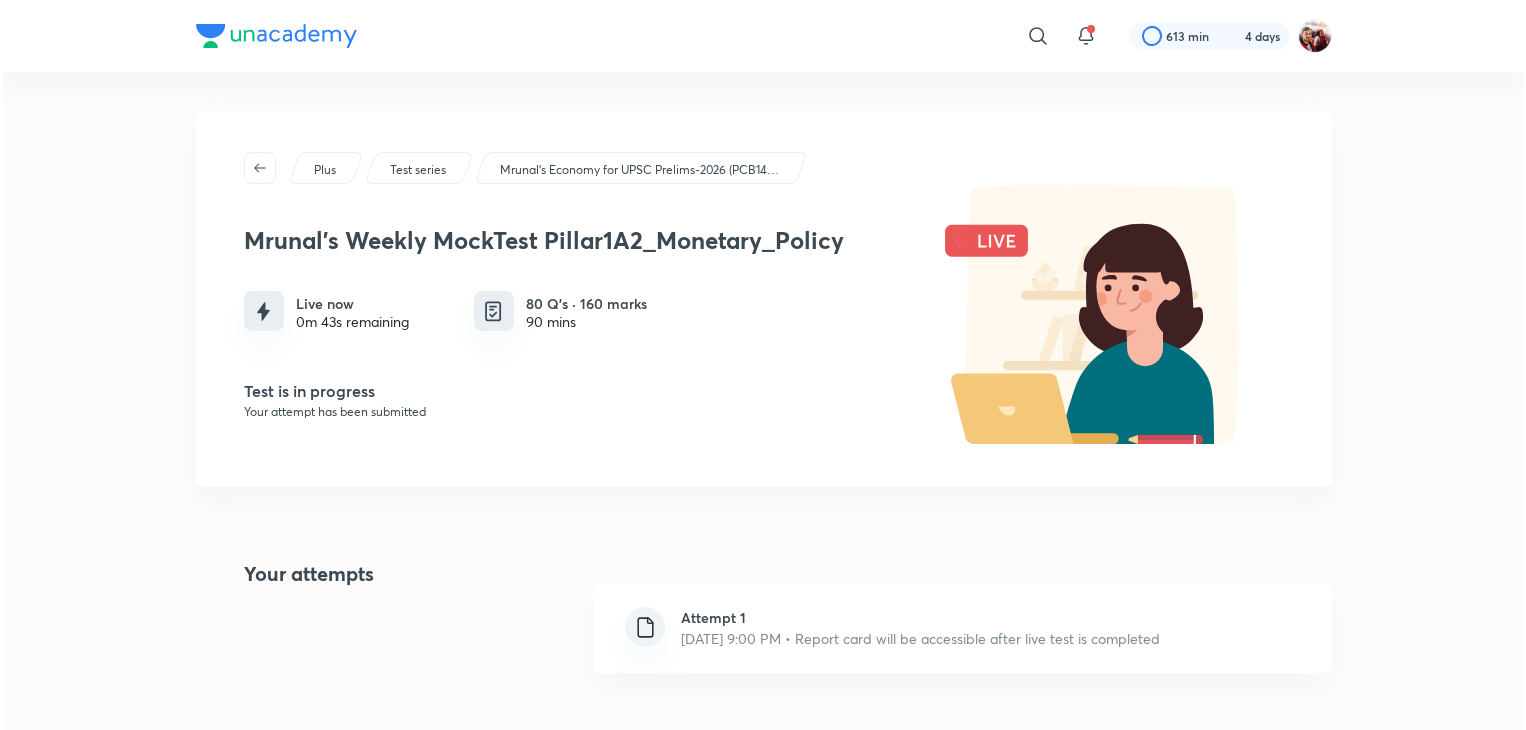 scroll, scrollTop: 0, scrollLeft: 0, axis: both 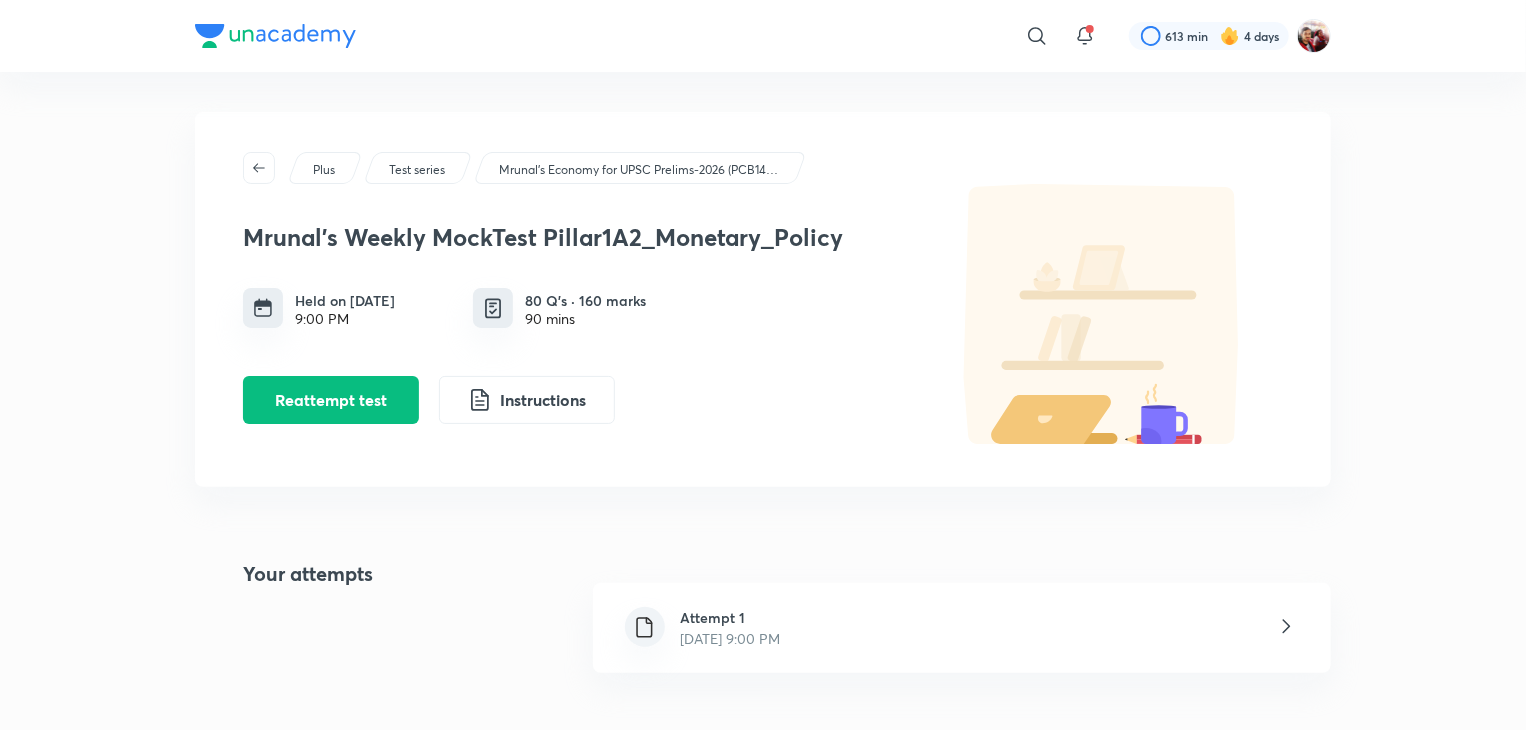 click on "Attempt 1 Jul 30, 2025, 9:00 PM" at bounding box center [962, 628] 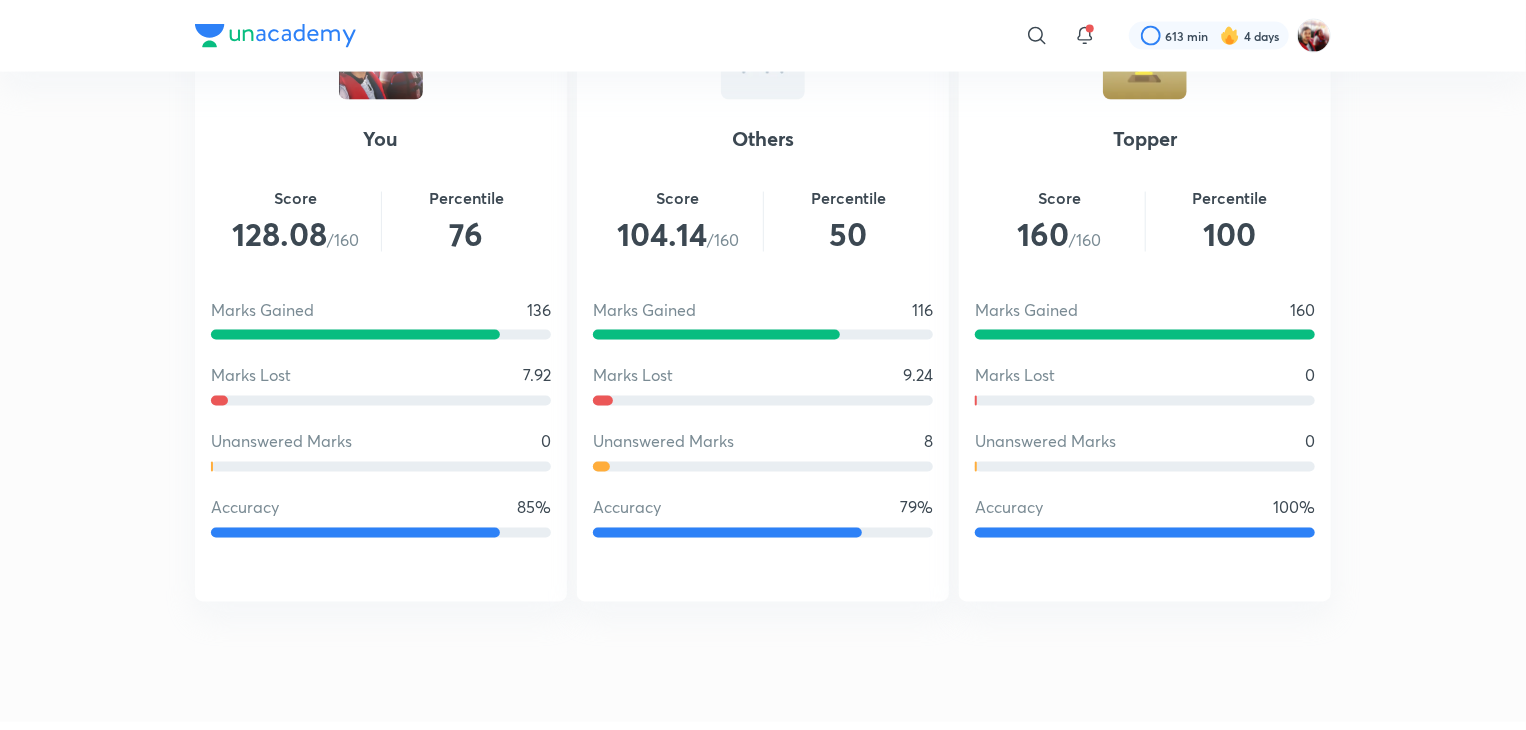 scroll, scrollTop: 1578, scrollLeft: 0, axis: vertical 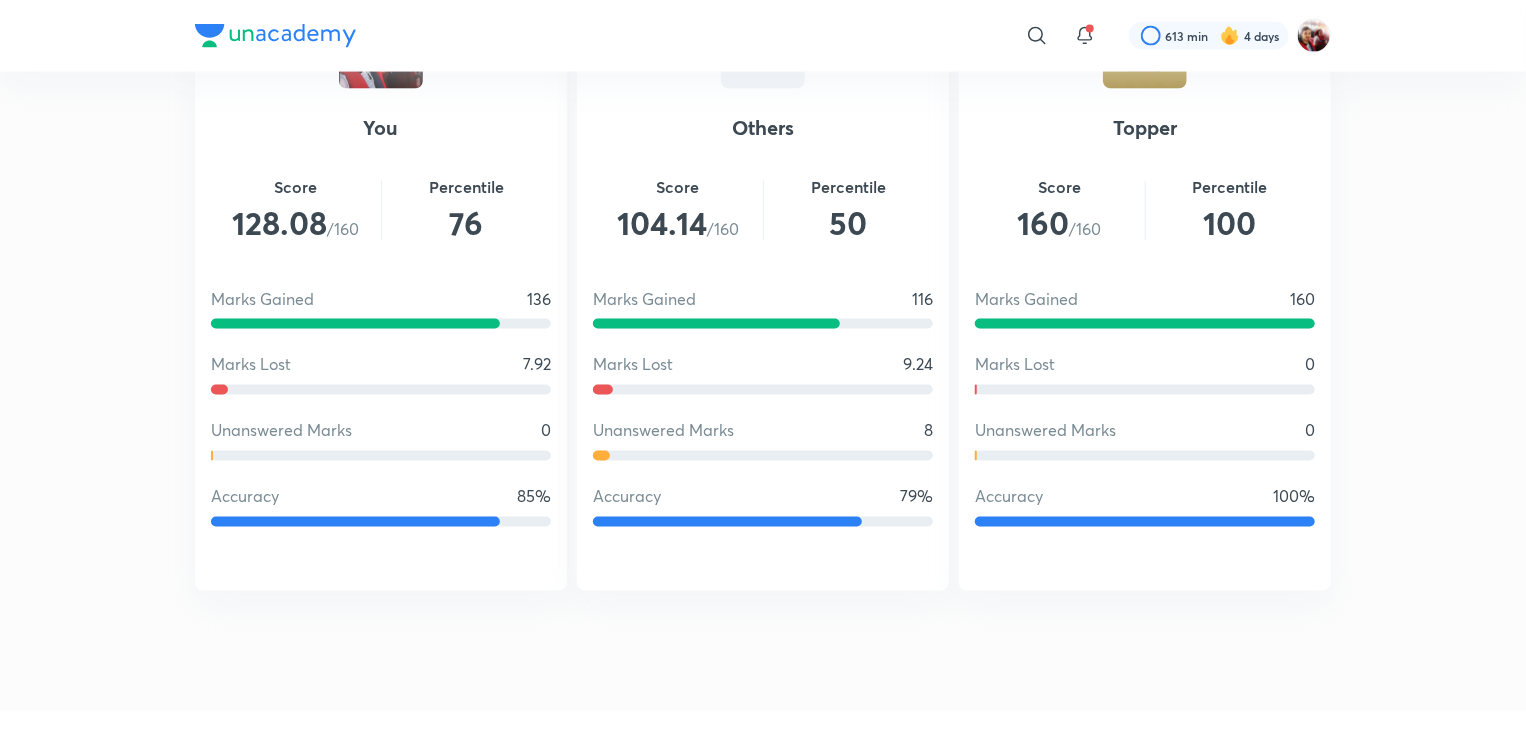 click at bounding box center (727, 522) 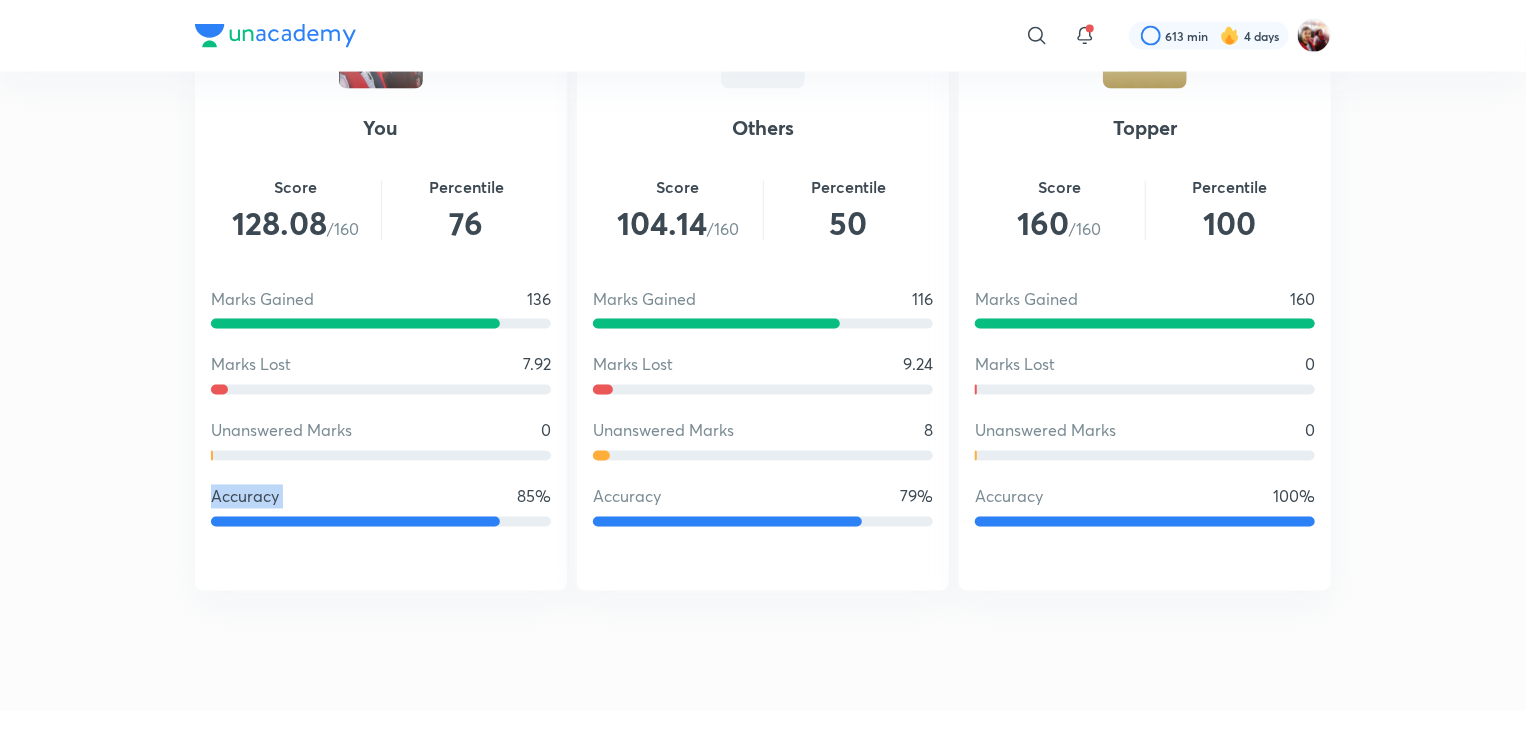 drag, startPoint x: 487, startPoint y: 485, endPoint x: 560, endPoint y: 408, distance: 106.10372 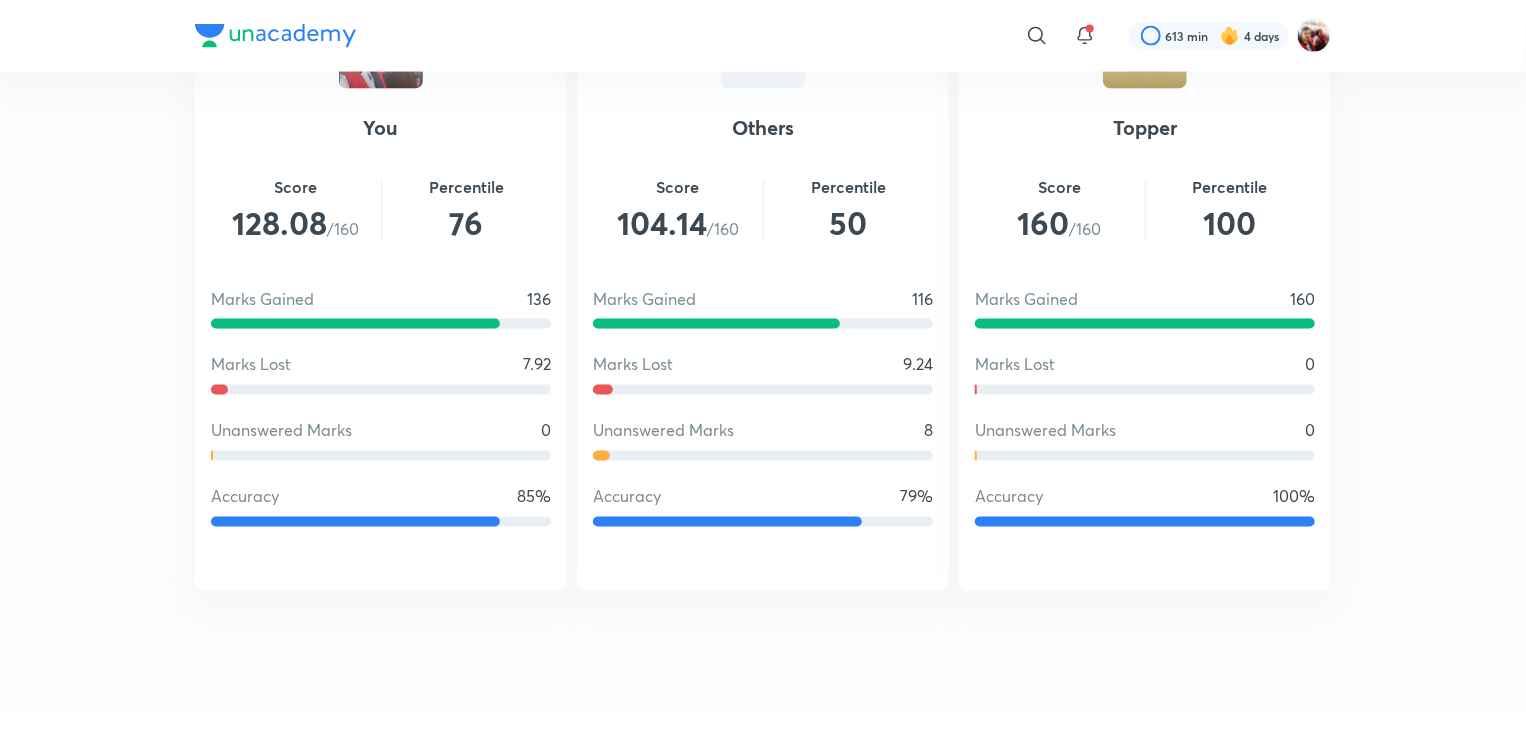 click on "Others Score 104.14 /160 Percentile 50 Marks Gained 116 Marks Lost 9.24 Unanswered Marks 8 Accuracy 79%" at bounding box center (763, 278) 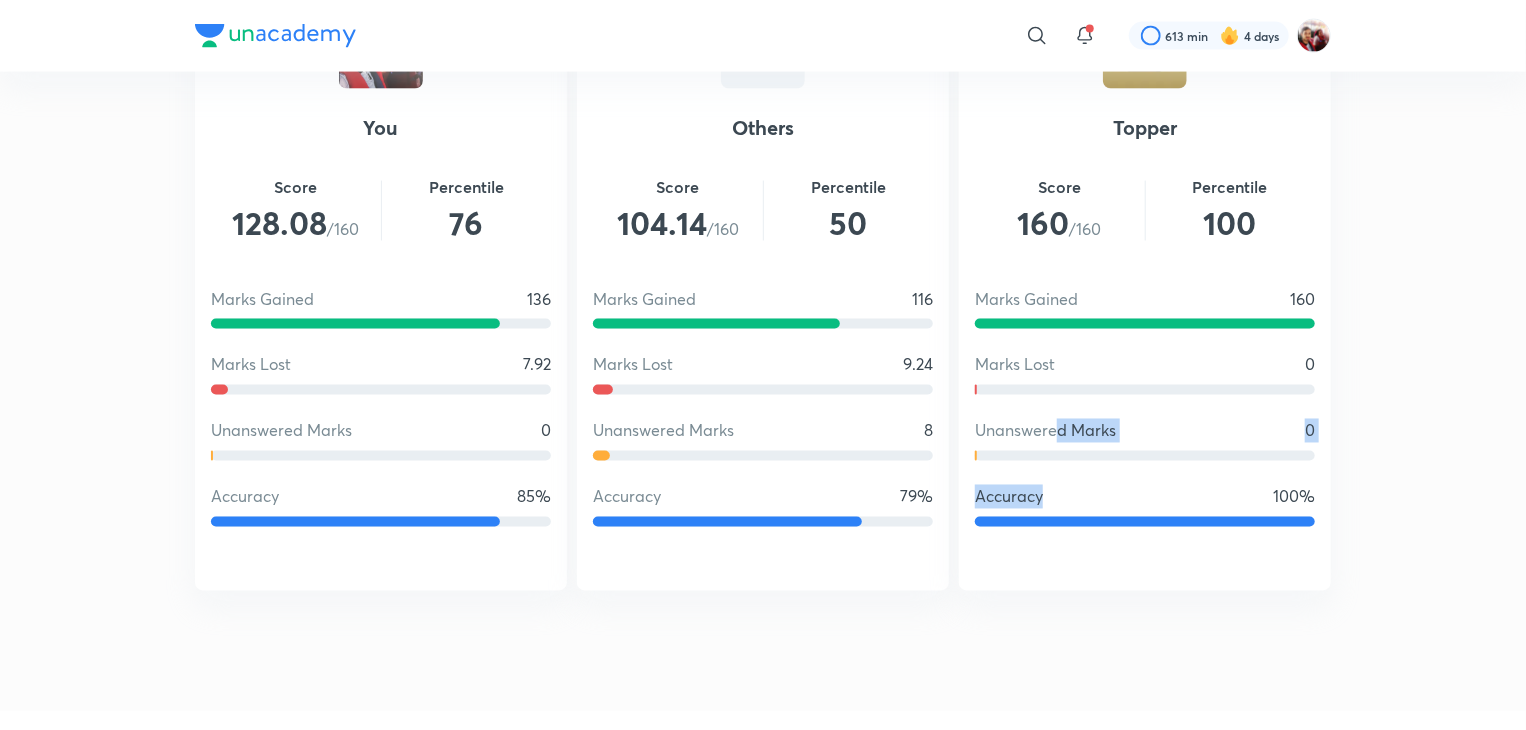 drag, startPoint x: 1054, startPoint y: 421, endPoint x: 1052, endPoint y: 496, distance: 75.026665 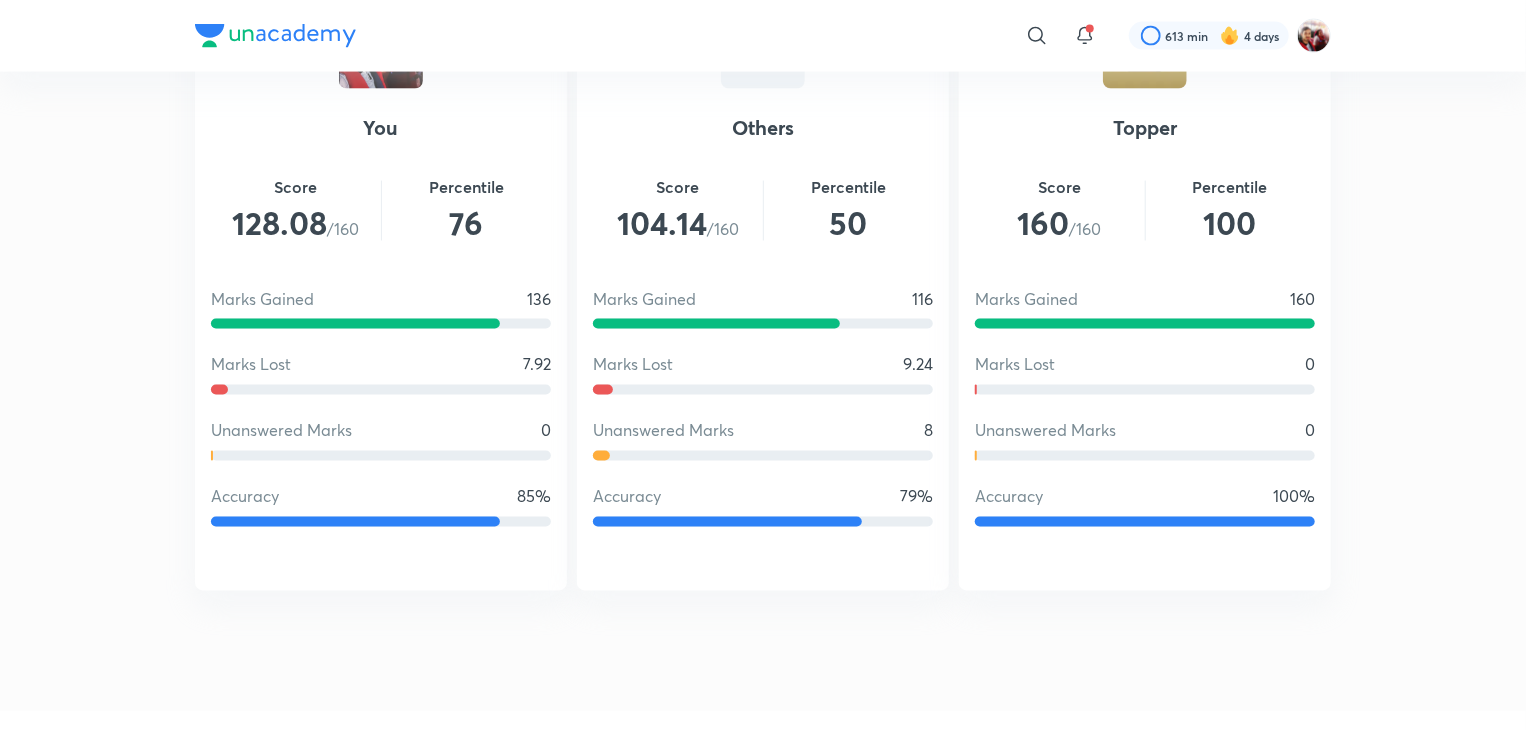 click on "Topper Score 160 /160 Percentile 100 Marks Gained 160 Marks Lost 0 Unanswered Marks 0 Accuracy 100%" at bounding box center [1145, 278] 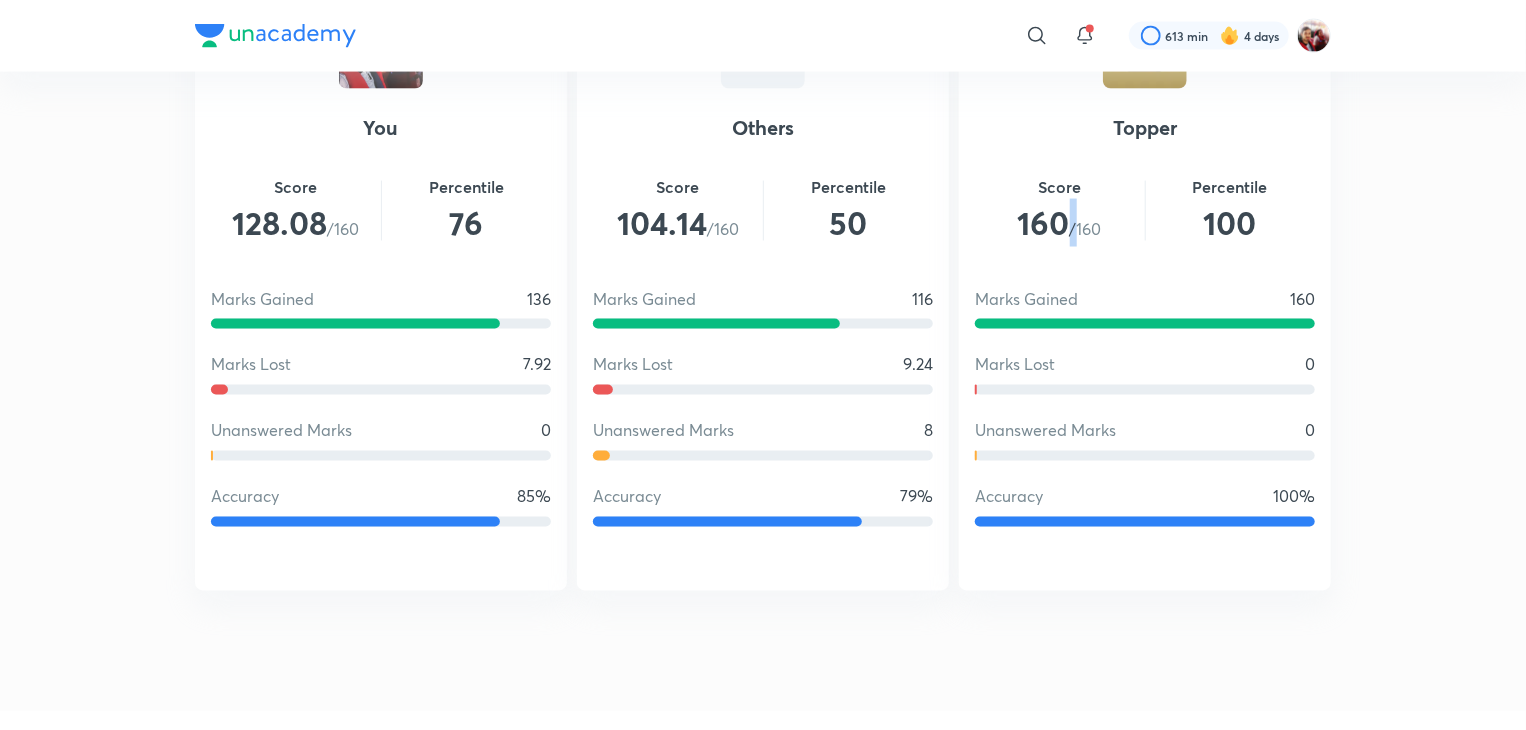 drag, startPoint x: 1076, startPoint y: 247, endPoint x: 1071, endPoint y: 228, distance: 19.646883 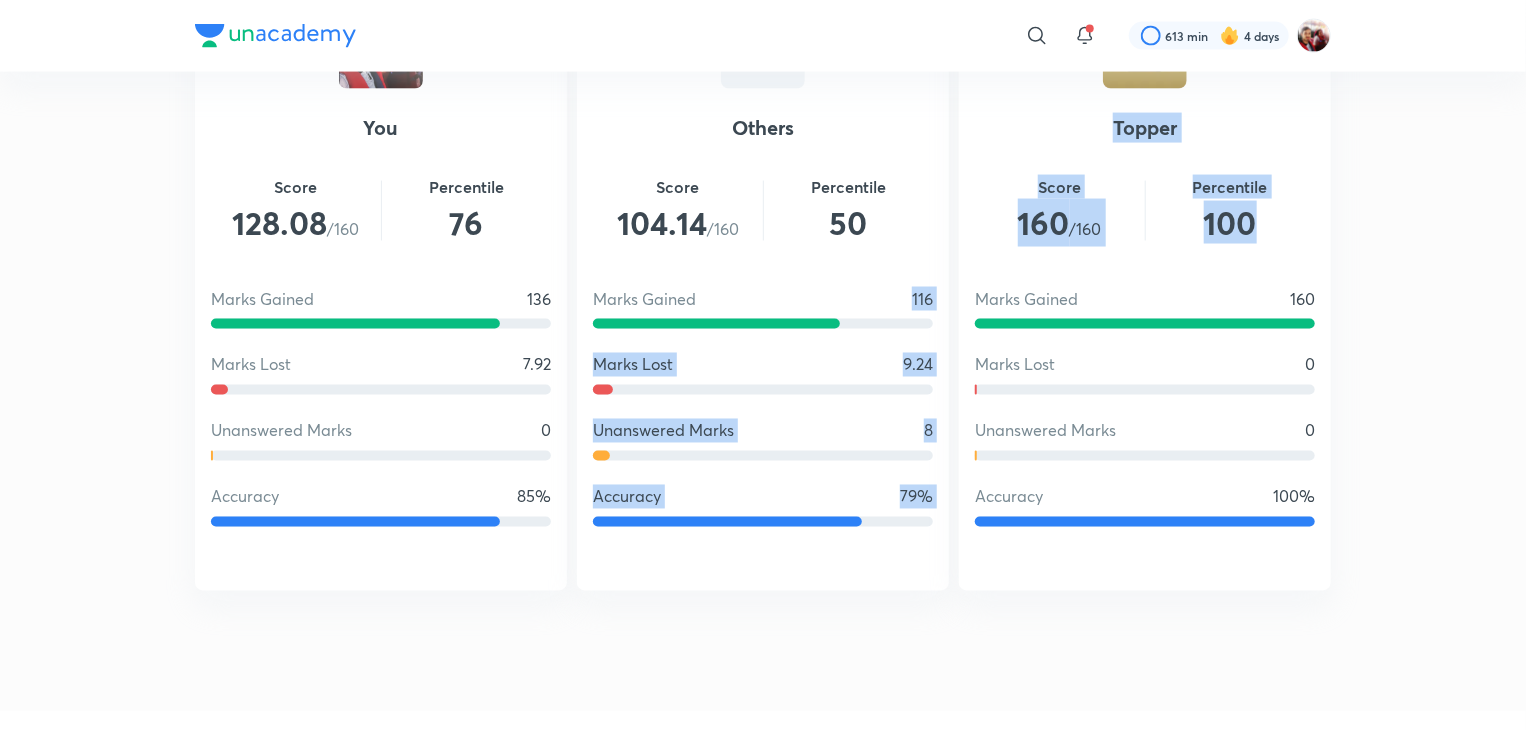drag, startPoint x: 1248, startPoint y: 213, endPoint x: 806, endPoint y: 278, distance: 446.75385 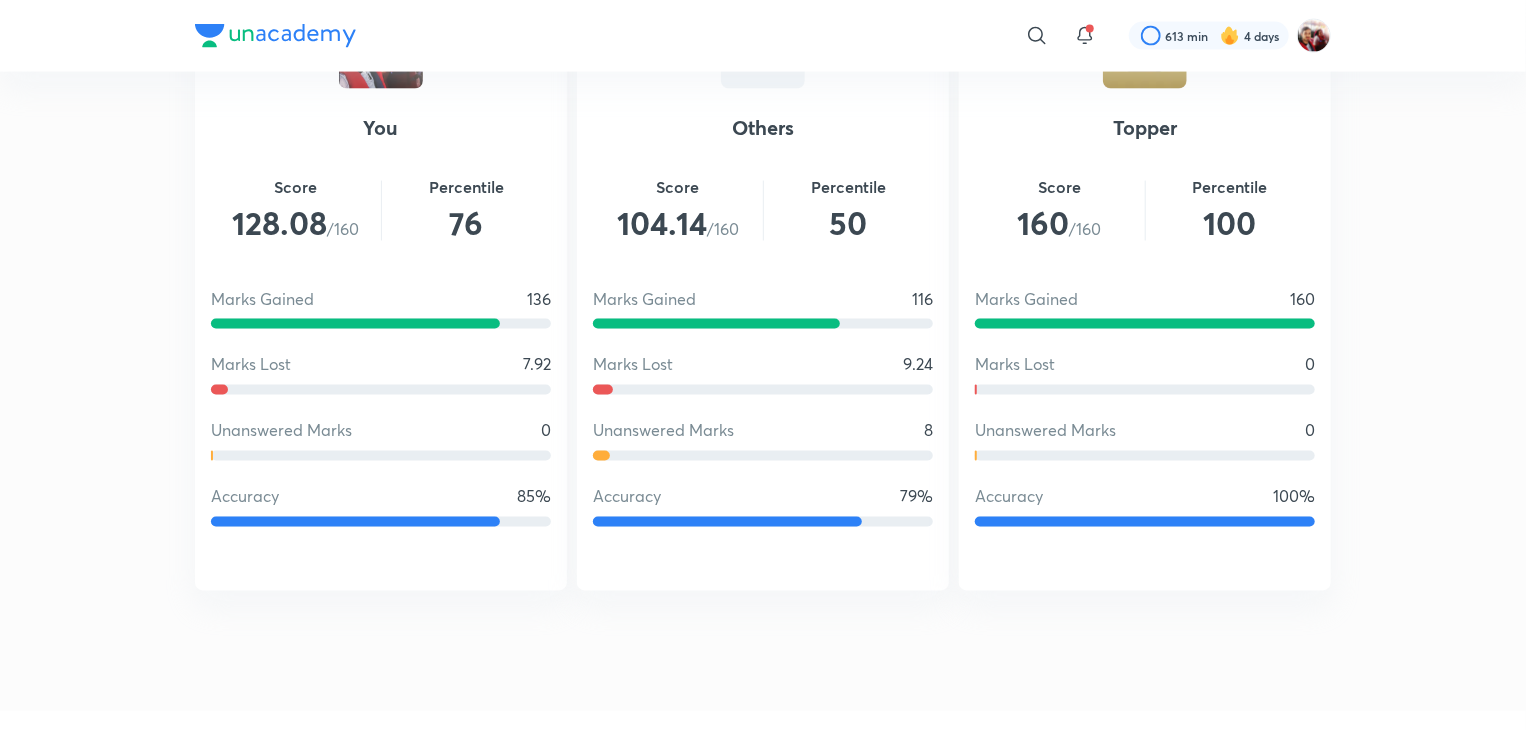click on "104.14" at bounding box center [662, 222] 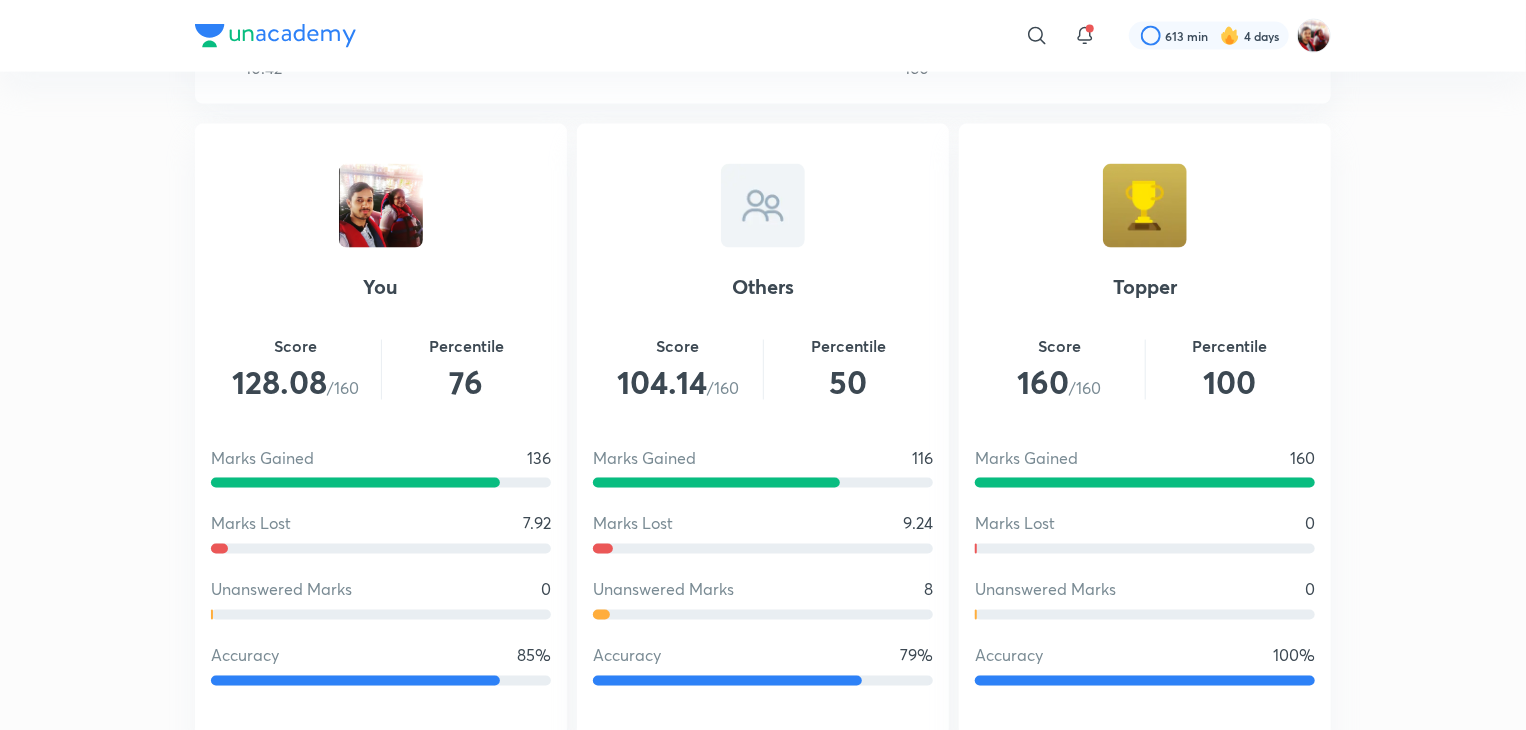 scroll, scrollTop: 1411, scrollLeft: 0, axis: vertical 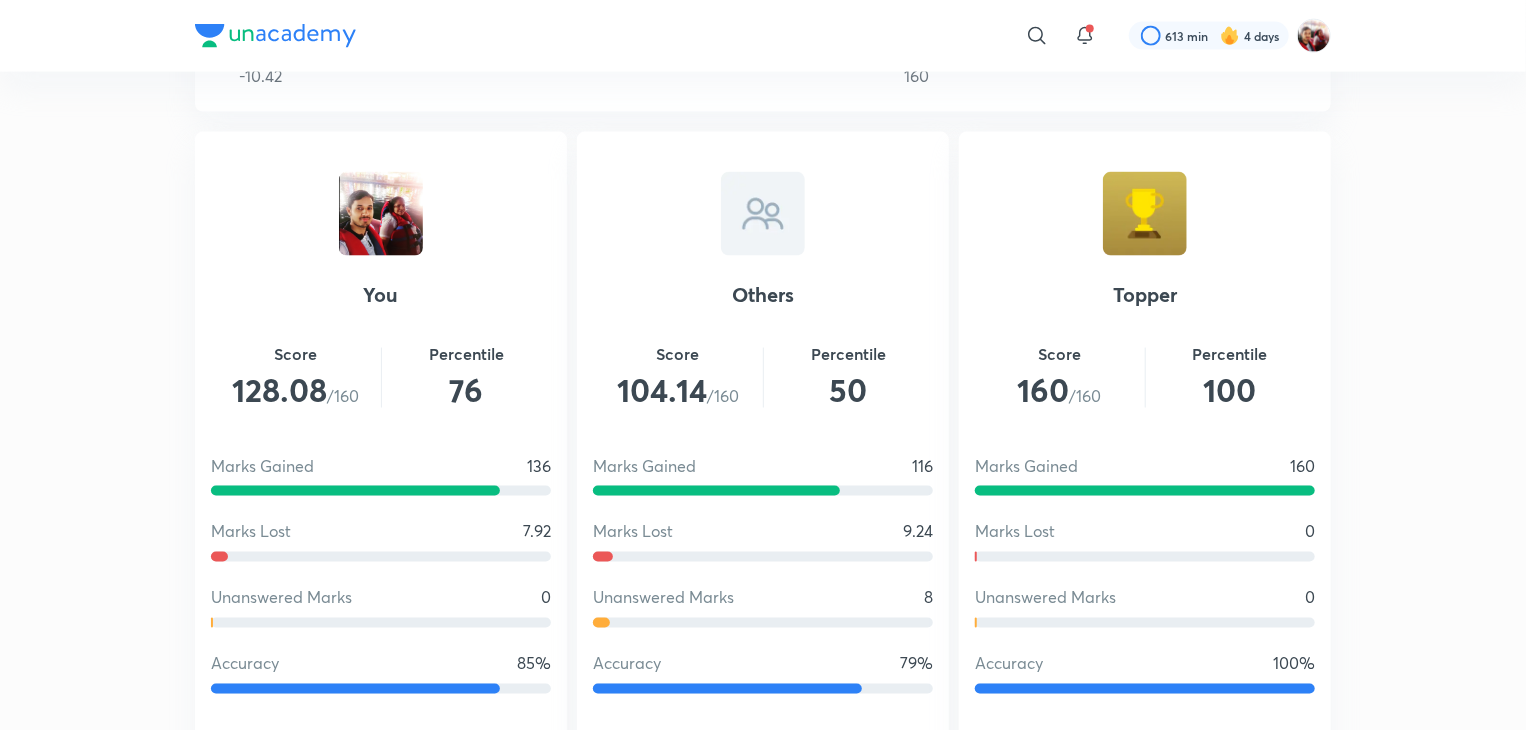 click on "You Score 128.08 /160 Percentile 76 Marks Gained 136 Marks Lost 7.92 Unanswered Marks 0 Accuracy 85%" at bounding box center [381, 445] 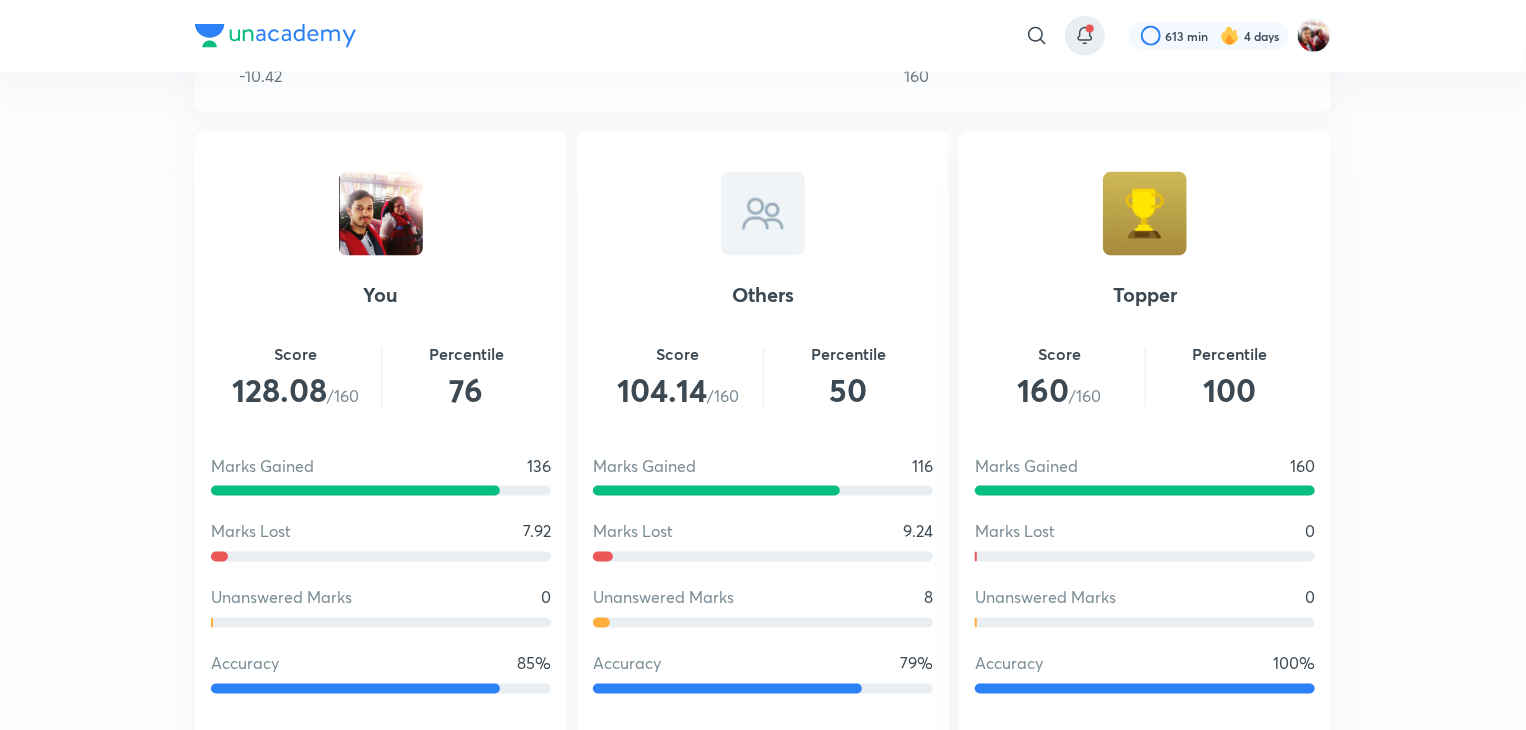 click 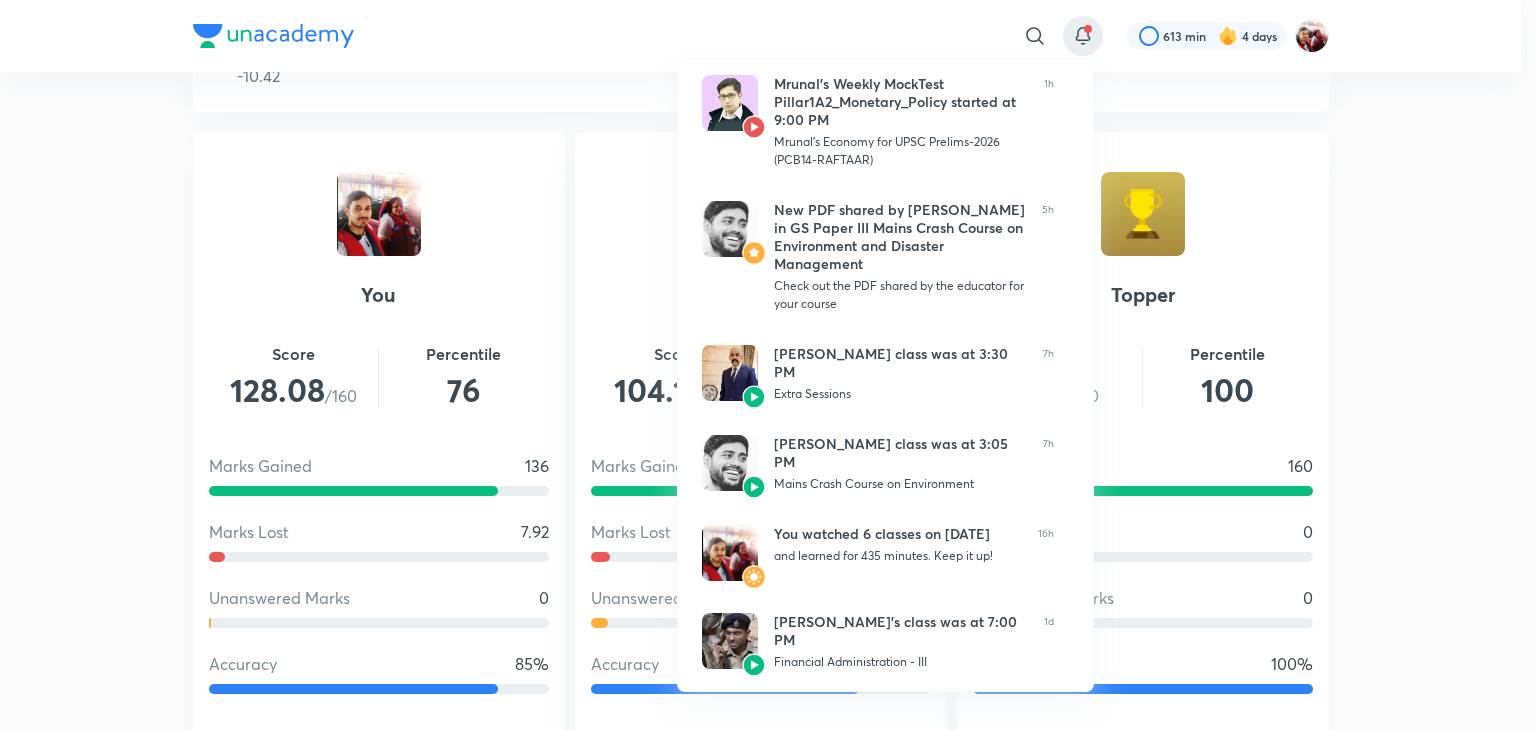 click at bounding box center [768, 365] 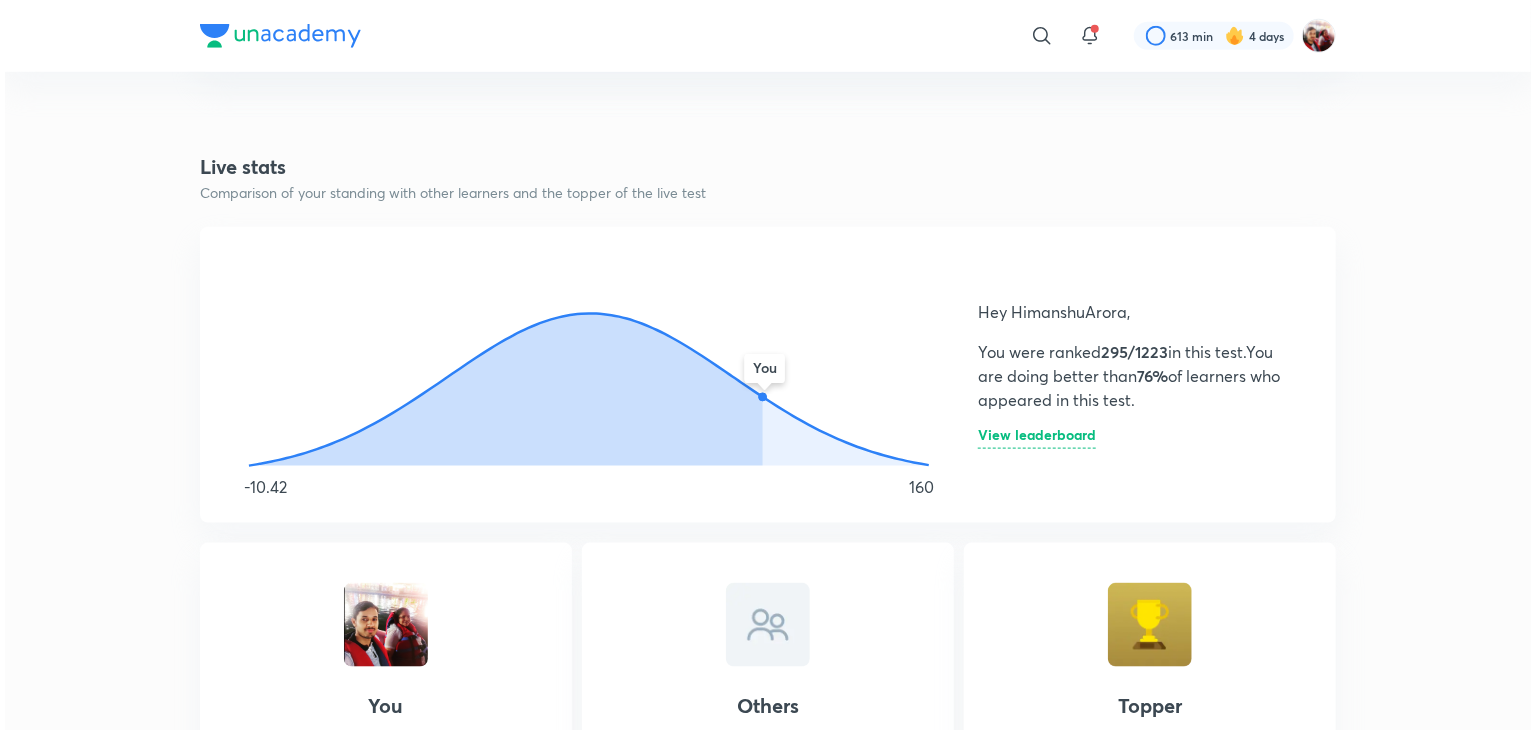 scroll, scrollTop: 970, scrollLeft: 0, axis: vertical 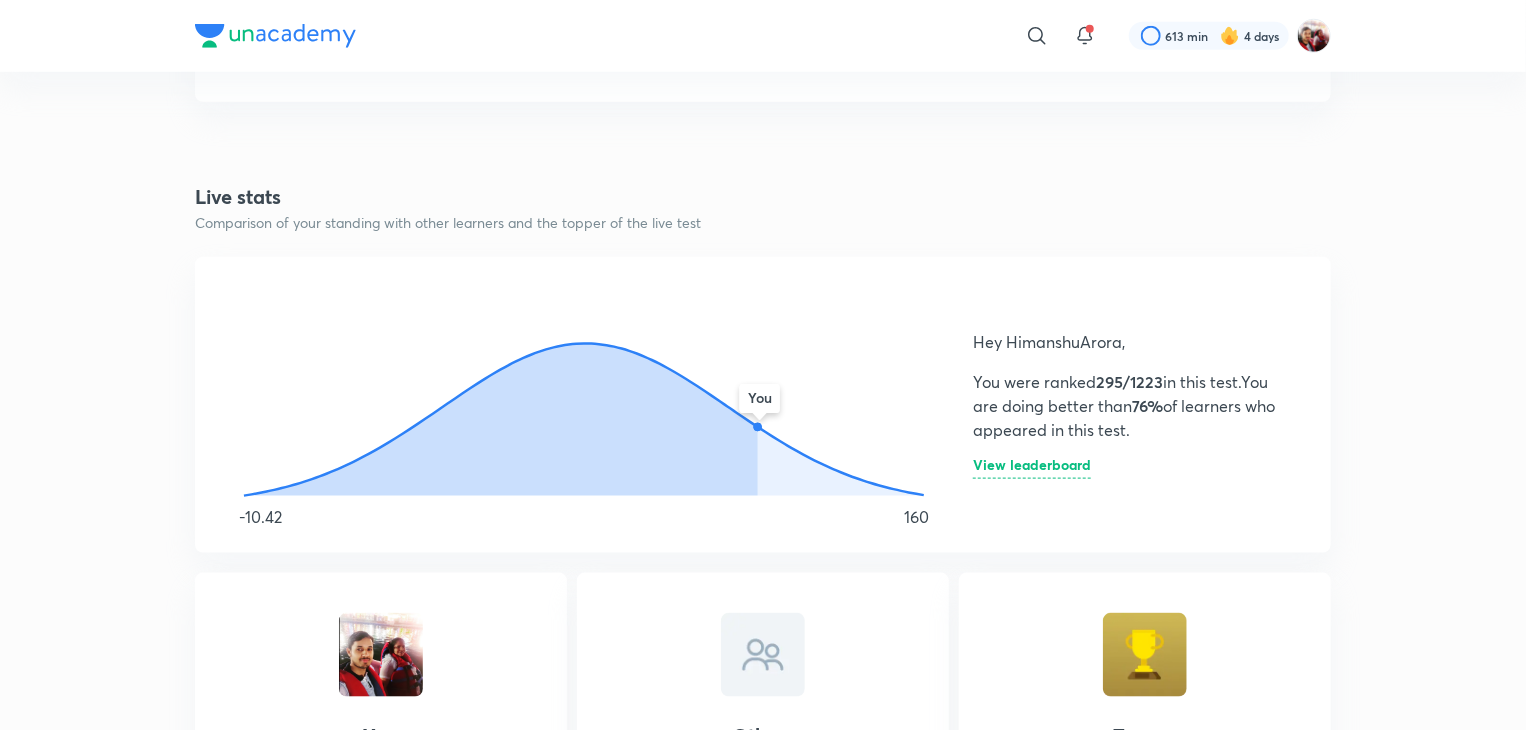 click 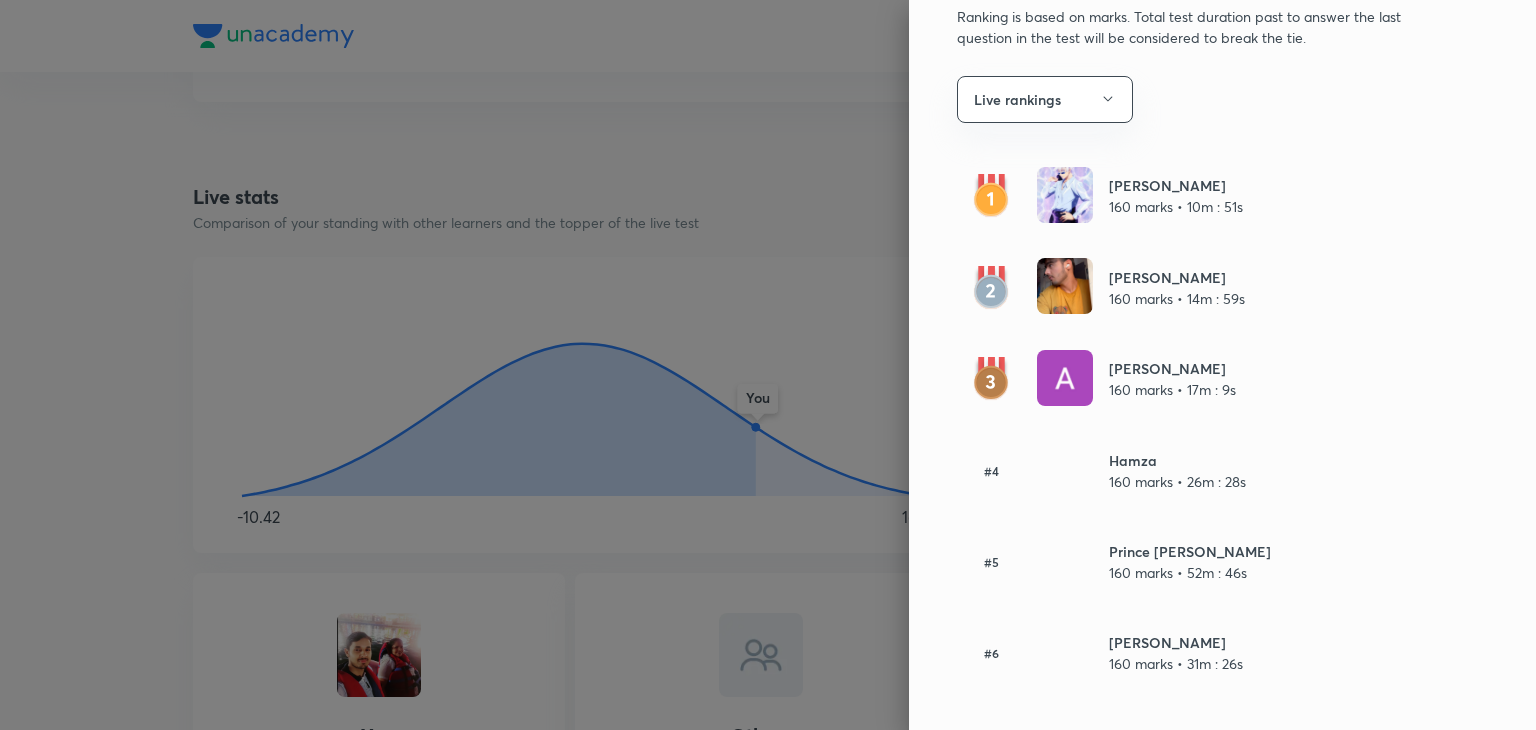 scroll, scrollTop: 104, scrollLeft: 0, axis: vertical 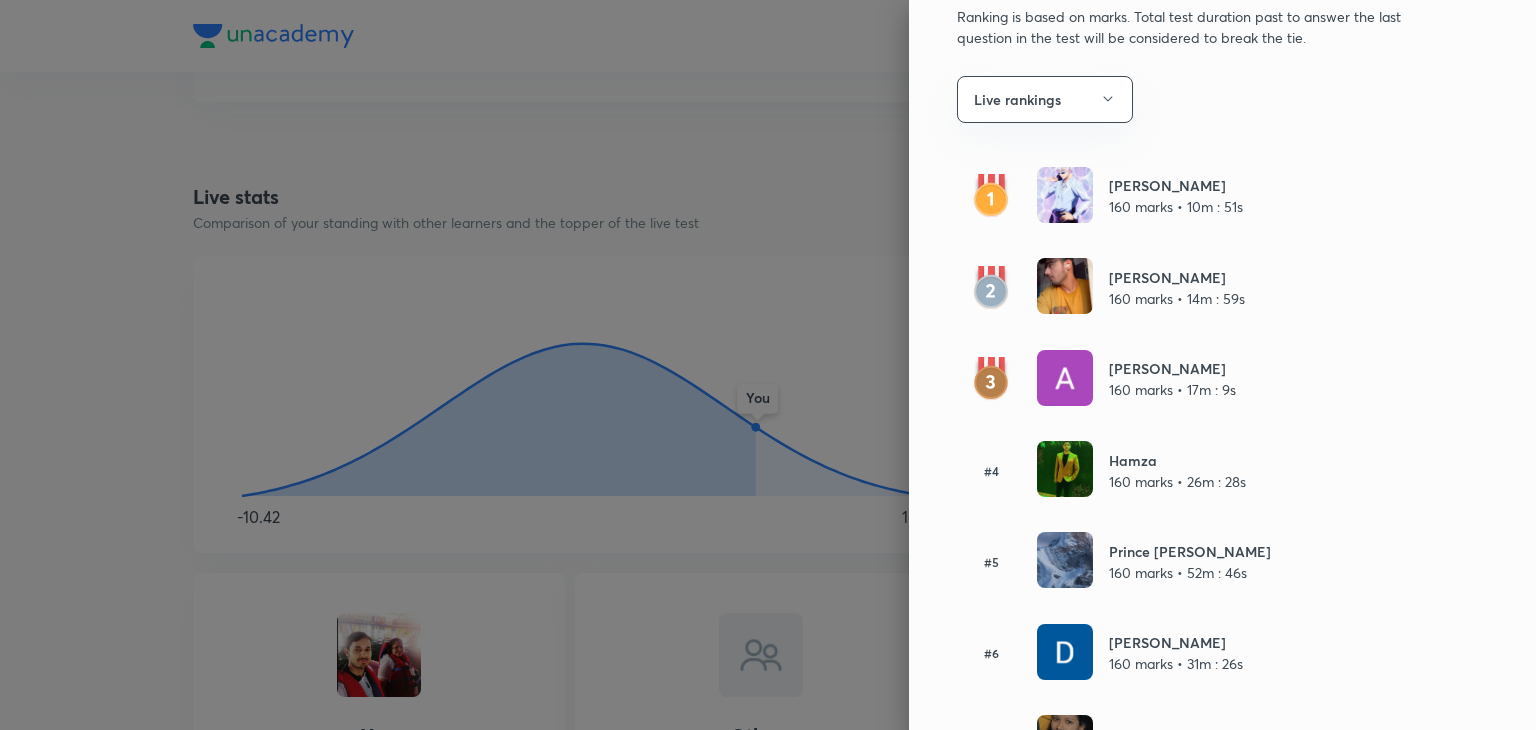 click at bounding box center (991, 379) 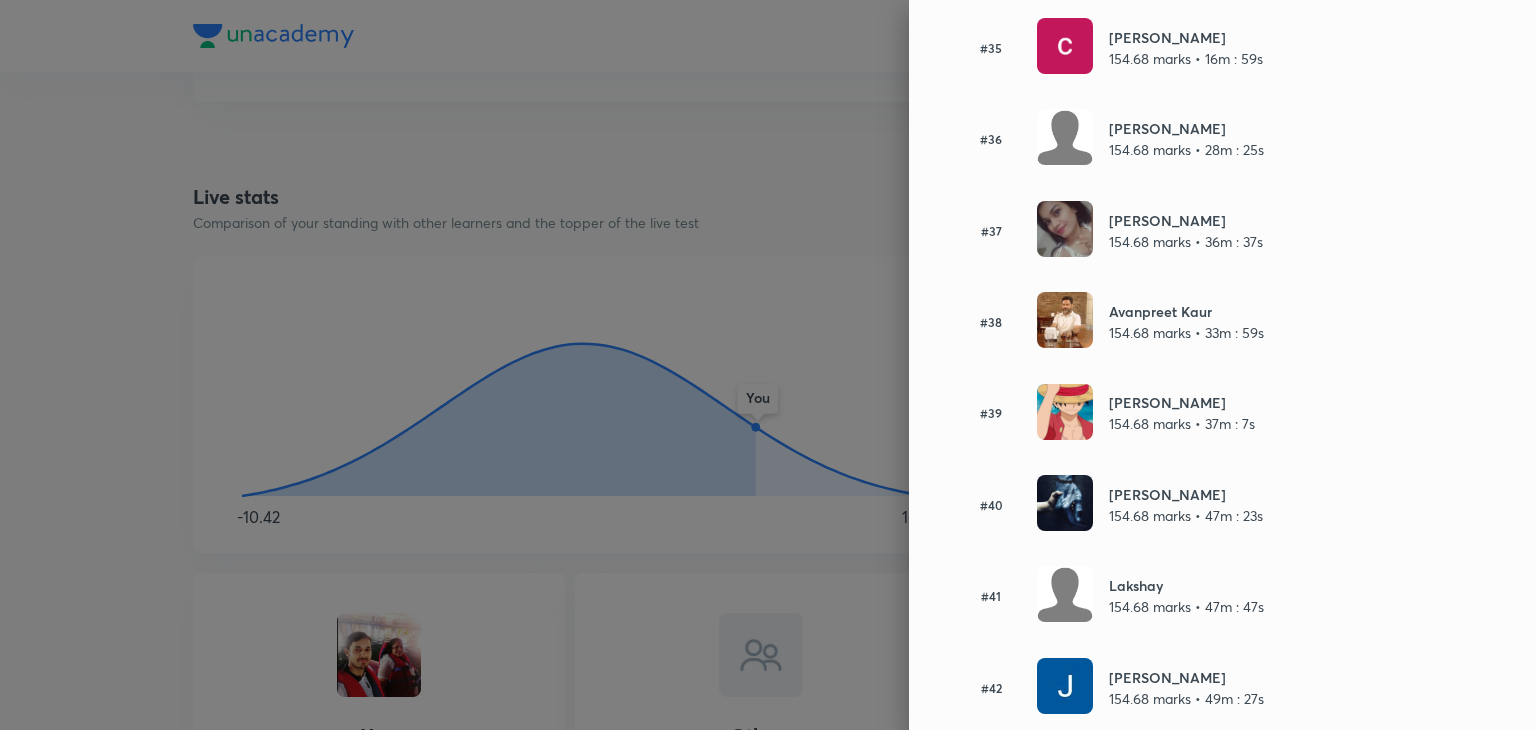 scroll, scrollTop: 3362, scrollLeft: 0, axis: vertical 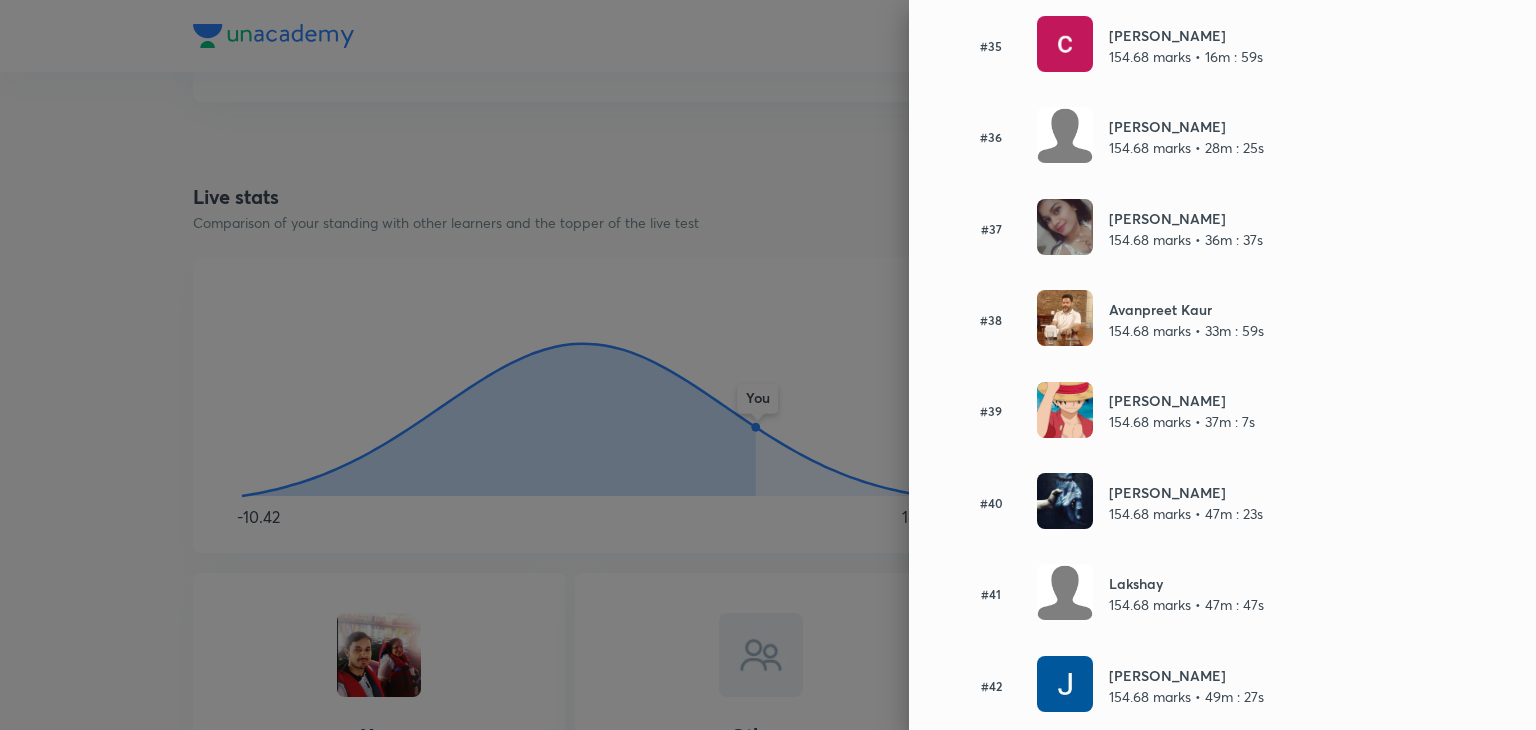 click at bounding box center (1065, 227) 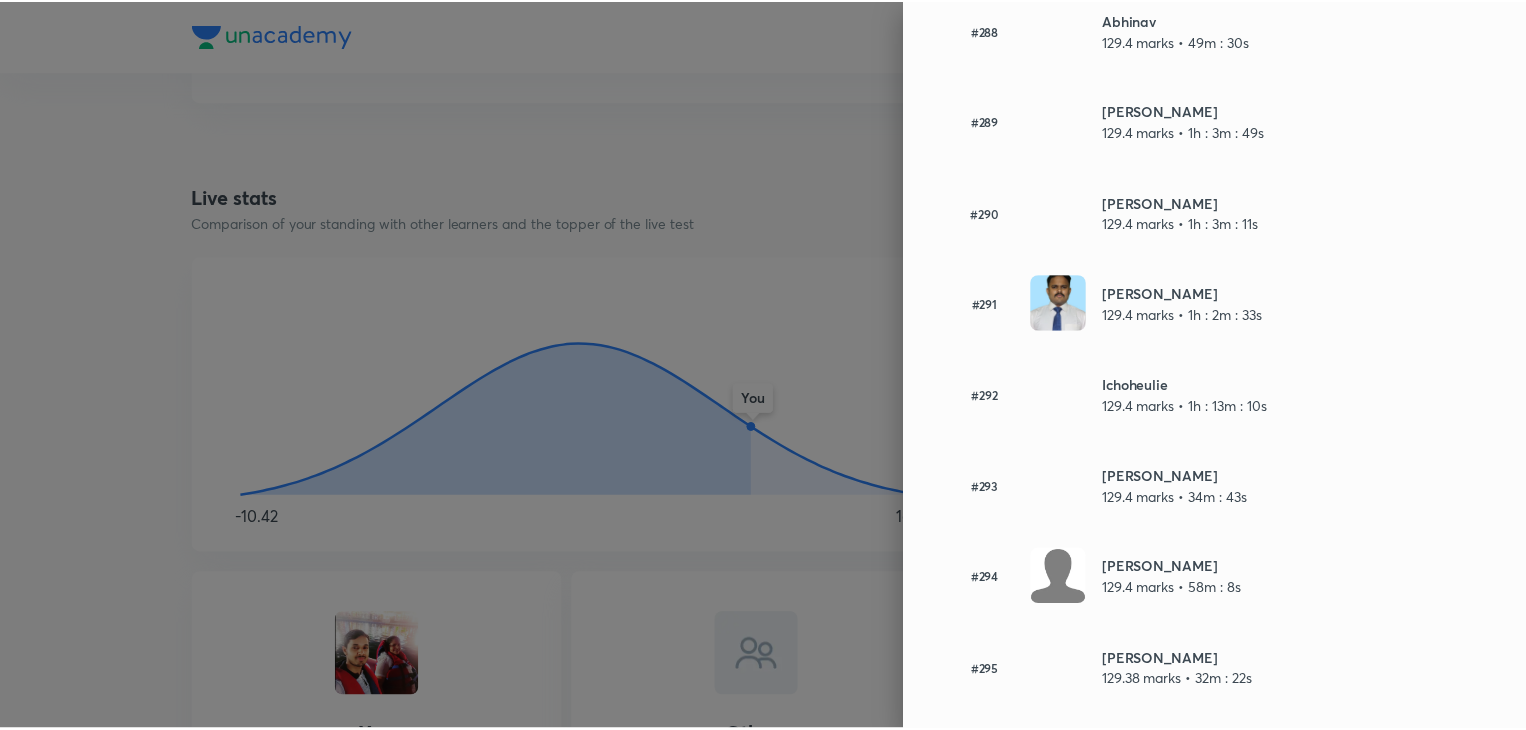 scroll, scrollTop: 26531, scrollLeft: 0, axis: vertical 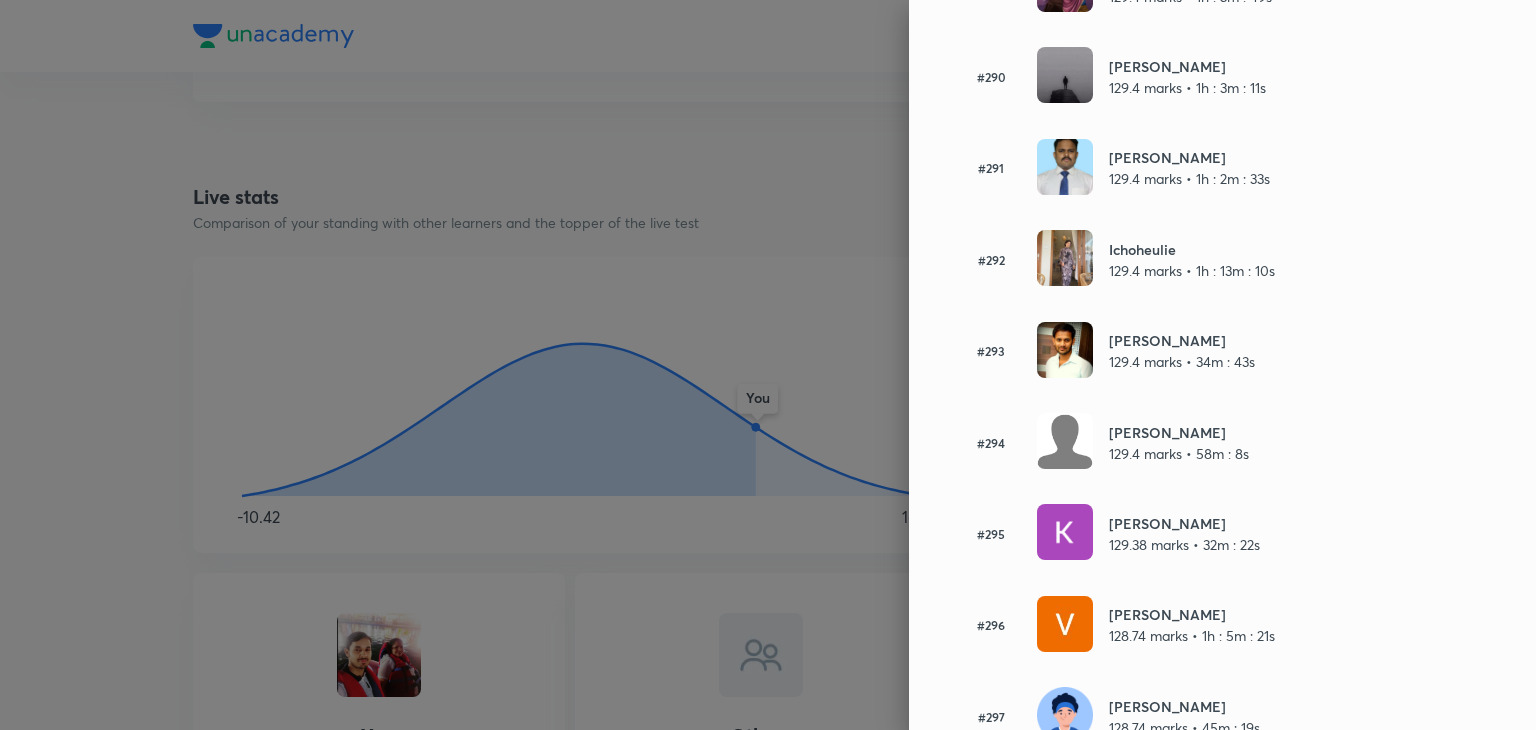 click at bounding box center [768, 365] 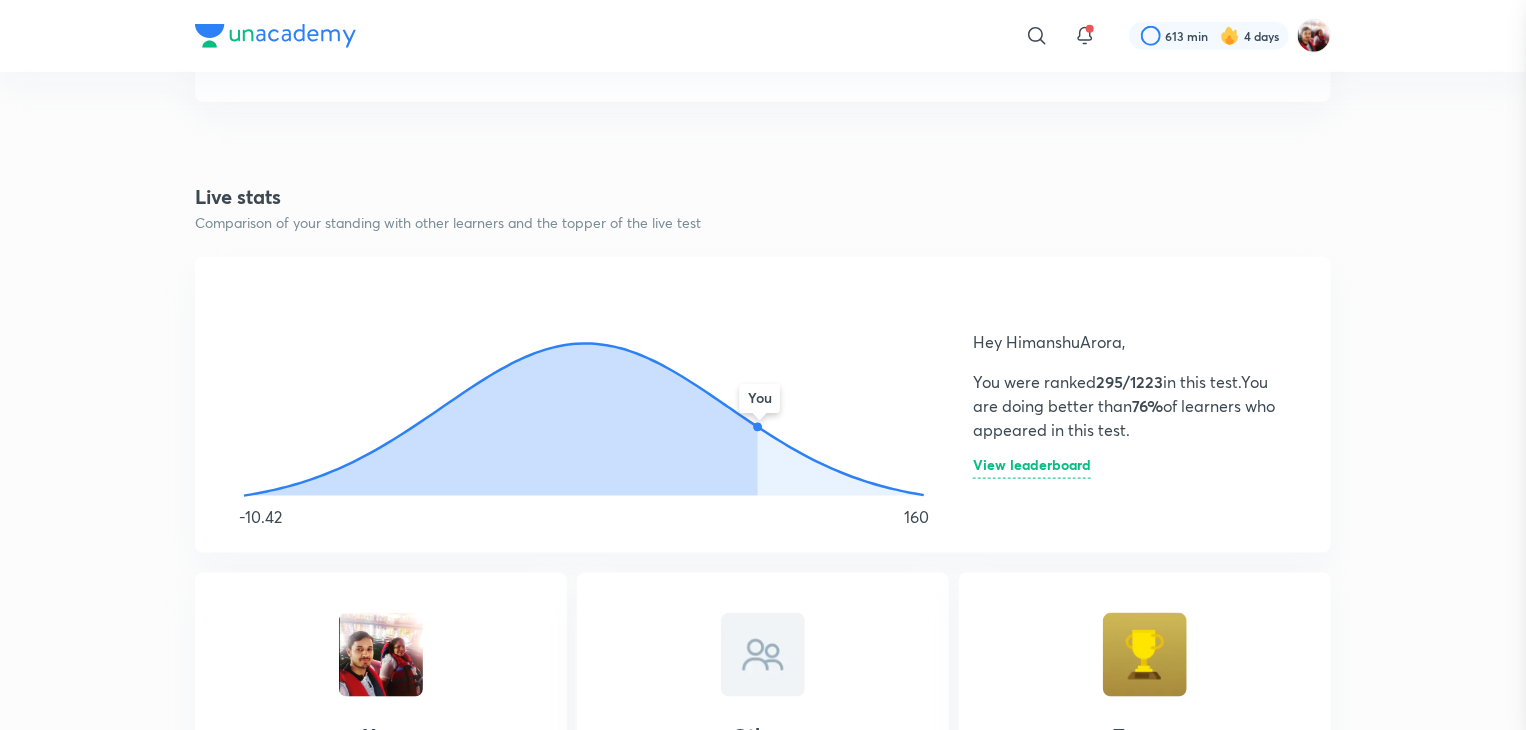 scroll, scrollTop: 0, scrollLeft: 0, axis: both 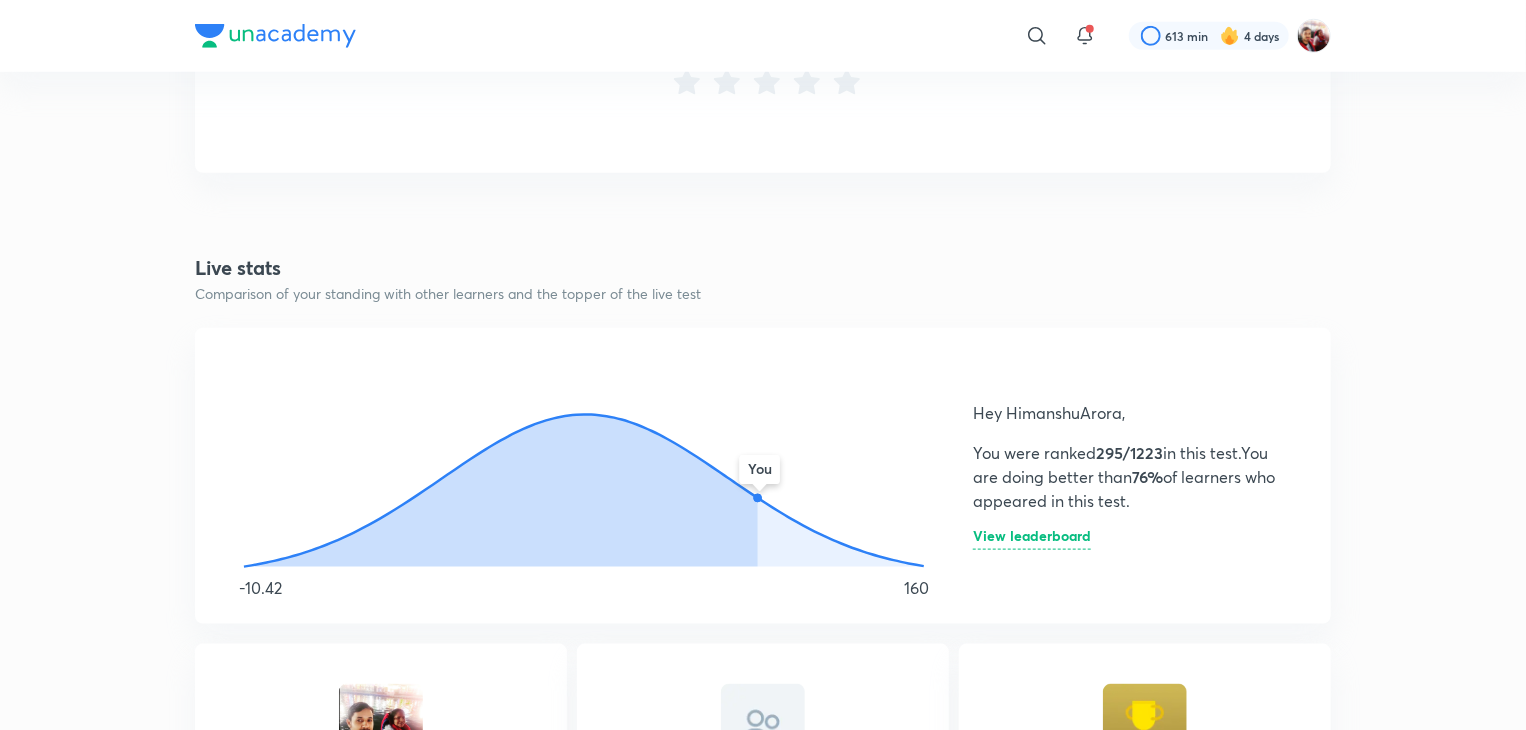 click on "View leaderboard" at bounding box center (1032, 539) 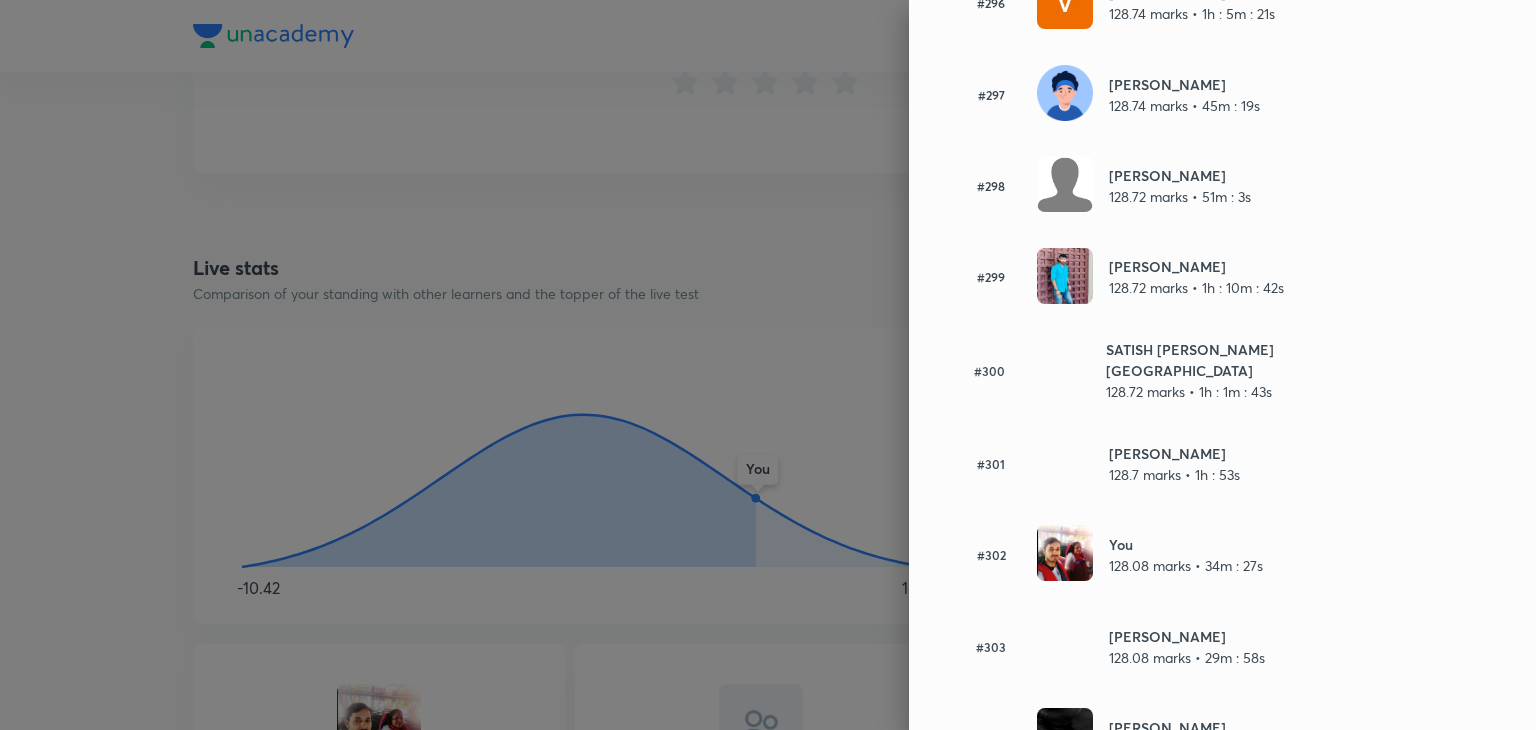 scroll, scrollTop: 27195, scrollLeft: 0, axis: vertical 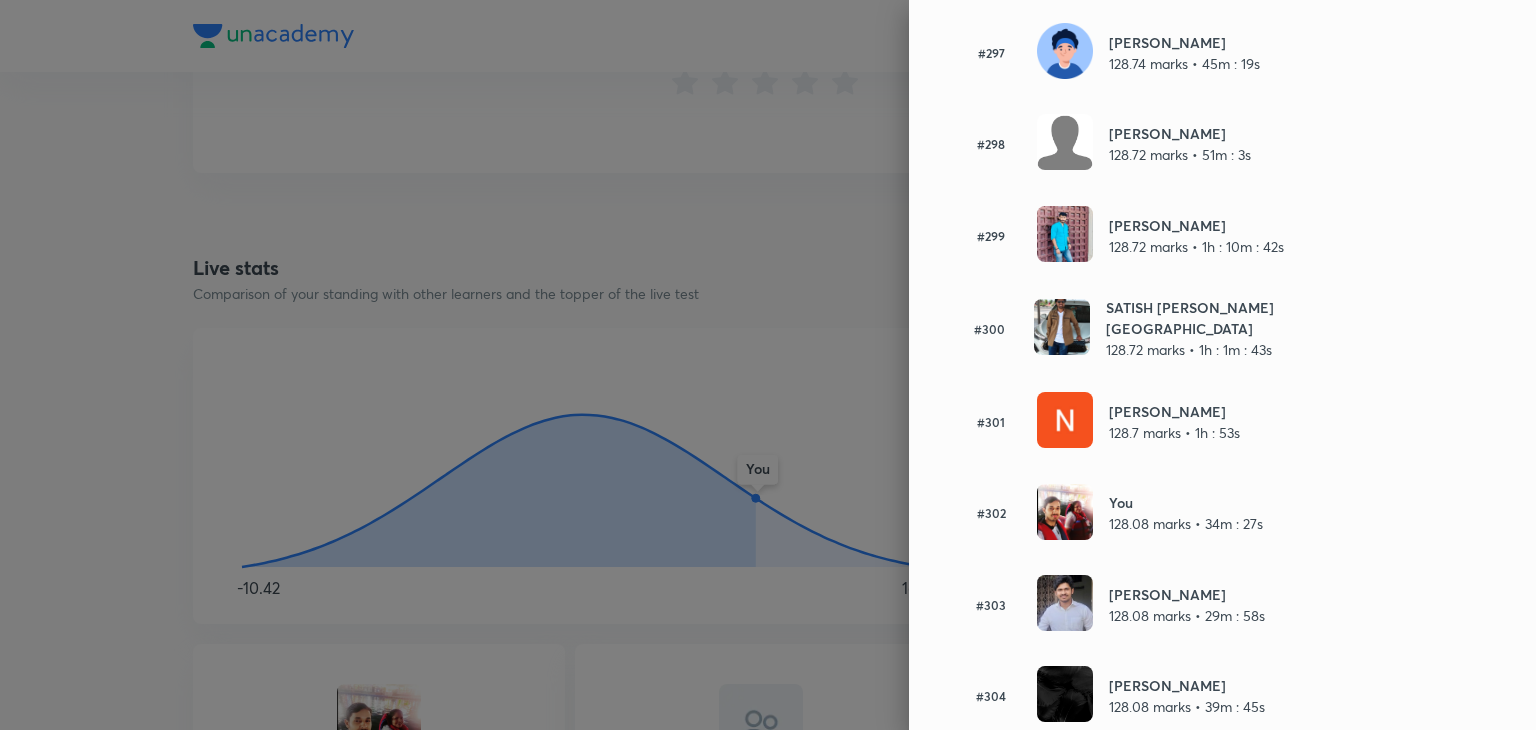 click at bounding box center [1065, 512] 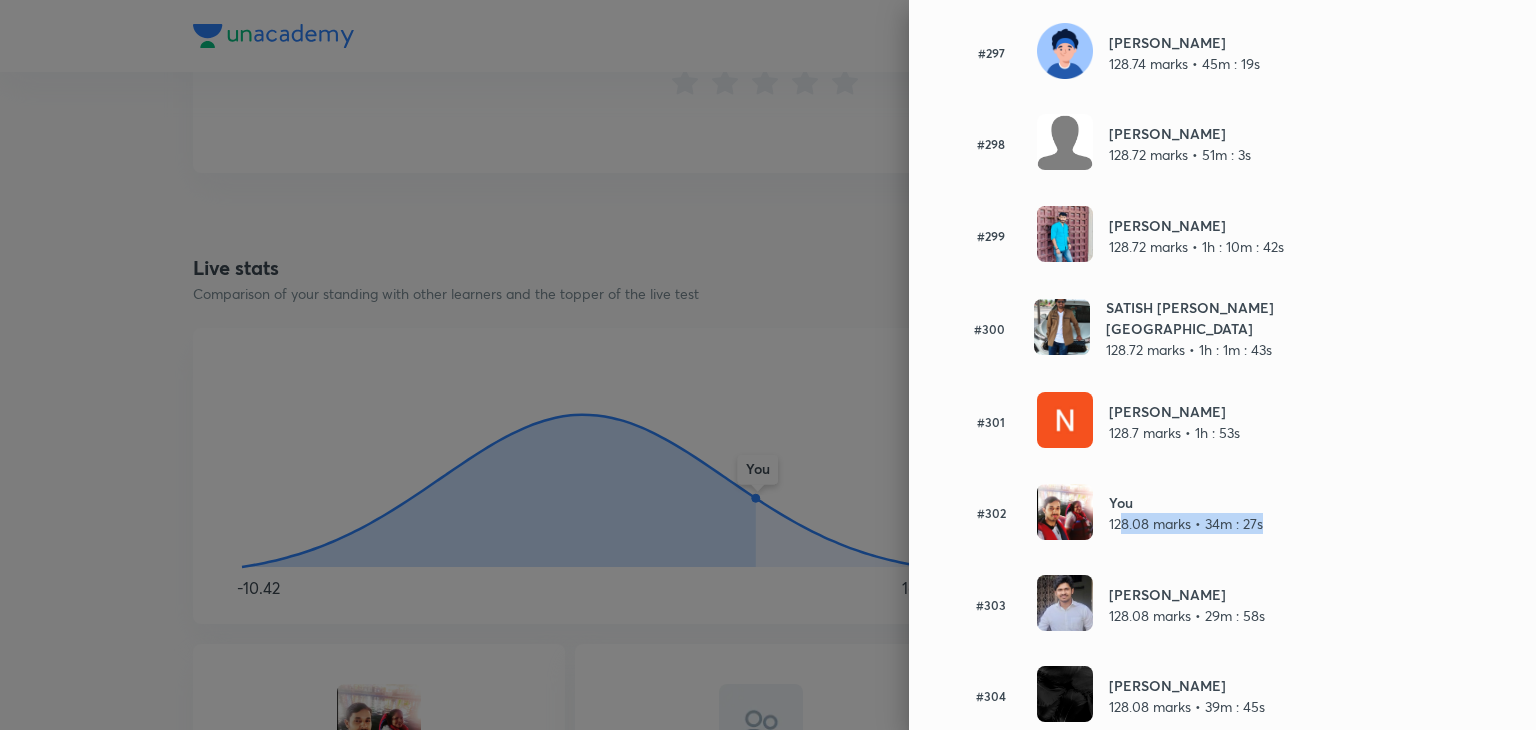 drag, startPoint x: 1105, startPoint y: 457, endPoint x: 1296, endPoint y: 457, distance: 191 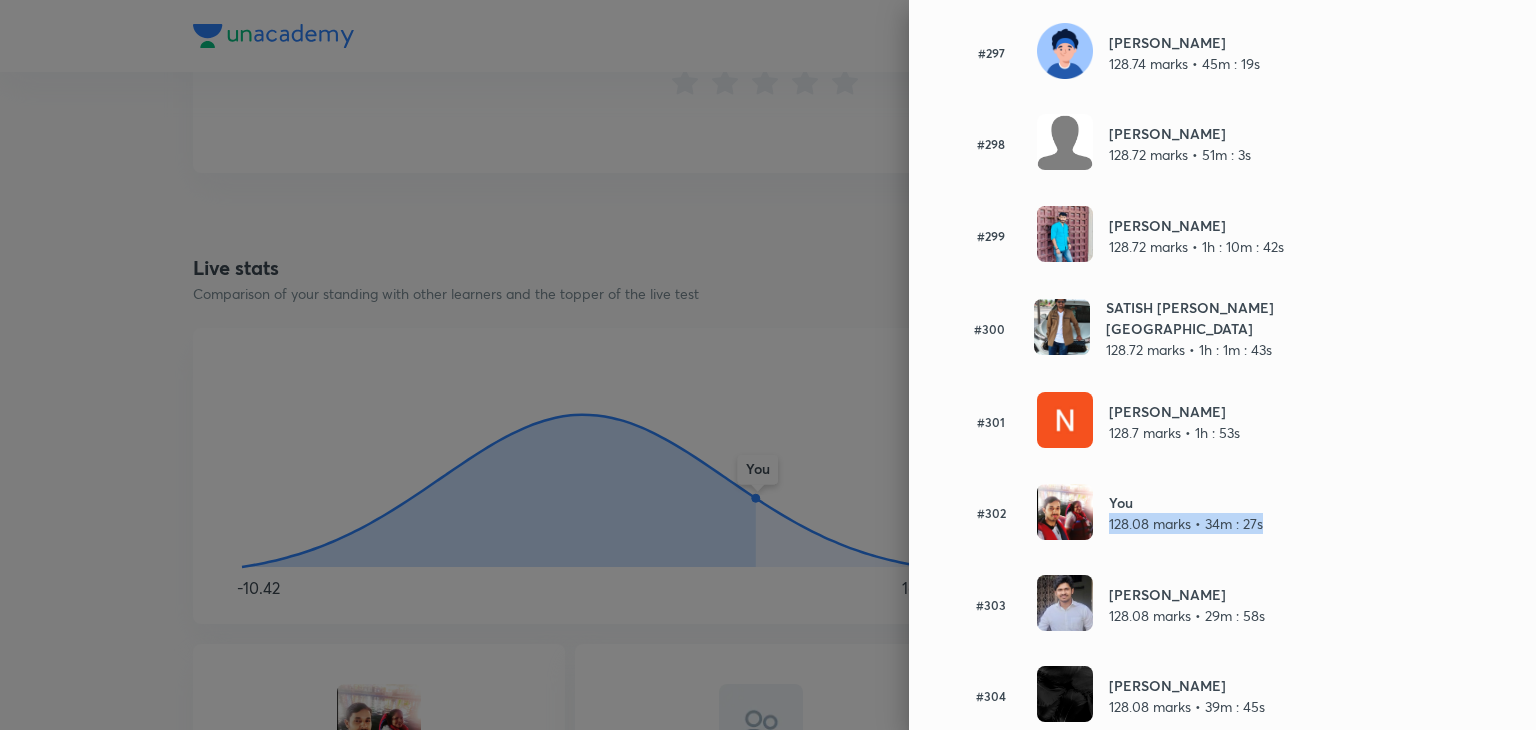 drag, startPoint x: 1092, startPoint y: 449, endPoint x: 1255, endPoint y: 437, distance: 163.44112 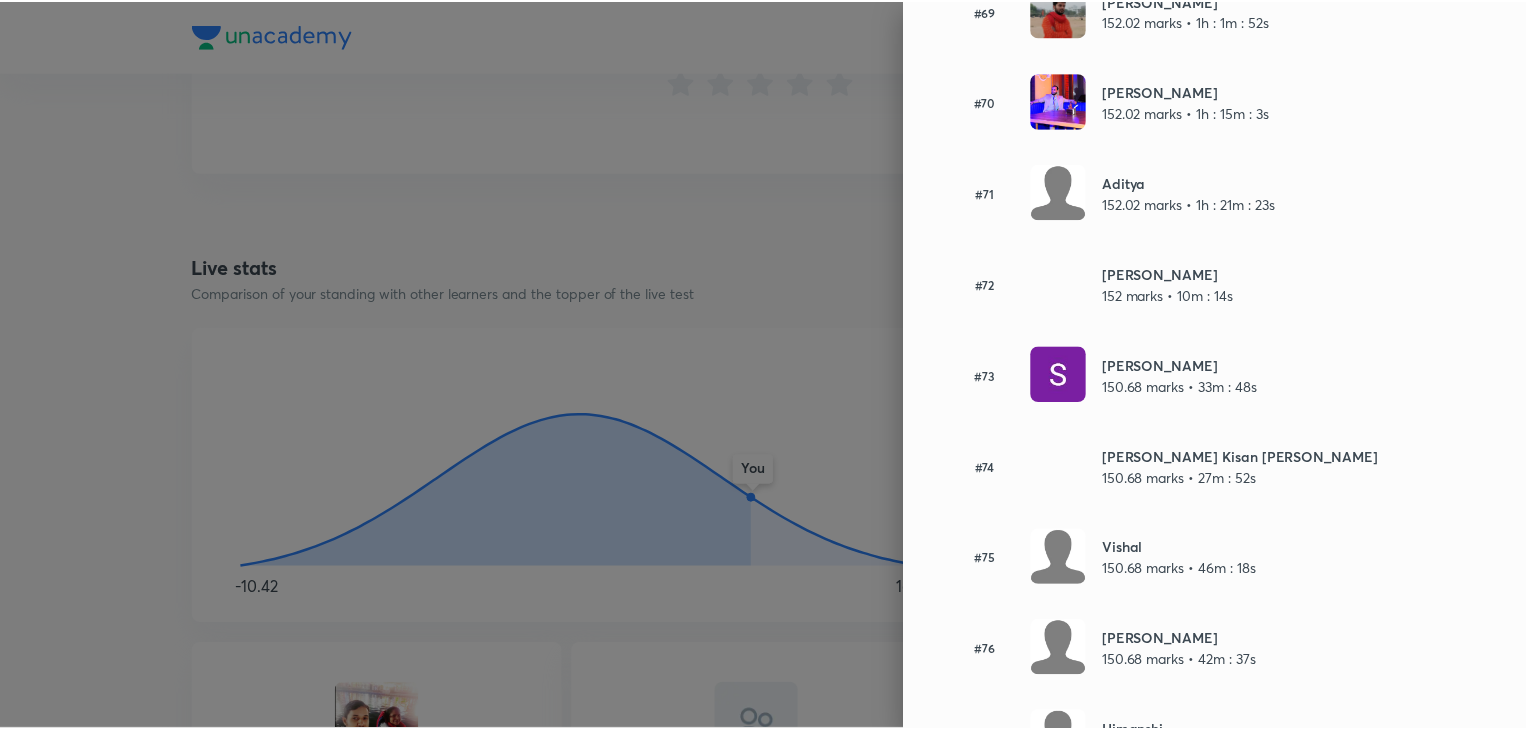 scroll, scrollTop: 6442, scrollLeft: 0, axis: vertical 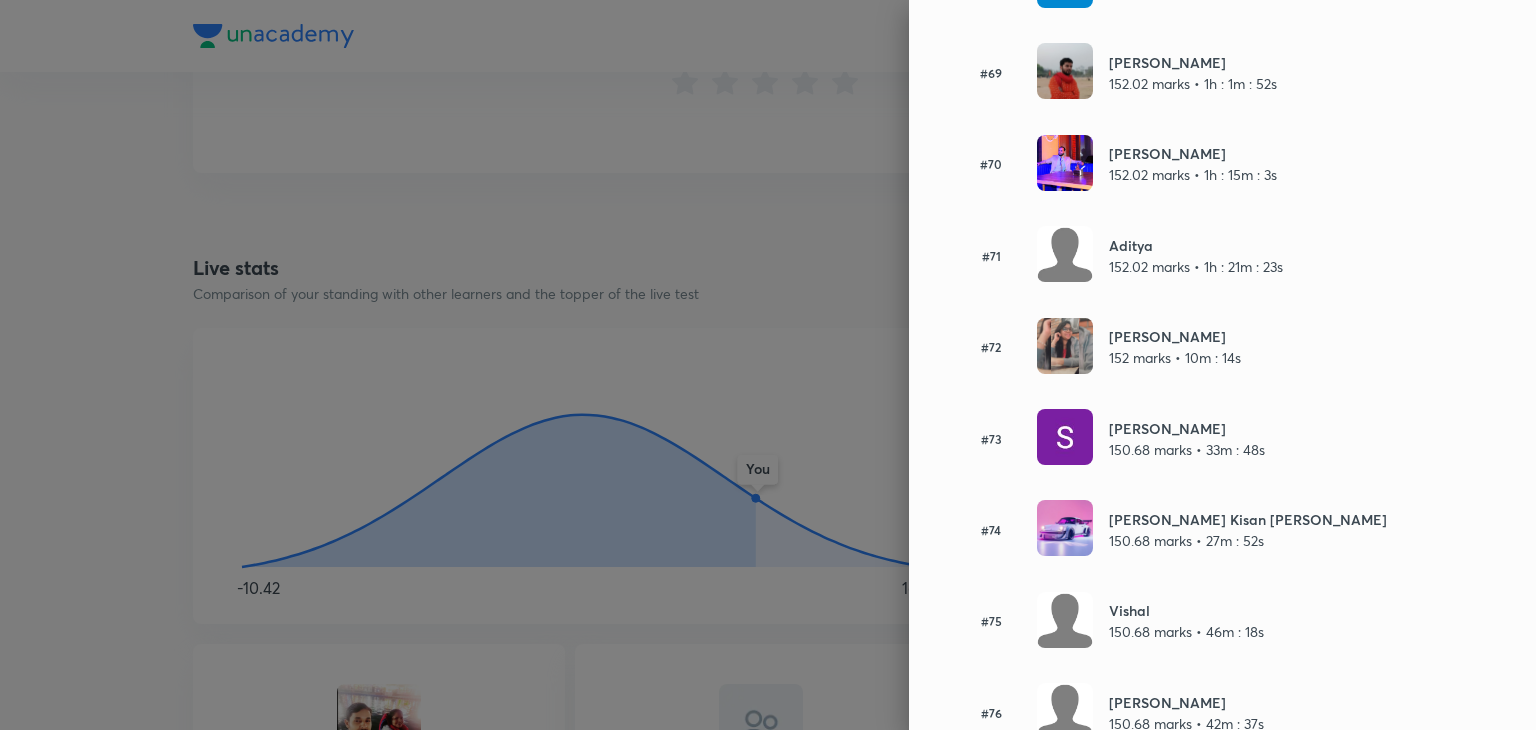 click on "Leaderboard Ranking is based on marks. Total test duration past to answer the last question in the test will be considered to break the tie. Live rankings Ruhi Siddiqui 160 marks • 10m : 51s Ritesh Singh 160 marks • 14m : 59s ABHIJEET PATRI 160 marks • 17m : 9s #4 Hamza  160 marks • 26m : 28s #5 Prince Kumar 160 marks • 52m : 46s #6 Dhruv Gupta 160 marks • 31m : 26s #7 Jhavishal  158 marks • 45m : 23s #8 Harsh Singh 157.34 marks • 10m : 33s #9 Sanchi Singhania 157.34 marks • 9m : 27s #10 Renoba Syed 157.34 marks • 17m : 16s #11 Avisha Singh 157.34 marks • 10m : 20s #12 Sunny  157.34 marks • 19m #13 Pranjal Shukla 157.34 marks • 18m : 41s #14 Ayush Jha 157.34 marks • 14m : 5s #15 Fantush  157.34 marks • 28m : 12s #16 Shivam  157.34 marks • 30m : 23s #17 Prerna Dubey 157.34 marks • 25m : 32s #18 Abhishek Ranjan 157.34 marks • 43m : 42s #19 Amar Prakash 157.34 marks • 46m #20 Sanskriti Thakur 157.34 marks • 48m : 5s #21 Yashovardhan Tripathi 157.34 marks • 51m : 18s #22" at bounding box center [1222, 365] 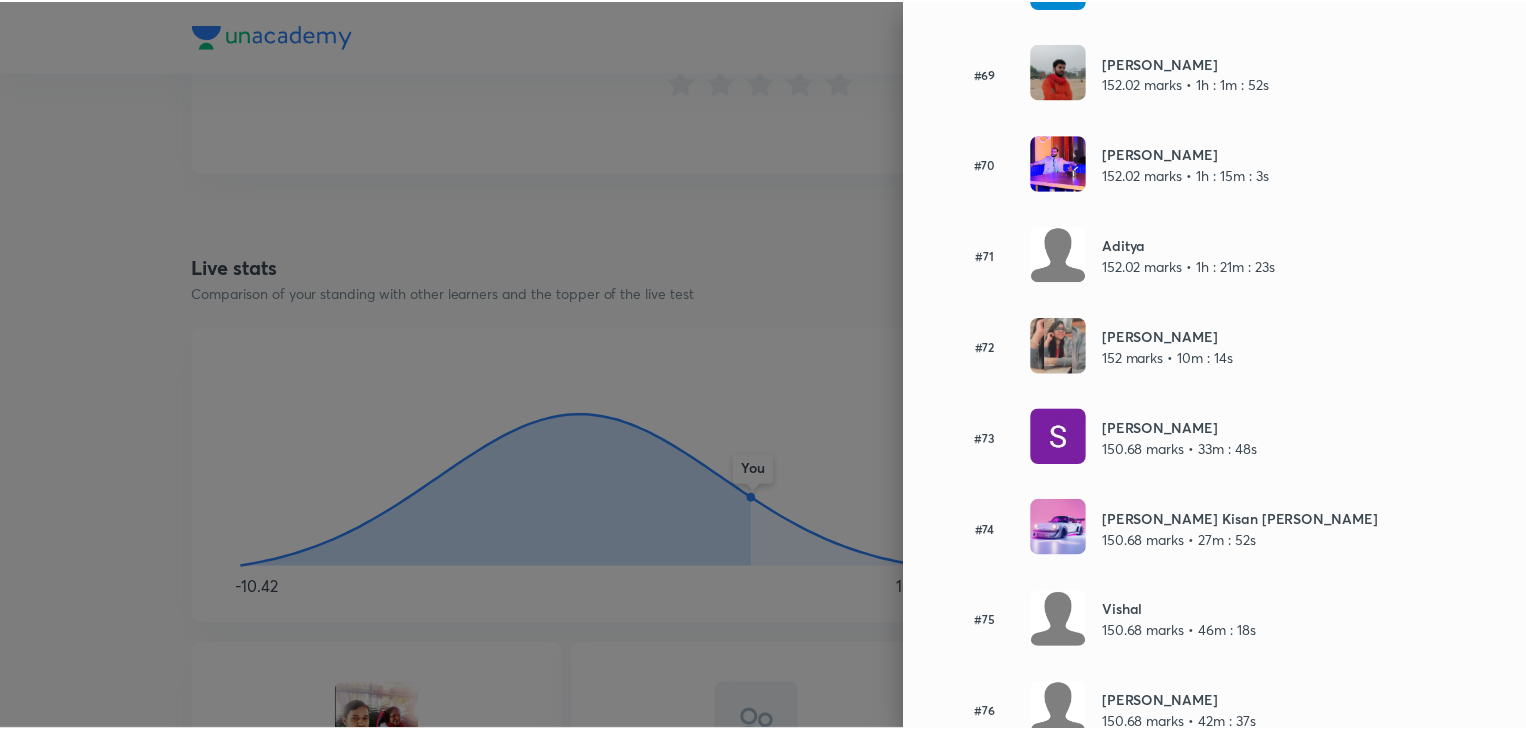 scroll, scrollTop: 0, scrollLeft: 0, axis: both 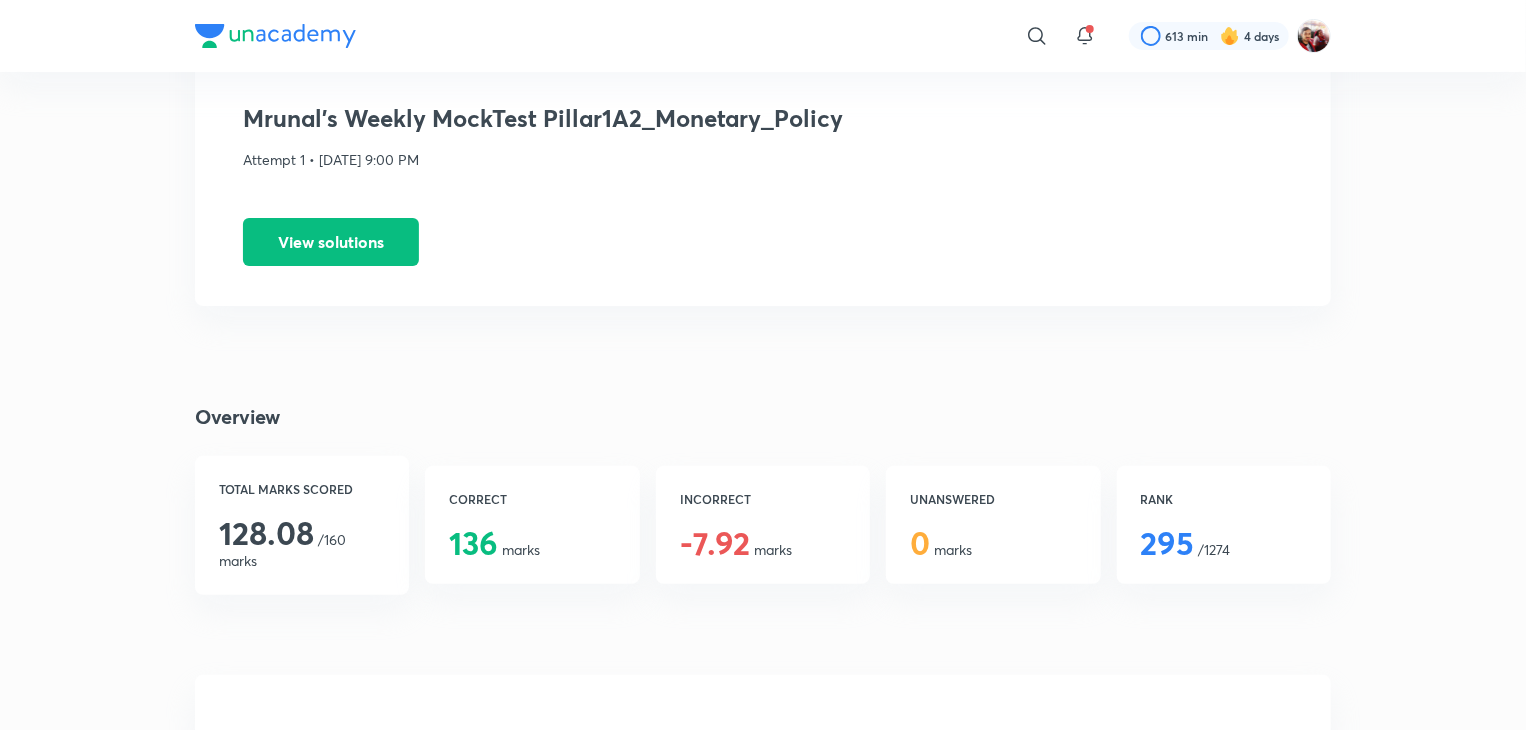 click on "295" at bounding box center (1168, 542) 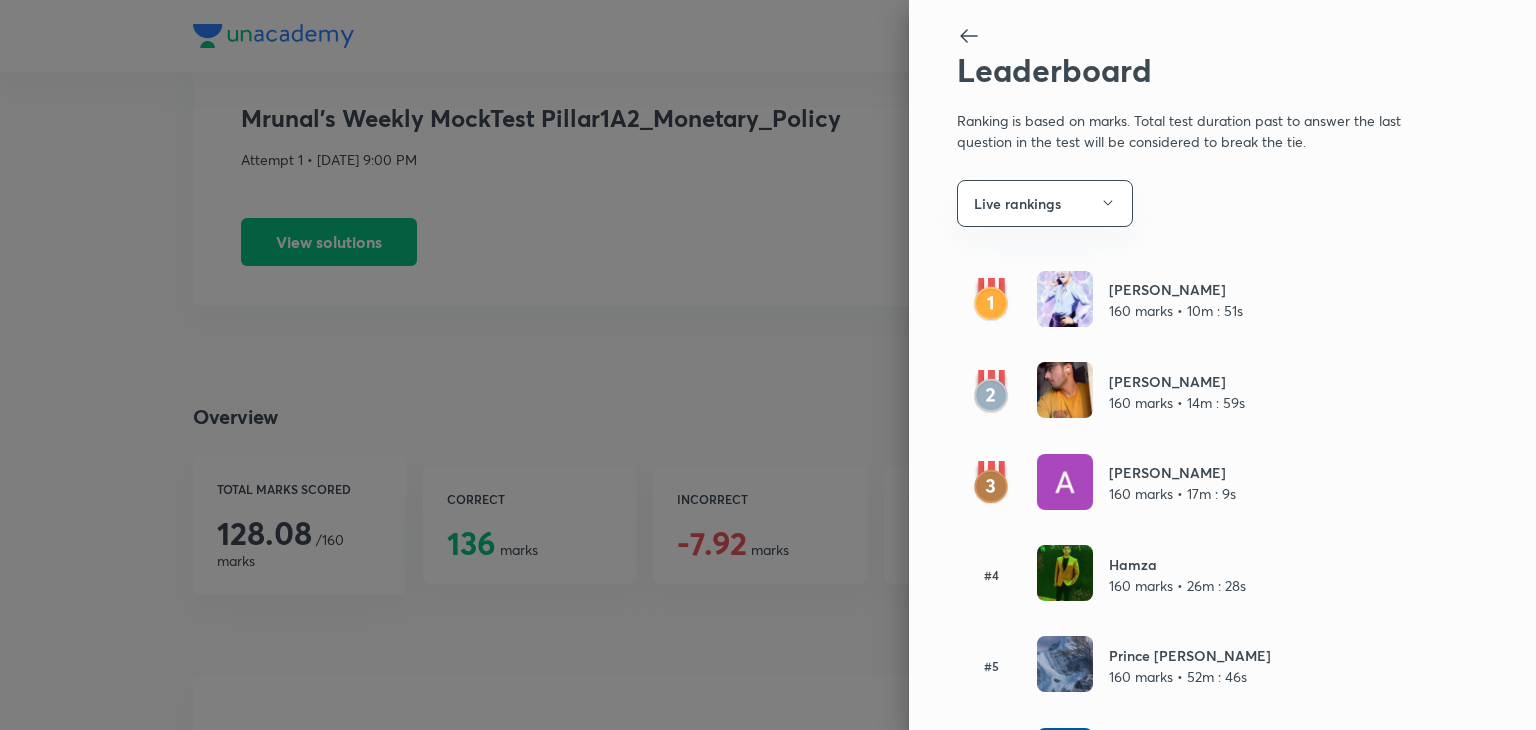 click at bounding box center [768, 365] 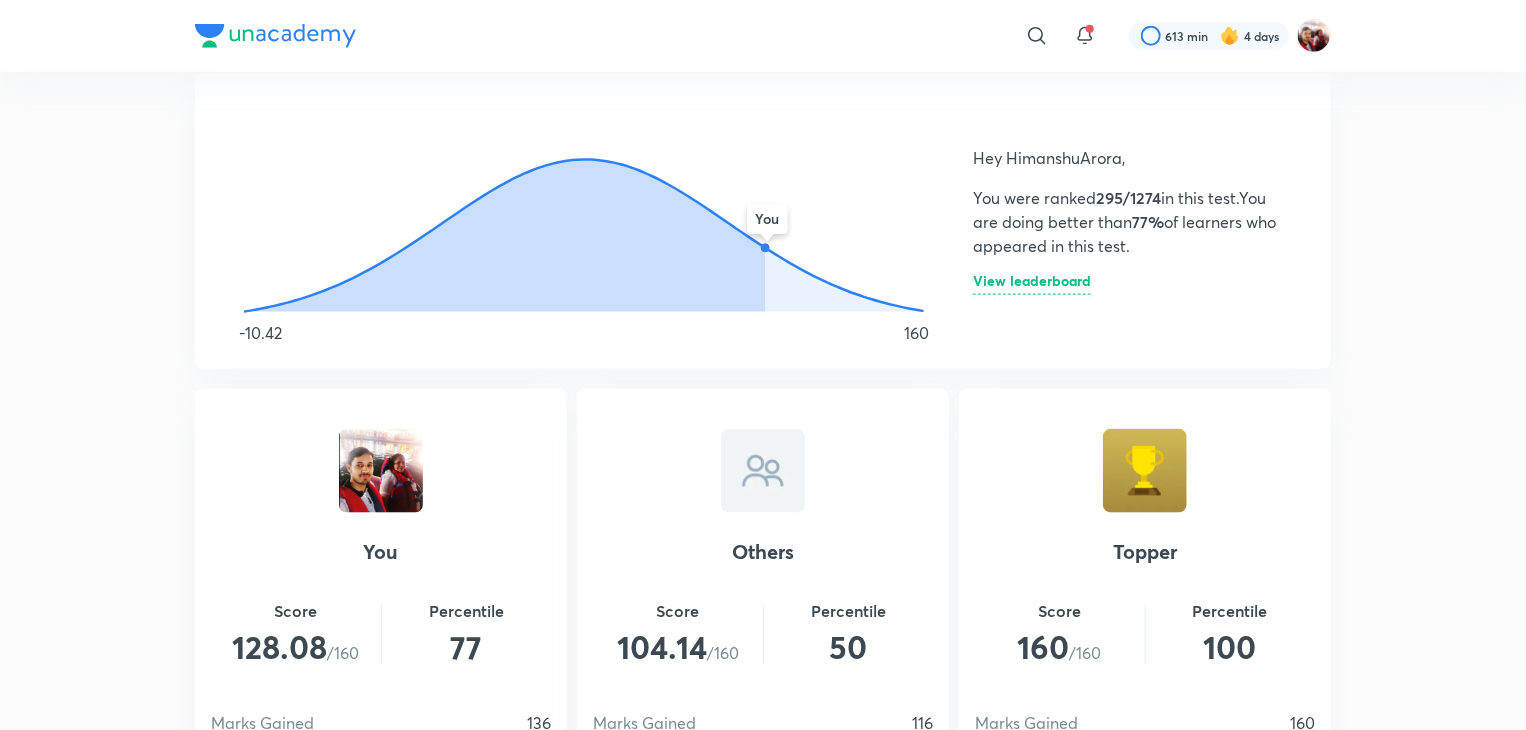 scroll, scrollTop: 1155, scrollLeft: 0, axis: vertical 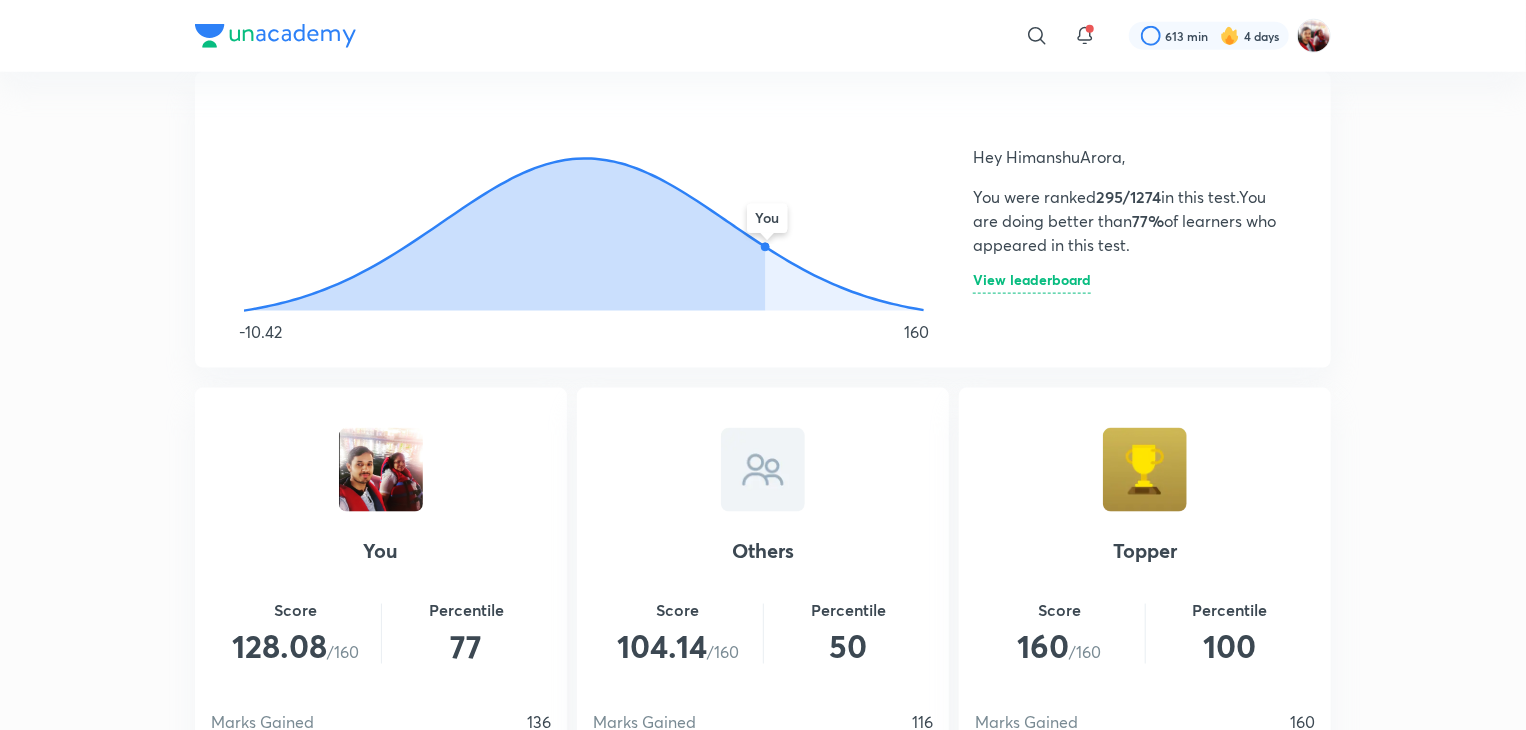 click 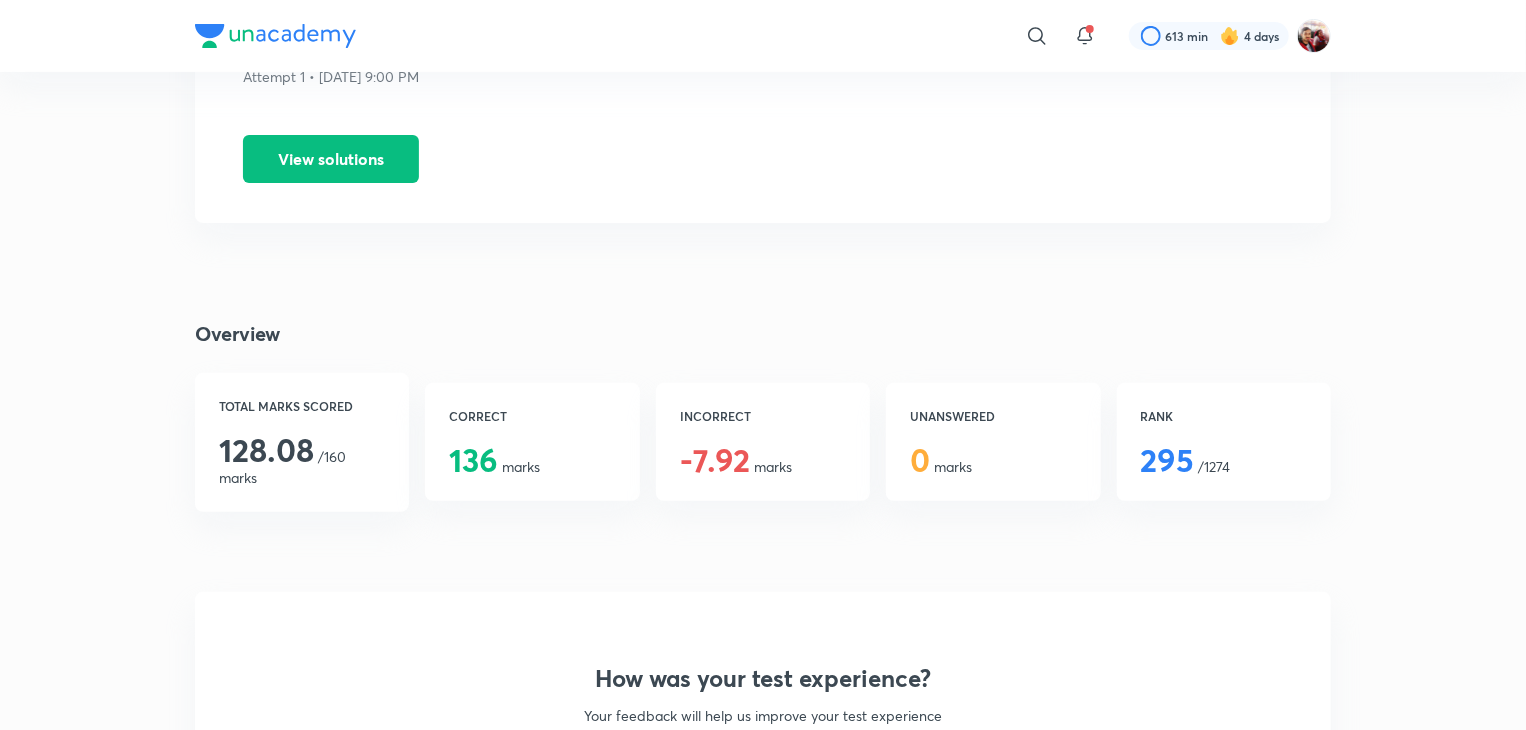scroll, scrollTop: 132, scrollLeft: 0, axis: vertical 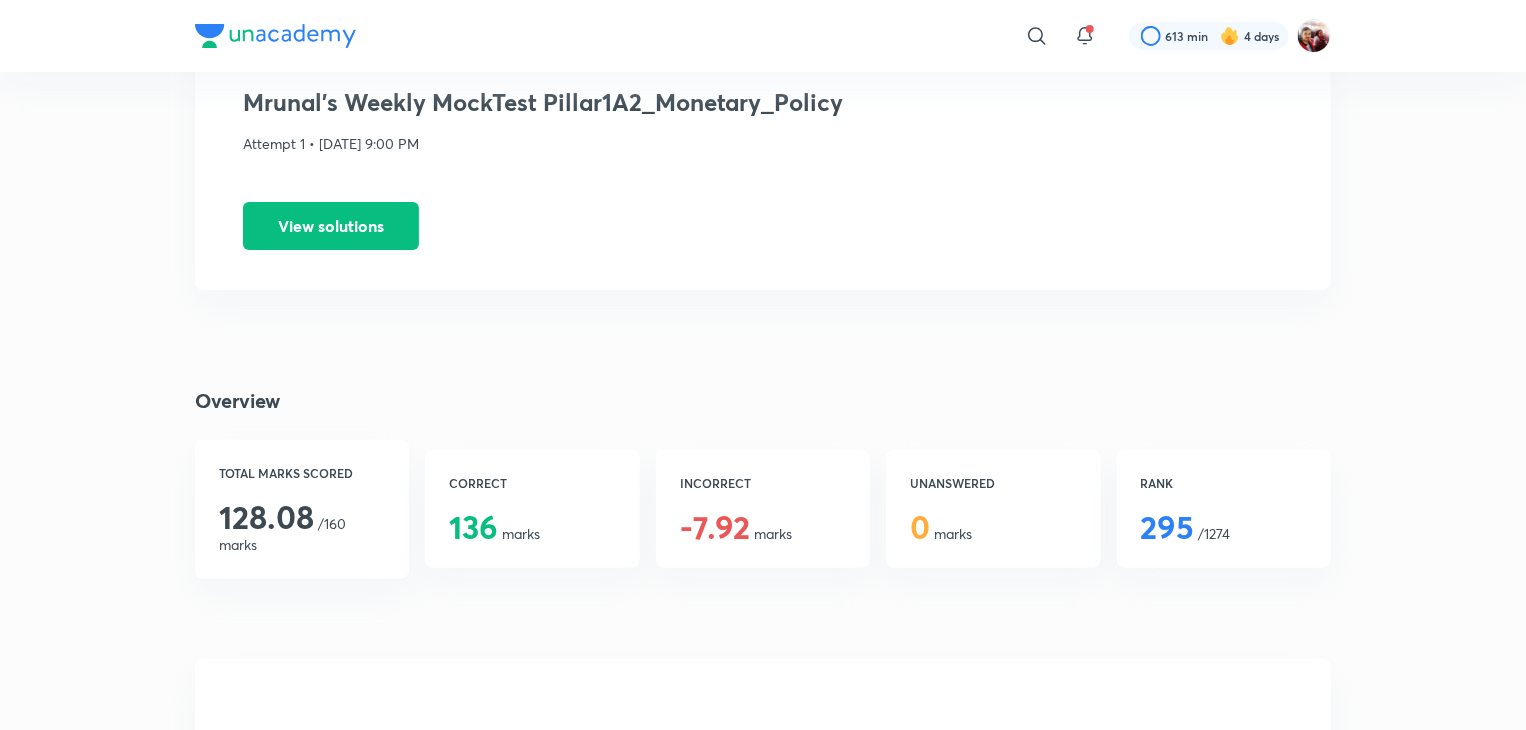 click on "TOTAL MARKS SCORED 128.08 /160 marks" at bounding box center (302, 509) 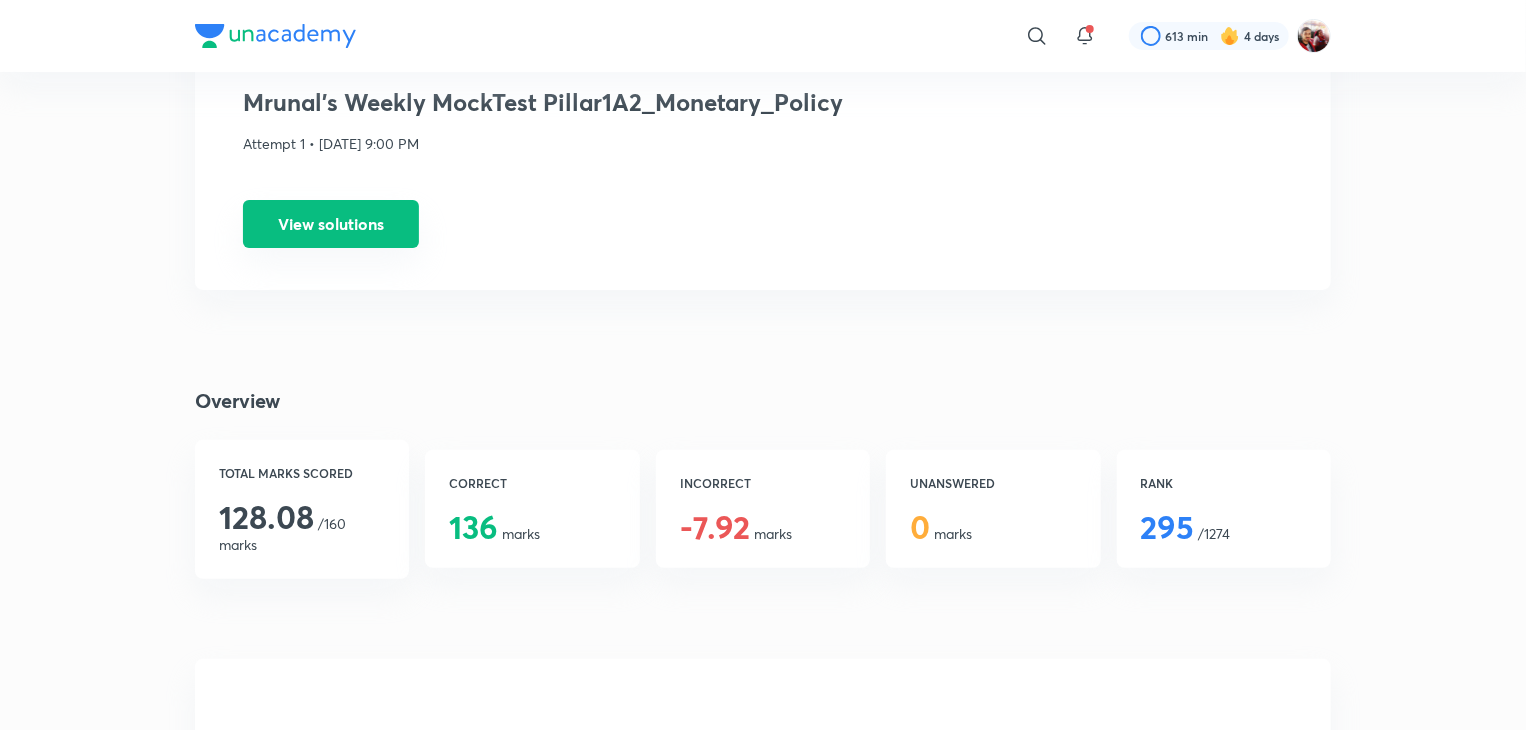 click on "View solutions" at bounding box center (331, 224) 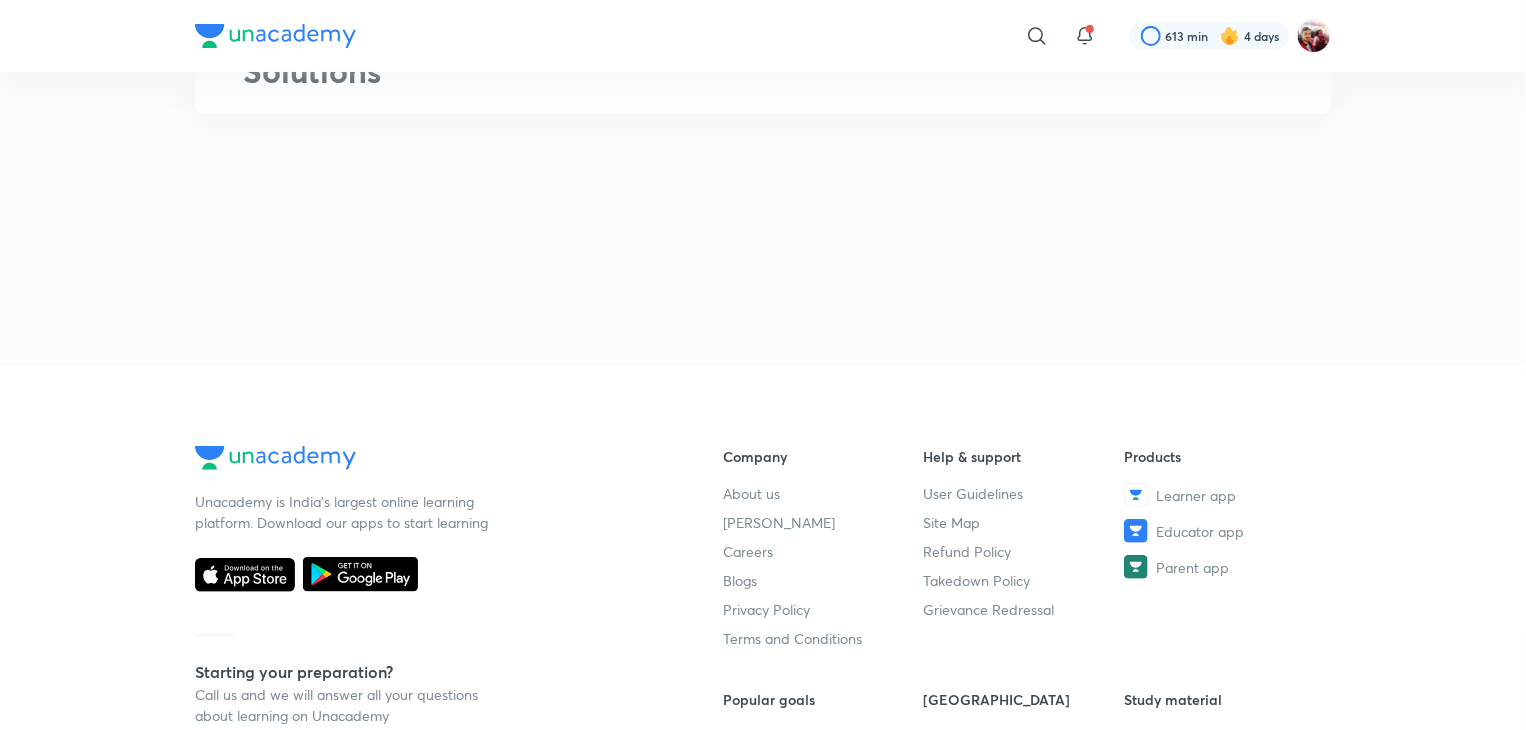 scroll, scrollTop: 0, scrollLeft: 0, axis: both 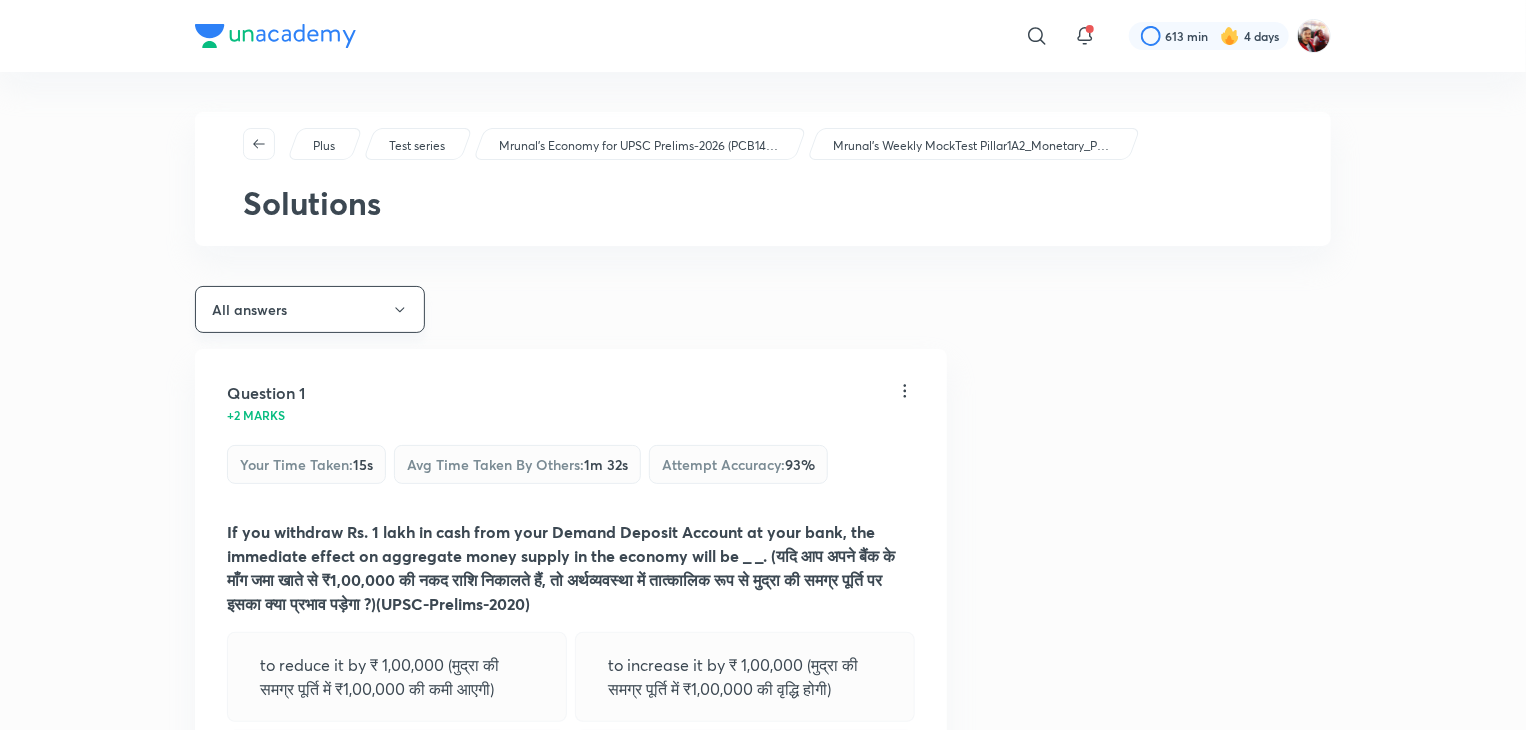 click on "All answers" at bounding box center (310, 309) 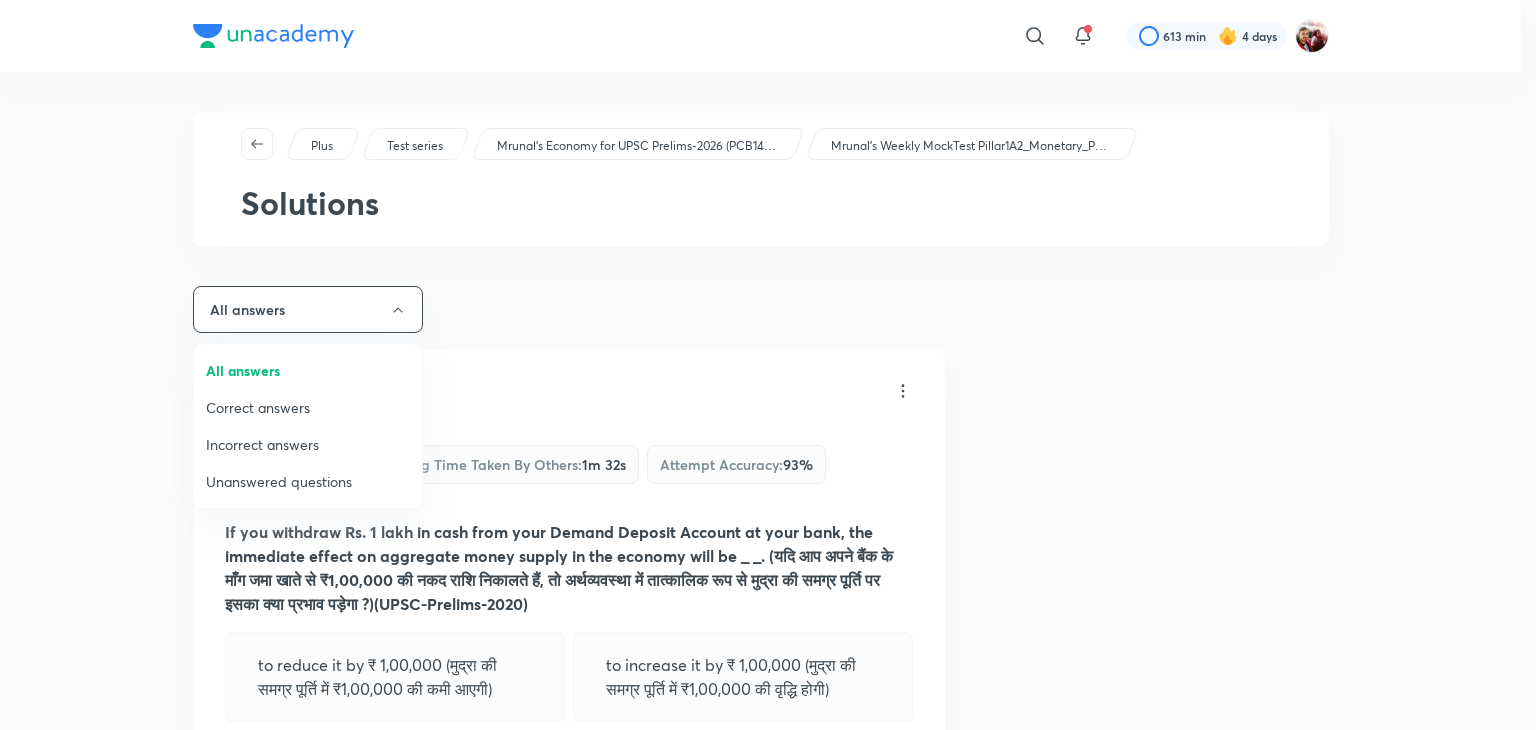 click on "Incorrect answers" at bounding box center [308, 444] 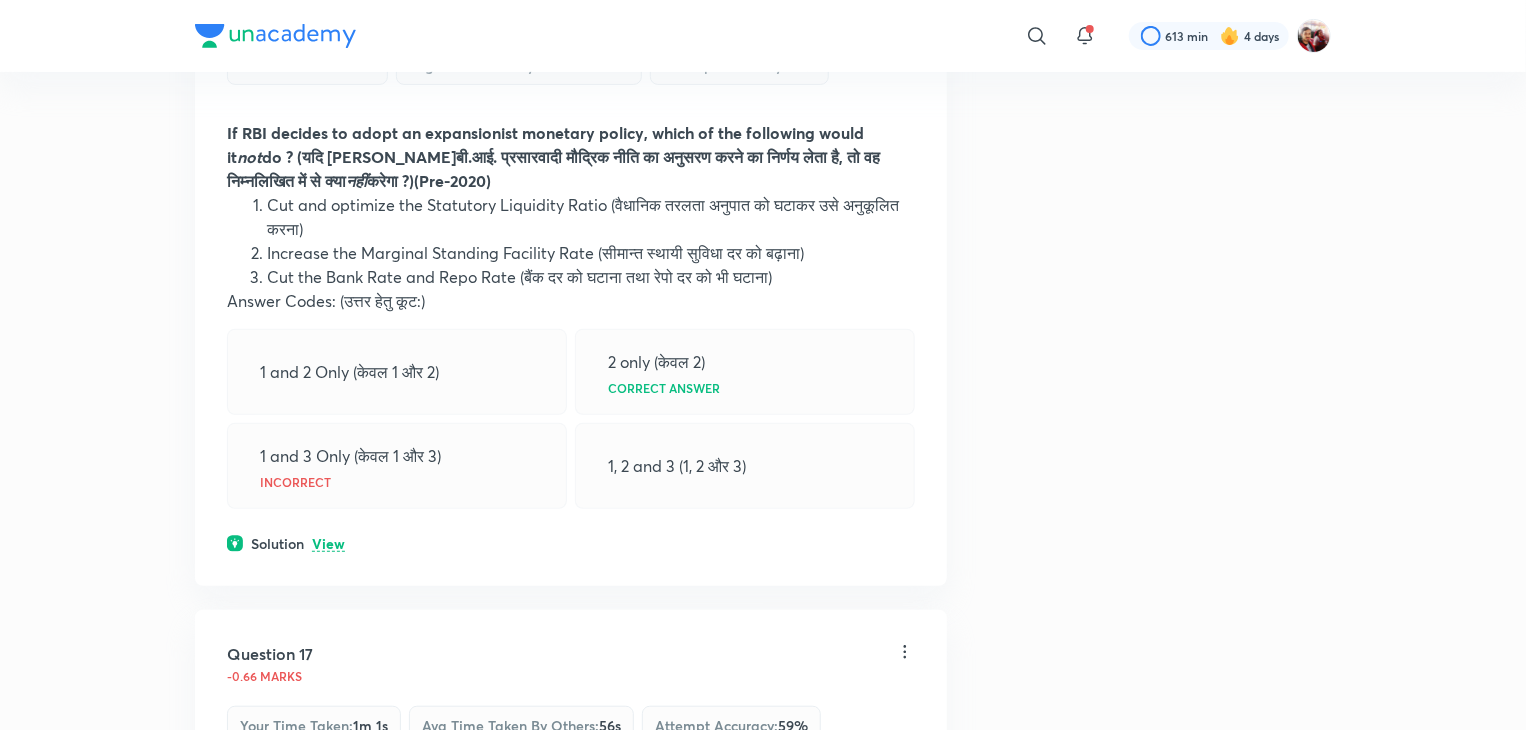 scroll, scrollTop: 425, scrollLeft: 0, axis: vertical 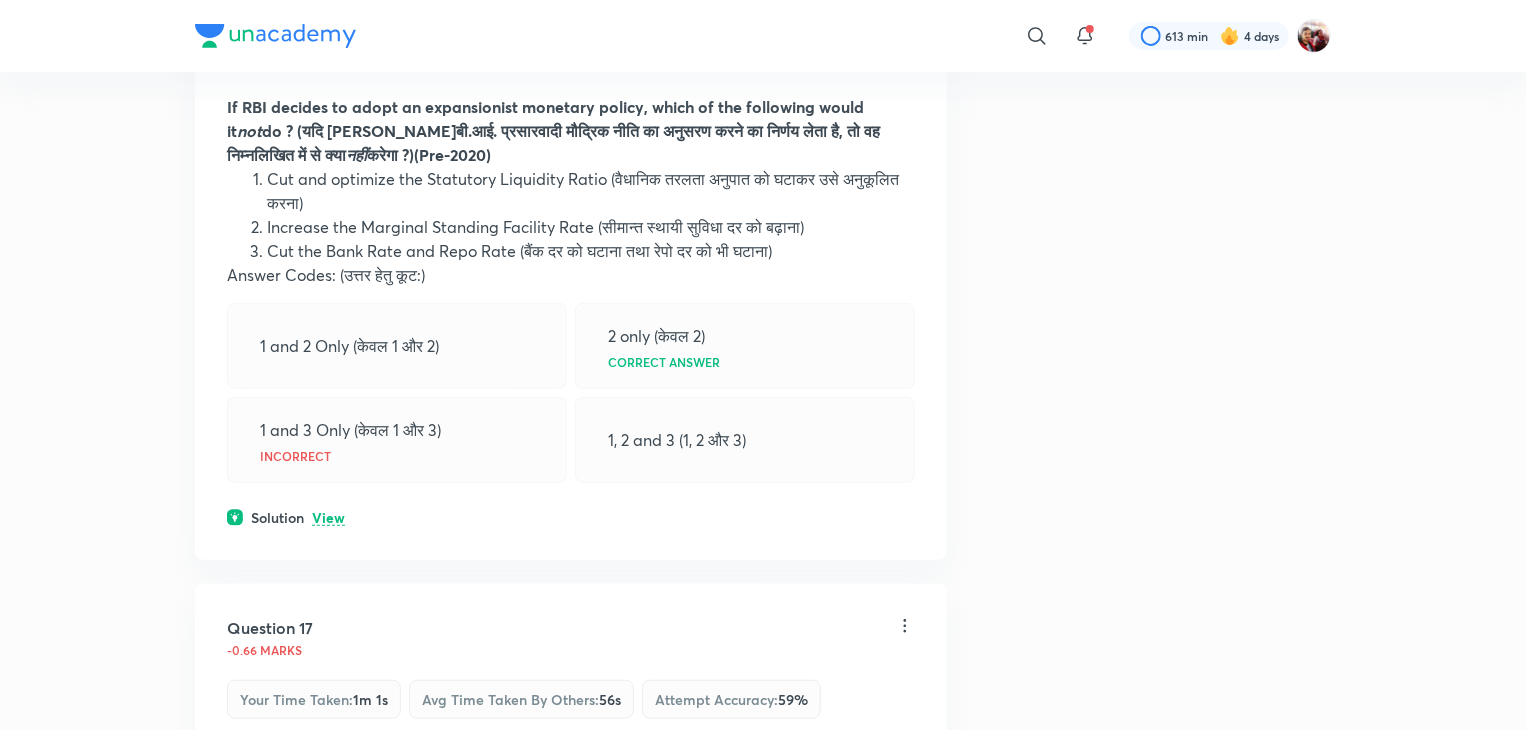 click on "Question 12 -0.66 marks Your time taken :  49s Avg time taken by others :  1m 15s Attempt accuracy :  70 % If RBI decides to adopt an expansionist monetary policy, which of the following would it  not  do ? (यदि आर.बी.आई. प्रसारवादी मौद्रिक नीति का अनुसरण करने का निर्णय लेता है, तो वह निम्नलिखित में से क्या  नहीं  करेगा ?)(Pre-2020) Cut and optimize the Statutory Liquidity Ratio (वैधानिक तरलता अनुपात को घटाकर उसे अनुकूलित करना) Increase the Marginal Standing Facility Rate (सीमान्त स्थायी सुविधा दर को बढ़ाना) Cut the Bank Rate and Repo Rate (बैंक दर को घटाना तथा रेपो दर को भी घटाना) Answer Codes: (उत्तर हेतु कूट:)" at bounding box center (571, 242) 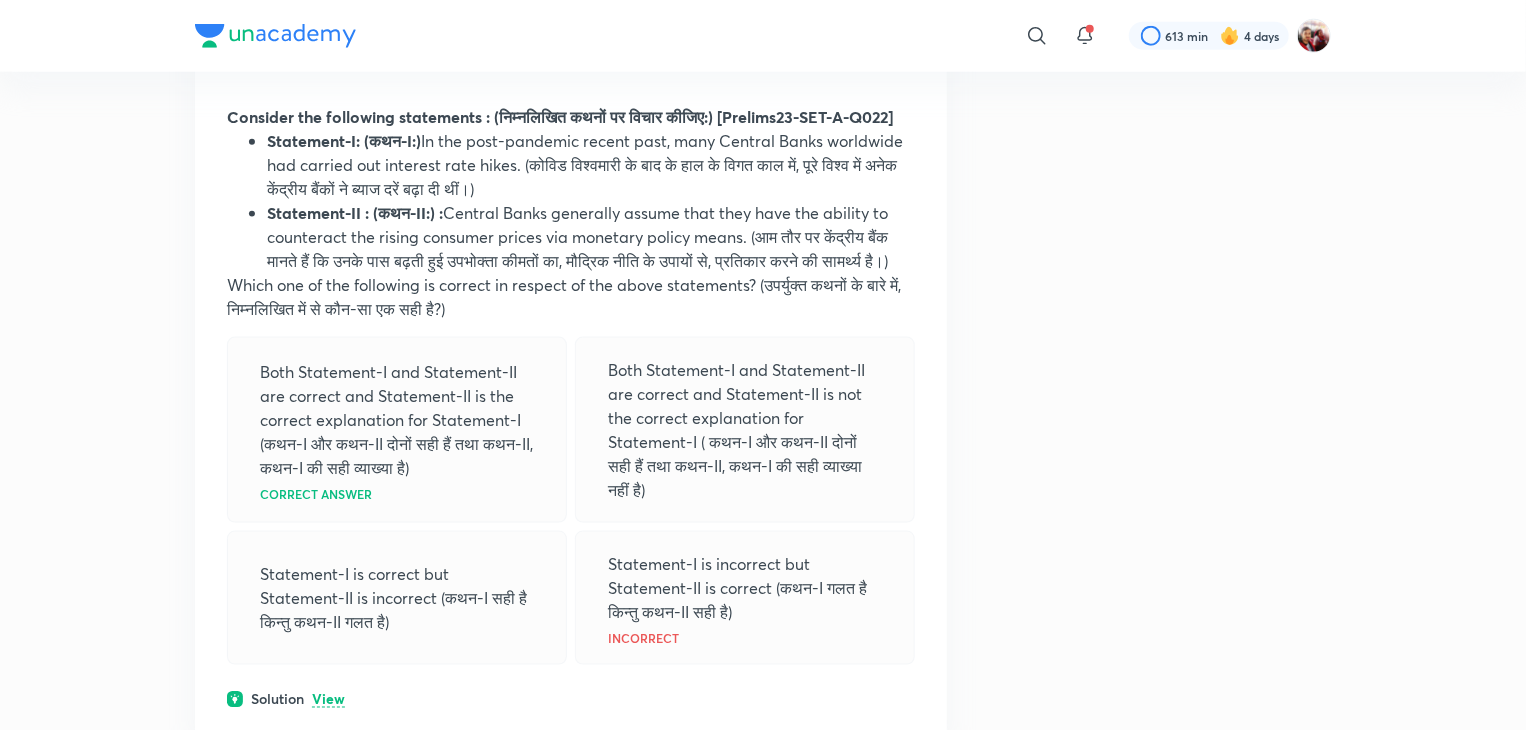 scroll, scrollTop: 1527, scrollLeft: 0, axis: vertical 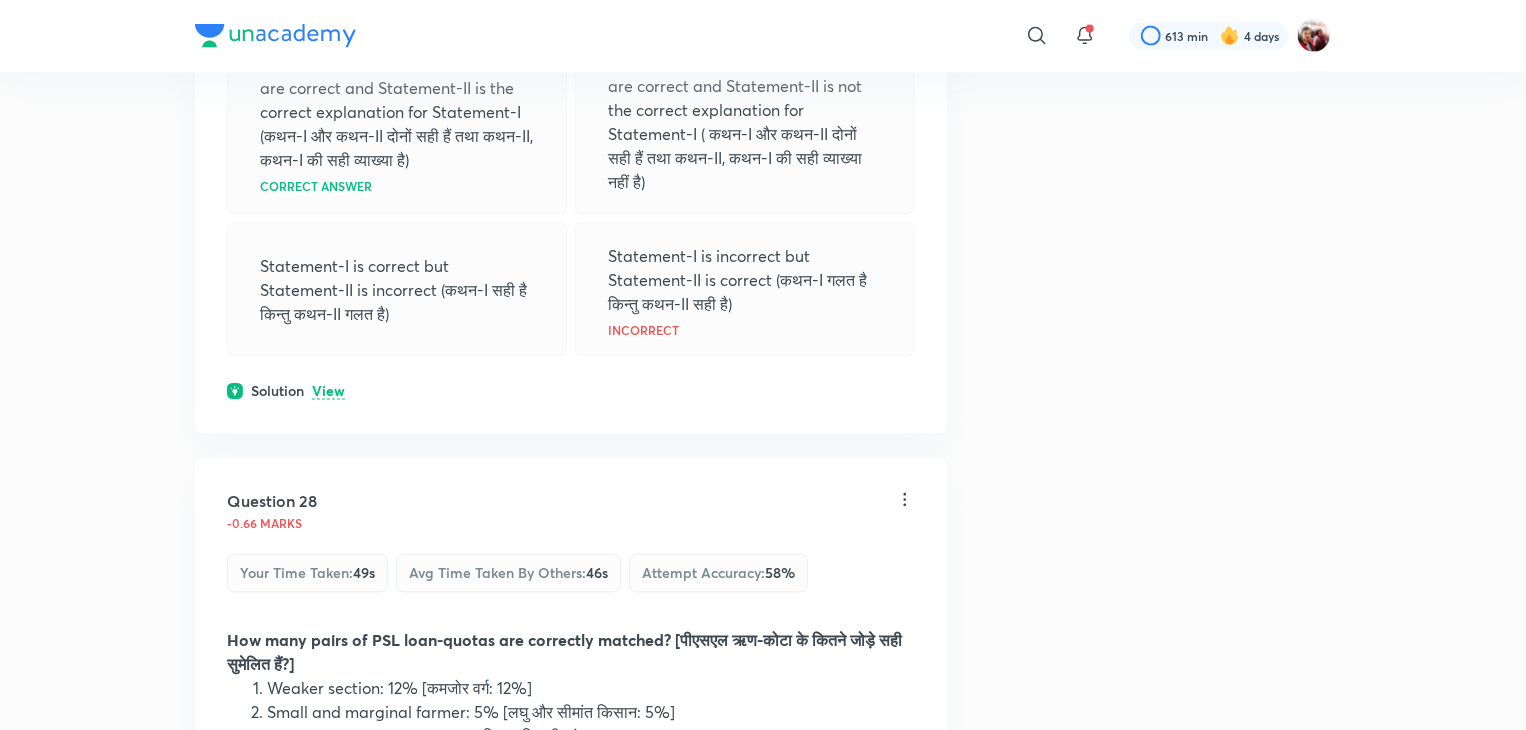 click on "View" at bounding box center [328, 392] 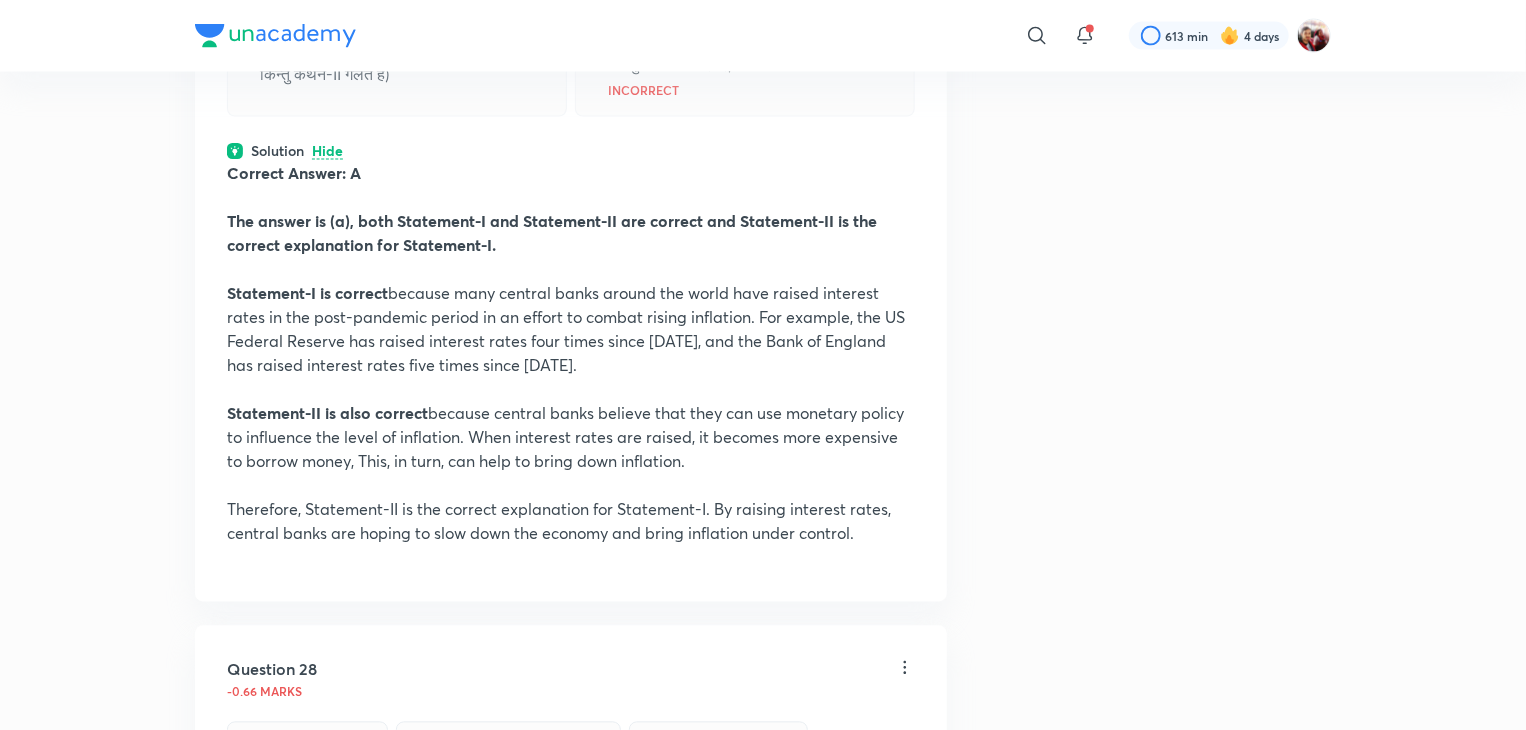 scroll, scrollTop: 1768, scrollLeft: 0, axis: vertical 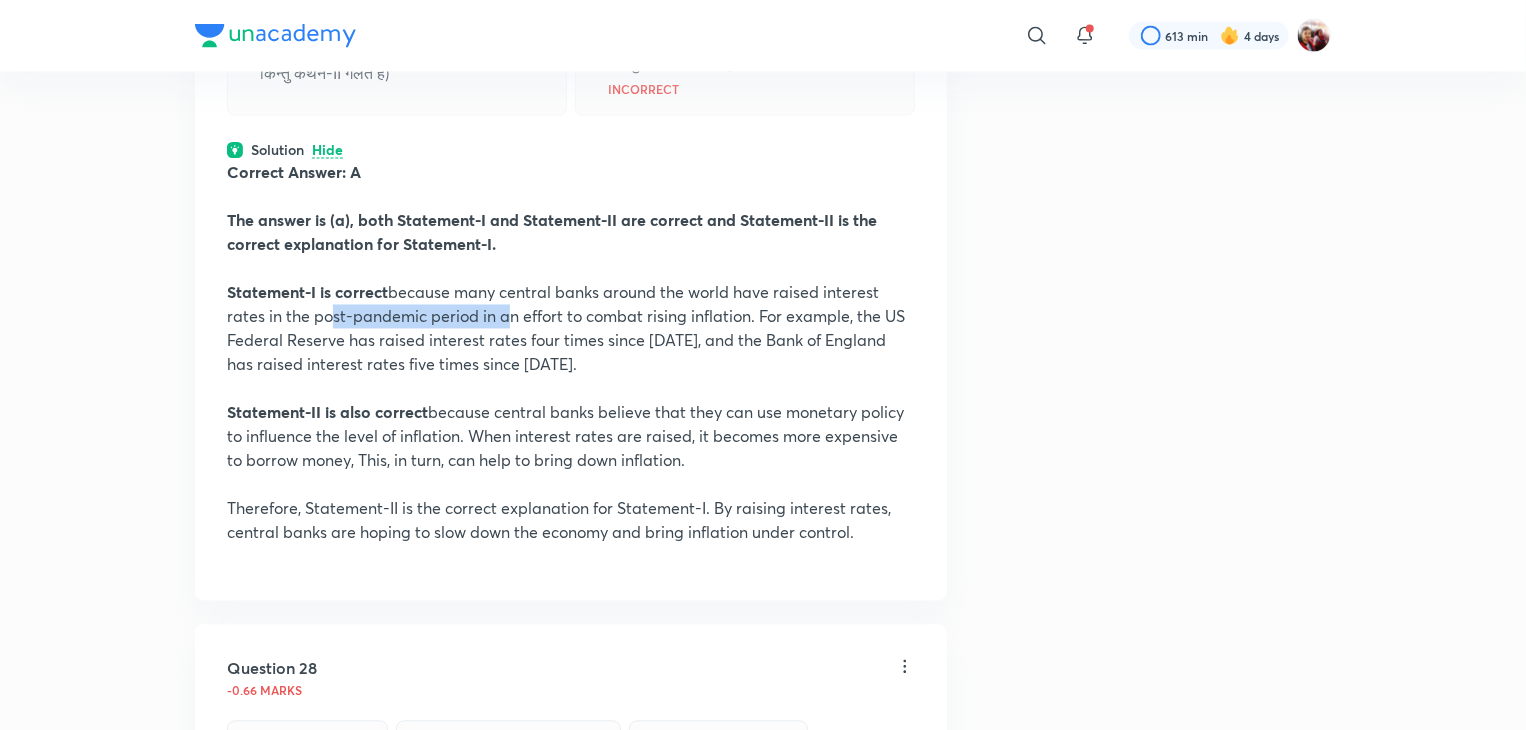drag, startPoint x: 330, startPoint y: 372, endPoint x: 505, endPoint y: 360, distance: 175.41095 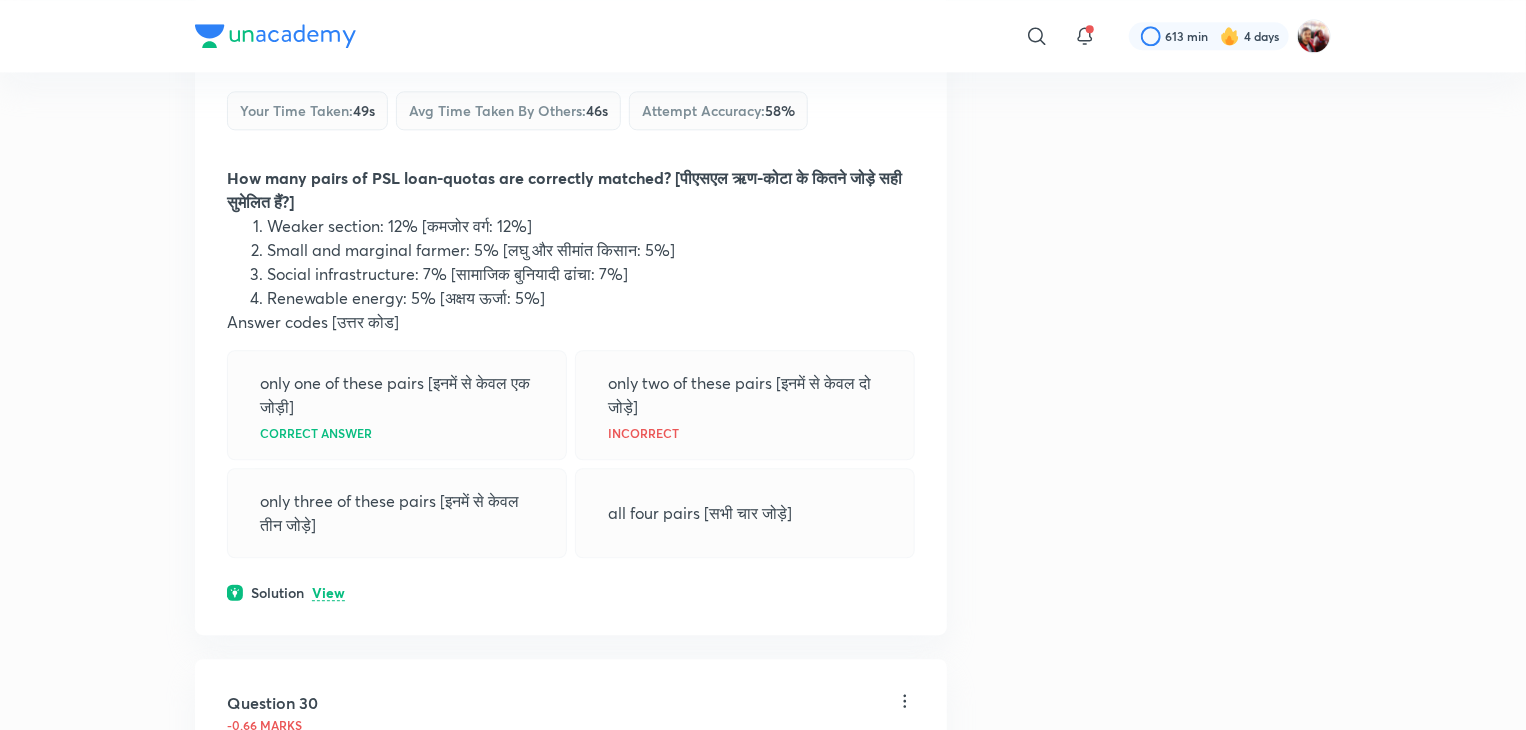 scroll, scrollTop: 2404, scrollLeft: 0, axis: vertical 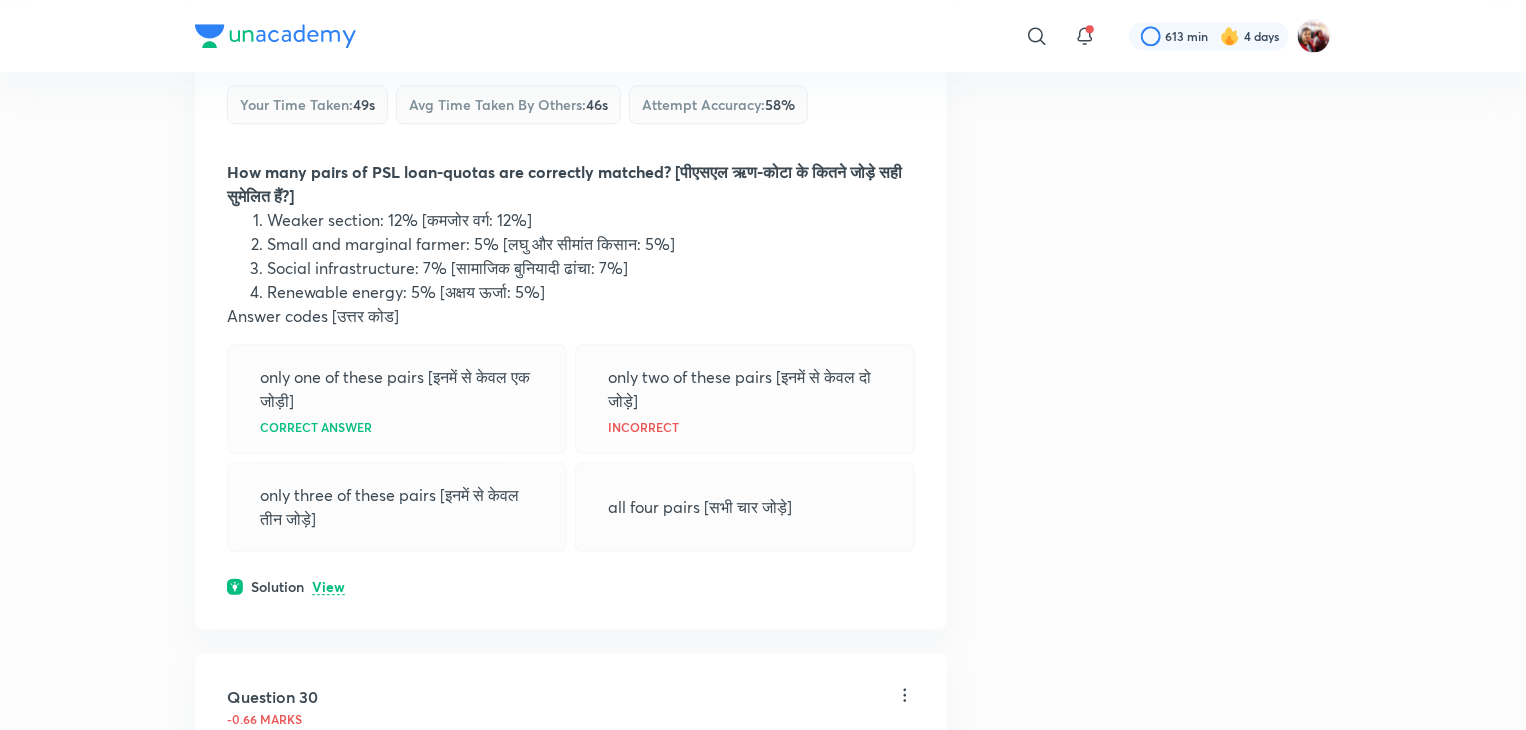 click on "View" at bounding box center [328, 587] 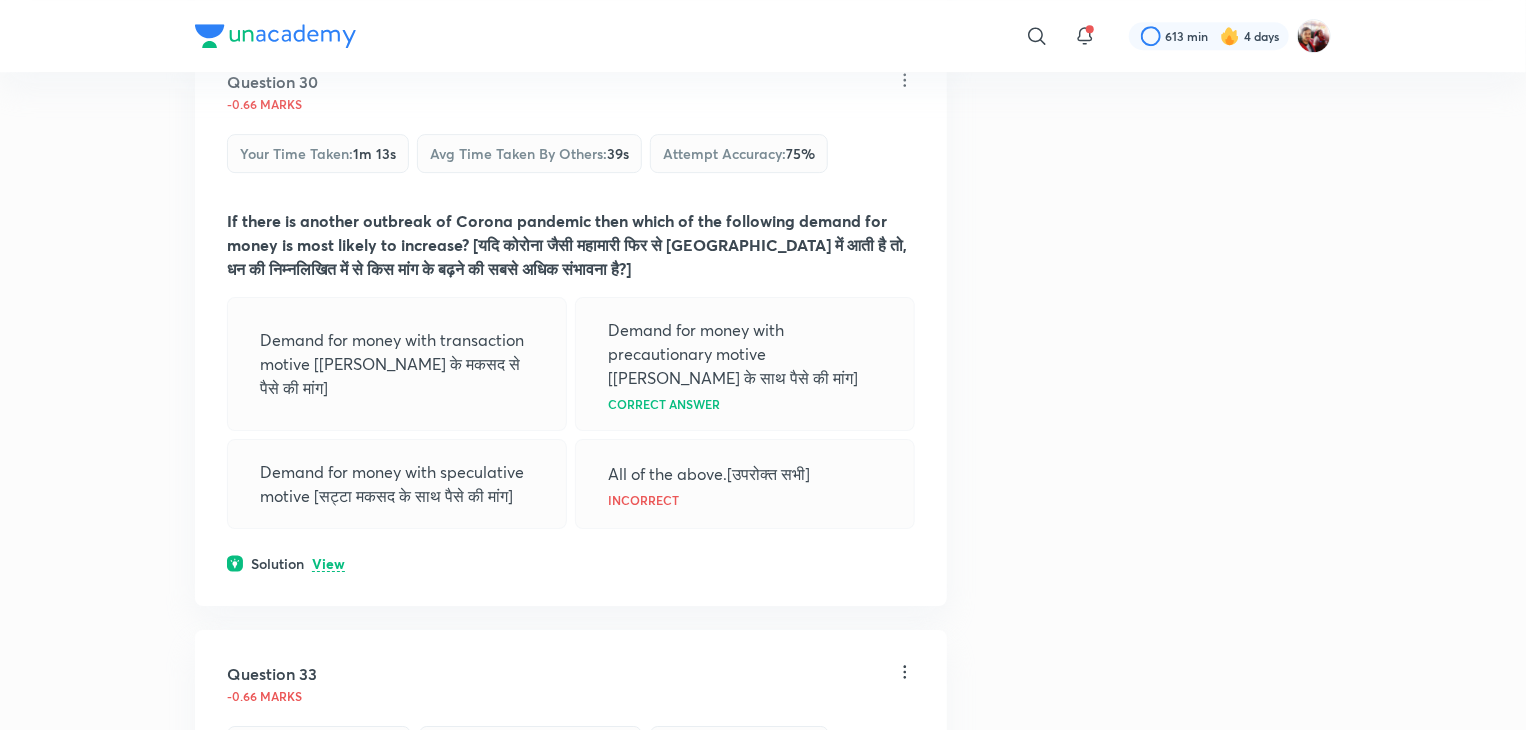 scroll, scrollTop: 3190, scrollLeft: 0, axis: vertical 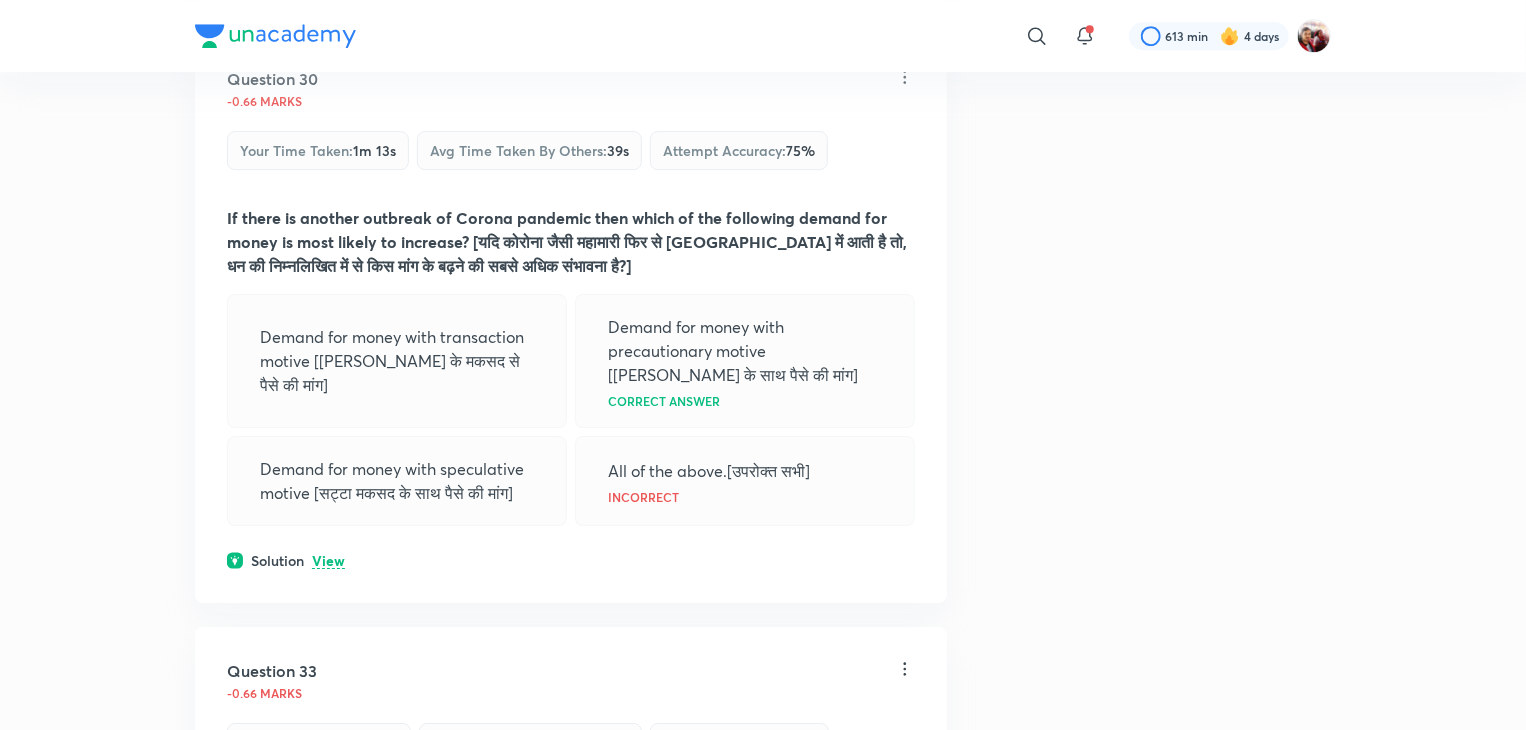 click on "View" at bounding box center (328, 561) 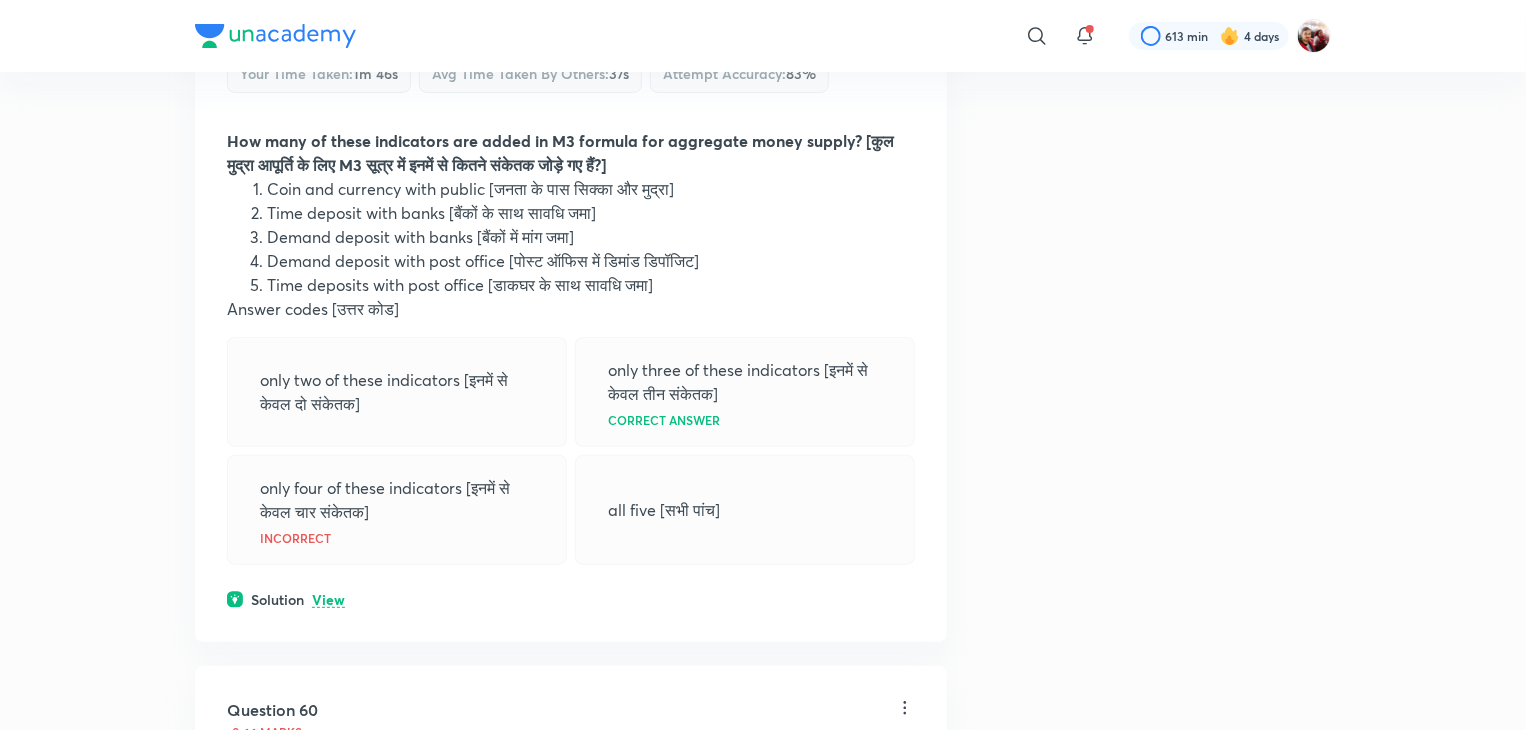 scroll, scrollTop: 3971, scrollLeft: 0, axis: vertical 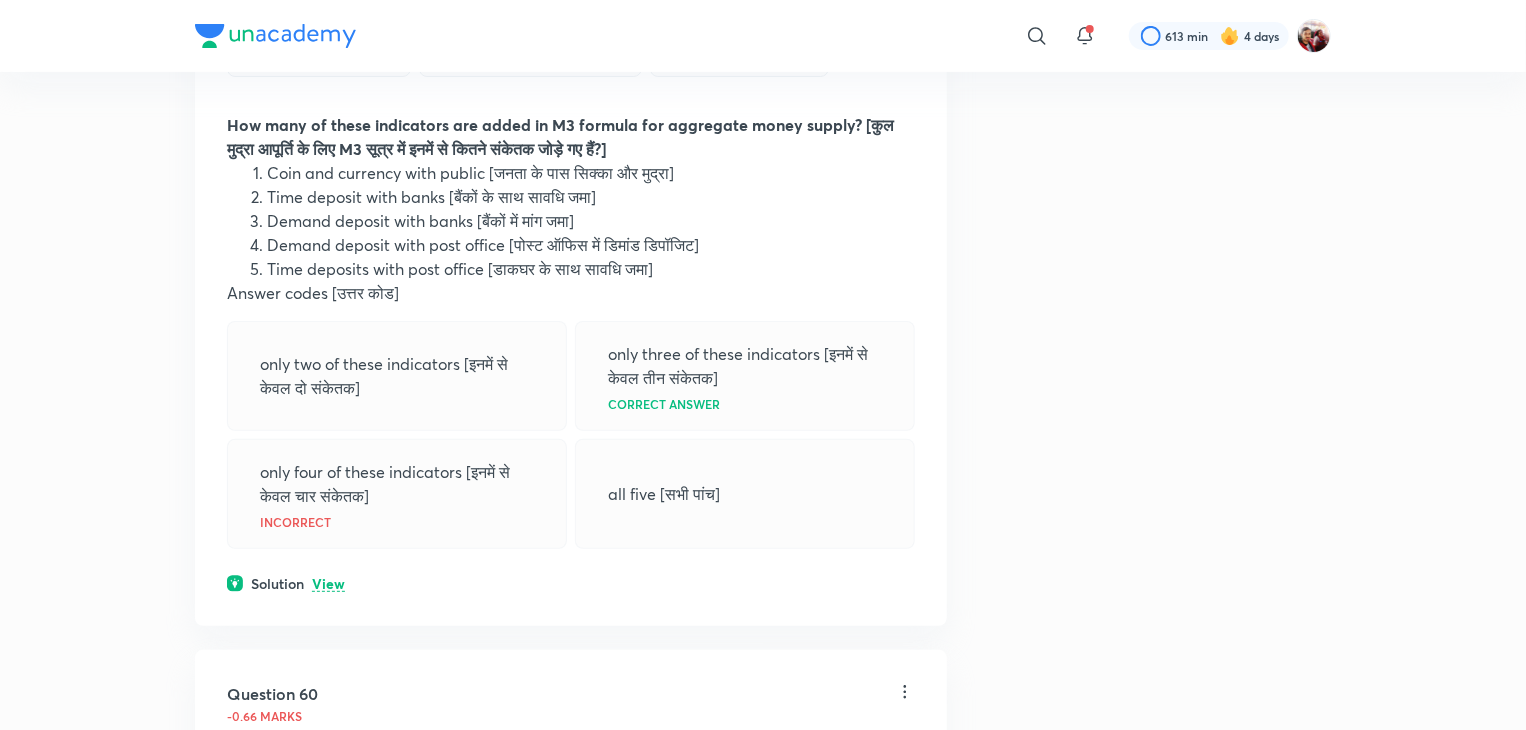 click on "View" at bounding box center [328, 584] 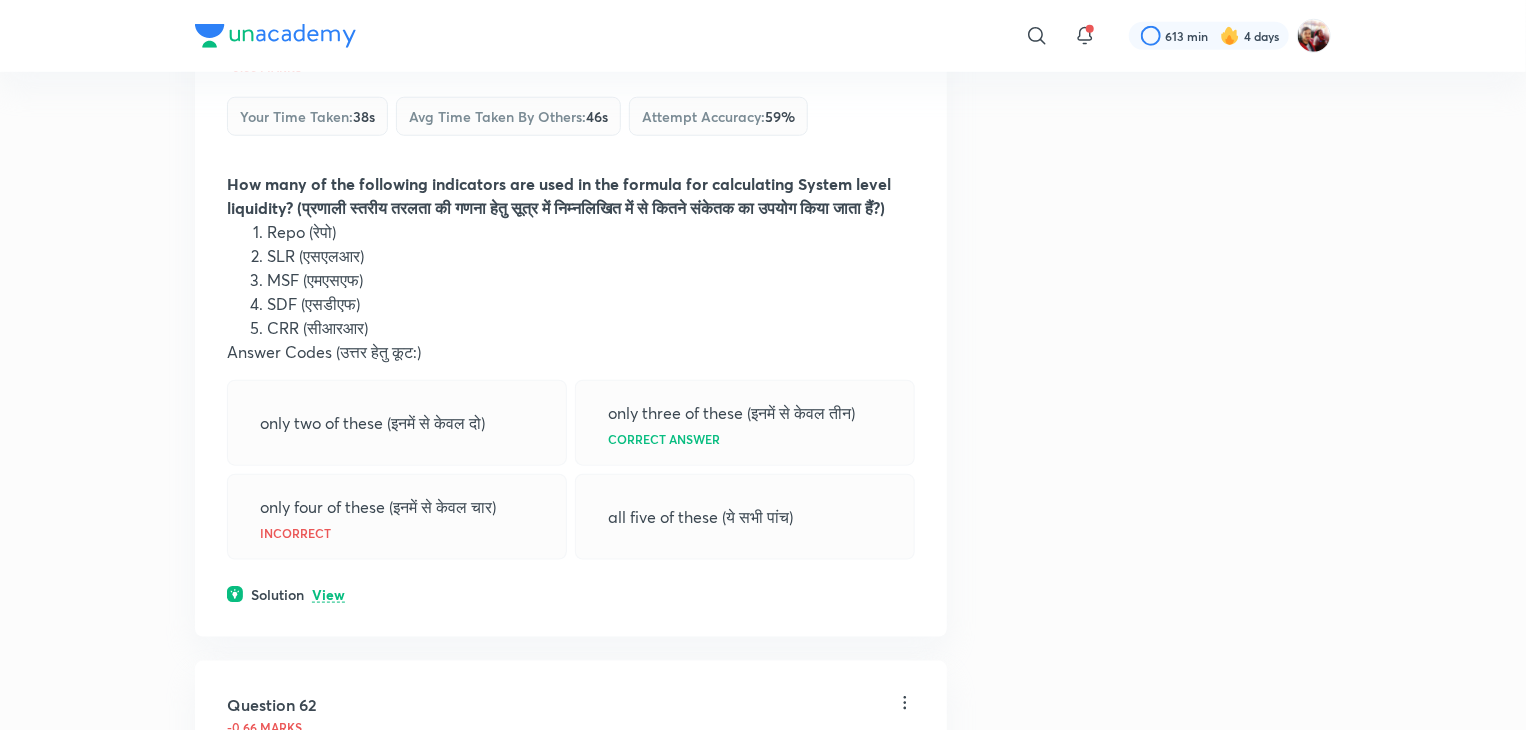 scroll, scrollTop: 4743, scrollLeft: 0, axis: vertical 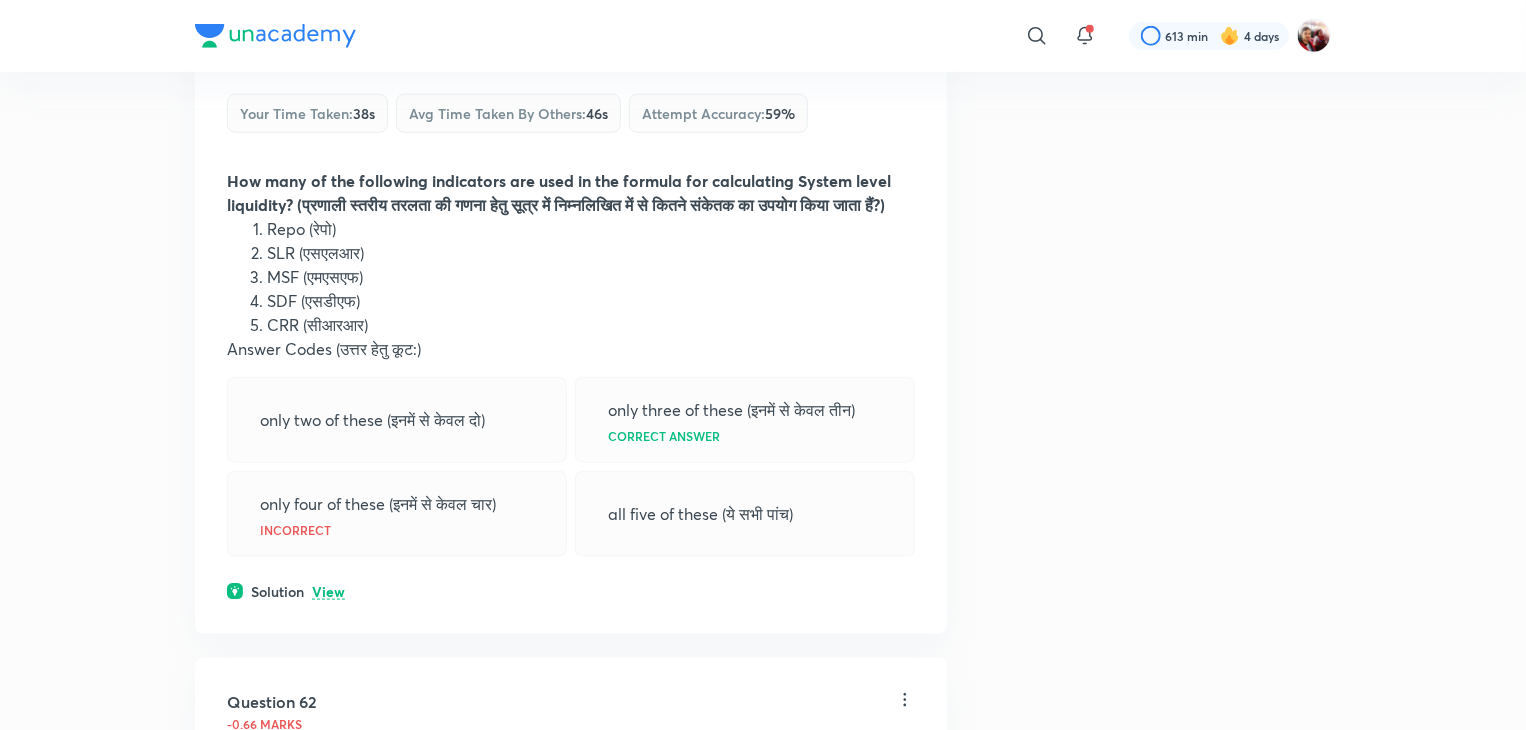 click on "View" at bounding box center [328, 592] 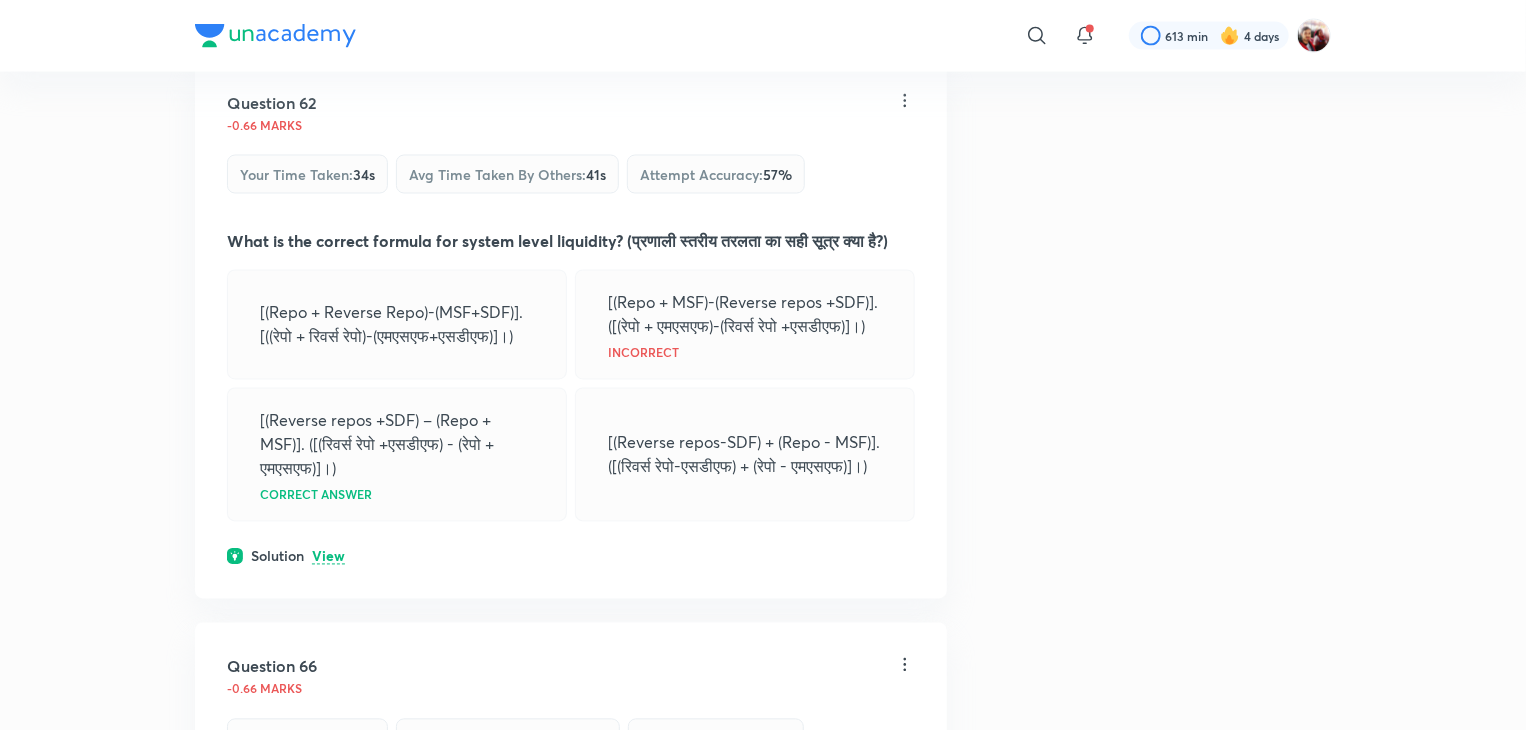 scroll, scrollTop: 5558, scrollLeft: 0, axis: vertical 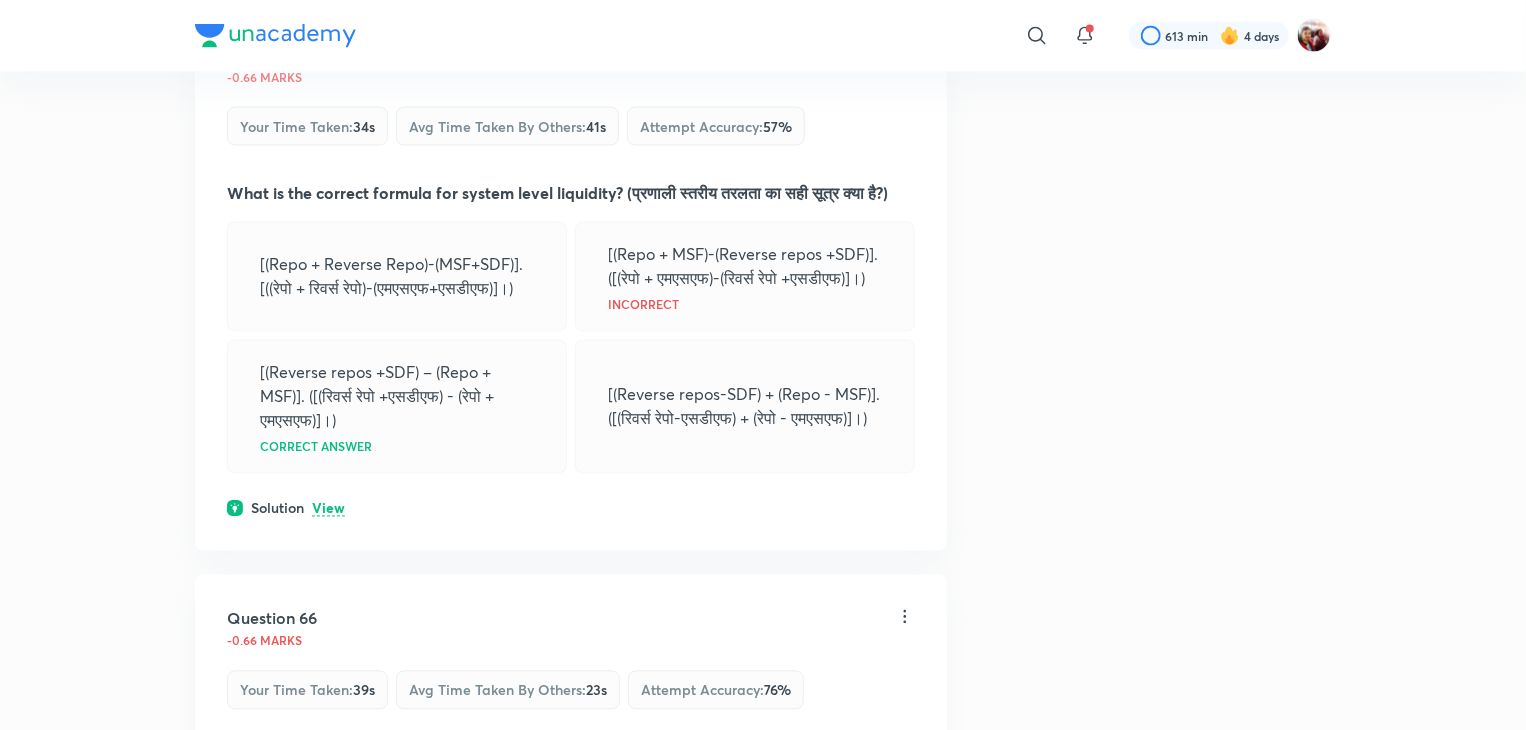 click on "View" at bounding box center [328, 509] 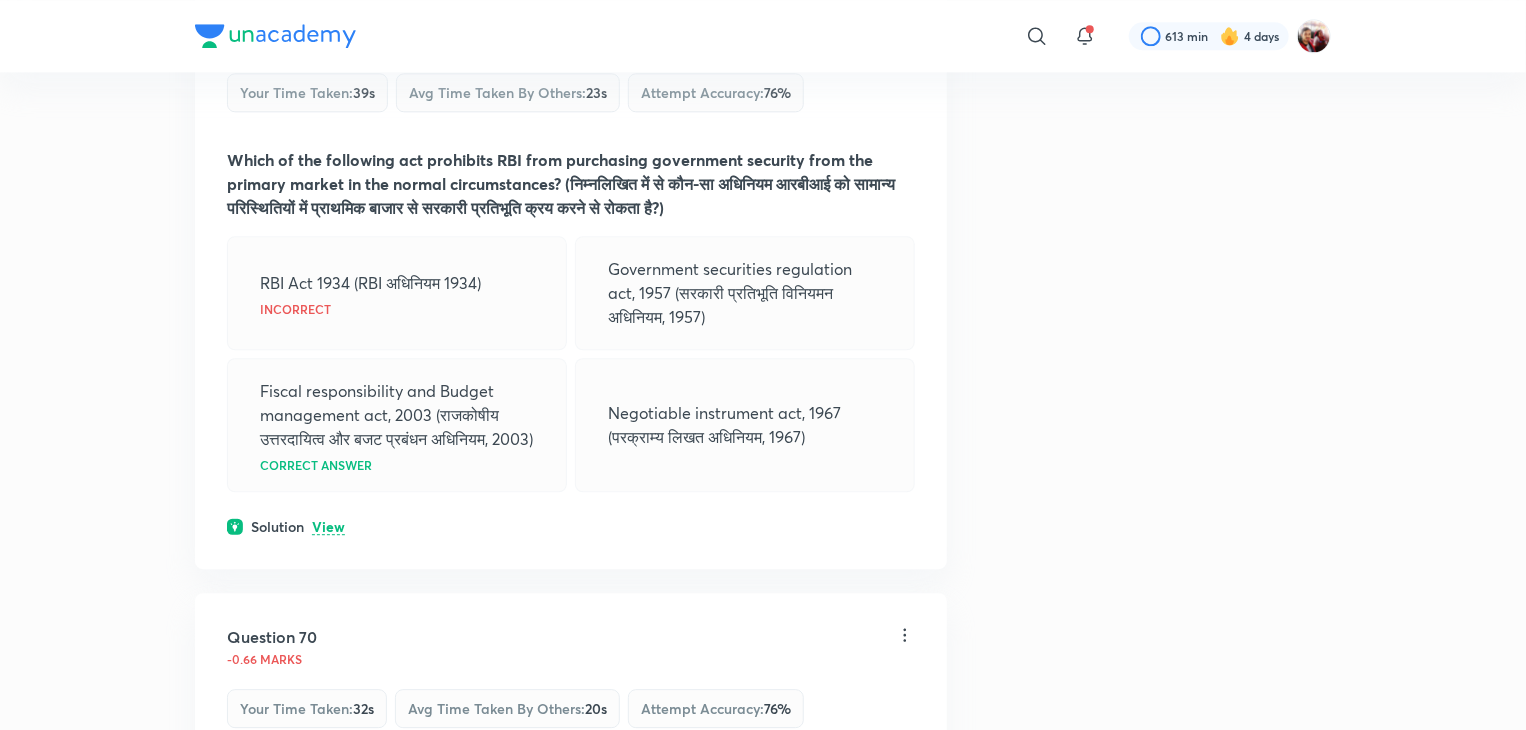 scroll, scrollTop: 6324, scrollLeft: 0, axis: vertical 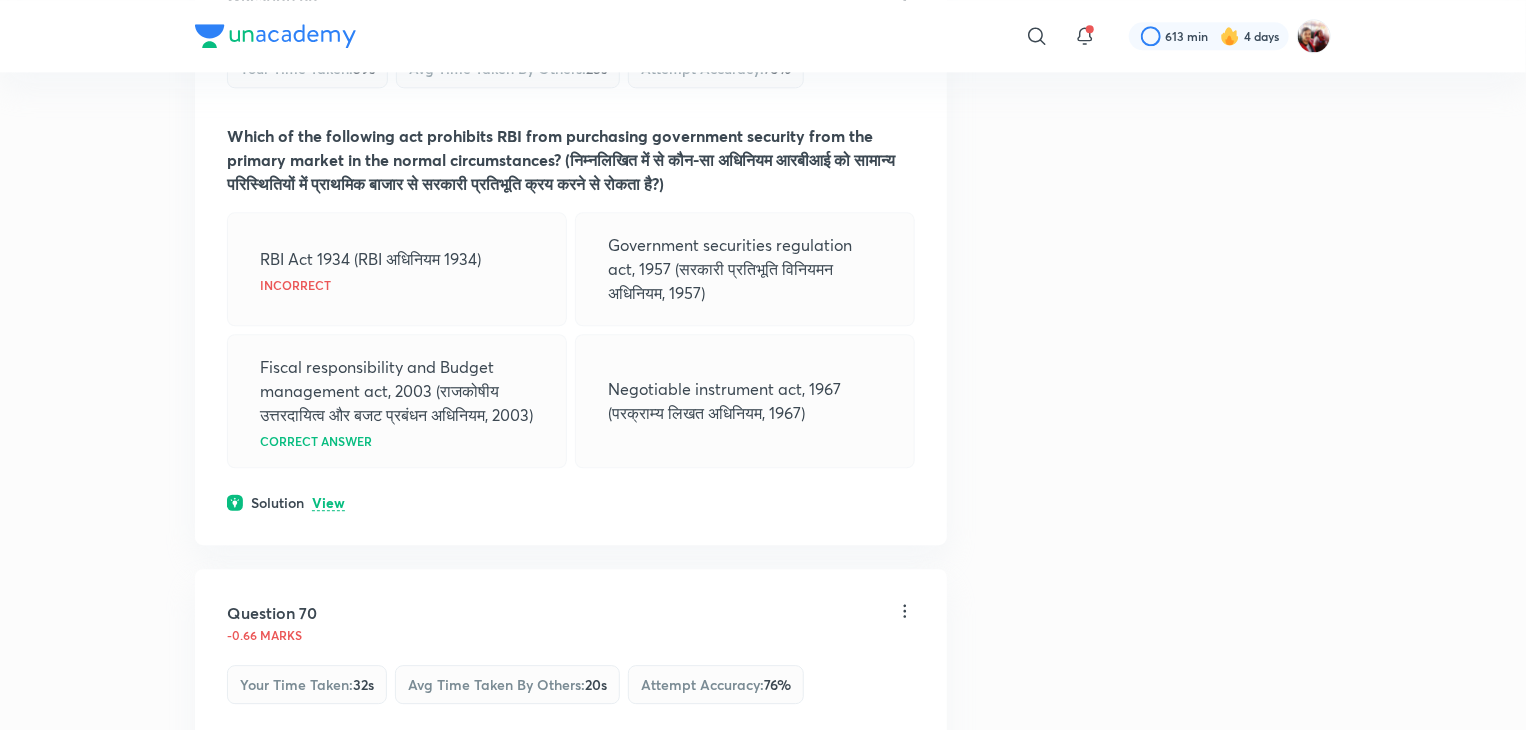 click on "View" at bounding box center [328, 503] 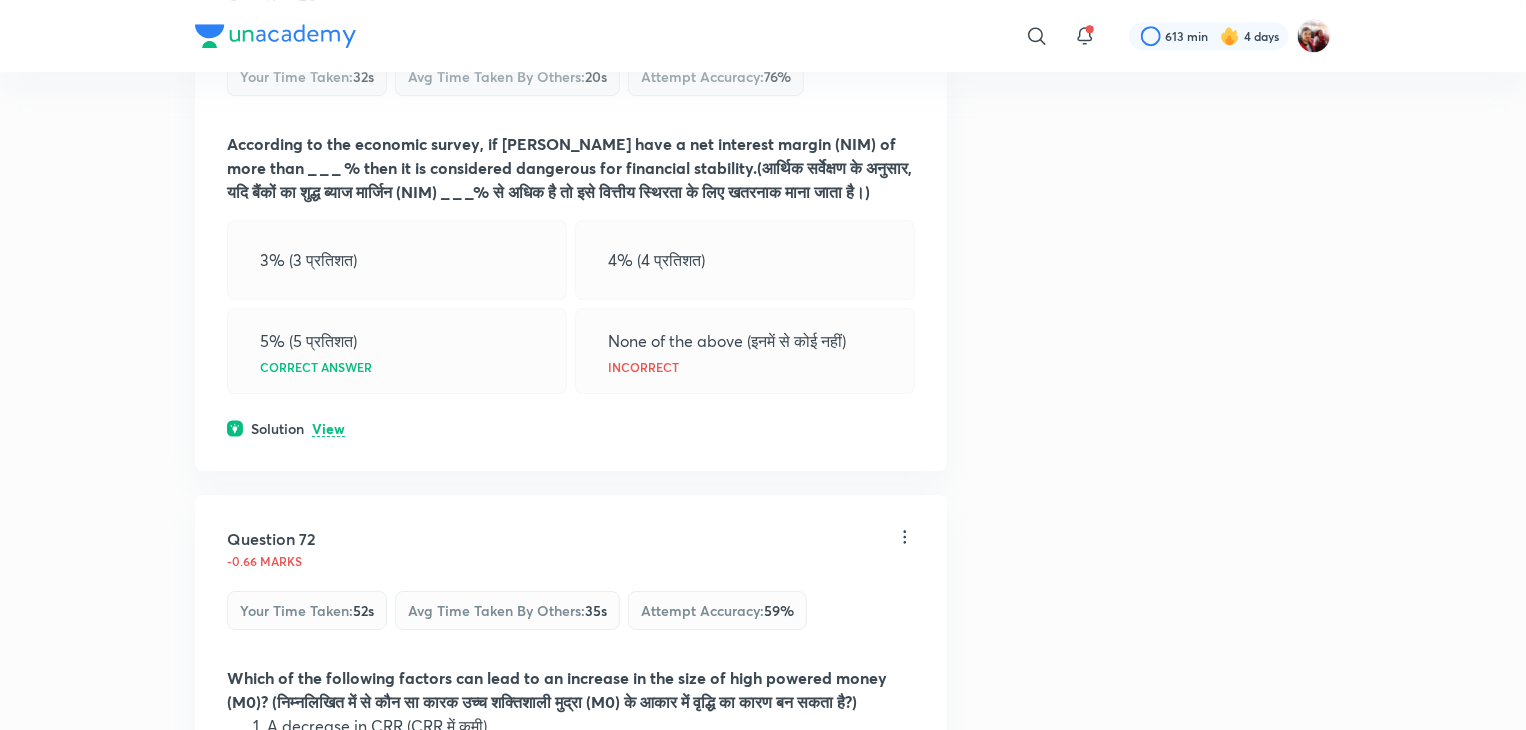 scroll, scrollTop: 7080, scrollLeft: 0, axis: vertical 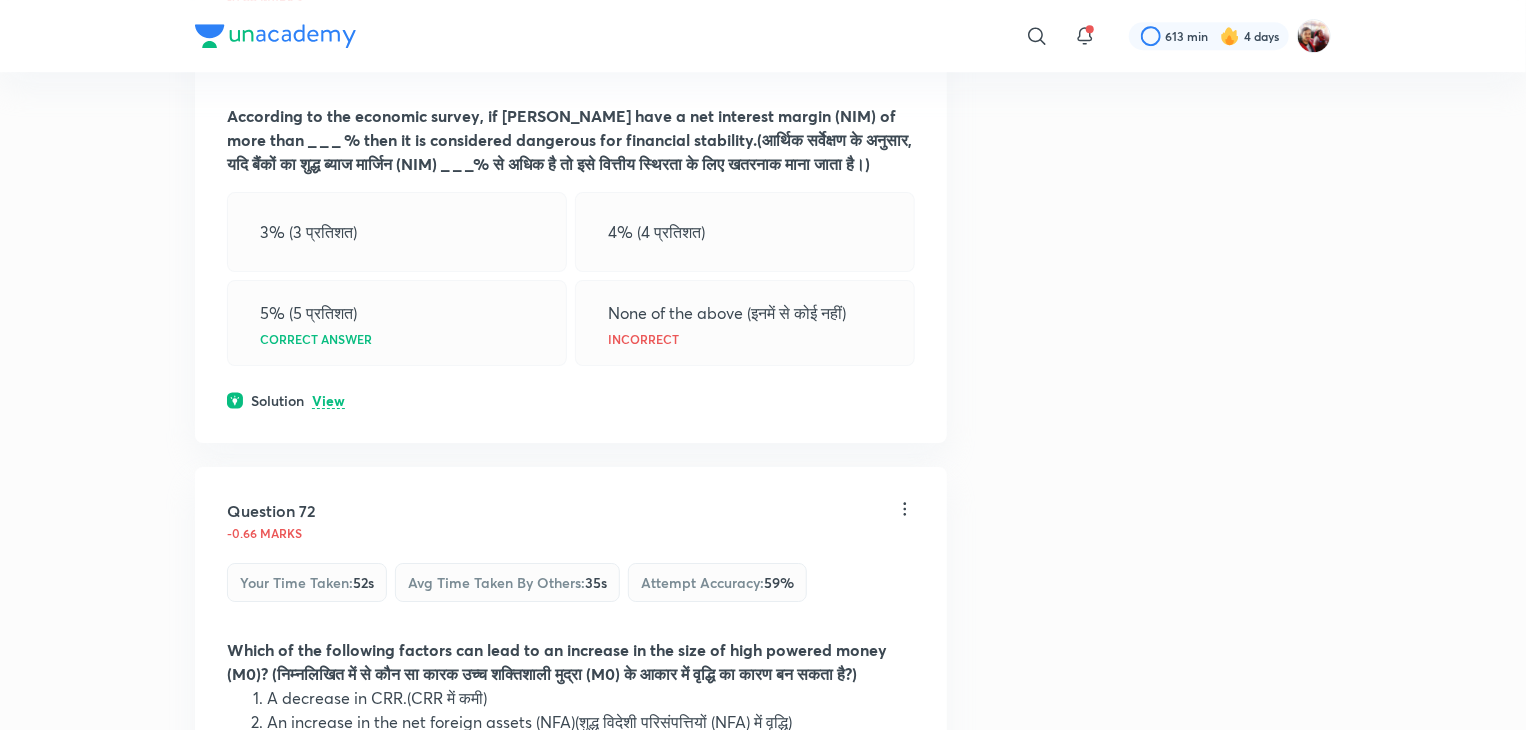 click on "Question 70 -0.66 marks Your time taken :  32s Avg time taken by others :  20s Attempt accuracy :  76 % According to the economic survey, if banks have a net interest margin (NIM) of more than _ _ _ % then it is considered dangerous for financial stability.(आर्थिक सर्वेक्षण के अनुसार, यदि बैंकों का शुद्ध ब्याज मार्जिन (NIM) _ _ _% से अधिक है तो इसे वित्तीय स्थिरता के लिए खतरनाक माना जाता है।)  3% (3 प्रतिशत) 4% (4 प्रतिशत) 5% (5 प्रतिशत) Correct answer None of the above (इनमें से कोई नहीं) Incorrect Solution View" at bounding box center (571, 188) 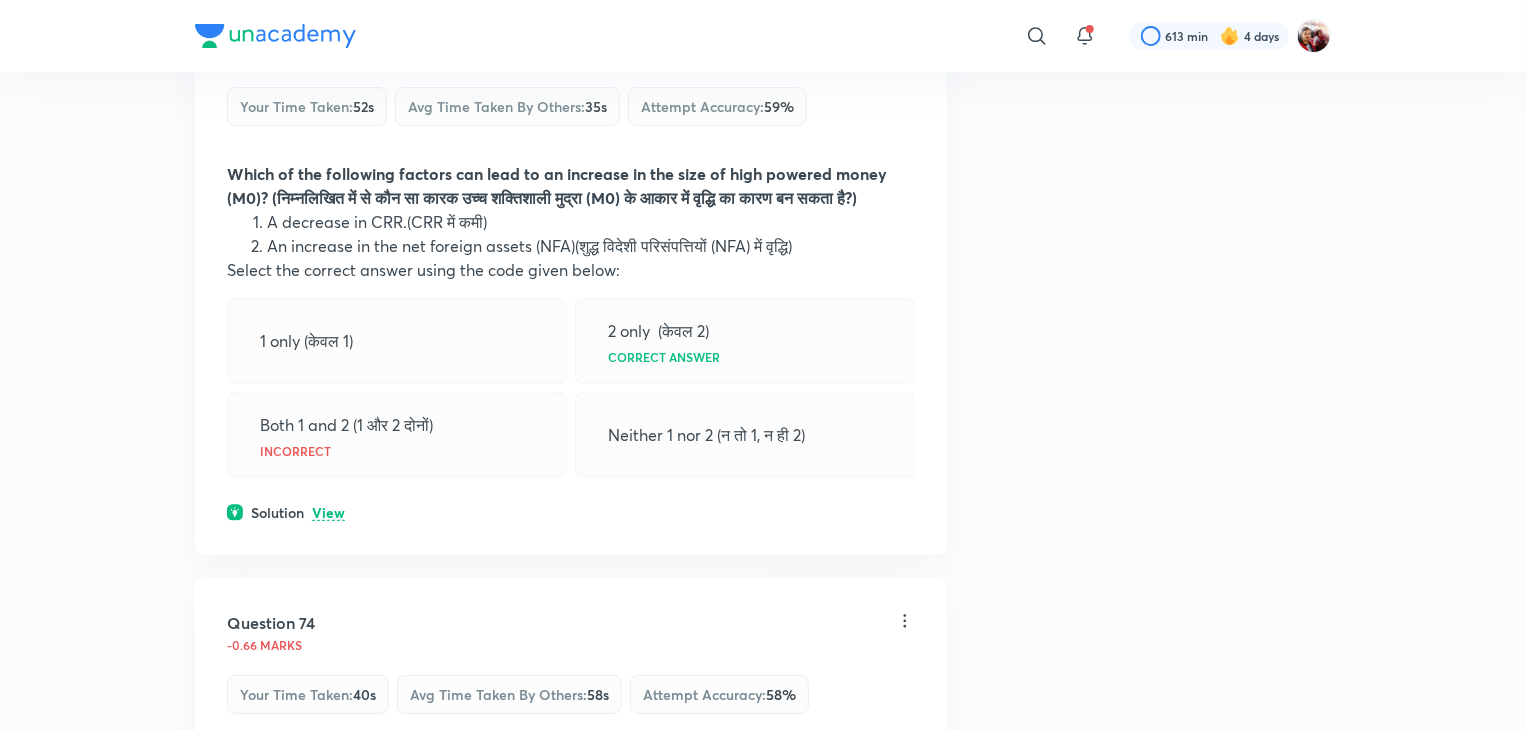 scroll, scrollTop: 7788, scrollLeft: 0, axis: vertical 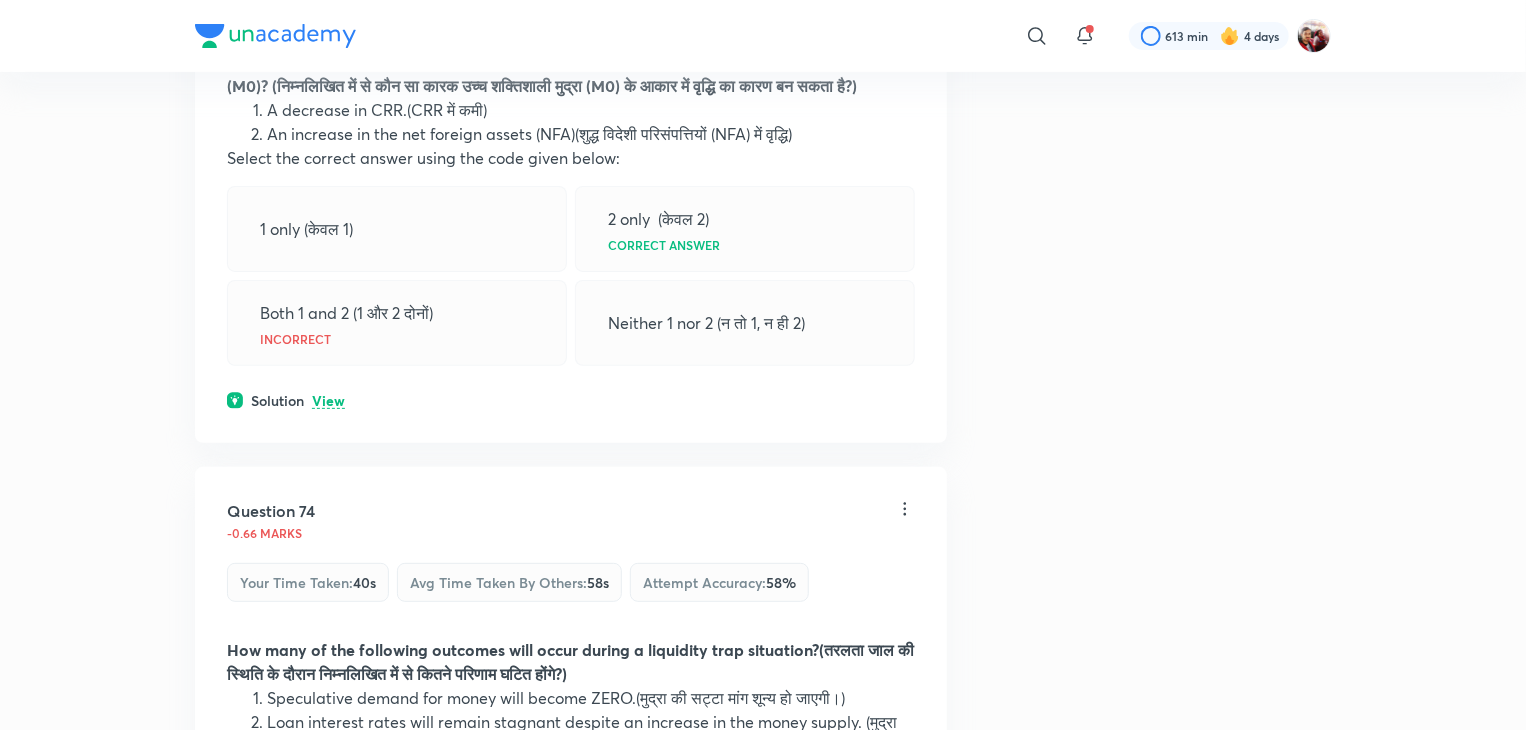 click on "View" at bounding box center (328, 401) 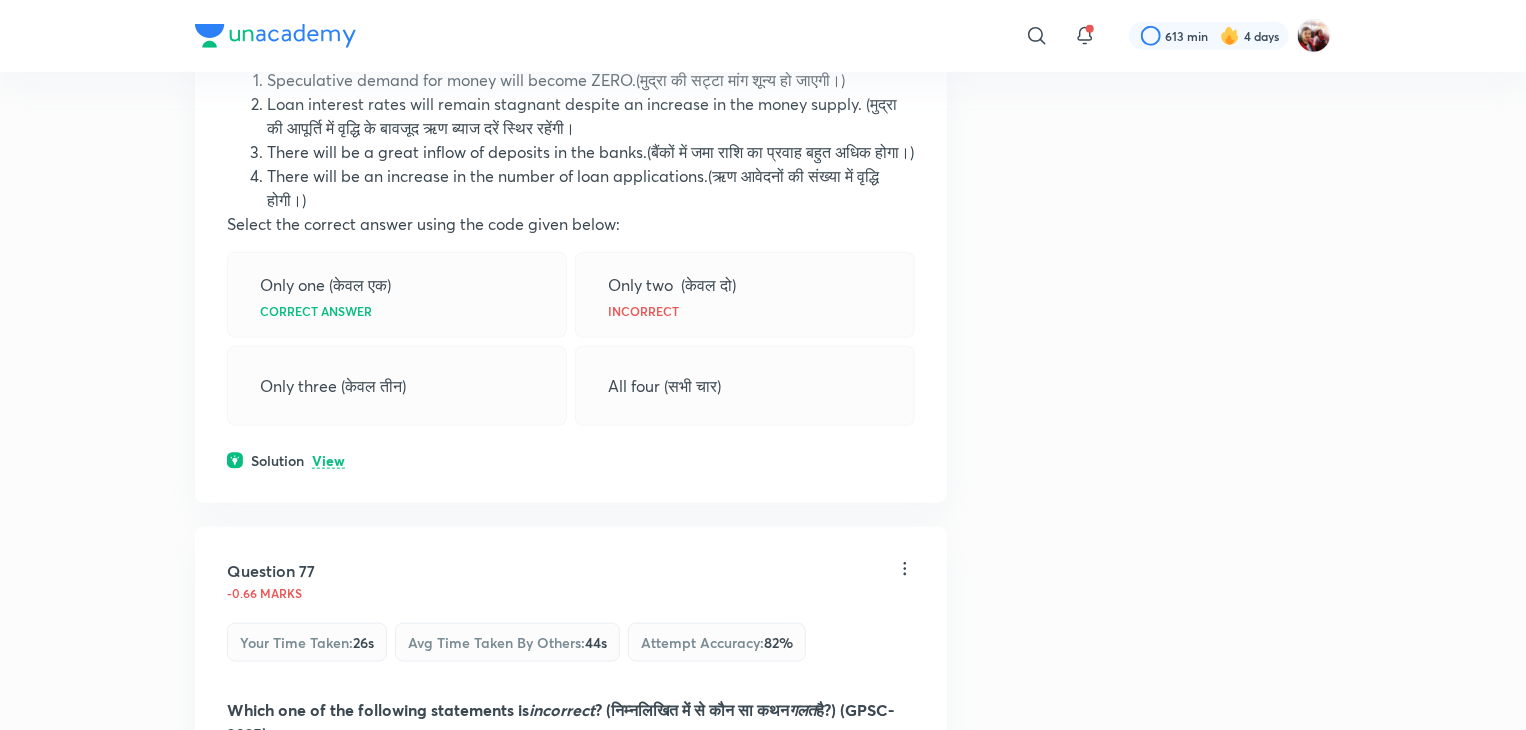 scroll, scrollTop: 8552, scrollLeft: 0, axis: vertical 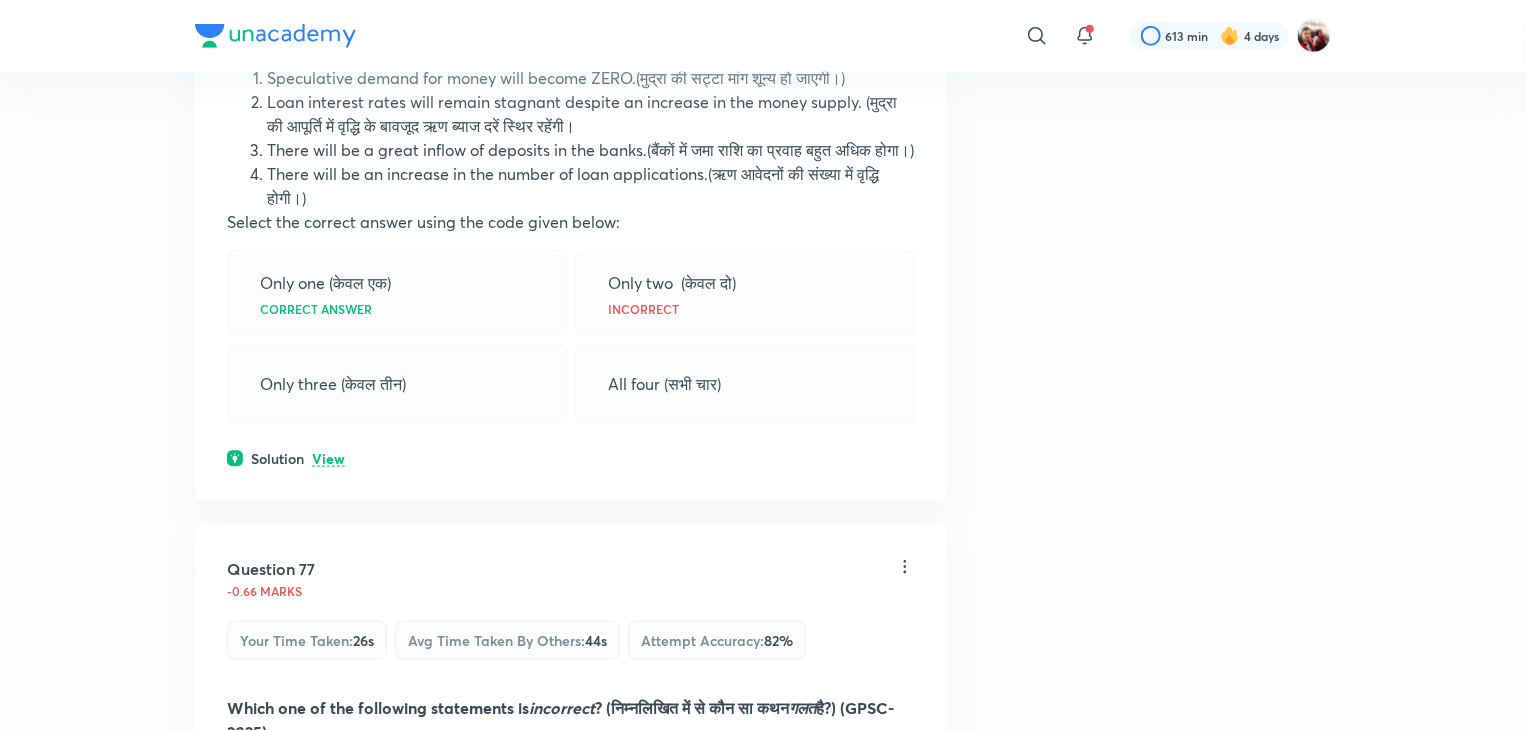click on "View" at bounding box center [328, 459] 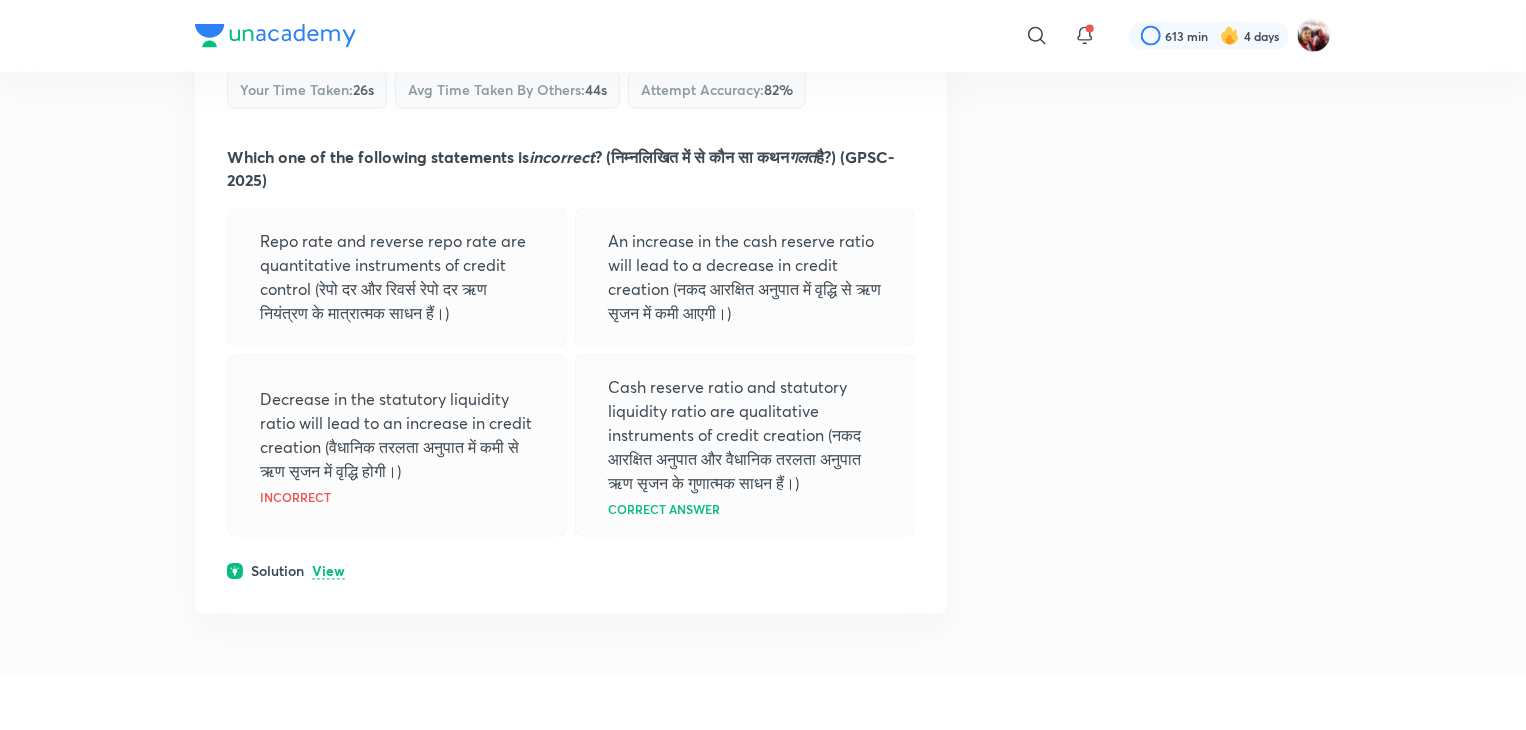 scroll, scrollTop: 9516, scrollLeft: 0, axis: vertical 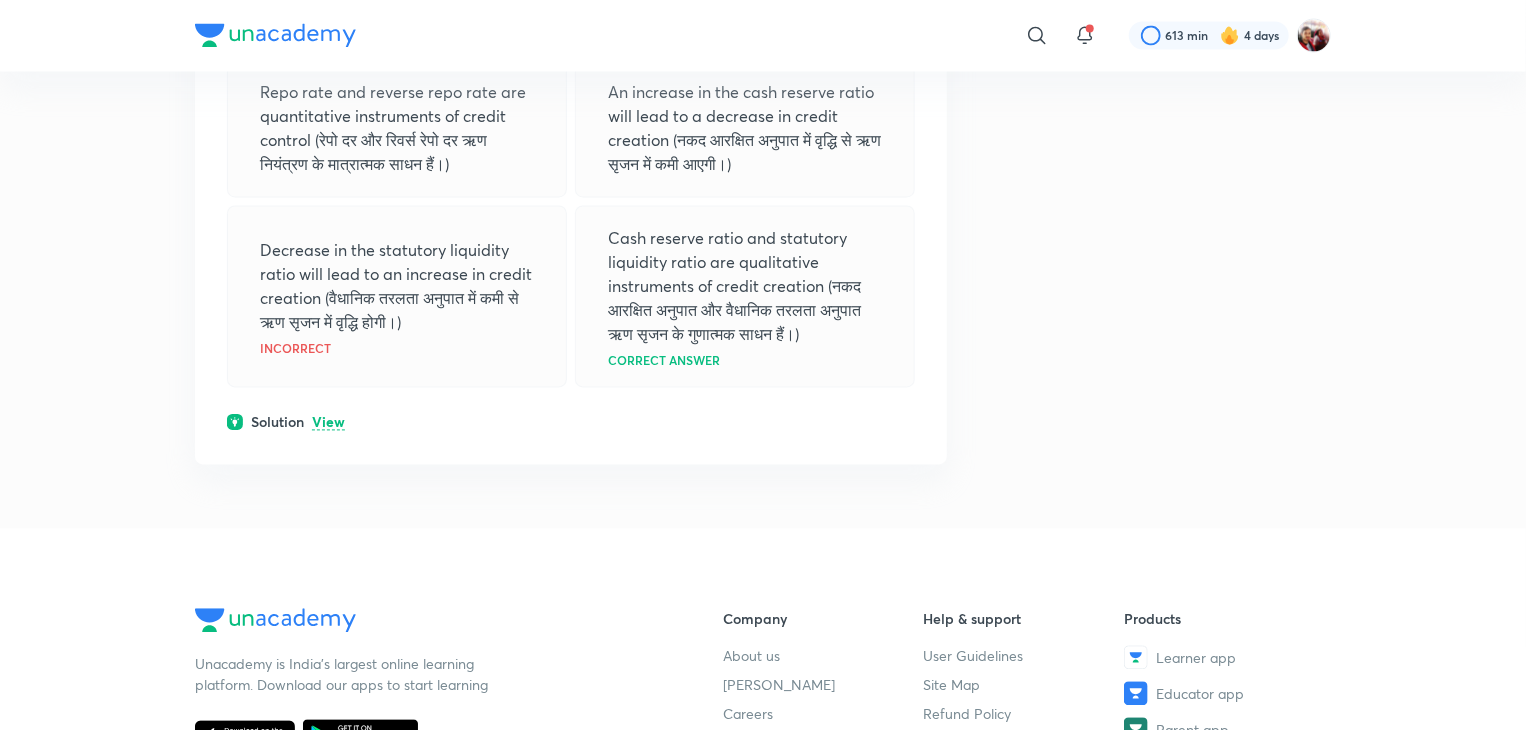 click on "Question 77 -0.66 marks Your time taken :  26s Avg time taken by others :  44s Attempt accuracy :  82 %  Which one of the following statements is  incorrect ? (निम्नलिखित में से कौन सा कथन  गलत  है?) (GPSC-2025) Repo rate and reverse repo rate are quantitative instruments of credit control (रेपो दर और रिवर्स रेपो दर ऋण नियंत्रण के मात्रात्मक साधन हैं।) An increase in the cash reserve ratio will lead to a decrease in credit creation (नकद आरक्षित अनुपात में वृद्धि से ऋण सृजन में कमी आएगी।) Decrease in the statutory liquidity ratio will lead to an increase in credit creation (वैधानिक तरलता अनुपात में कमी से ऋण सृजन में वृद्धि होगी।) Incorrect Correct answer Solution View" at bounding box center (571, 145) 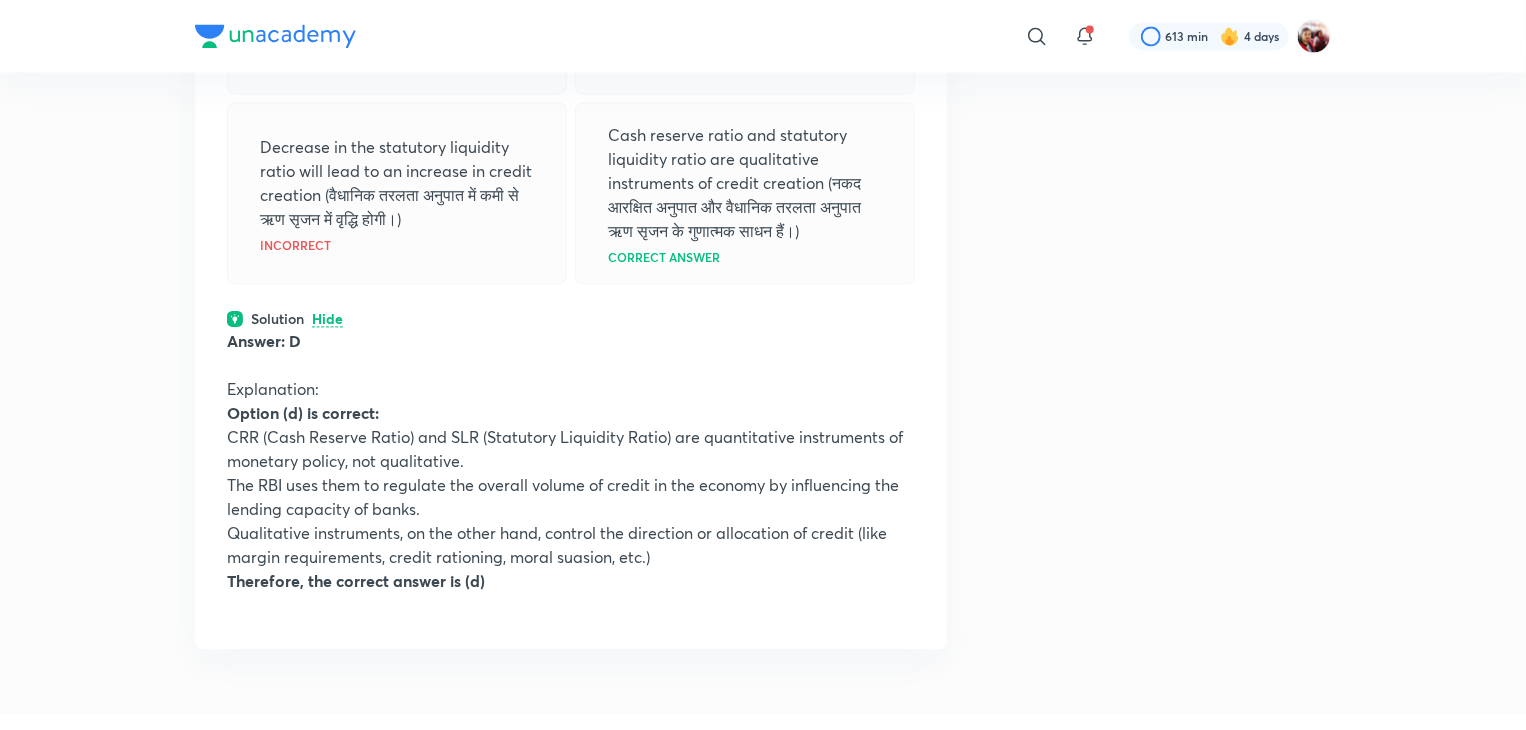scroll, scrollTop: 9684, scrollLeft: 0, axis: vertical 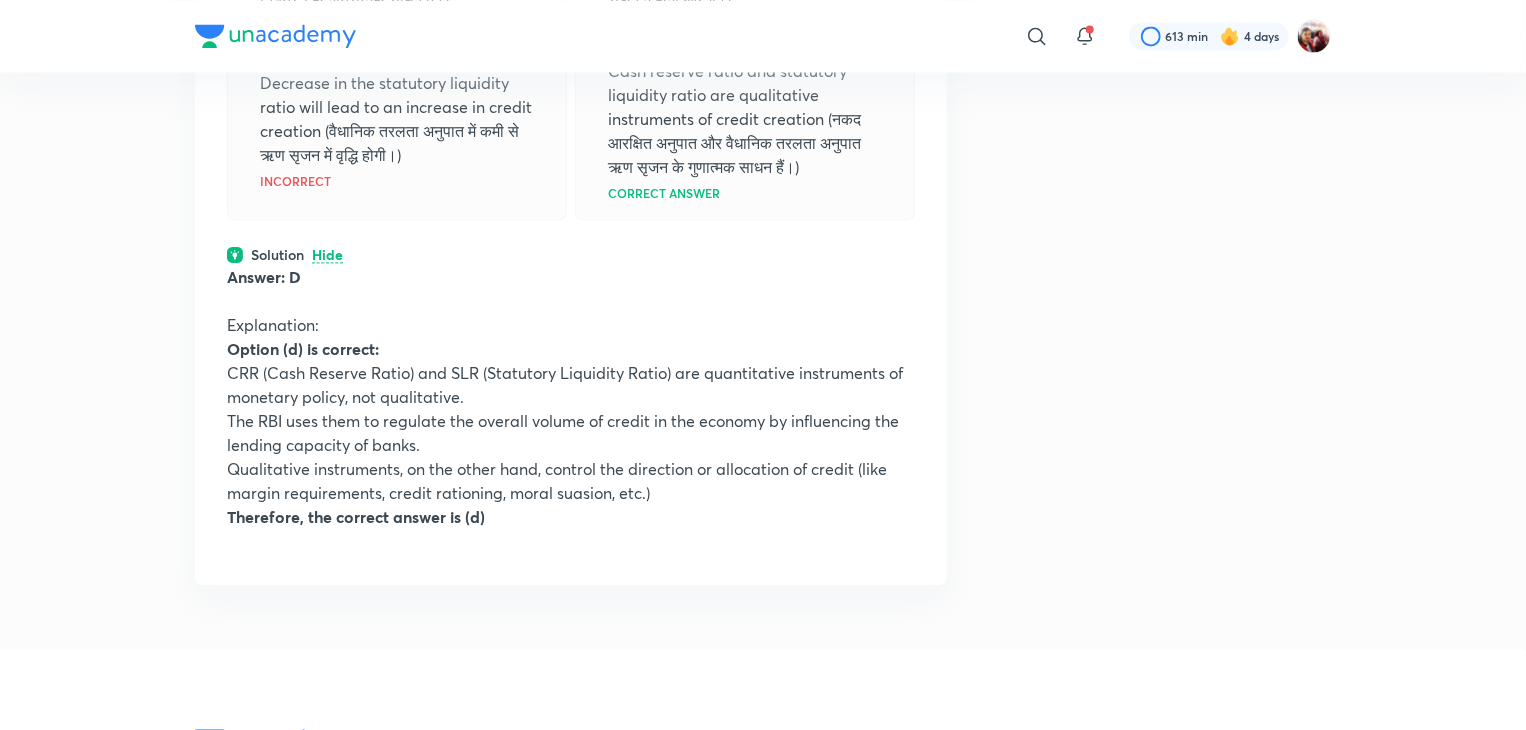 click on "Cash reserve ratio and statutory liquidity ratio are qualitative instruments of credit creation (नकद आरक्षित अनुपात और वैधानिक तरलता अनुपात ऋण सृजन के गुणात्मक साधन हैं।)" at bounding box center [745, 119] 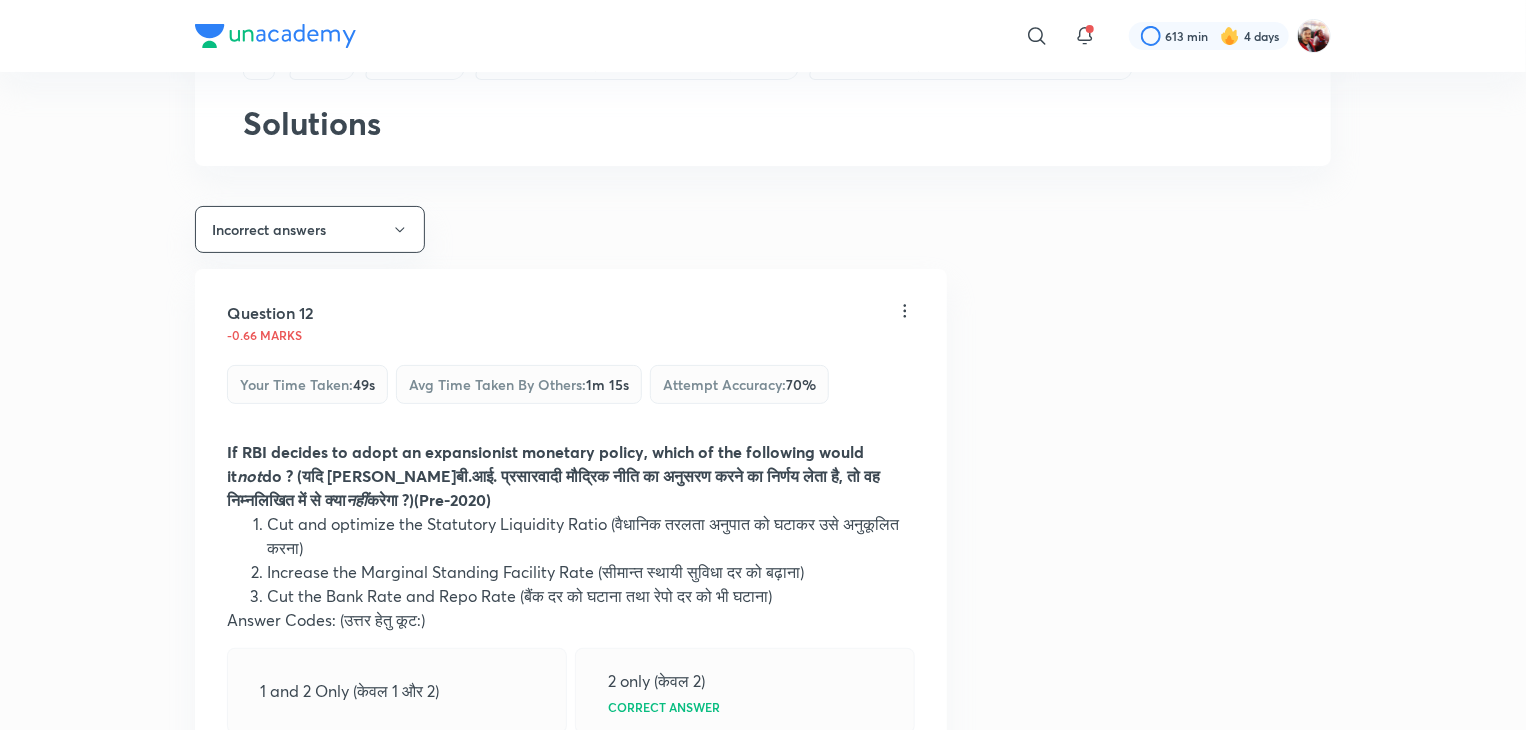 scroll, scrollTop: 0, scrollLeft: 0, axis: both 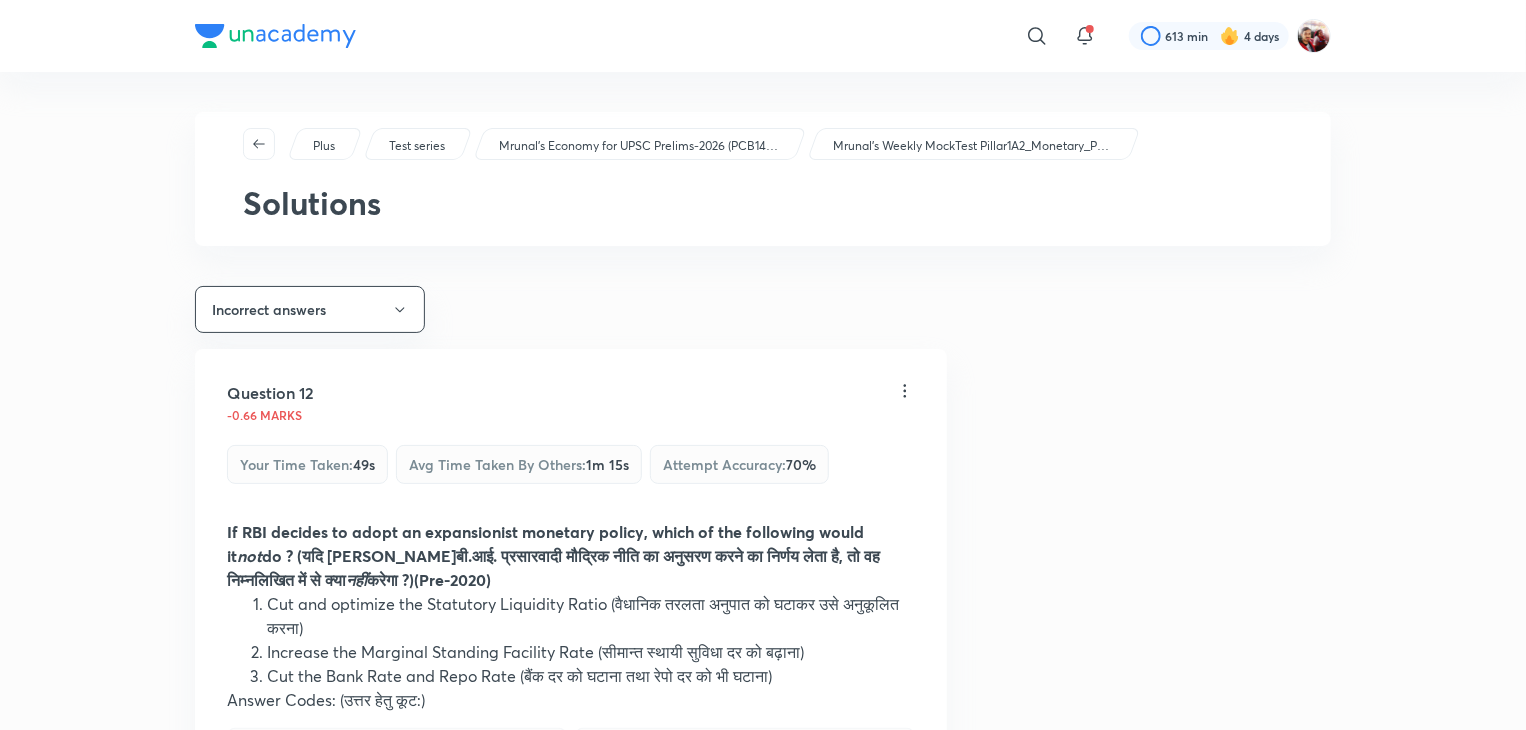 drag, startPoint x: 1121, startPoint y: 287, endPoint x: 928, endPoint y: 285, distance: 193.01036 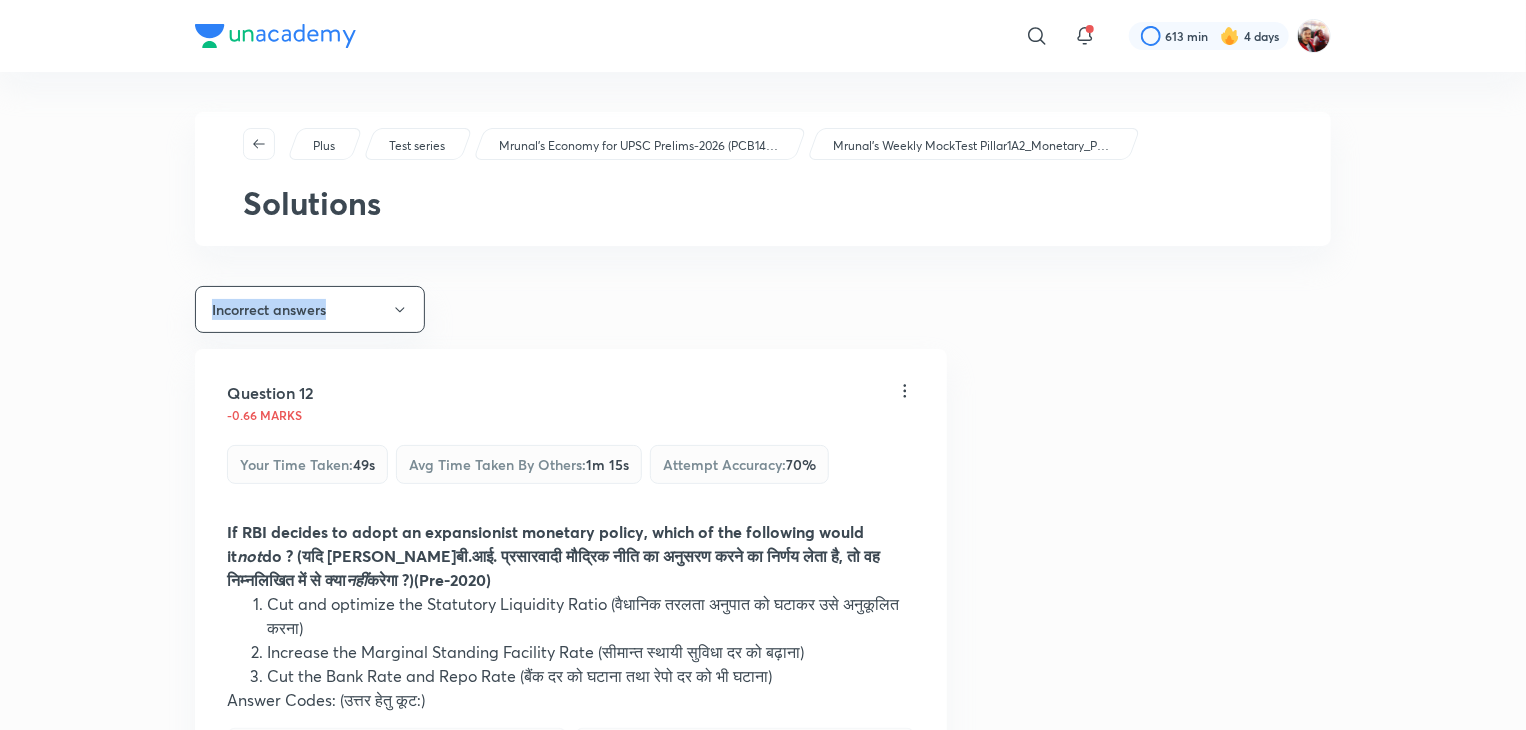 click on "Incorrect answers" at bounding box center [571, 309] 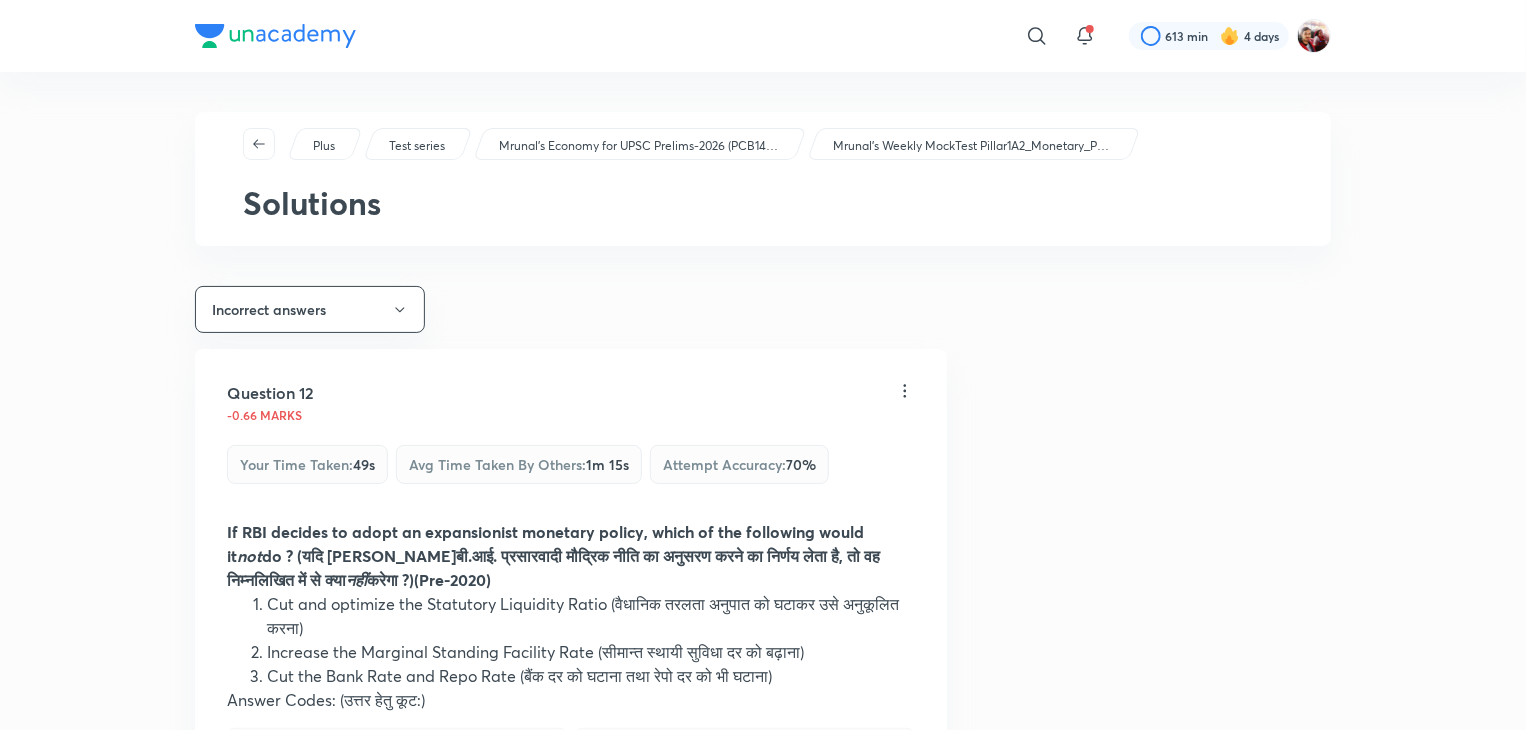 click on "Incorrect answers" at bounding box center [571, 309] 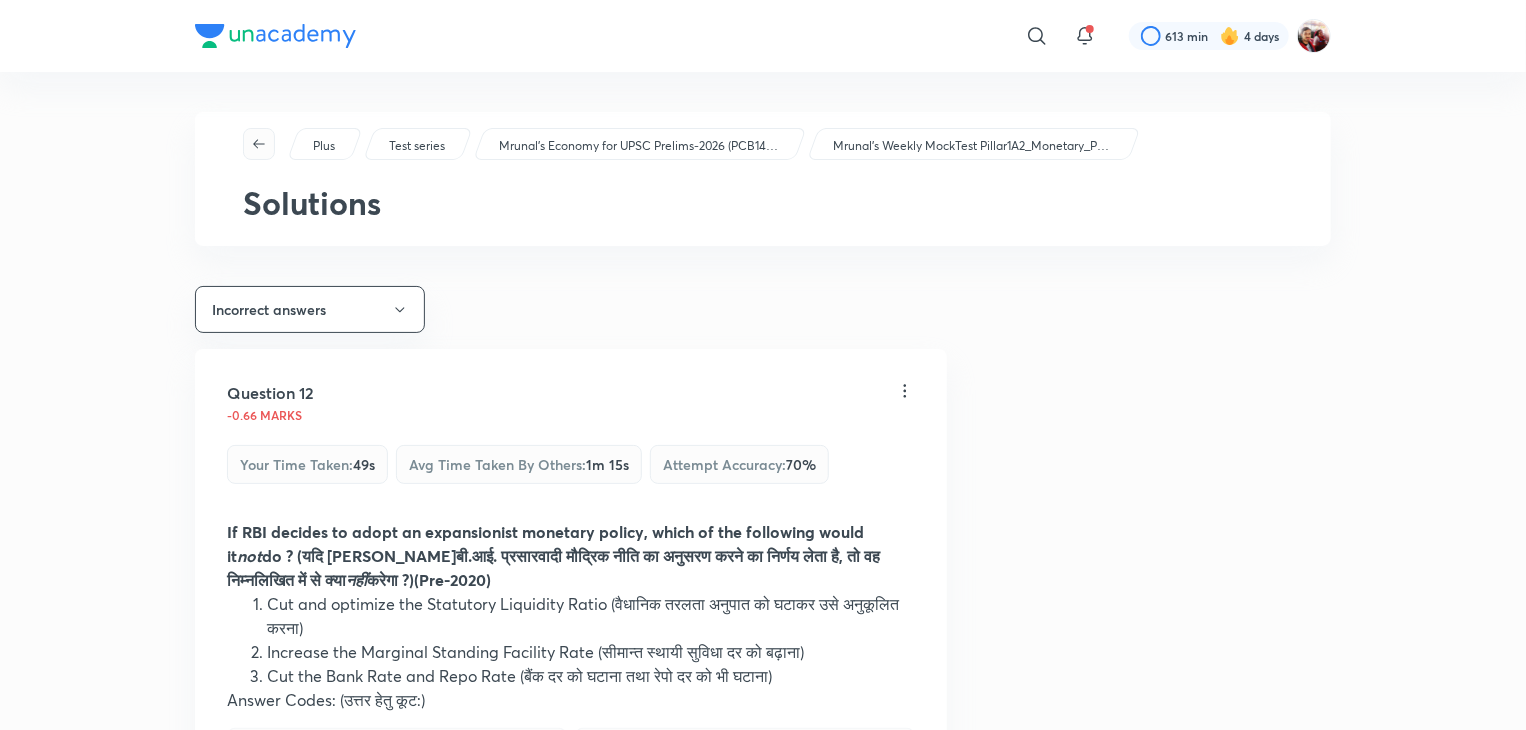 click at bounding box center [259, 144] 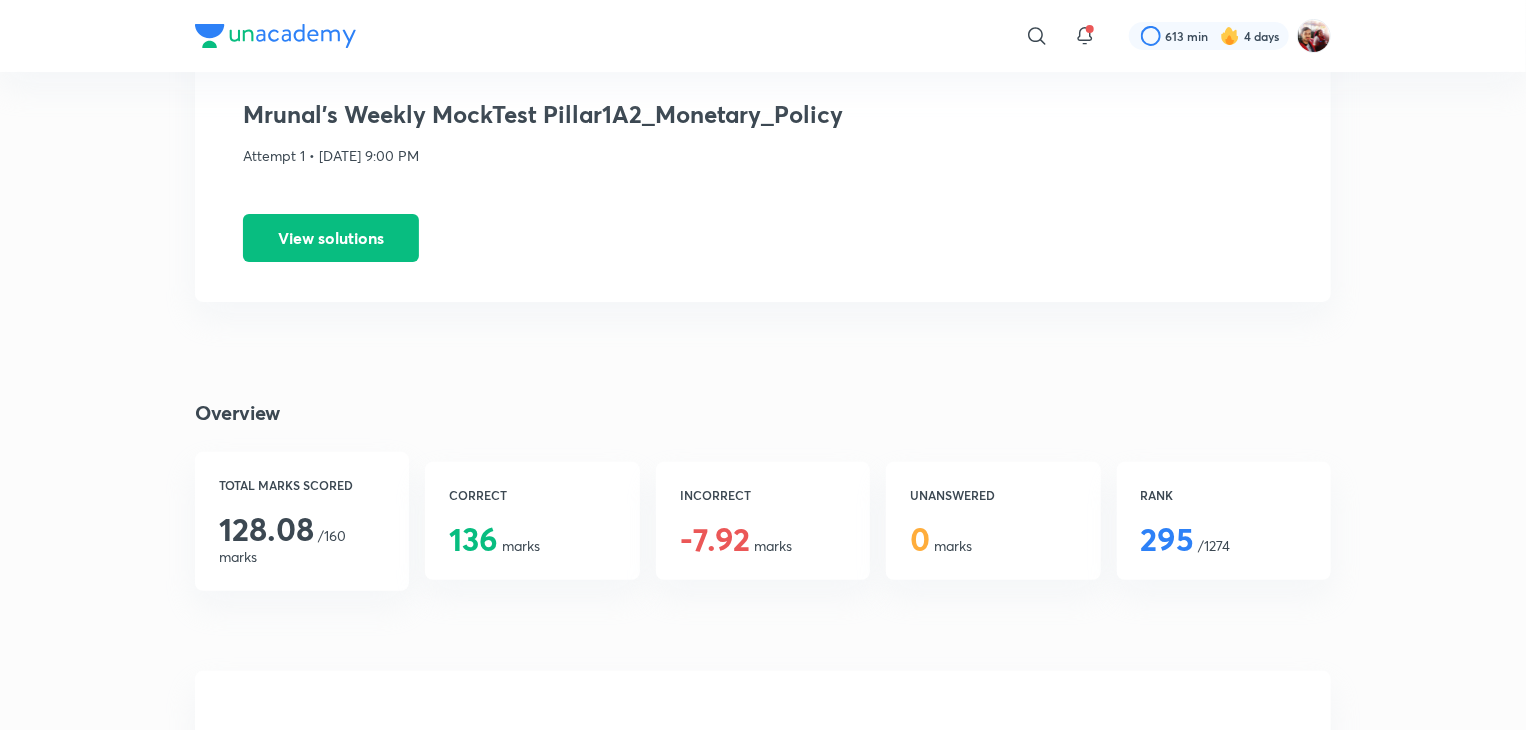 scroll, scrollTop: 184, scrollLeft: 0, axis: vertical 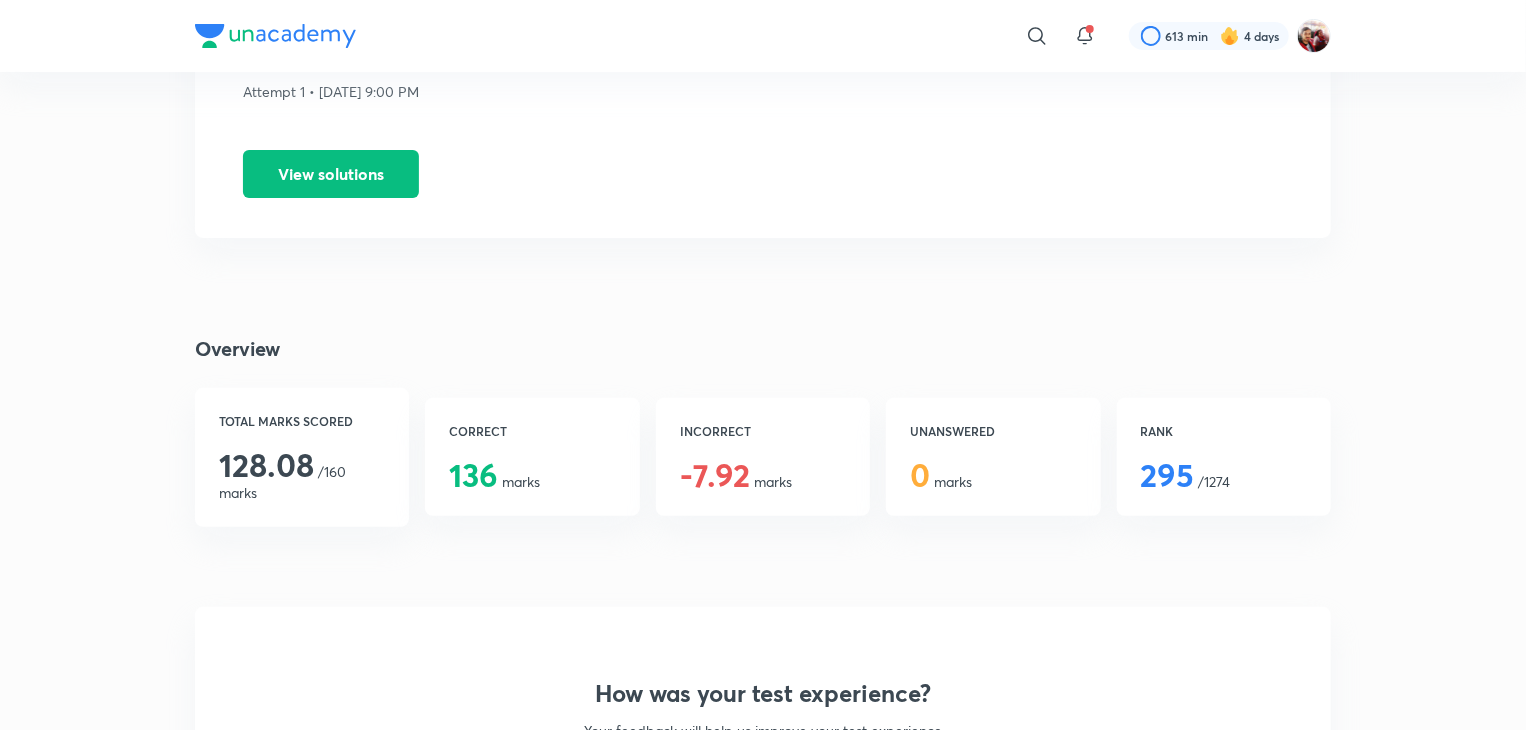 click on "136 marks" at bounding box center (494, 481) 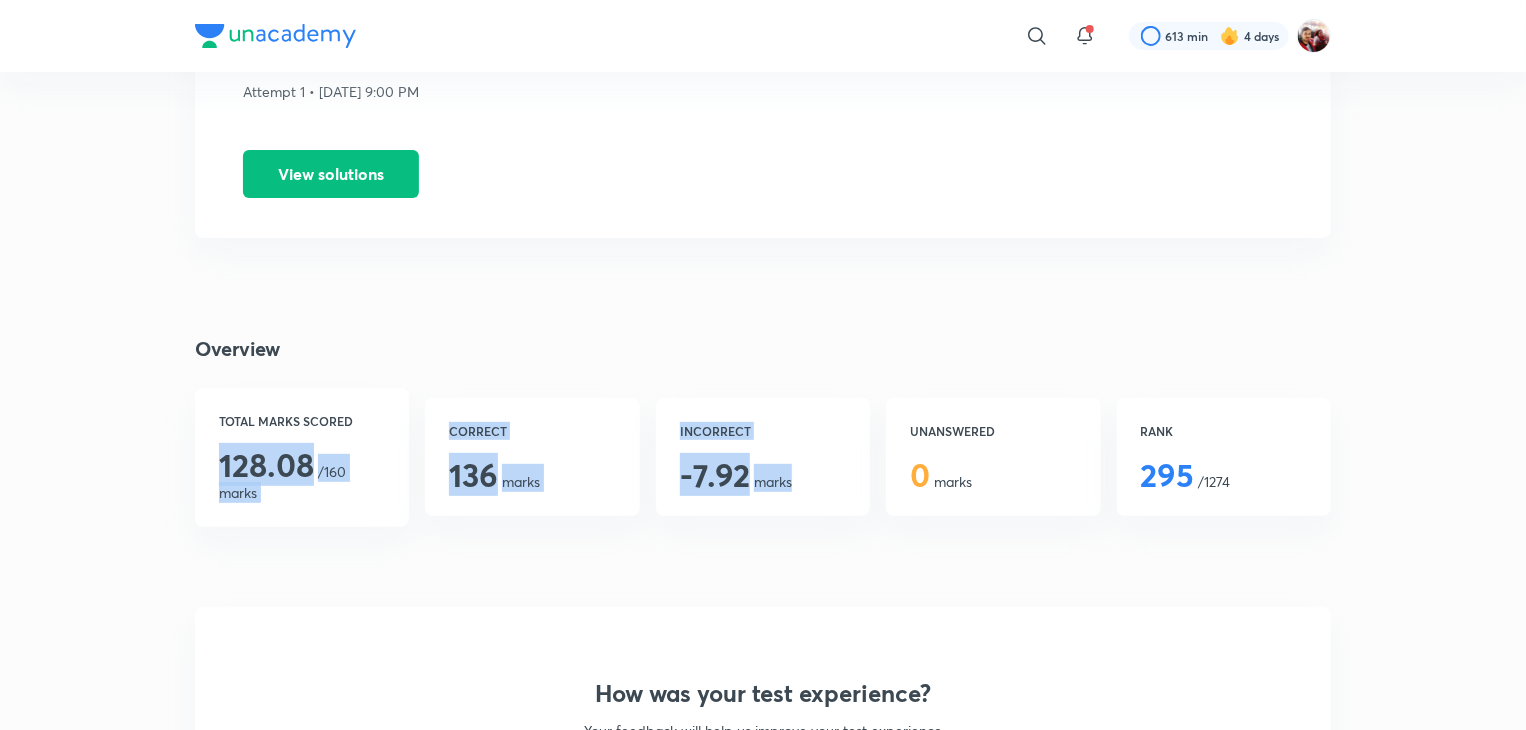 drag, startPoint x: 208, startPoint y: 450, endPoint x: 798, endPoint y: 493, distance: 591.5649 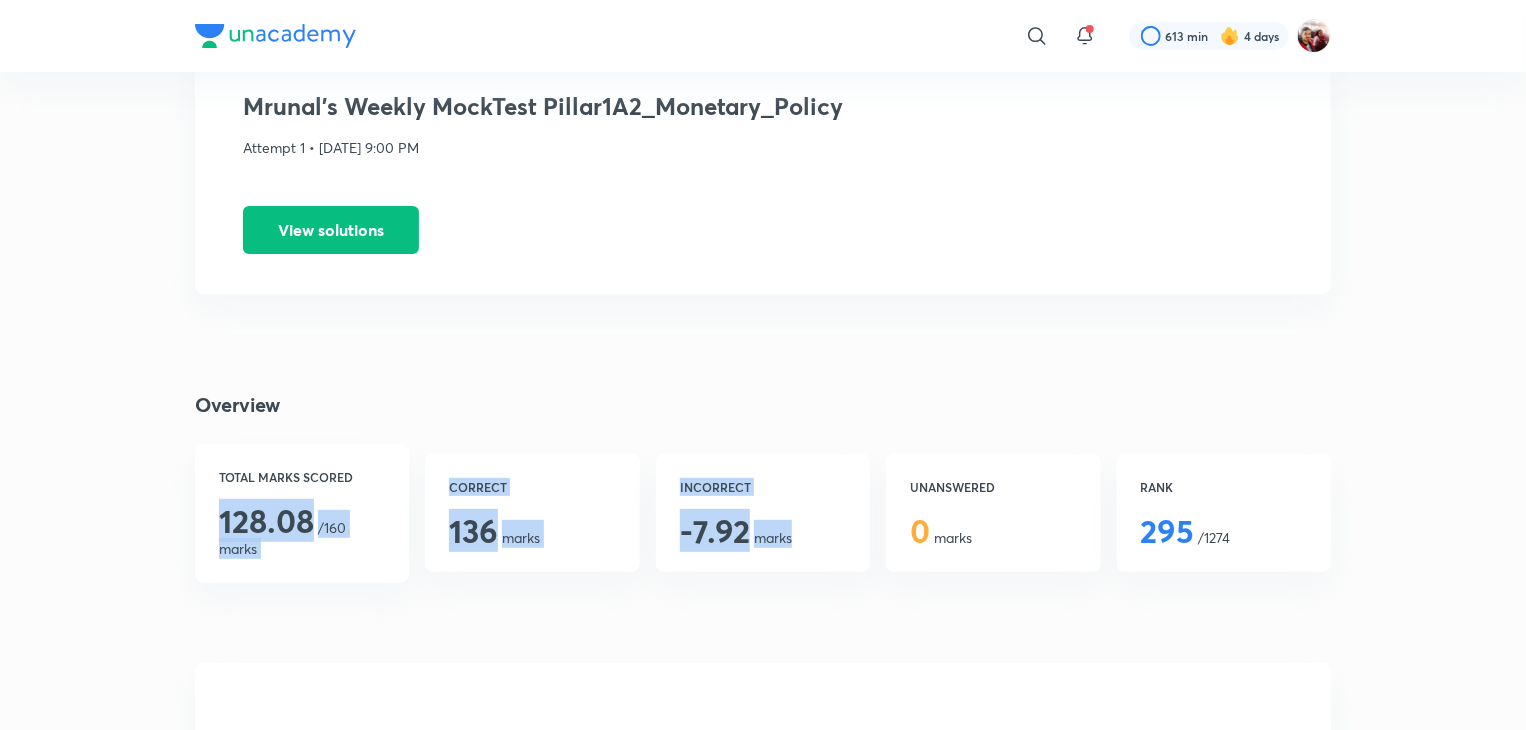 scroll, scrollTop: 127, scrollLeft: 0, axis: vertical 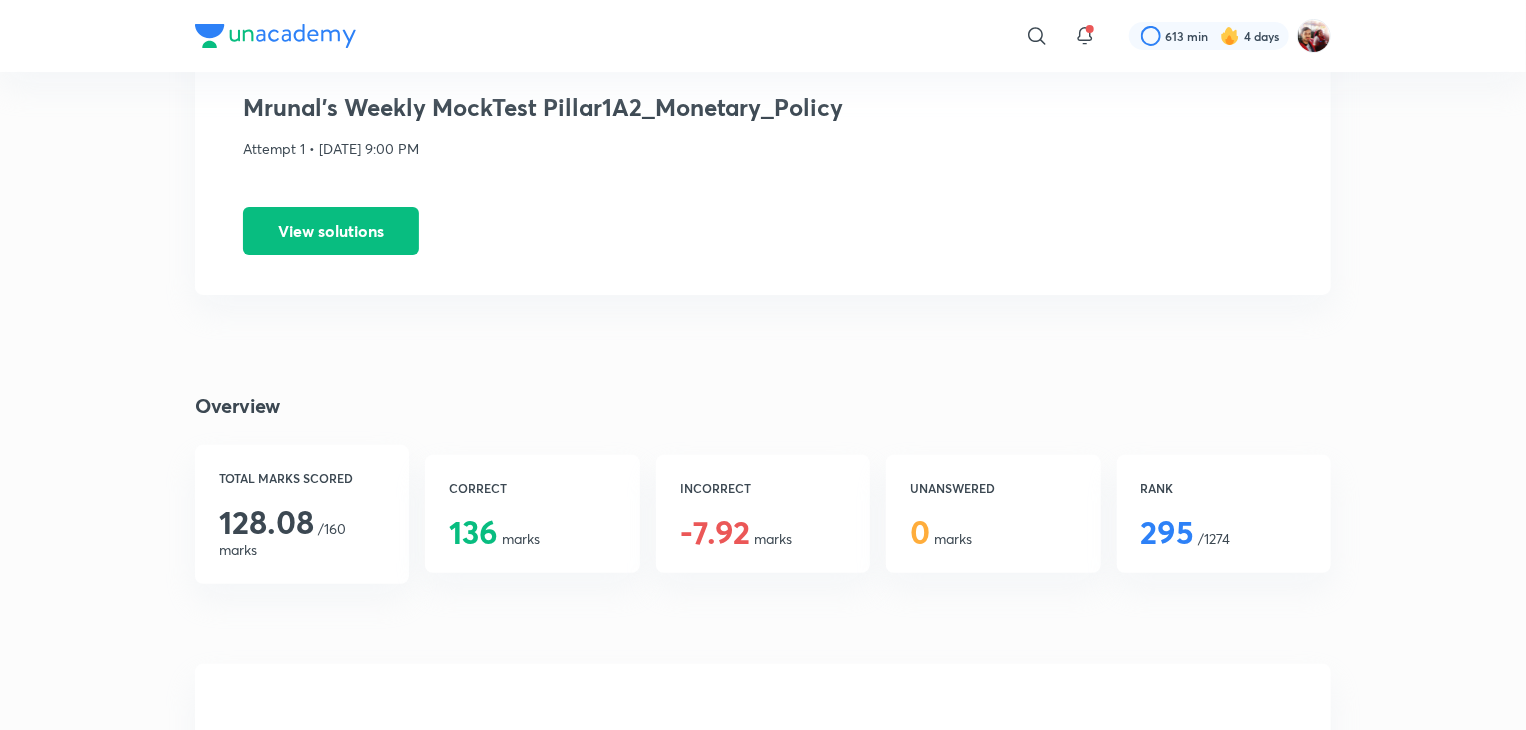 click on "Plus Test series Mrunal’s Economy for UPSC Prelims-2026 (PCB14-RAFTAAR) Mrunal's Weekly MockTest Pillar1A2_Monetary_Policy Mrunal's Weekly MockTest Pillar1A2_Monetary_Policy Attempt 1 • Jul 30, 2025, 9:00 PM View solutions" at bounding box center (763, 140) 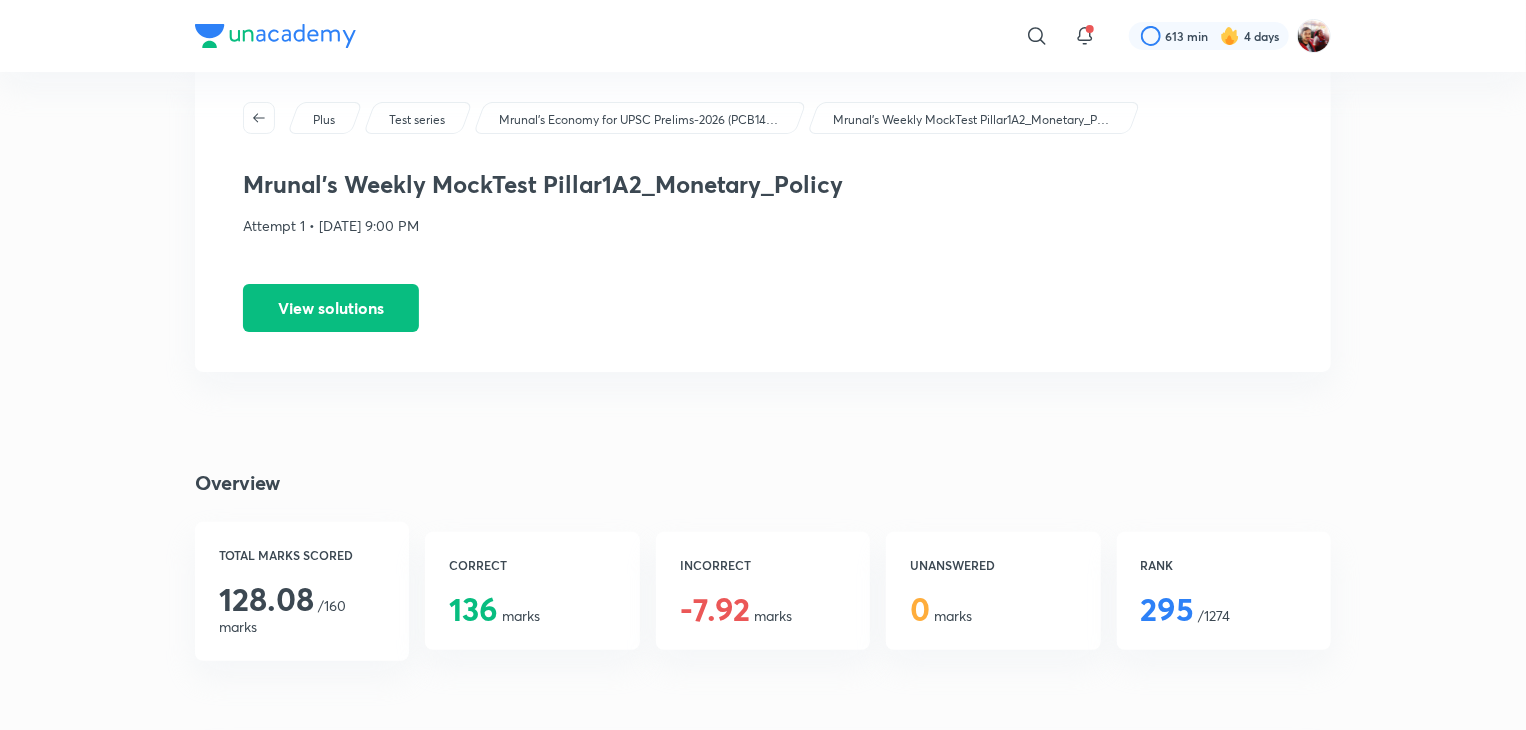 scroll, scrollTop: 0, scrollLeft: 0, axis: both 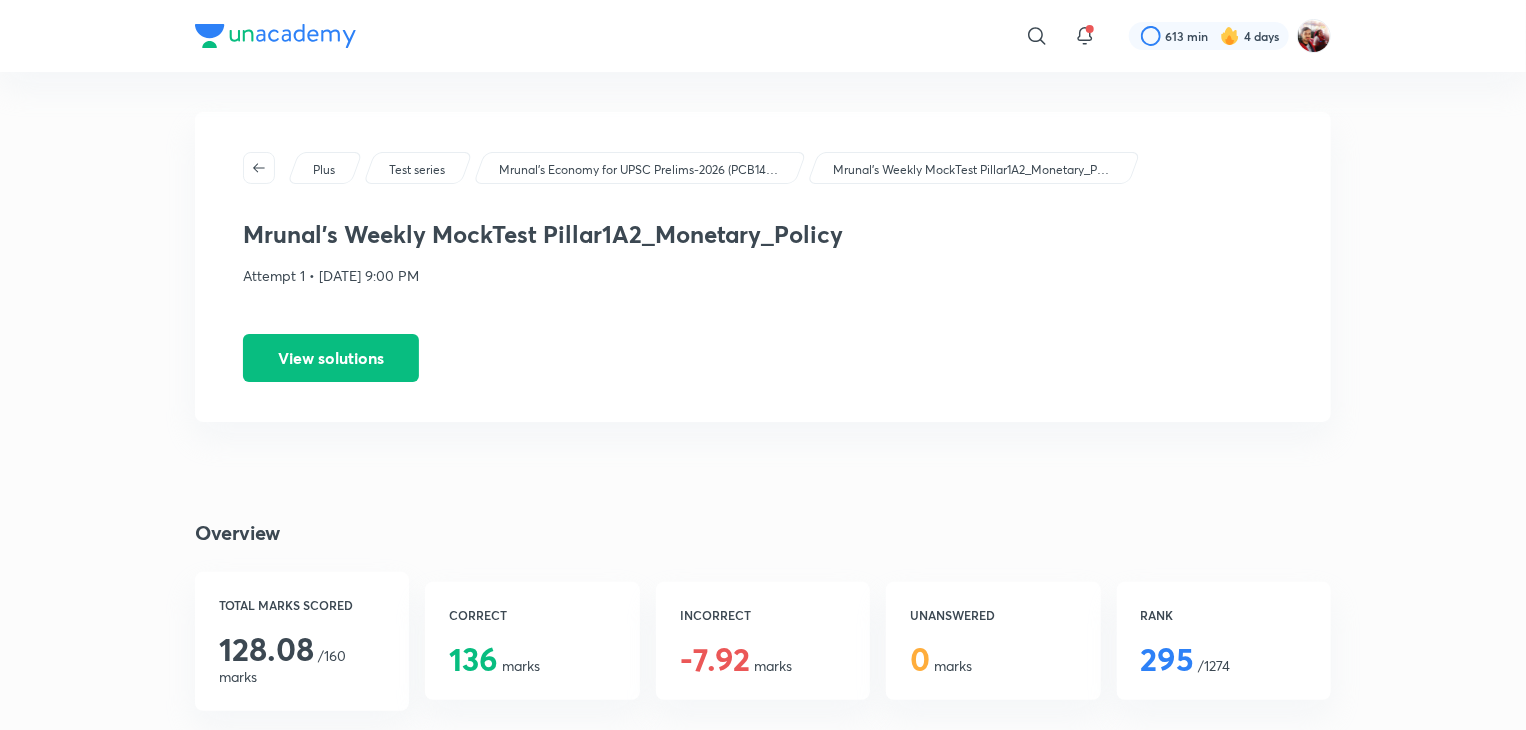 click at bounding box center (275, 36) 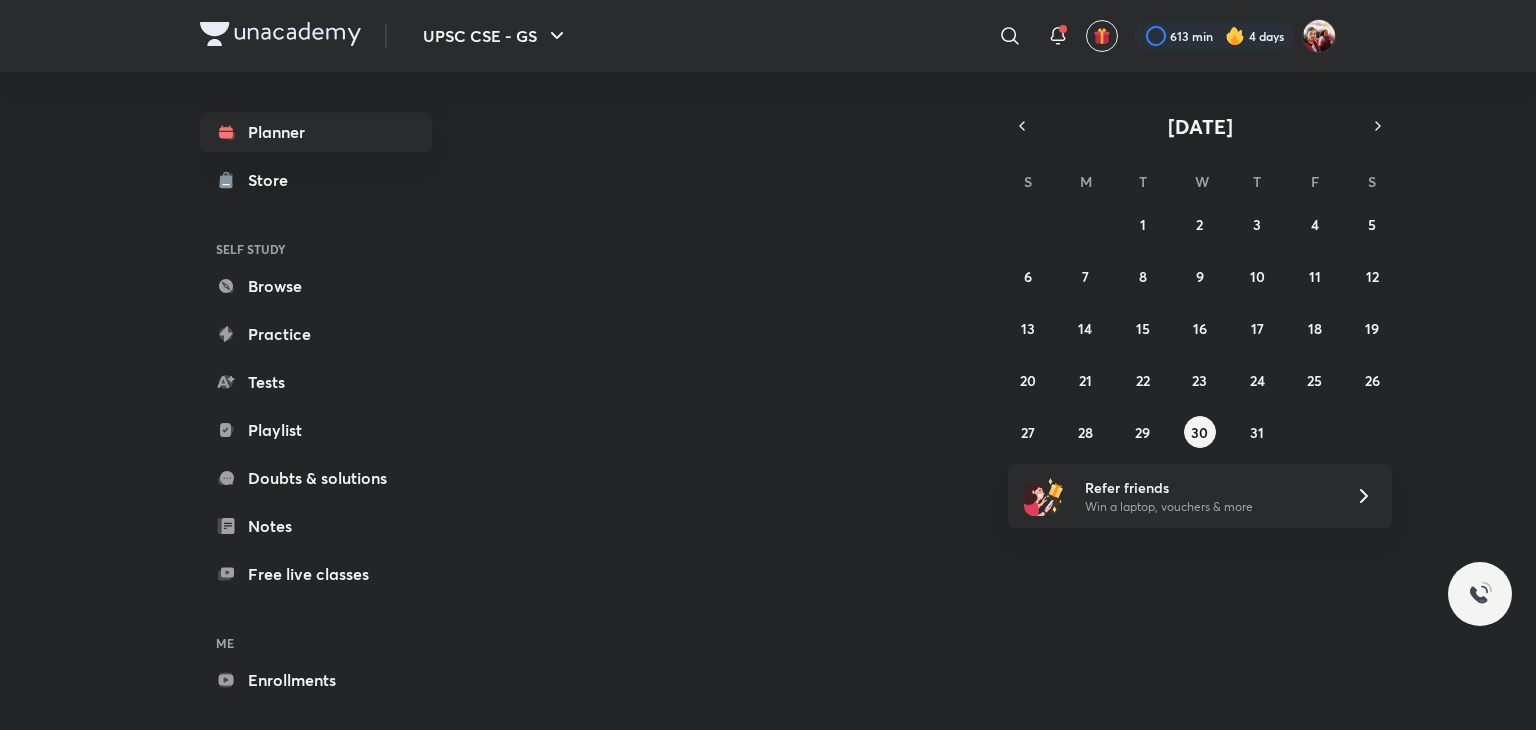 scroll, scrollTop: 0, scrollLeft: 0, axis: both 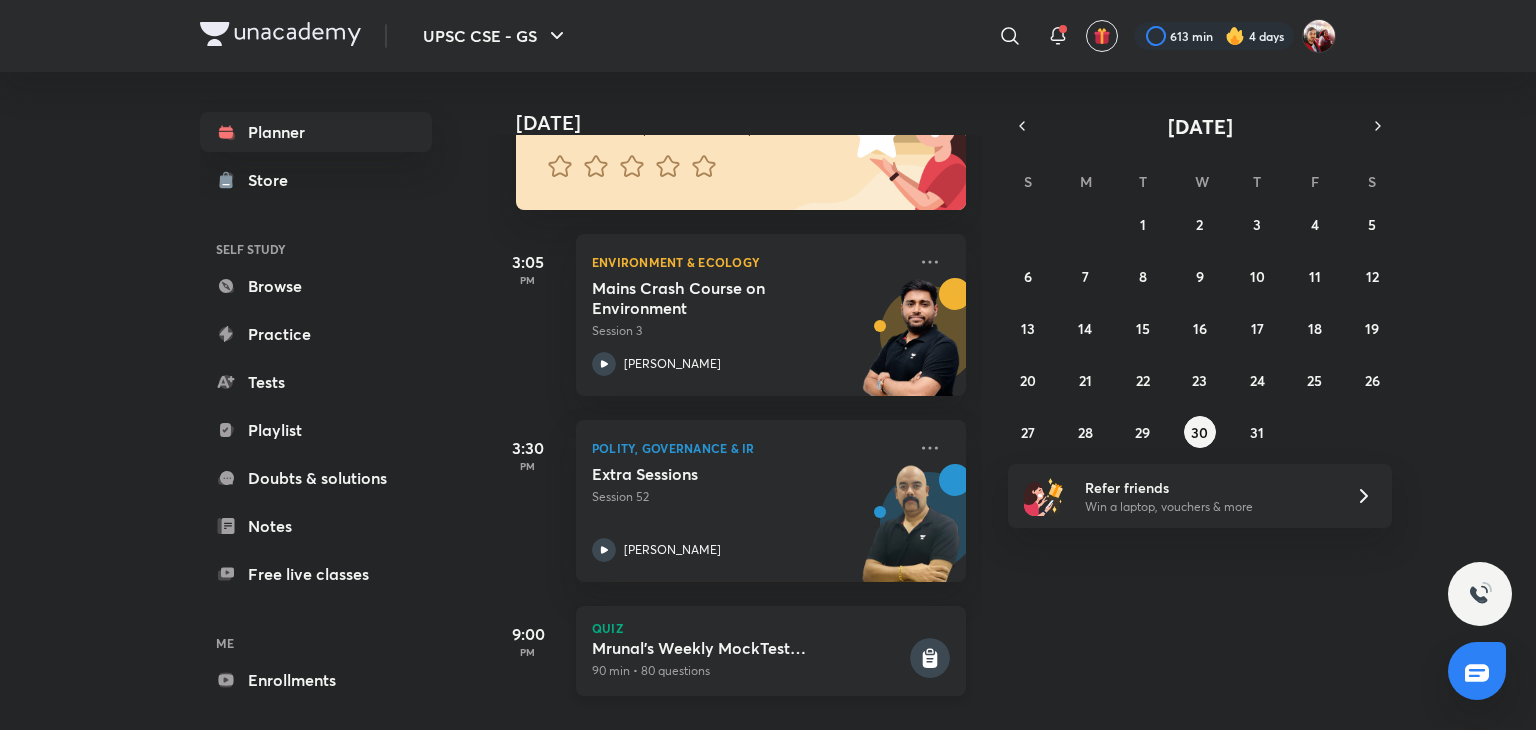 click on "90 min • 80 questions" at bounding box center [749, 671] 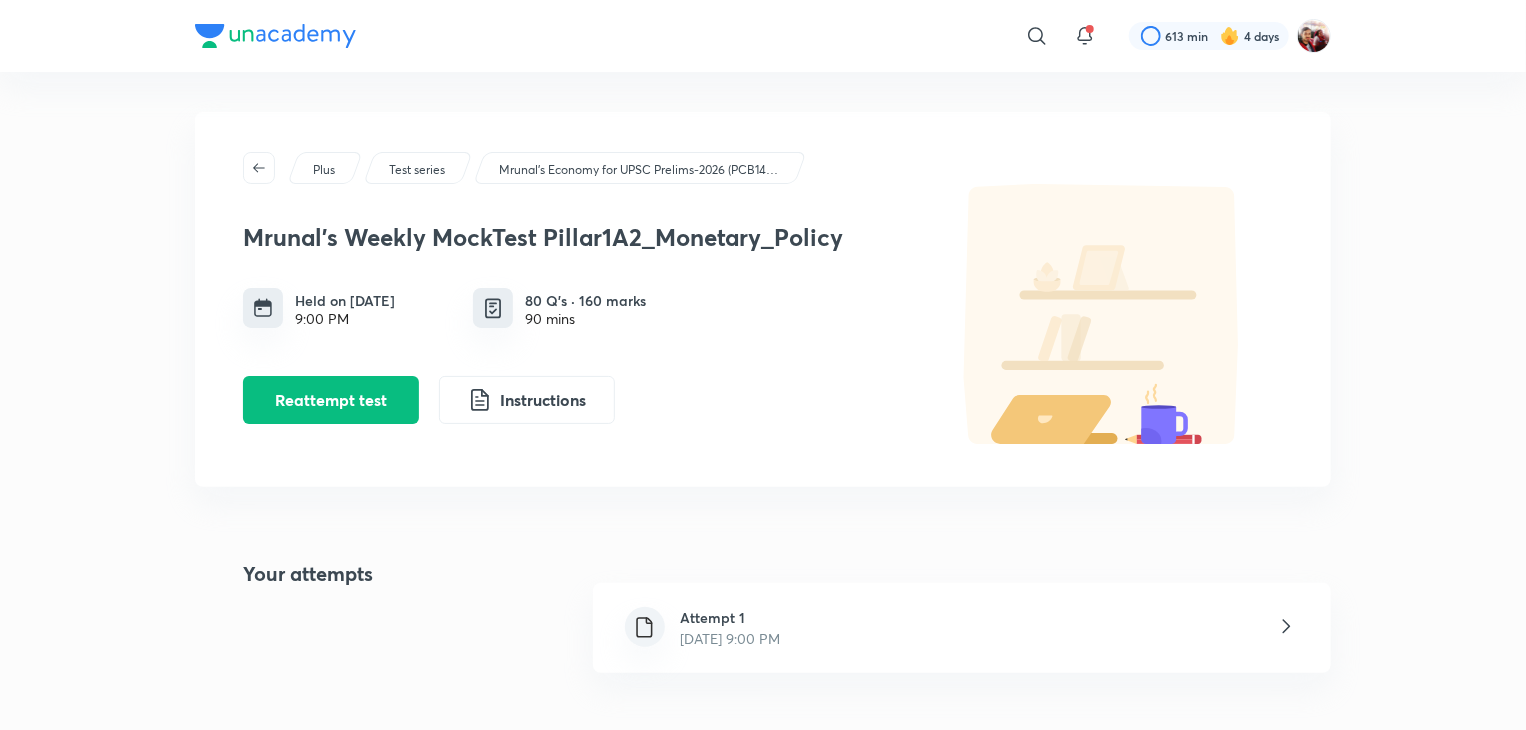 click on "Attempt 1 Jul 30, 2025, 9:00 PM" at bounding box center [962, 628] 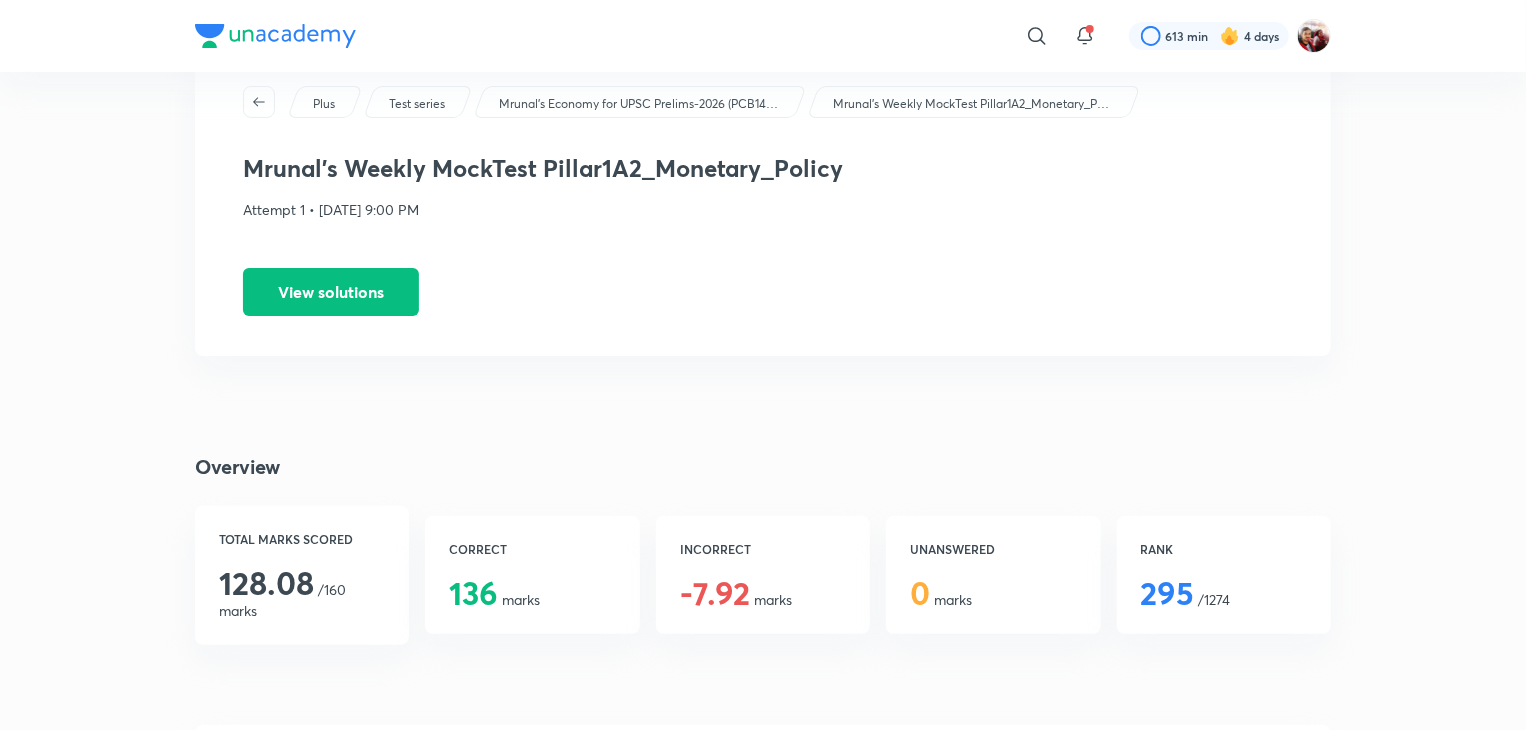 scroll, scrollTop: 114, scrollLeft: 0, axis: vertical 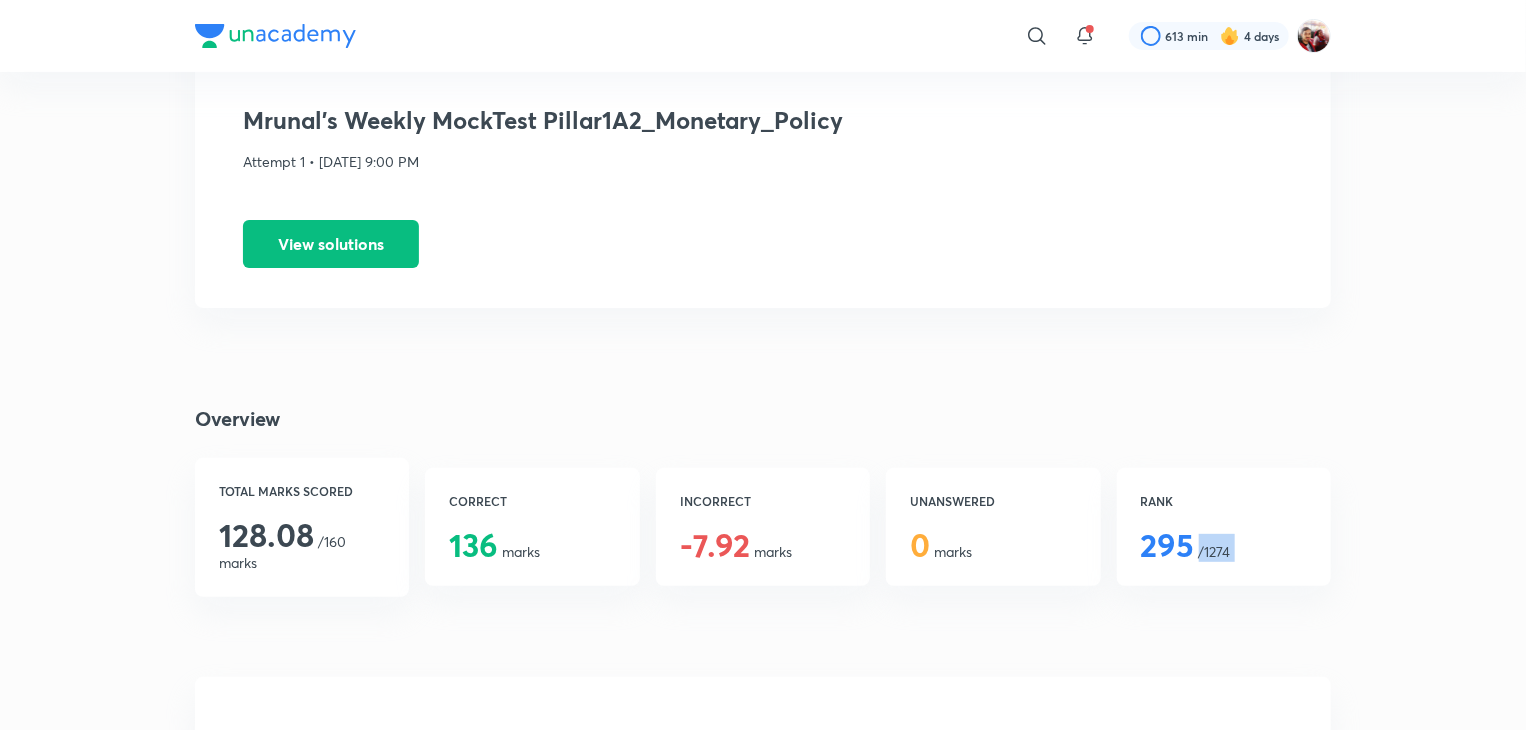drag, startPoint x: 1197, startPoint y: 567, endPoint x: 576, endPoint y: 620, distance: 623.25757 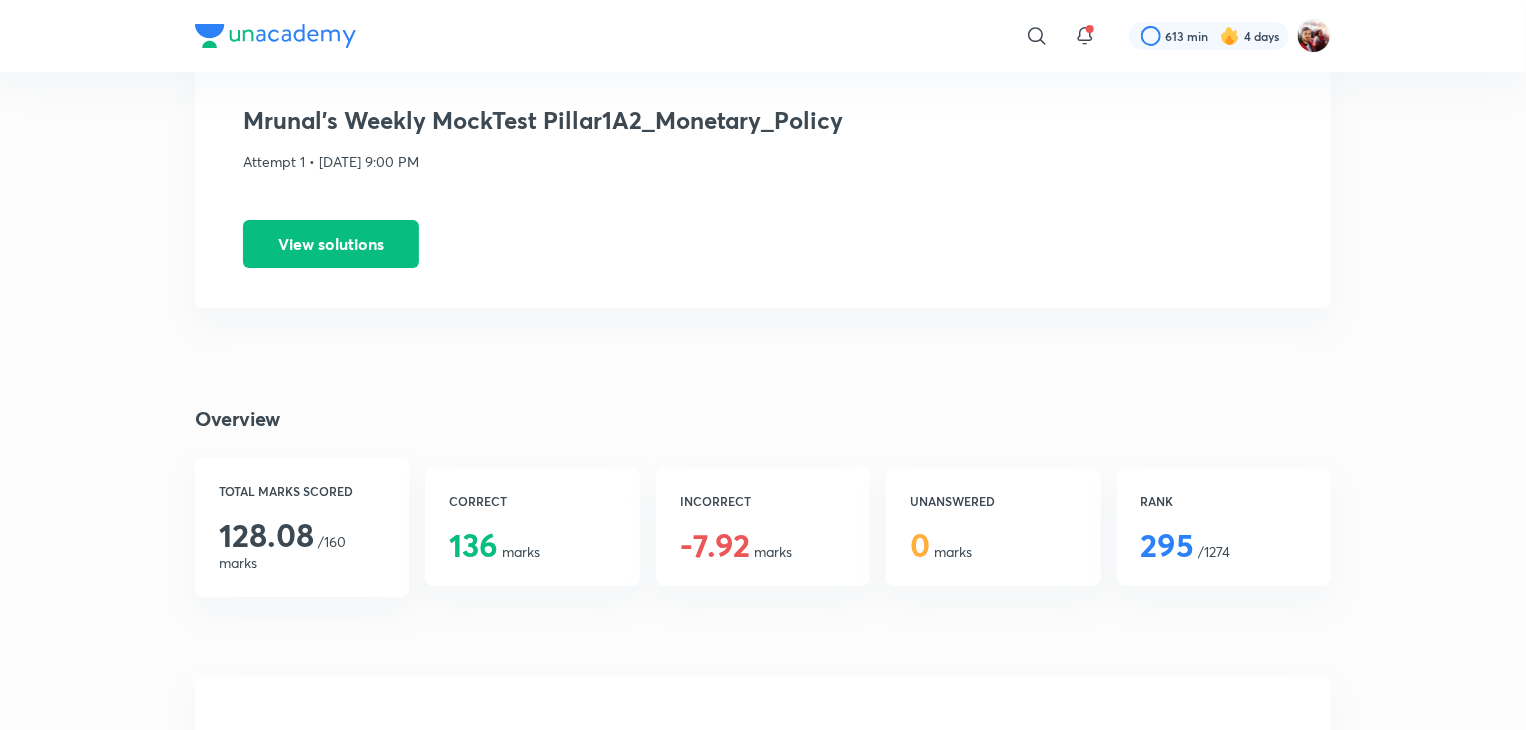 click on "CORRECT 136 marks" at bounding box center [532, 527] 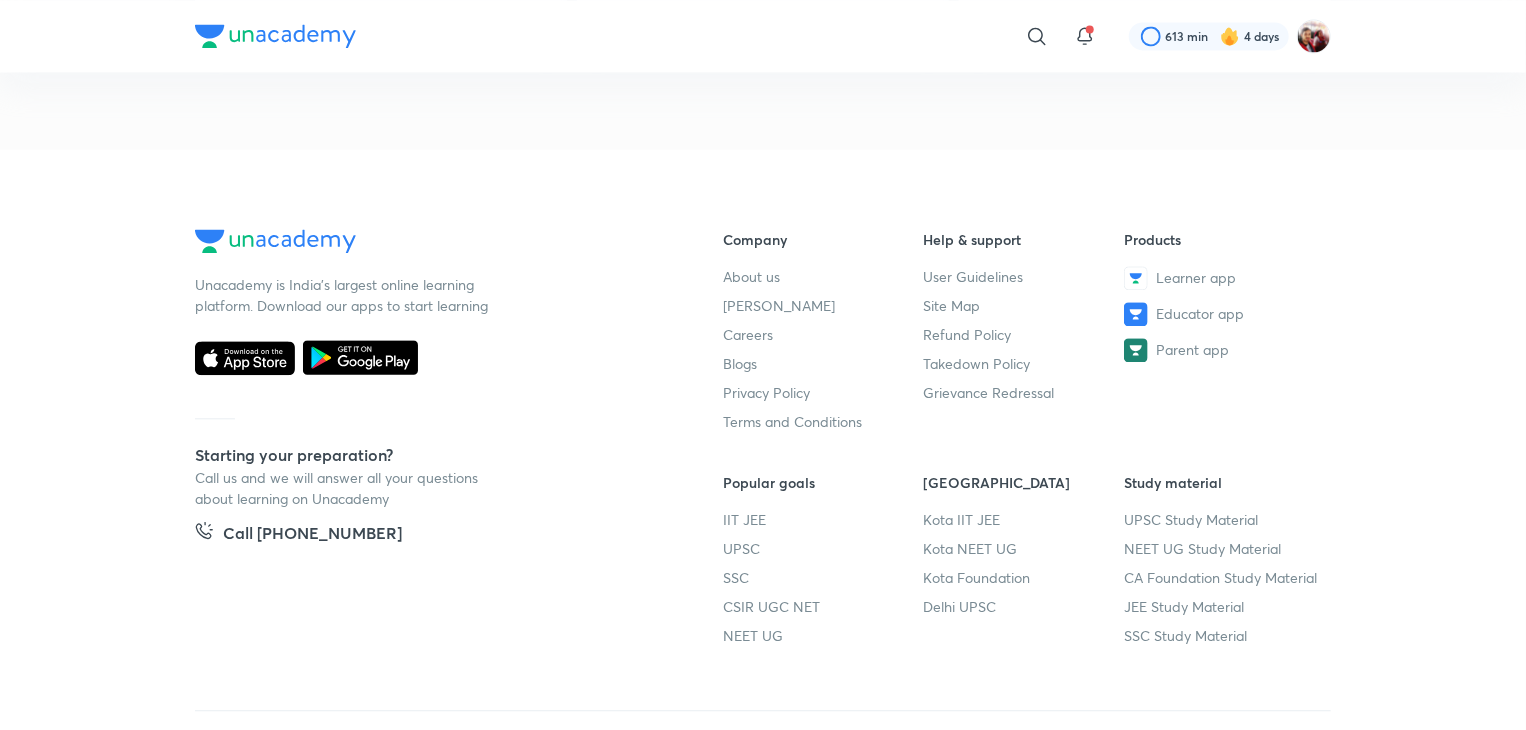 scroll, scrollTop: 2225, scrollLeft: 0, axis: vertical 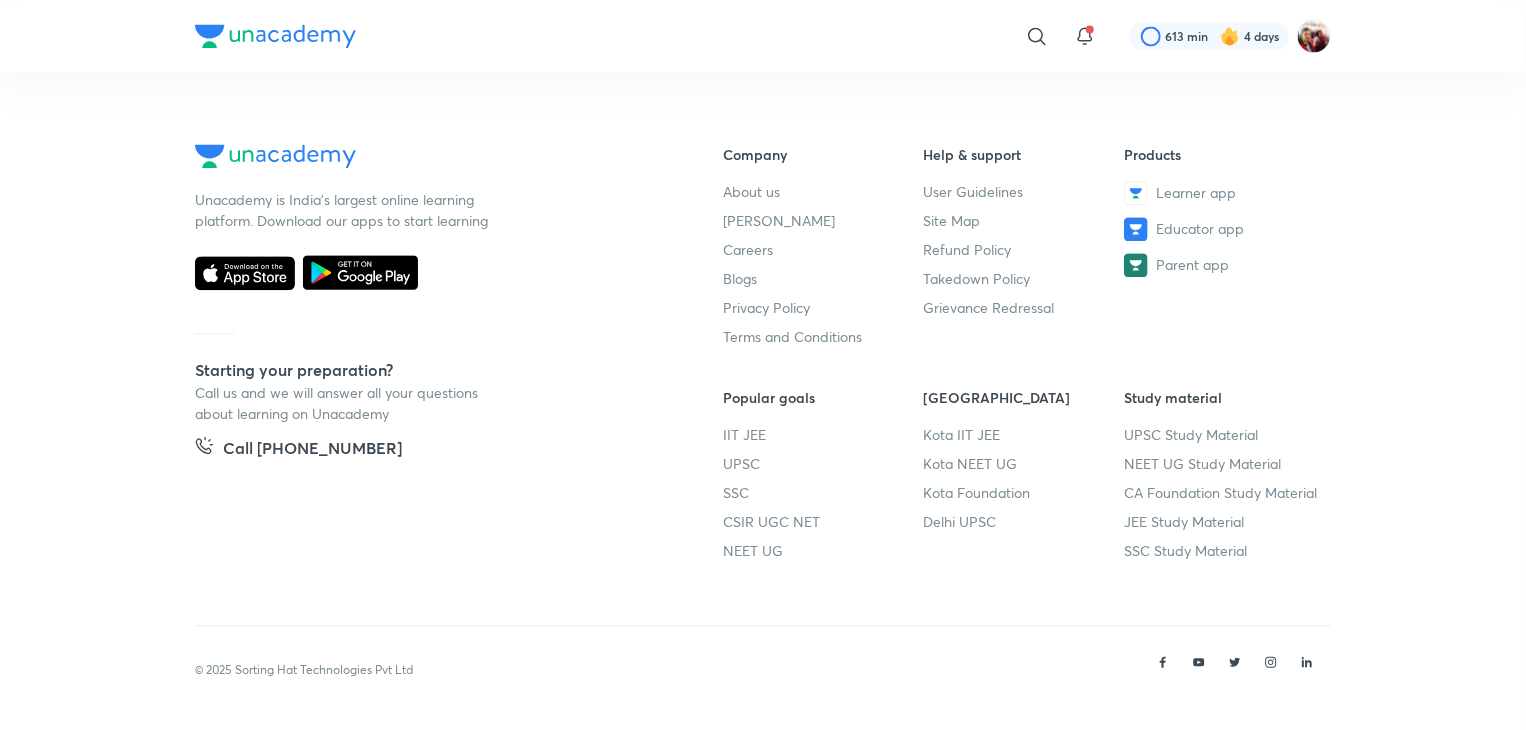 click at bounding box center [275, 36] 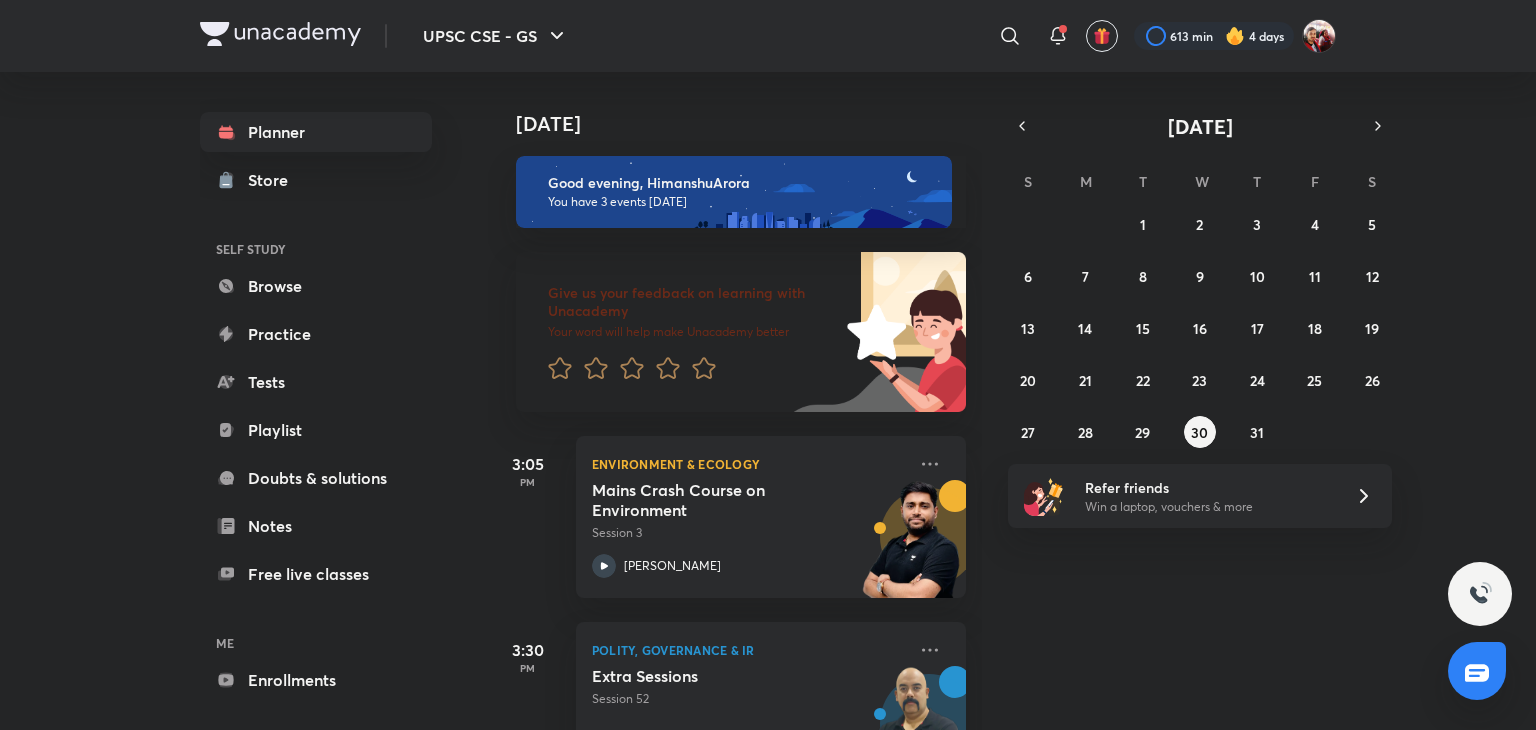 scroll, scrollTop: 0, scrollLeft: 0, axis: both 